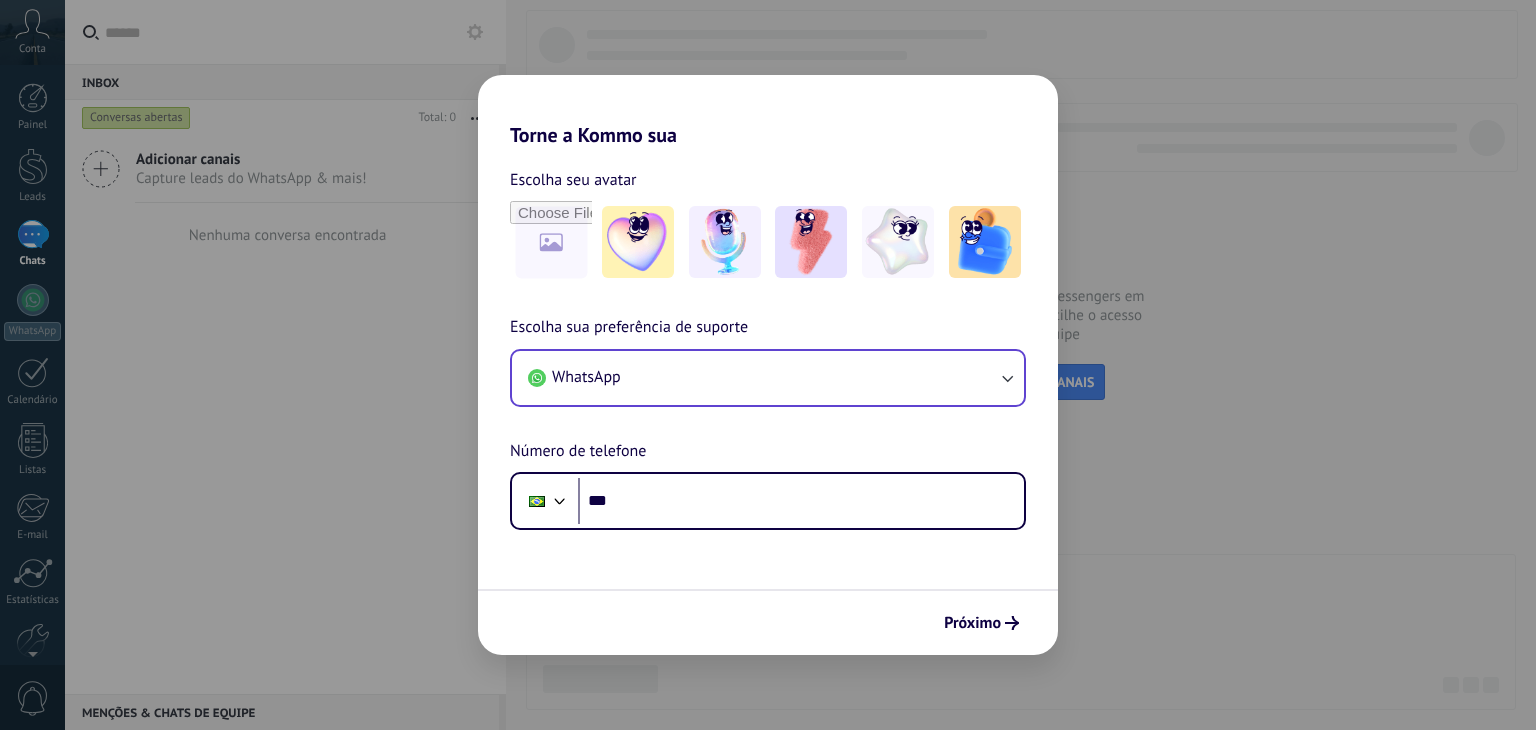 scroll, scrollTop: 0, scrollLeft: 0, axis: both 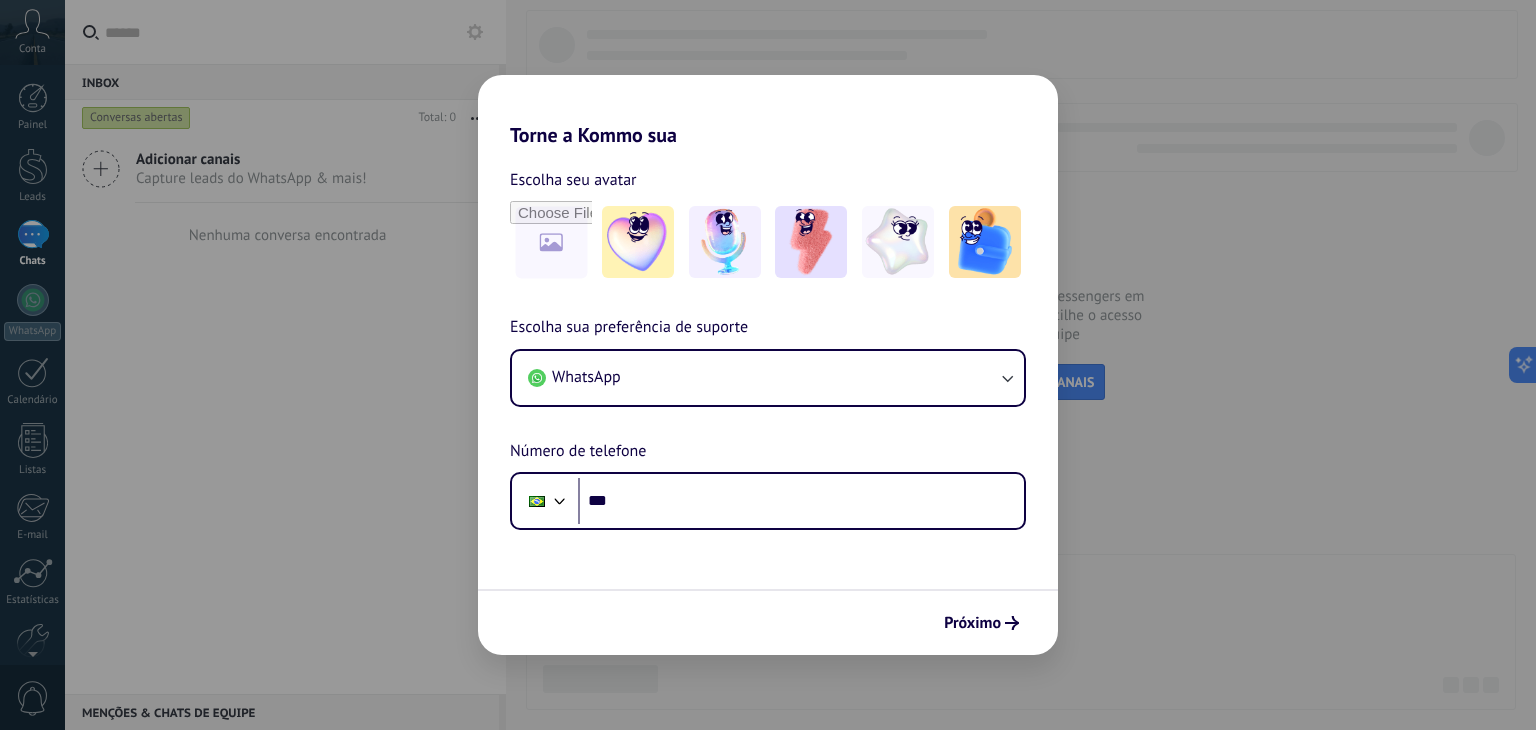 click on "Próximo" at bounding box center (768, 622) 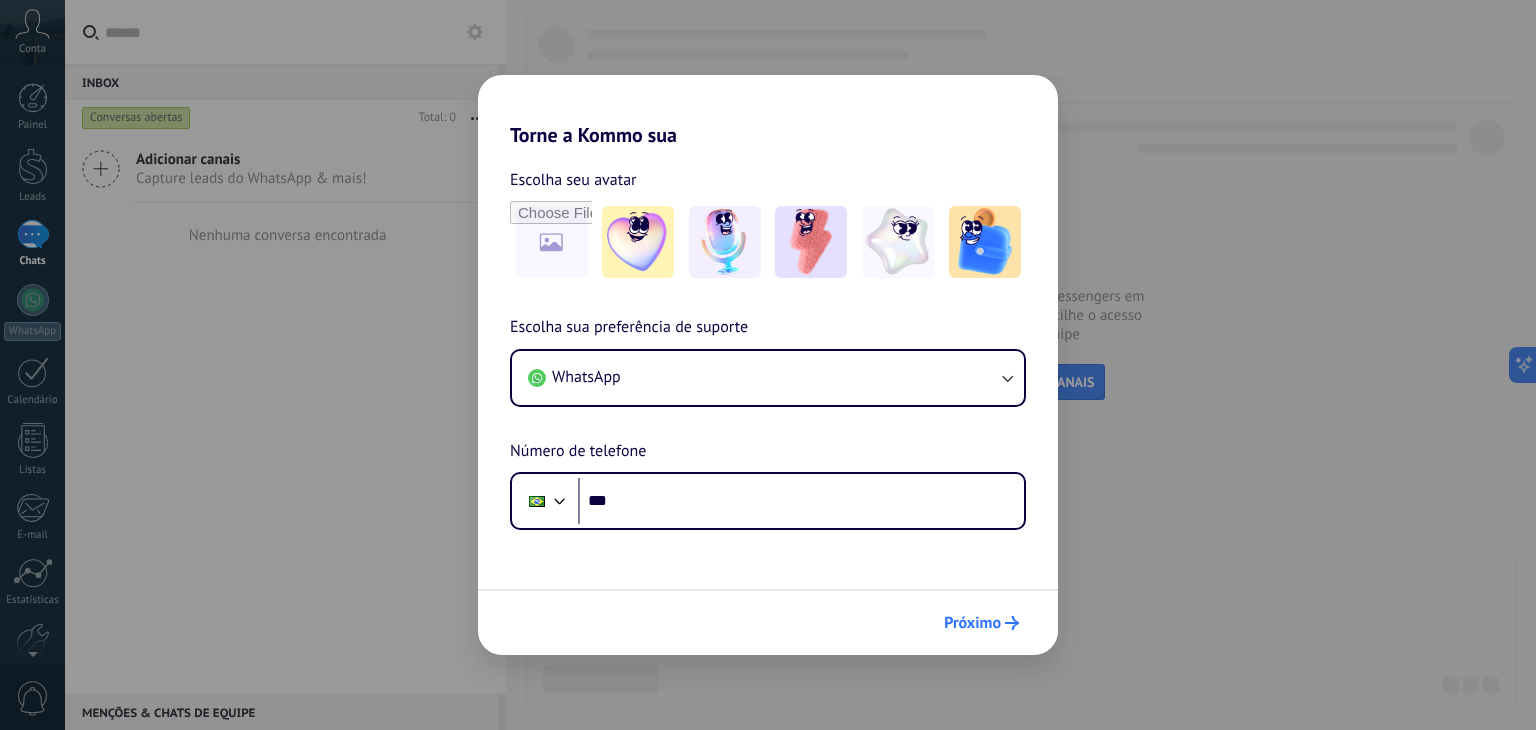 click on "Próximo" at bounding box center (972, 623) 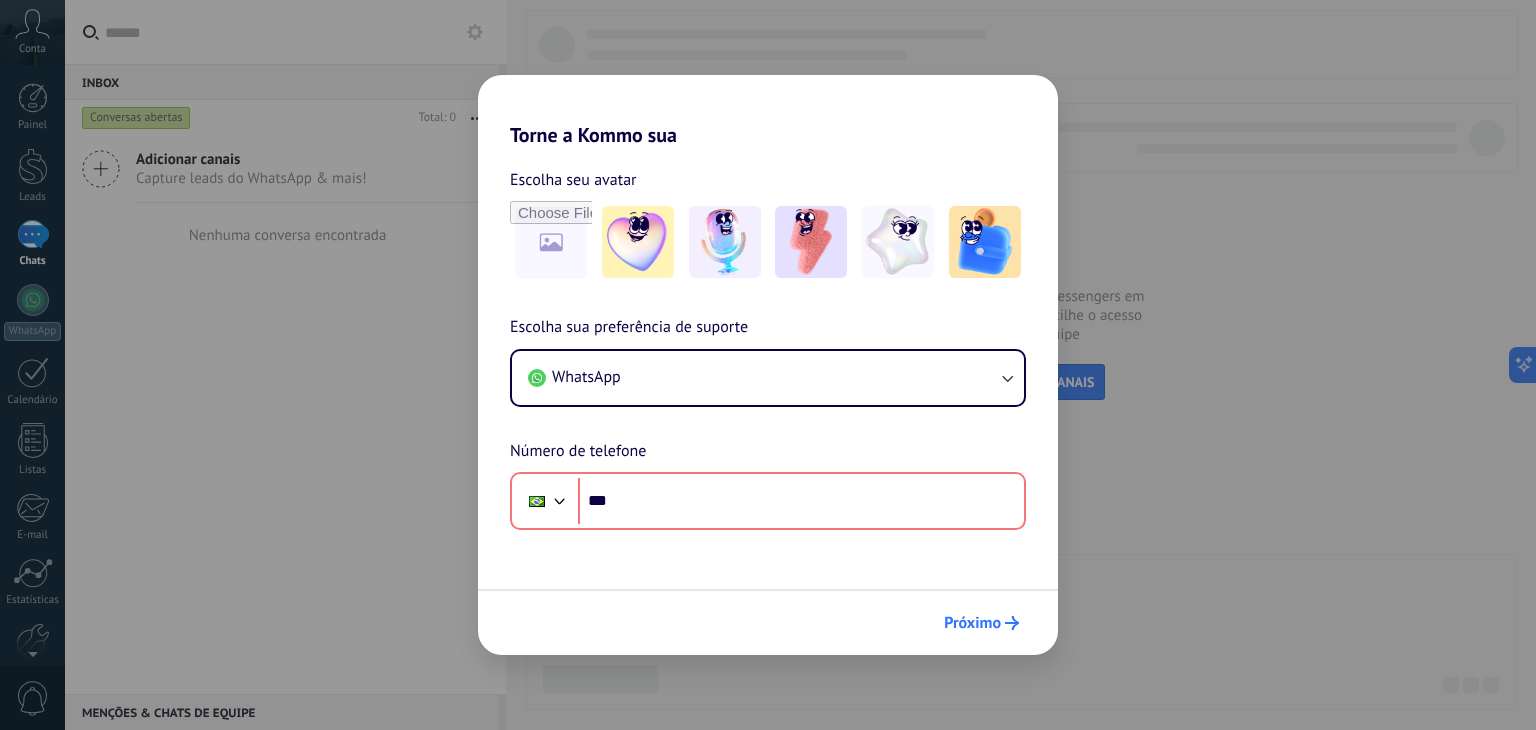 click on "Próximo" at bounding box center (972, 623) 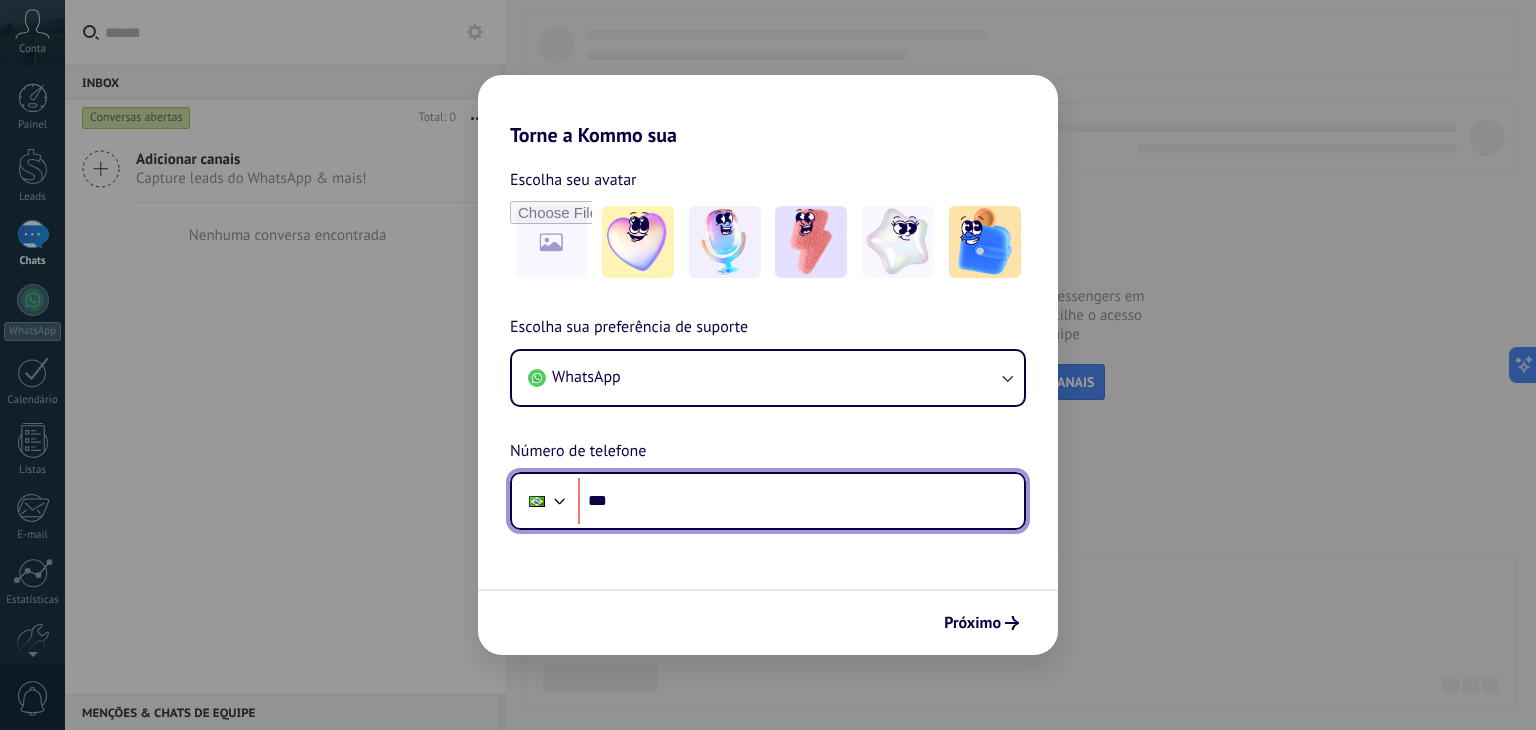 click on "***" at bounding box center (801, 501) 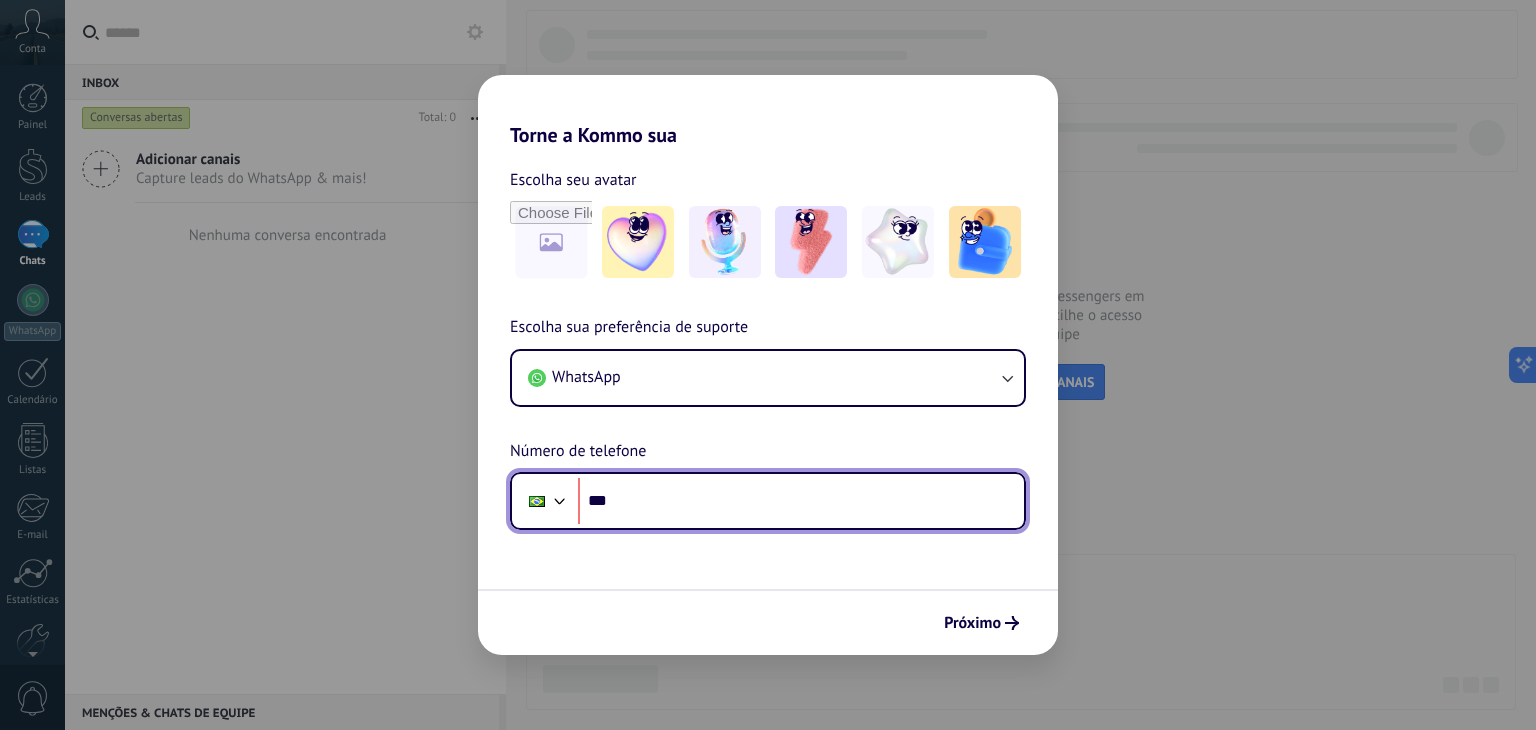 click on "***" at bounding box center (801, 501) 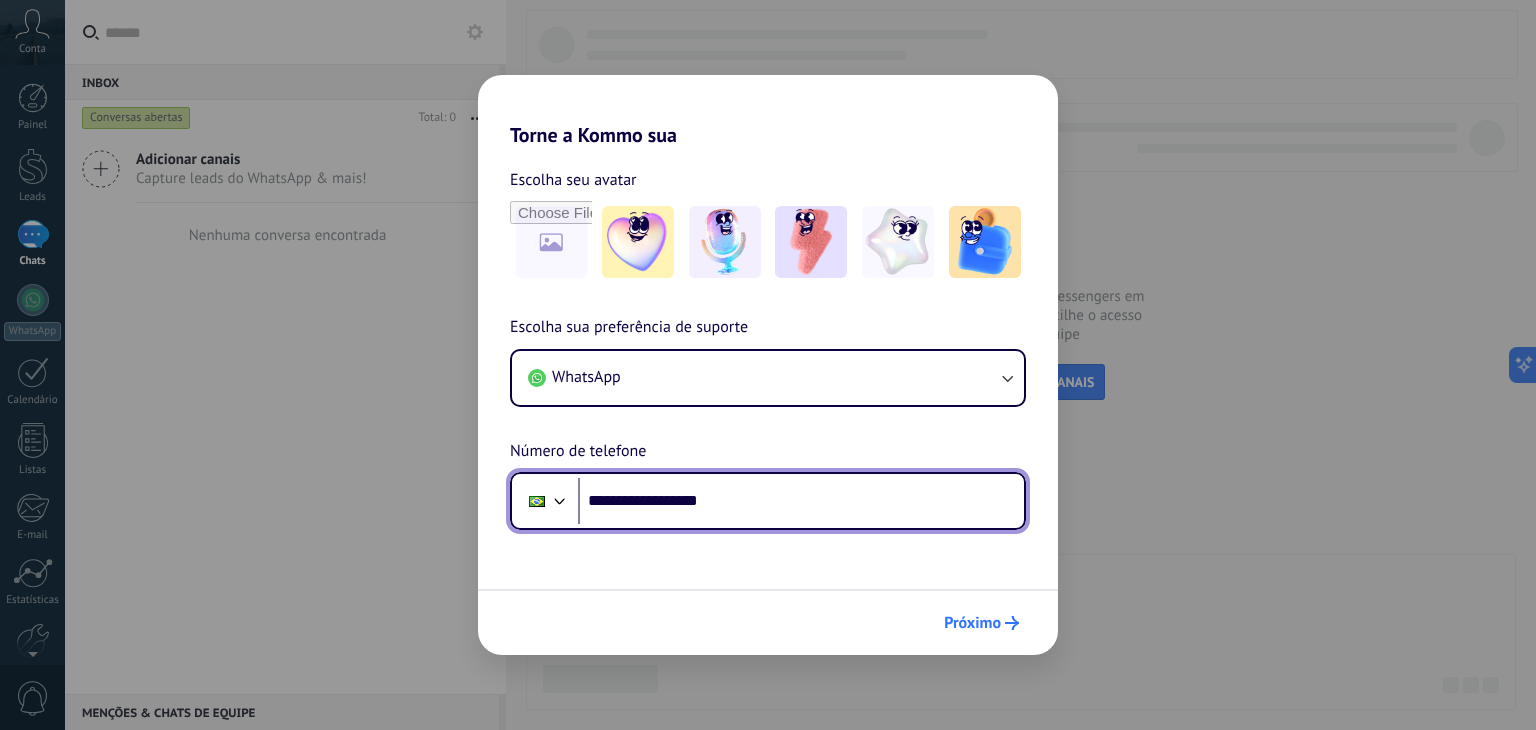 type on "**********" 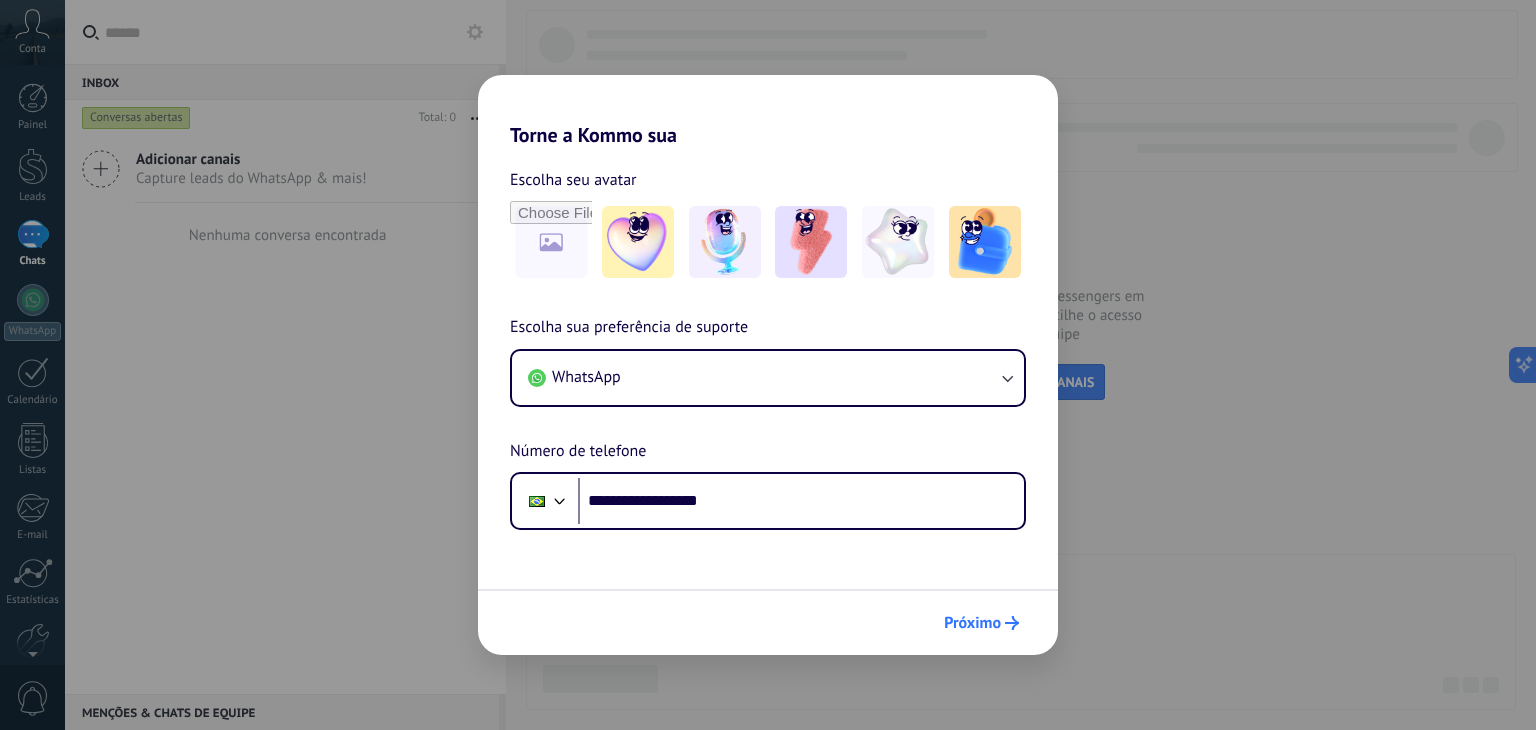 click on "Próximo" at bounding box center [972, 623] 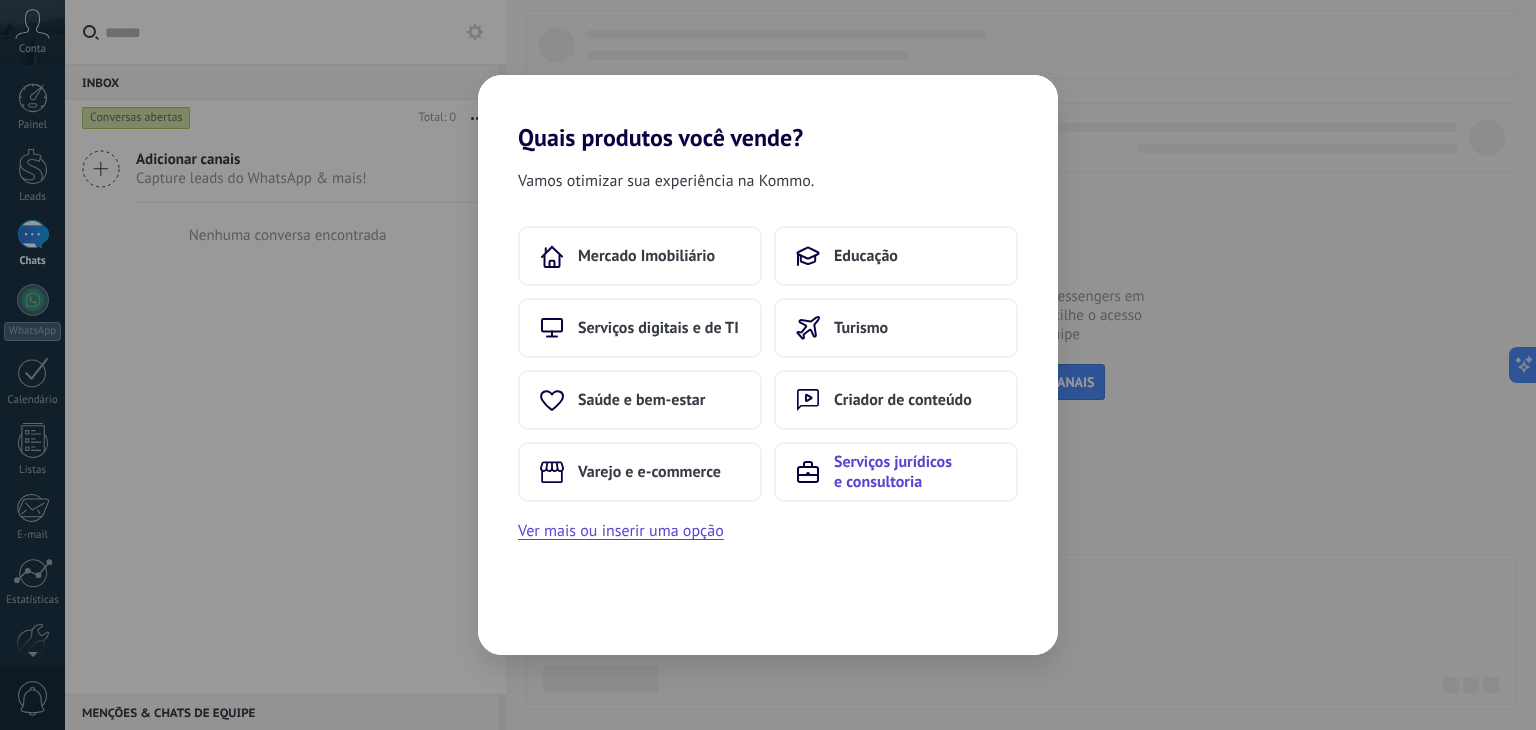 click on "Serviços jurídicos e consultoria" at bounding box center (915, 472) 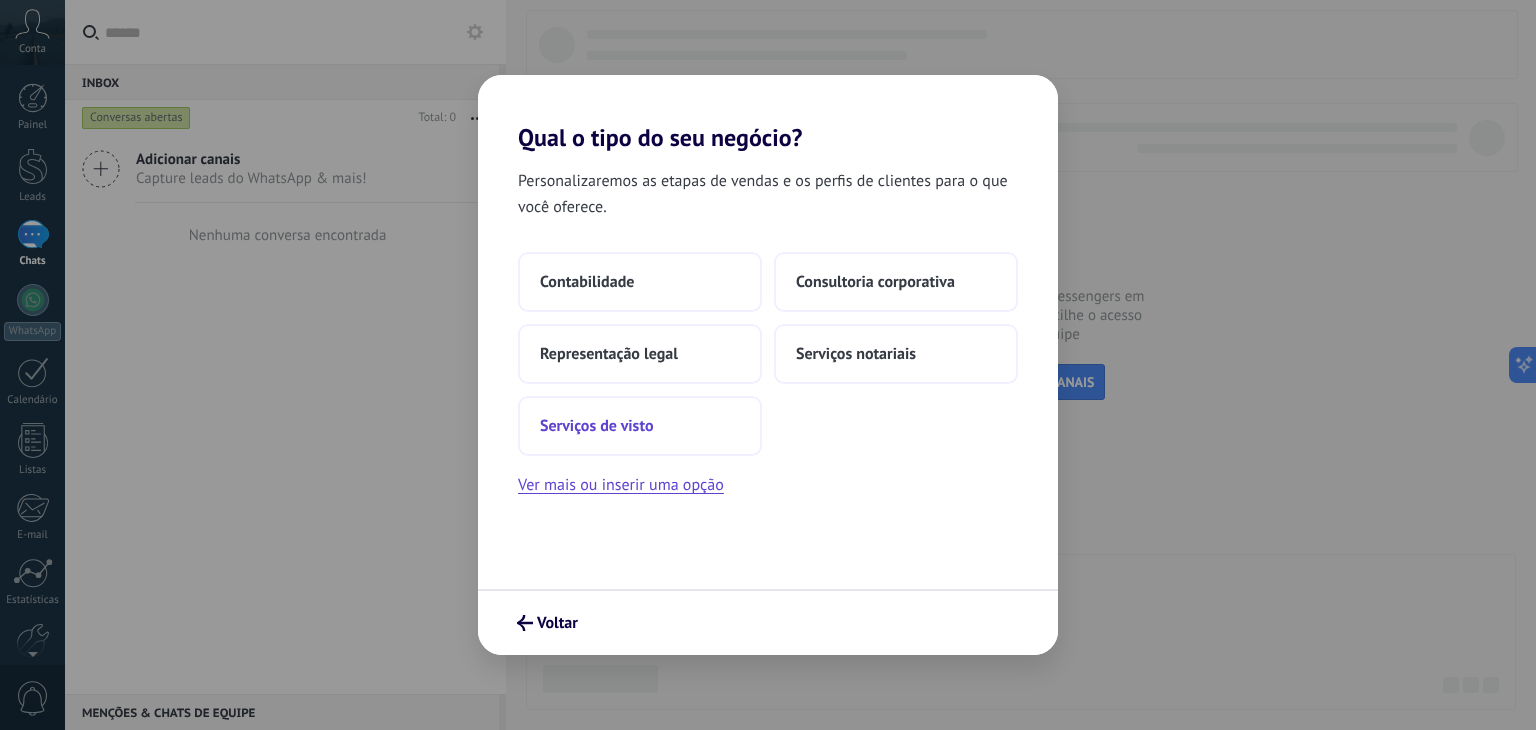 click on "Serviços de visto" at bounding box center [596, 426] 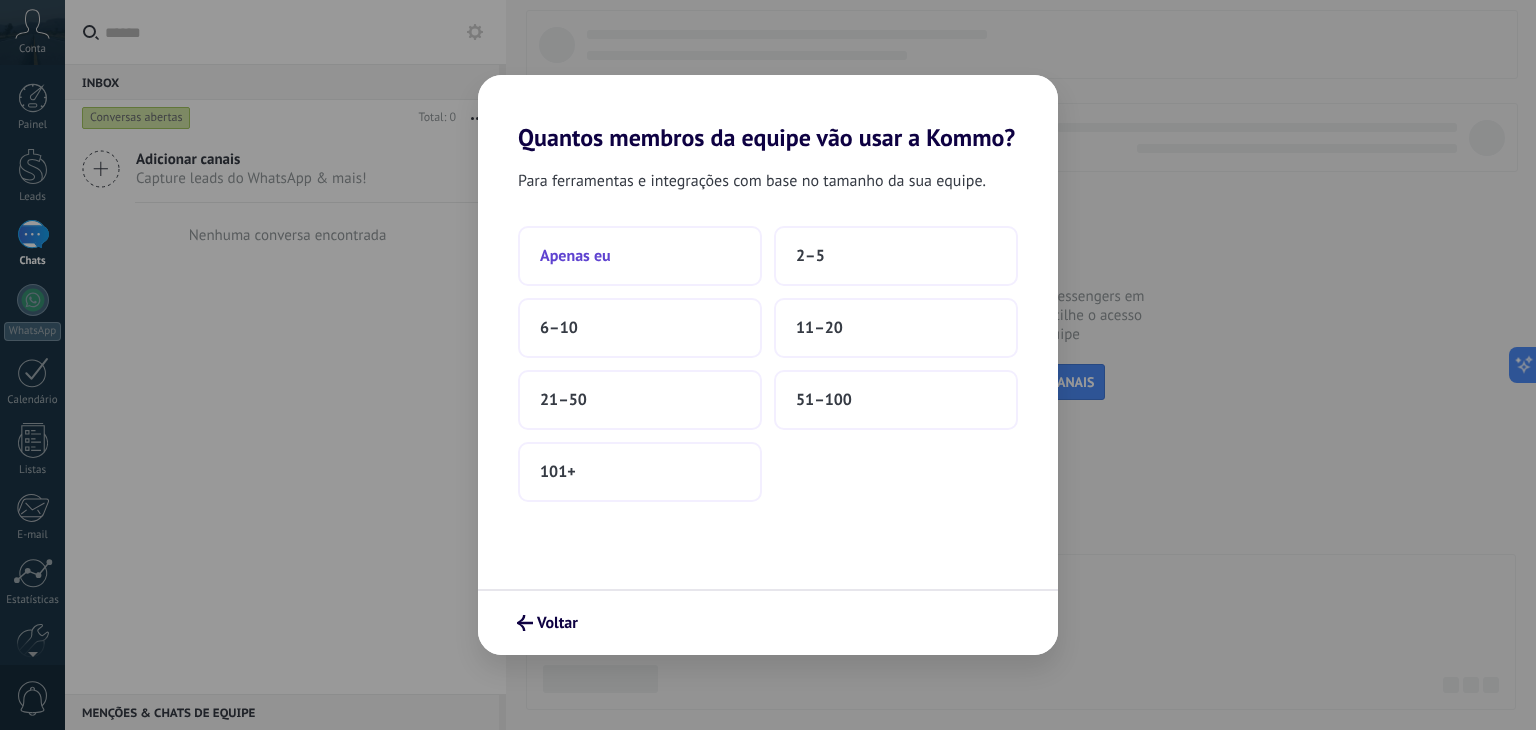 click on "Apenas eu" at bounding box center [575, 256] 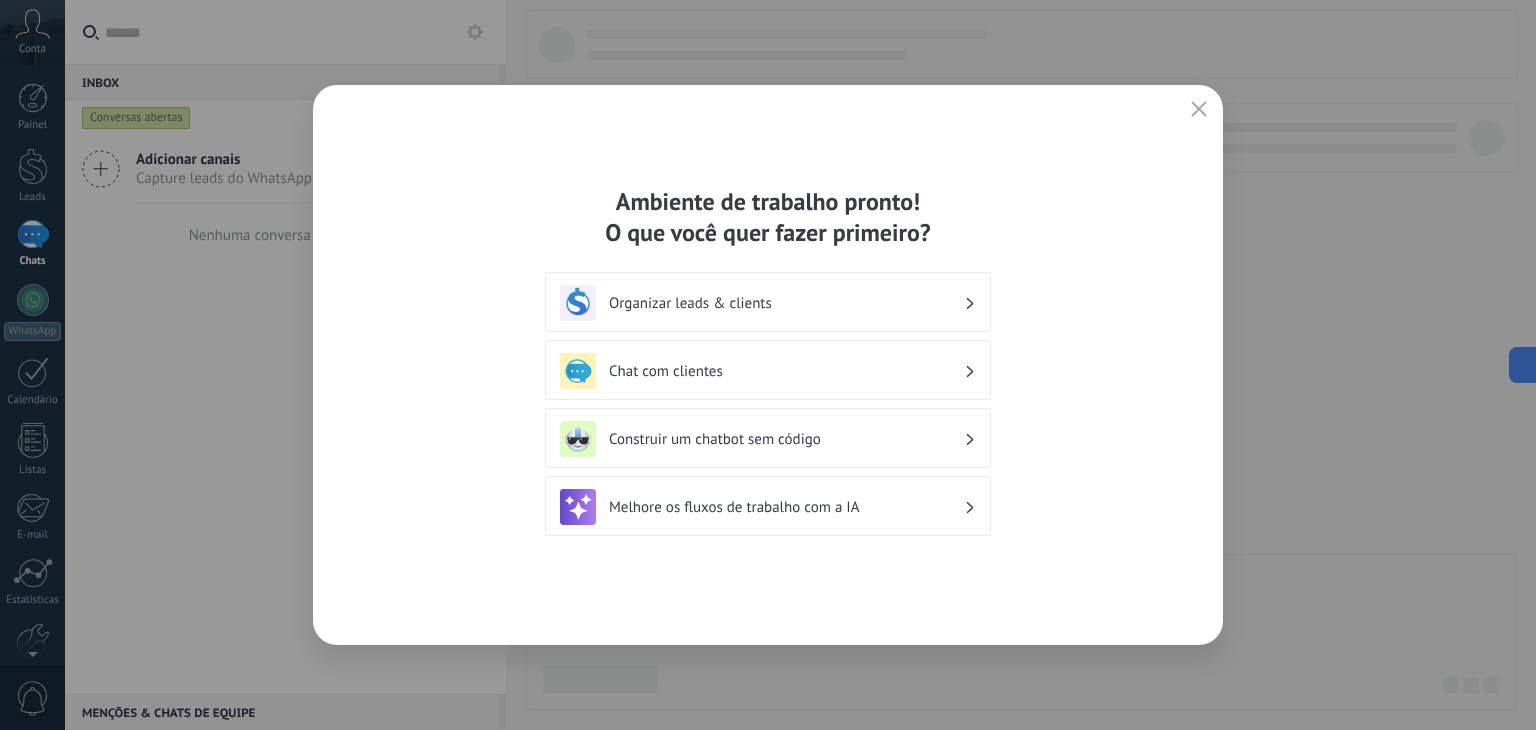 click 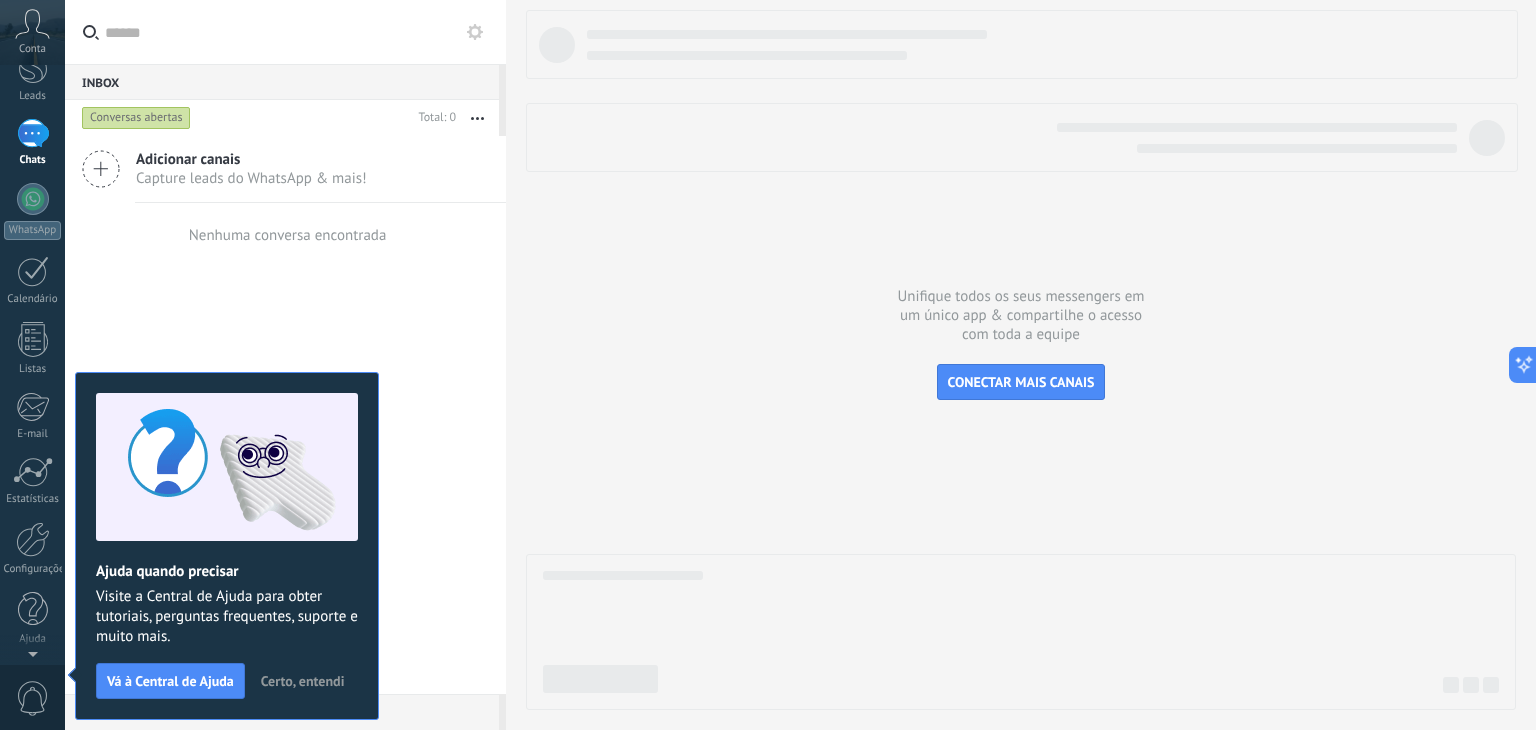 scroll, scrollTop: 0, scrollLeft: 0, axis: both 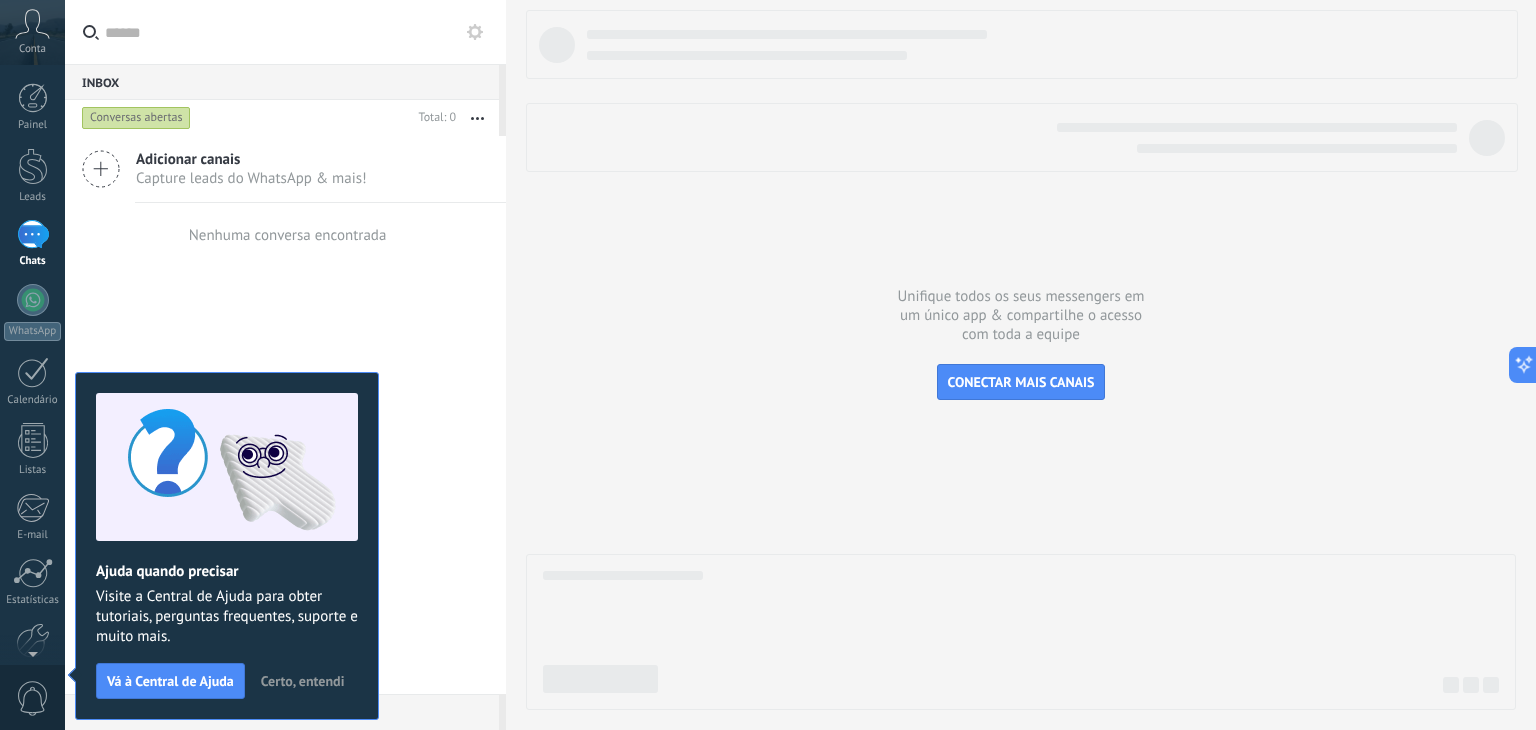 click on "Certo, entendi" at bounding box center [303, 681] 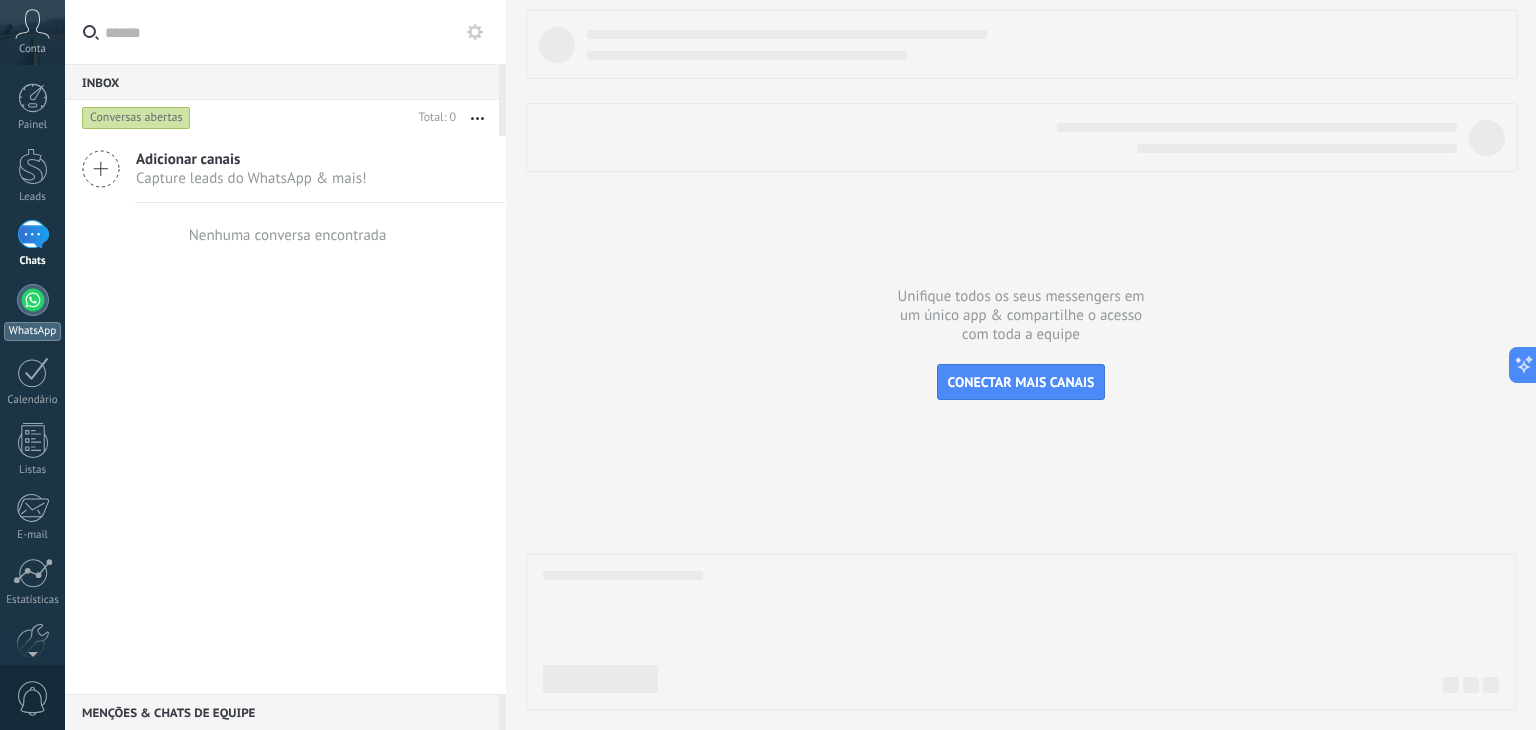 click at bounding box center [33, 300] 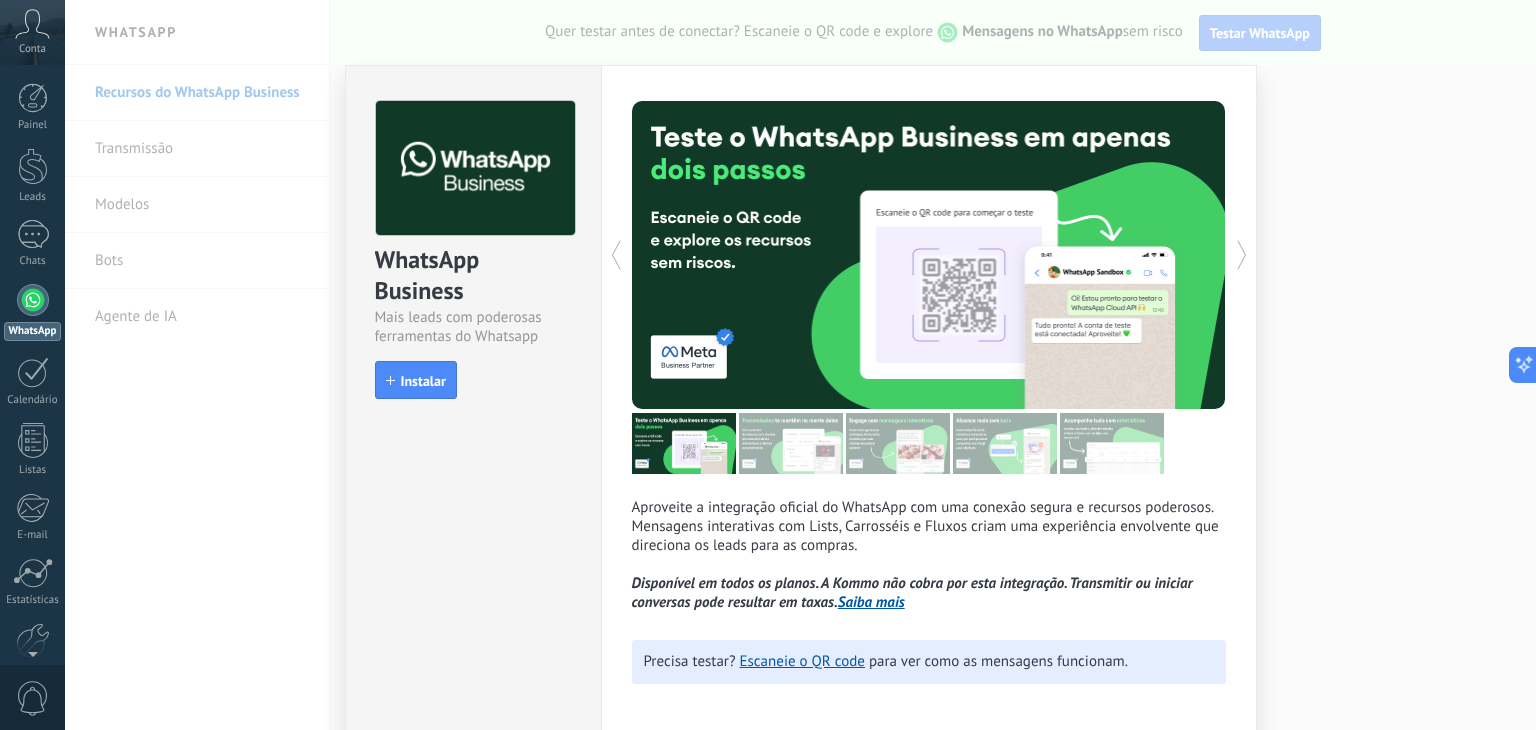 scroll, scrollTop: 88, scrollLeft: 0, axis: vertical 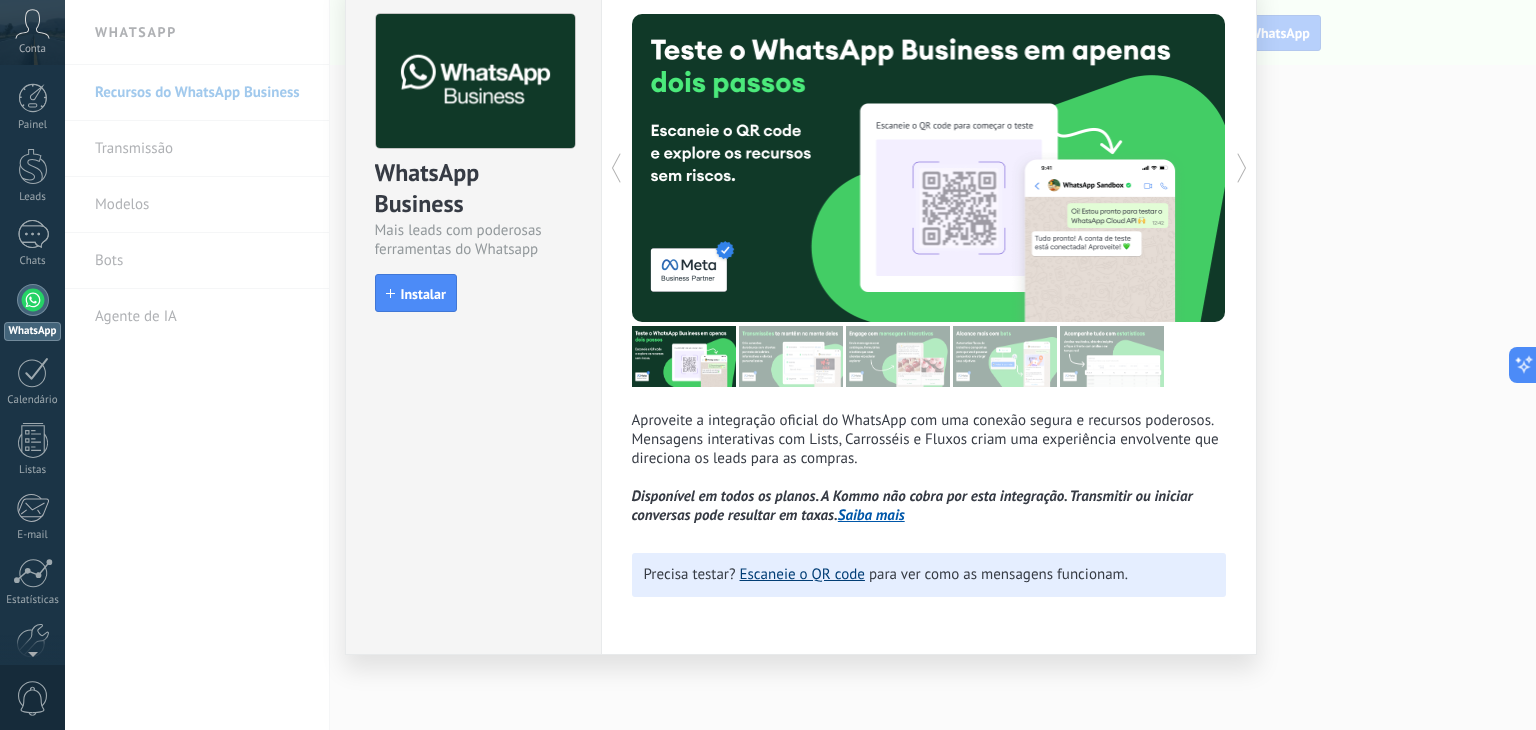 click on "Escaneie o QR code" at bounding box center (802, 574) 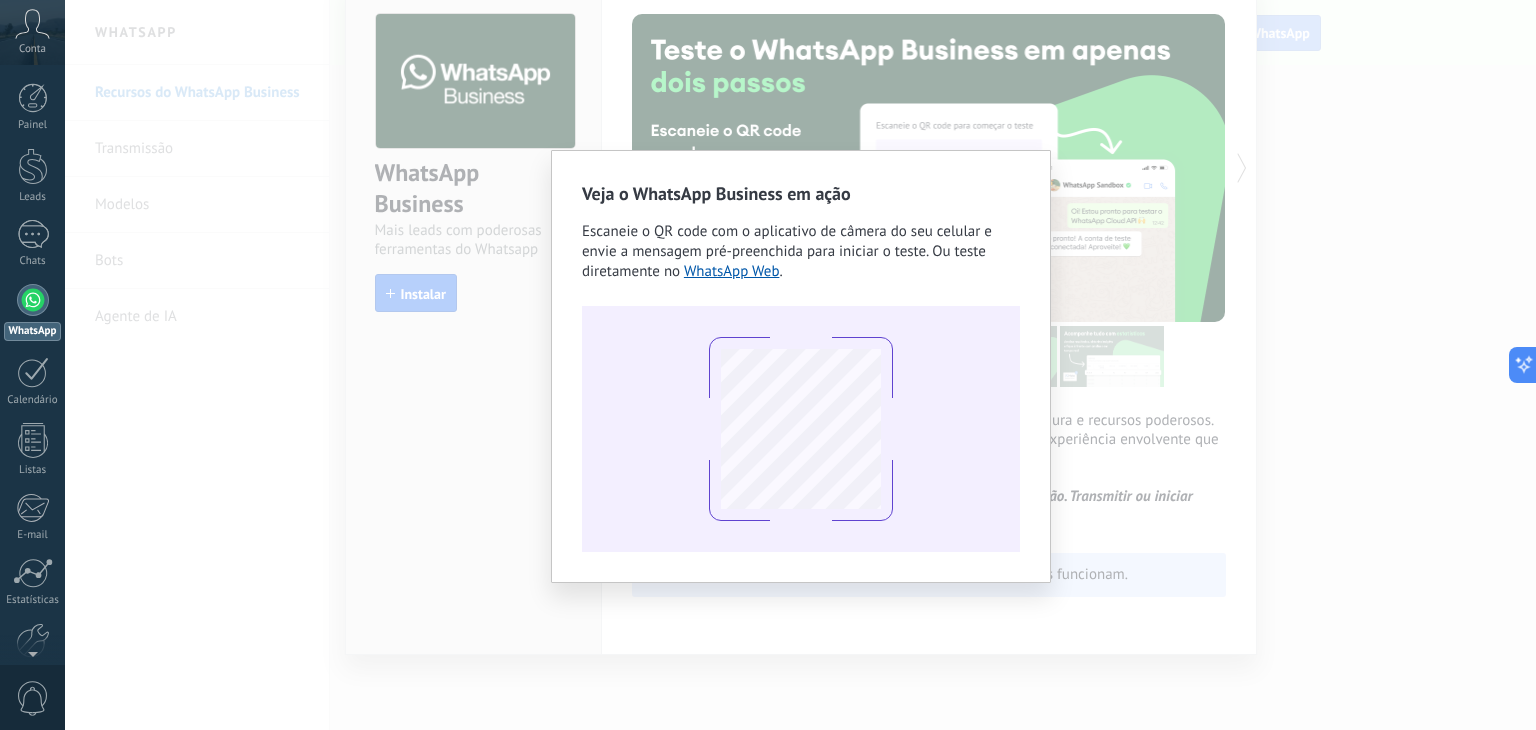 click on "Veja o WhatsApp Business em ação Escaneie o QR code com o aplicativo de câmera do seu celular e envie a mensagem pré-preenchida para iniciar o teste. Ou teste diretamente no   WhatsApp Web ." at bounding box center (800, 365) 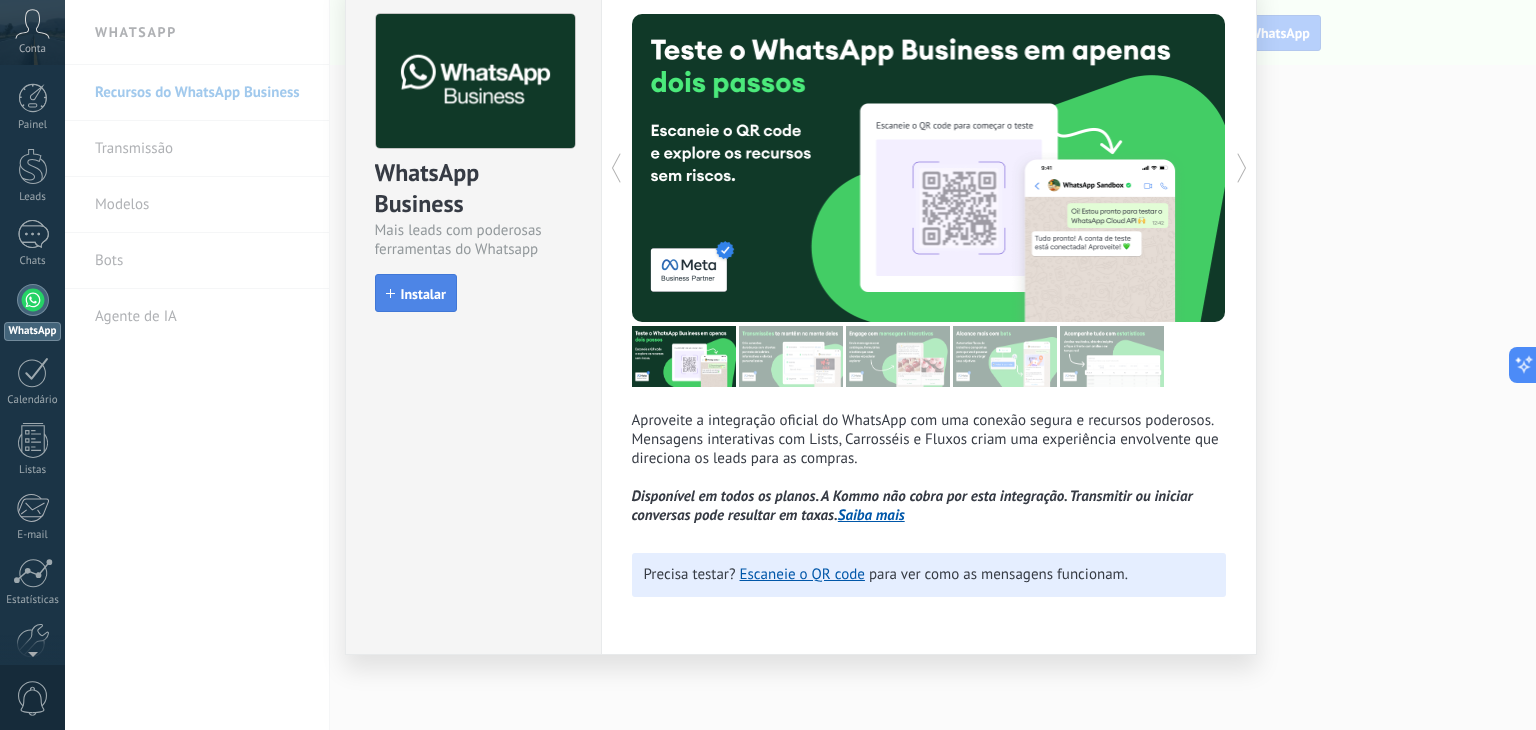 click on "Instalar" at bounding box center (423, 294) 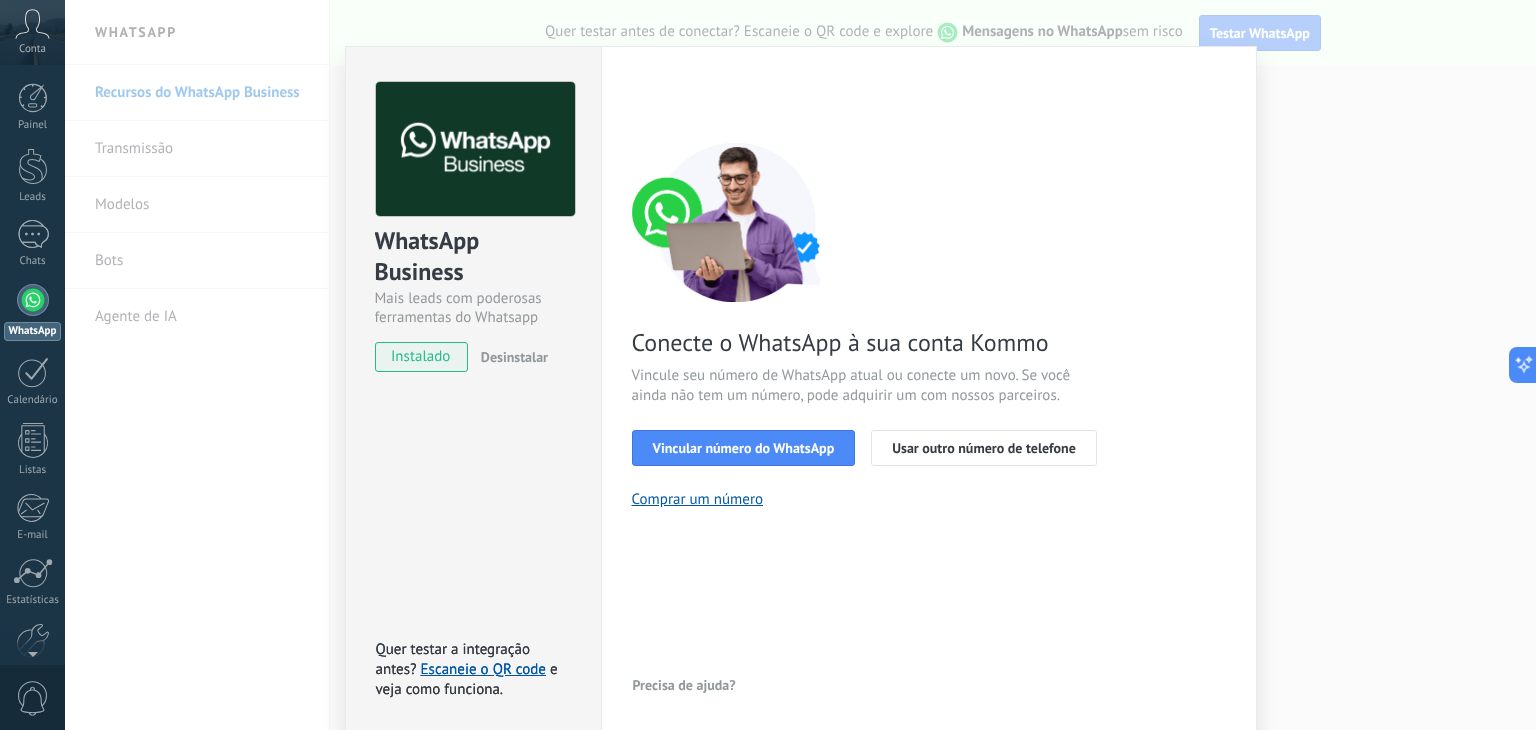 scroll, scrollTop: 28, scrollLeft: 0, axis: vertical 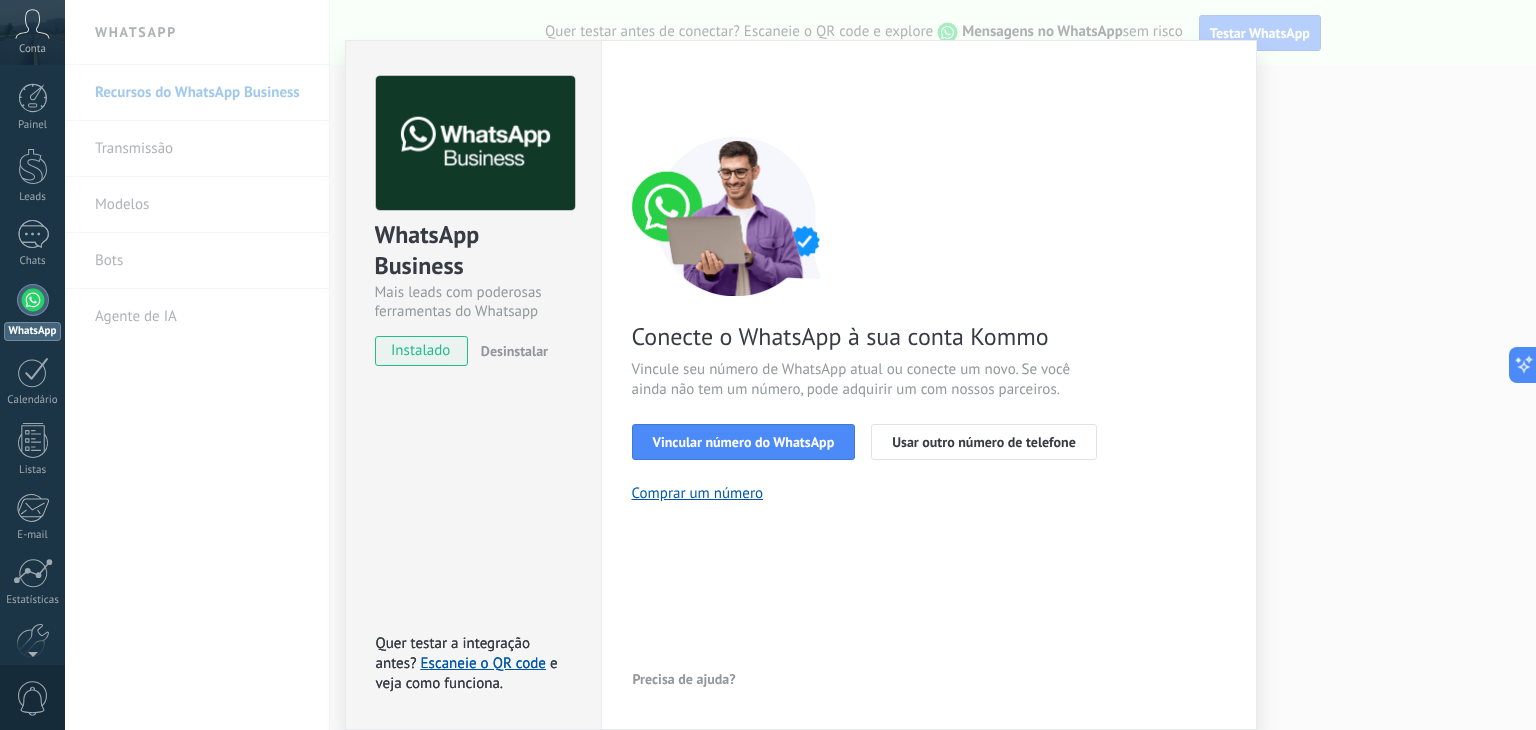 click on "WhatsApp Business Mais leads com poderosas ferramentas do Whatsapp instalado Desinstalar Quer testar a integração antes?   Escaneie o QR code   e veja como funciona. Quer testar a integração antes?   Escaneie o QR code   e veja como funciona. Configurações Autorização This tab logs the users who have granted integration access to this account. If you want to to remove a user's ability to send requests to the account on behalf of this integration, you can revoke access. If access is revoked from all users, the integration will stop working. This app is installed, but no one has given it access yet. WhatsApp Cloud API Mais _:  Salvar < Voltar 1 Selecionar aplicativo 2 Conectar Facebook 3 Finalizar configuração Conecte o WhatsApp à sua conta Kommo Vincule seu número de WhatsApp atual ou conecte um novo. Se você ainda não tem um número, pode adquirir um com nossos parceiros. Vincular número do WhatsApp Usar outro número de telefone Comprar um número Precisa de ajuda?" at bounding box center (800, 365) 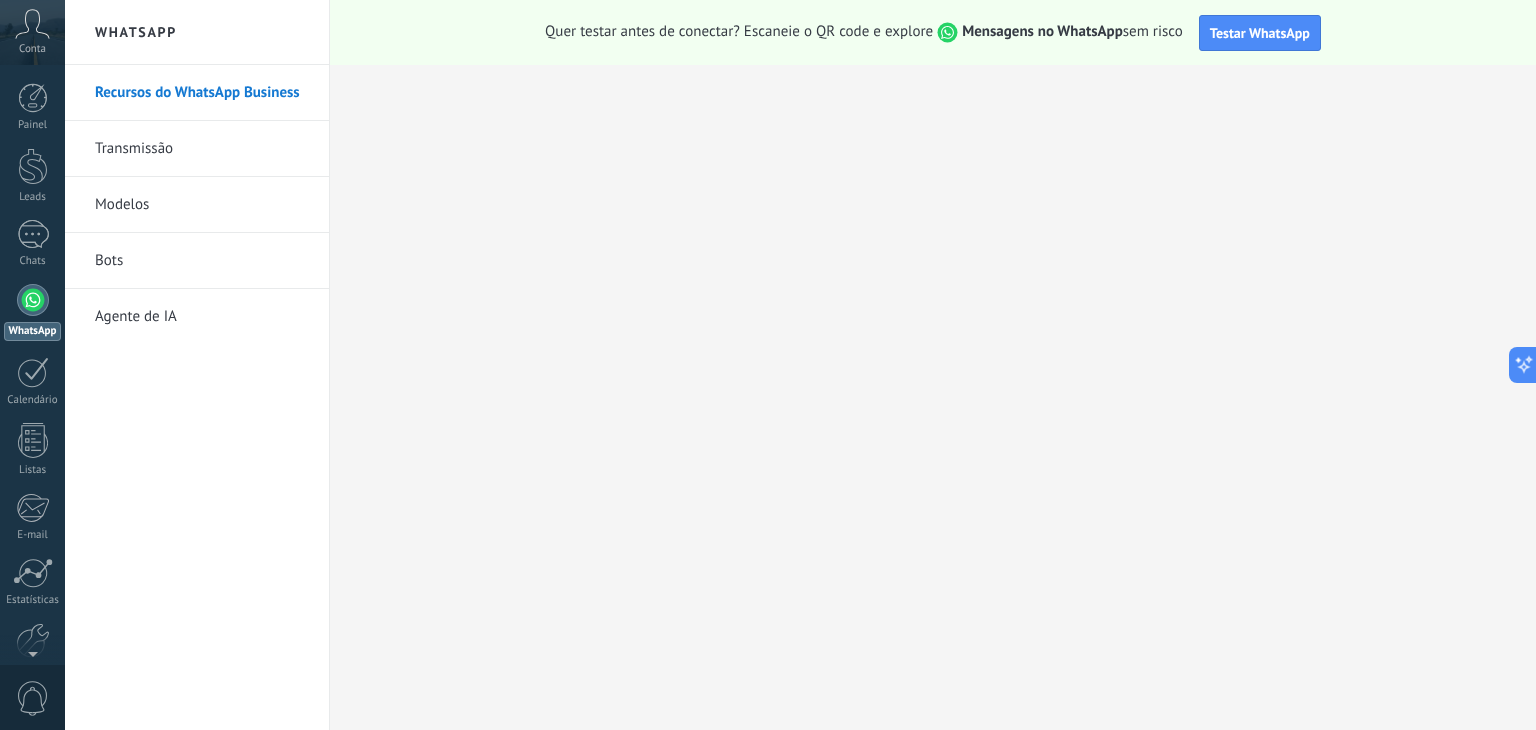 scroll, scrollTop: 0, scrollLeft: 0, axis: both 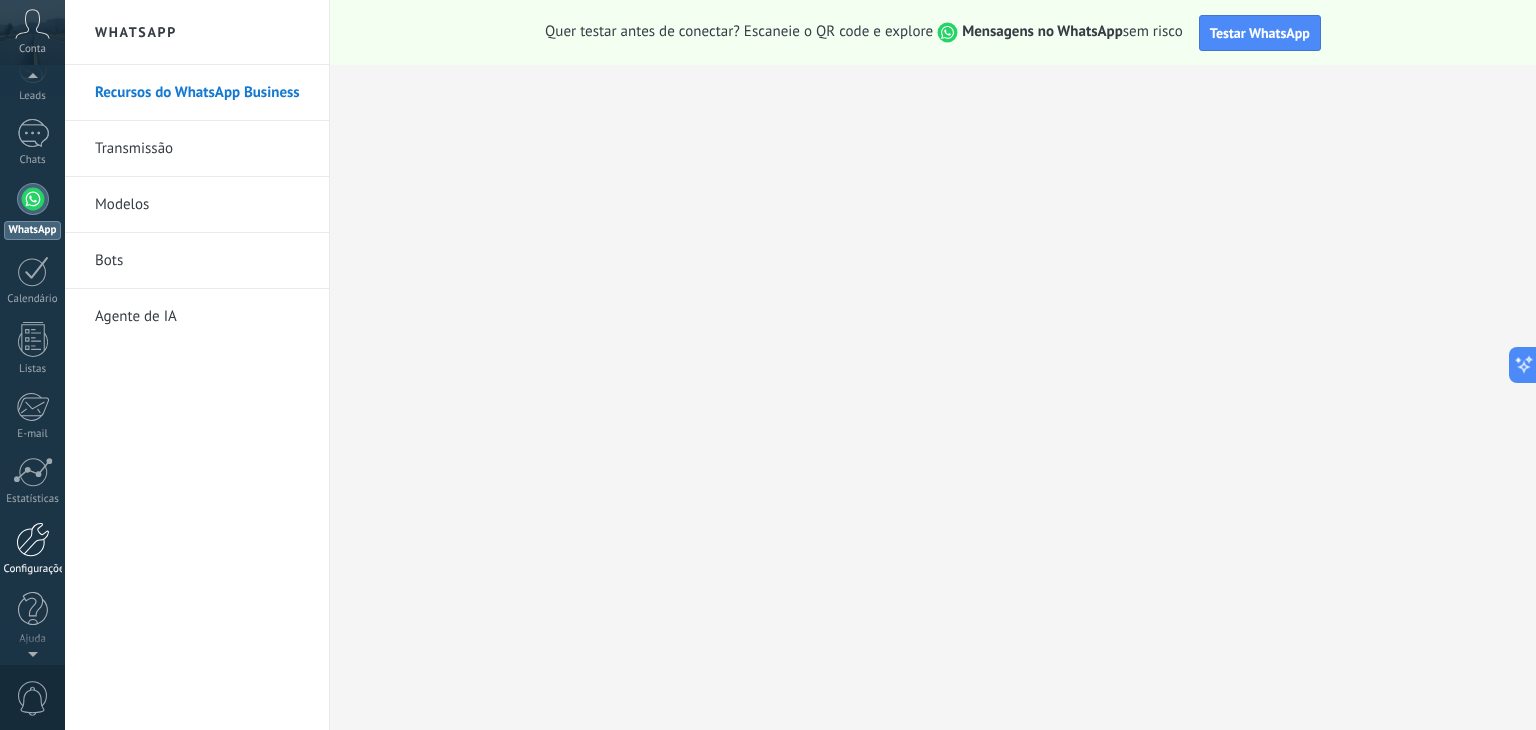 click at bounding box center (33, 539) 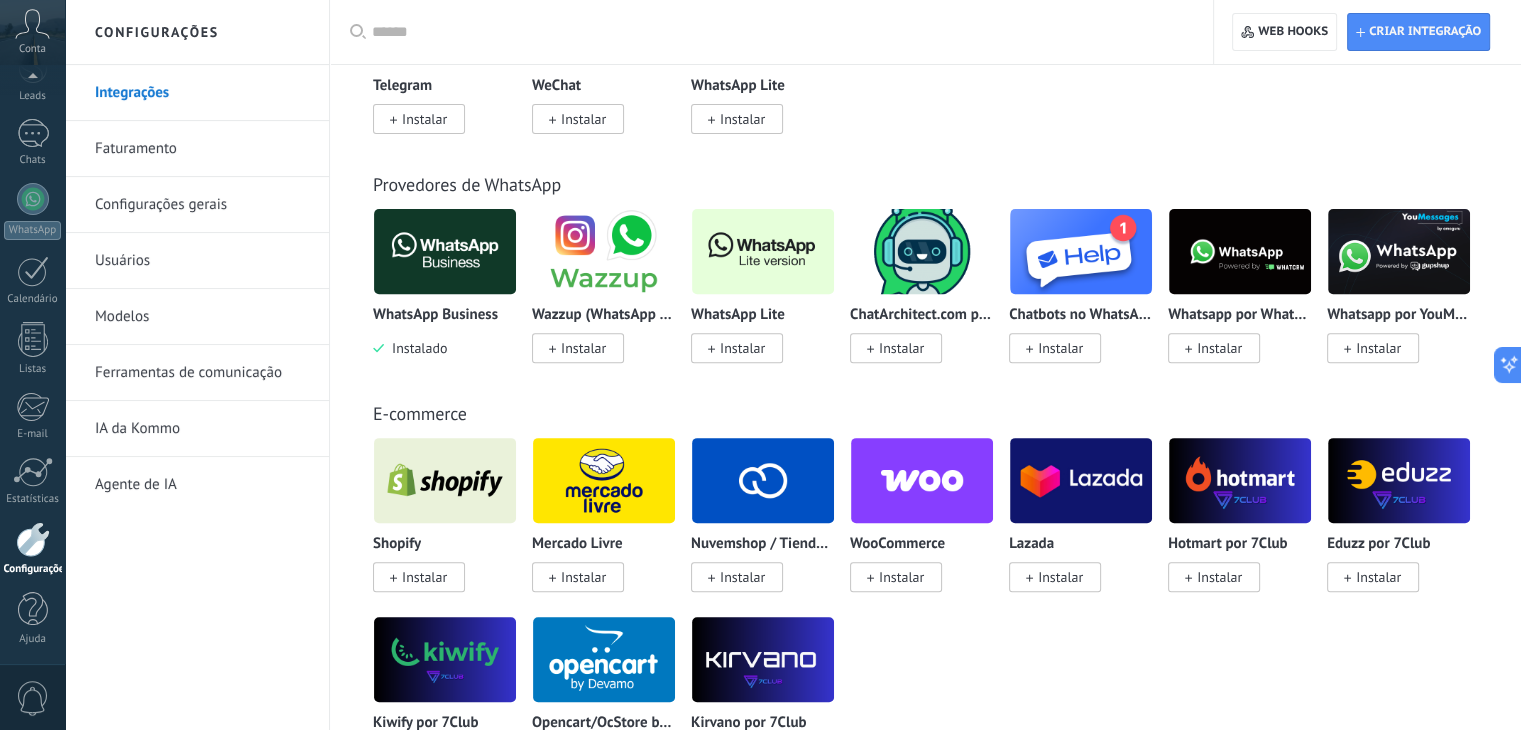 scroll, scrollTop: 700, scrollLeft: 0, axis: vertical 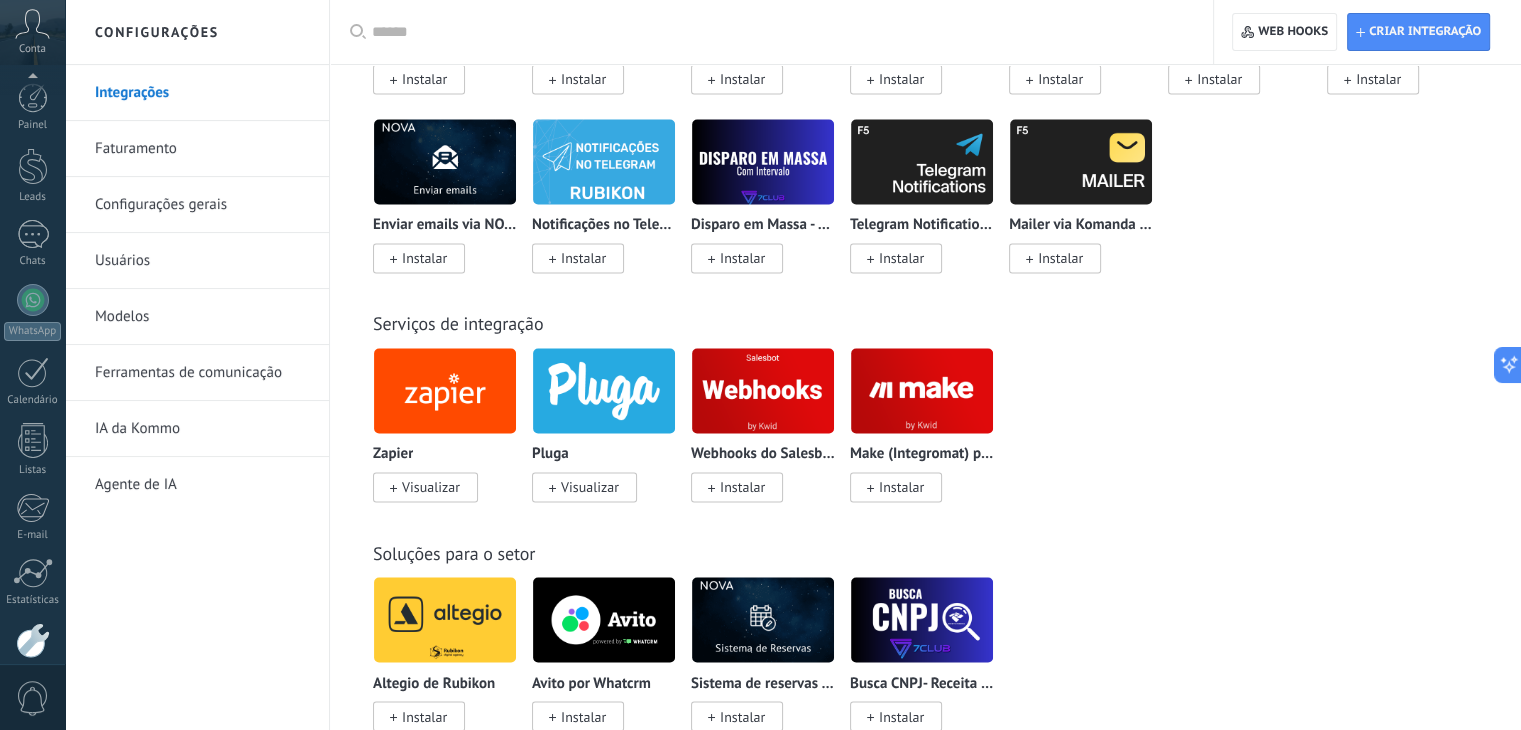 click on "Faturamento" at bounding box center (202, 149) 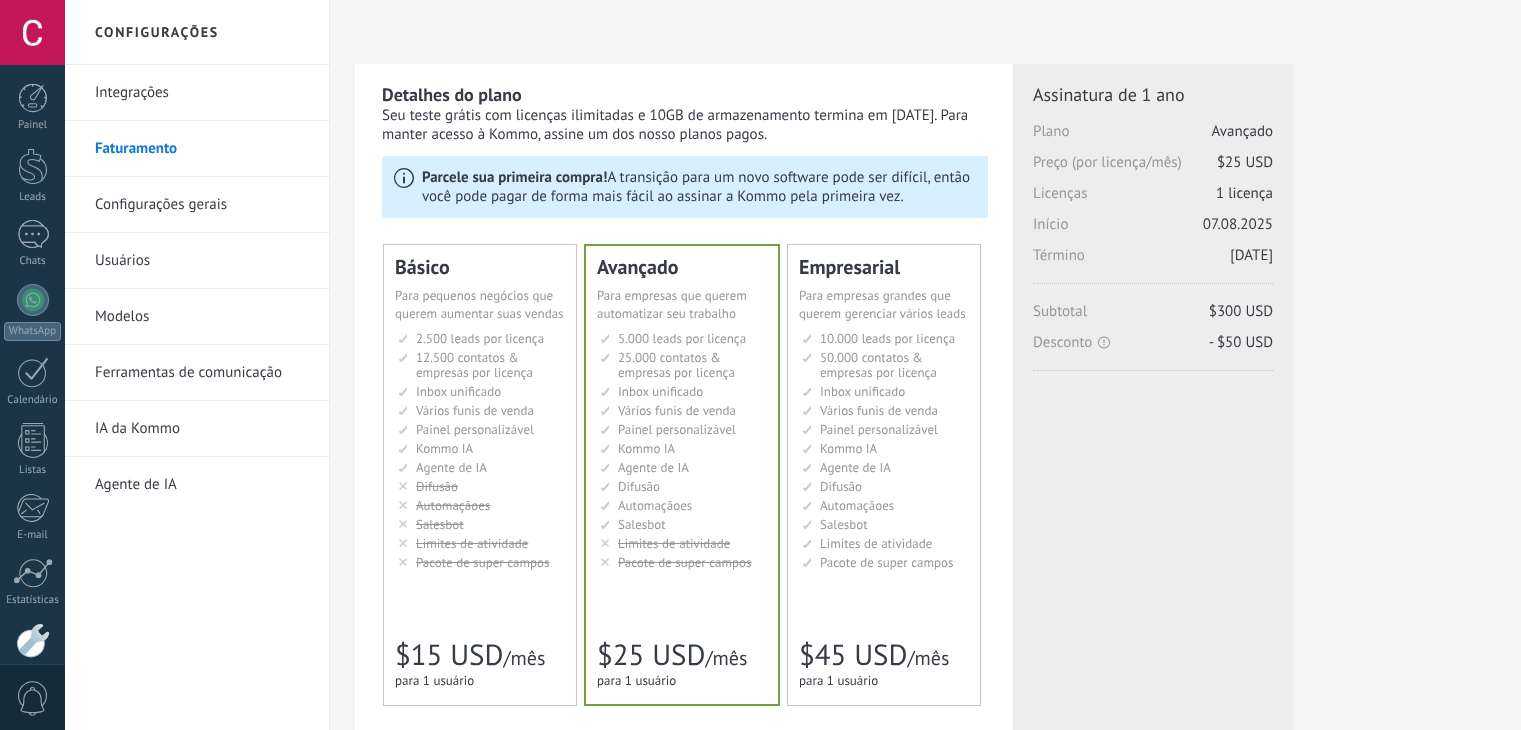 scroll, scrollTop: 0, scrollLeft: 0, axis: both 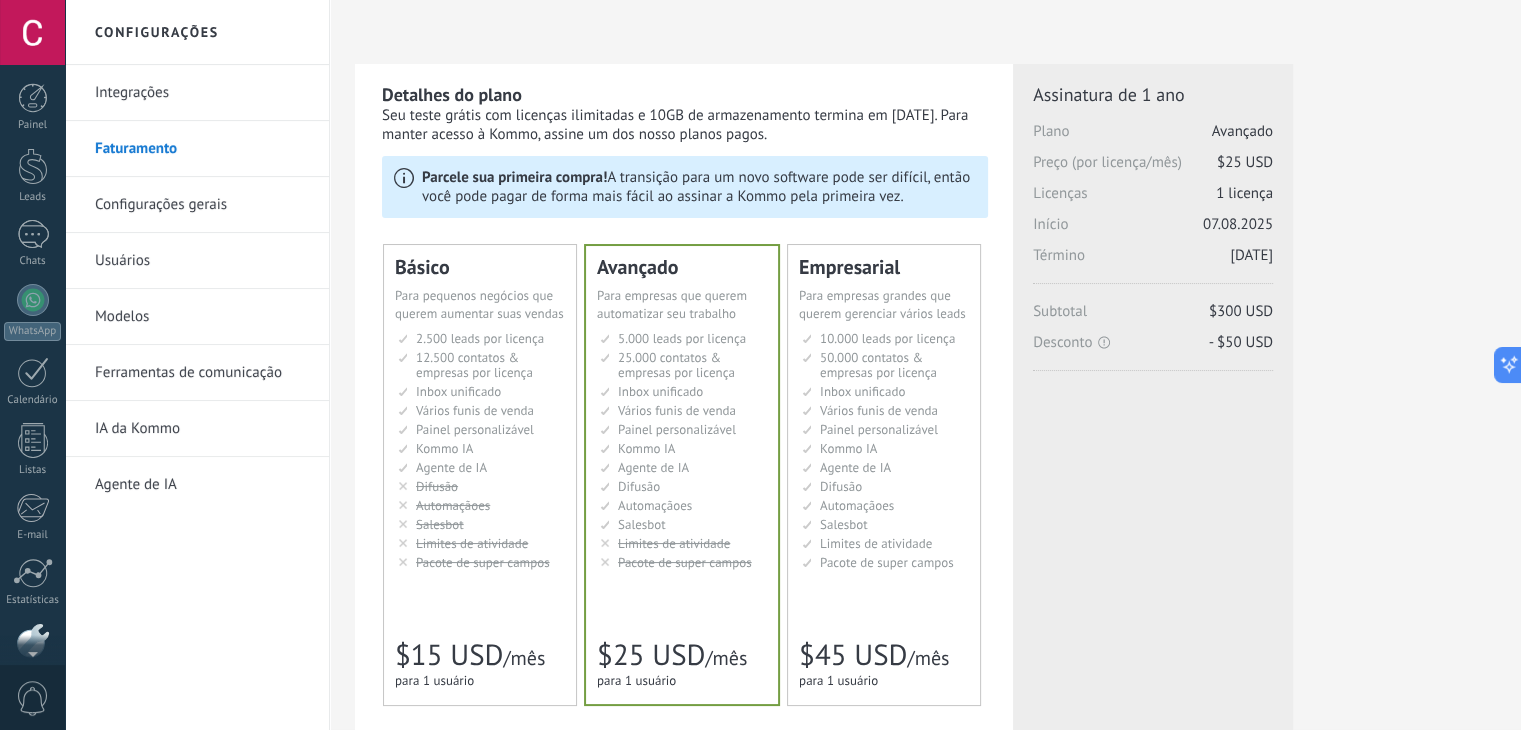 click at bounding box center [32, 32] 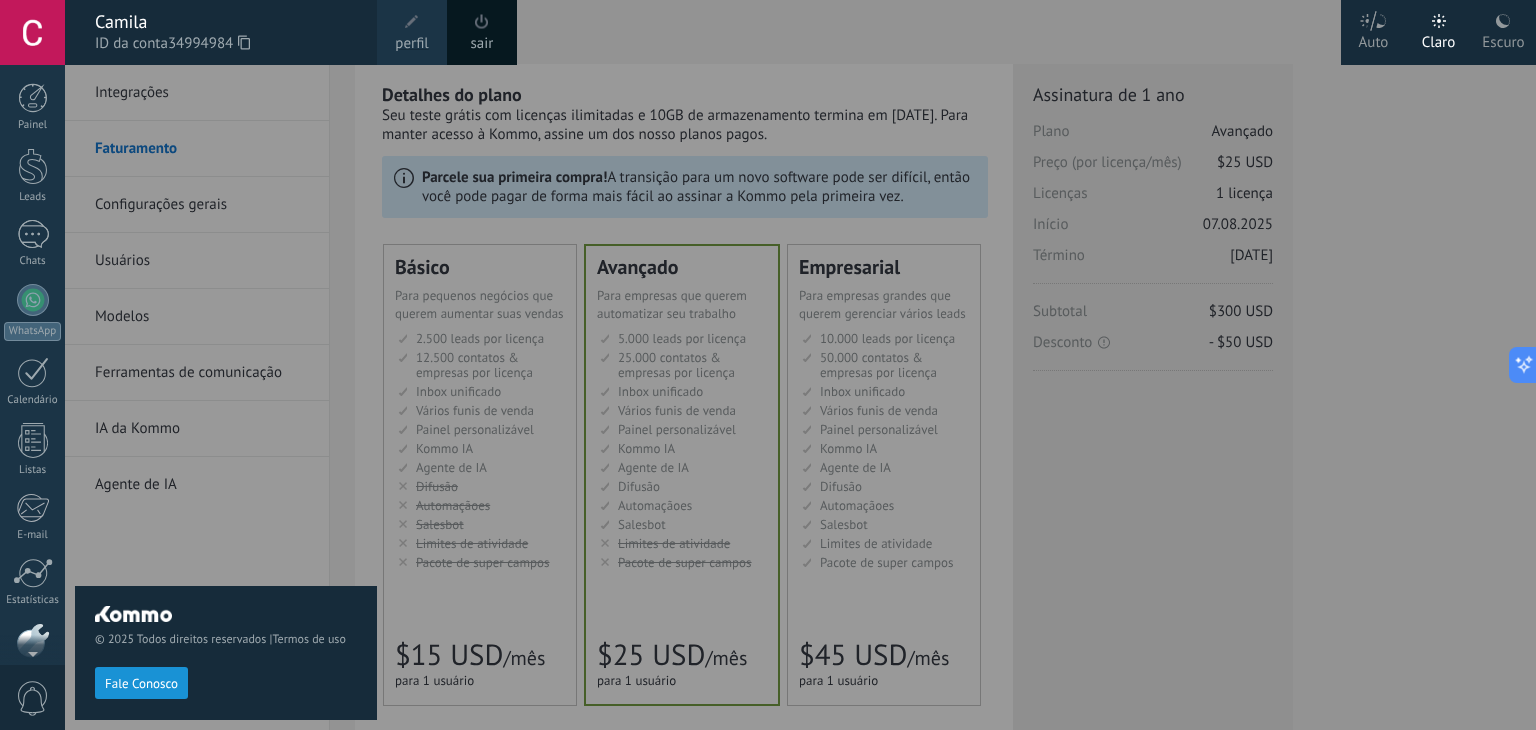 click on "© 2025 Todos direitos reservados |  Termos de uso
Fale Conosco" at bounding box center (226, 397) 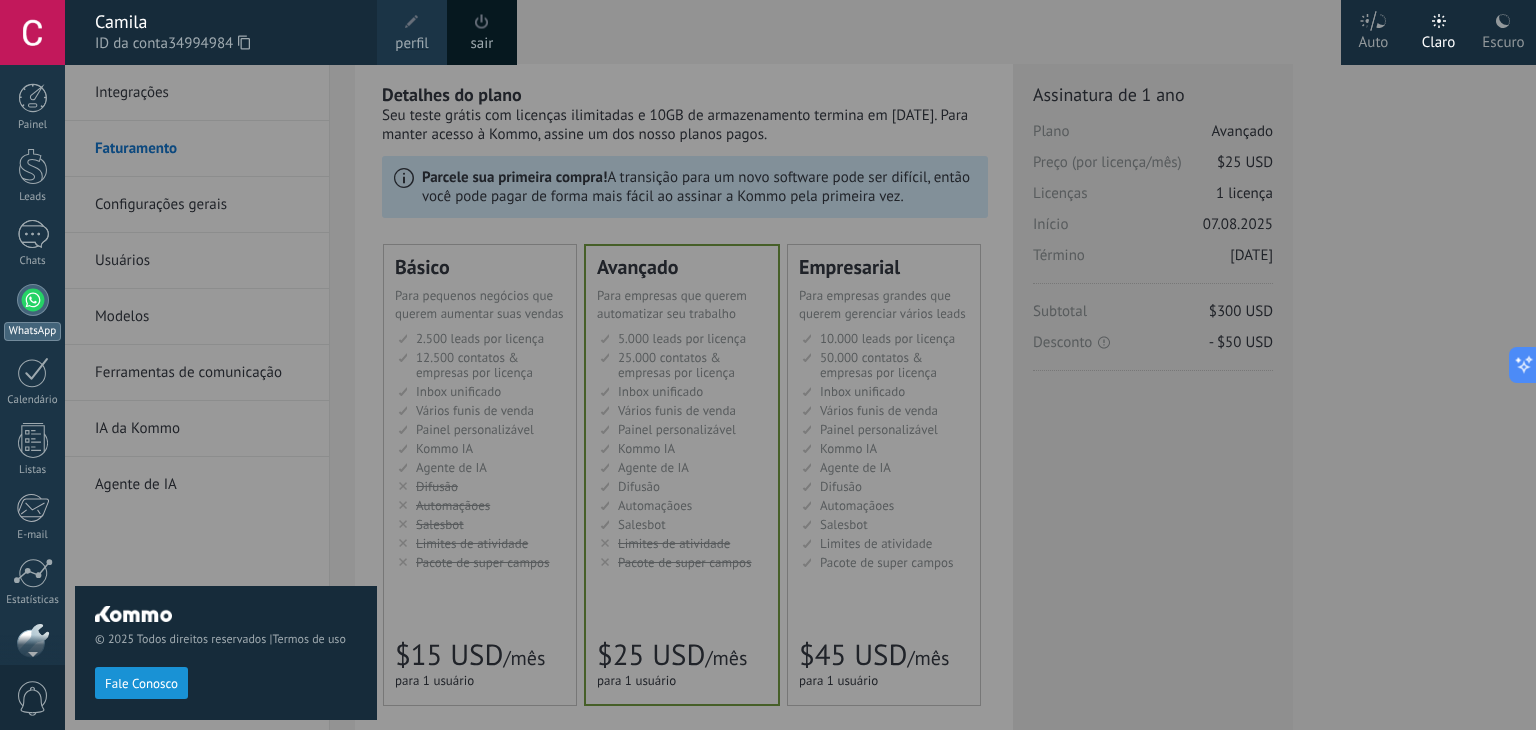 click at bounding box center [33, 300] 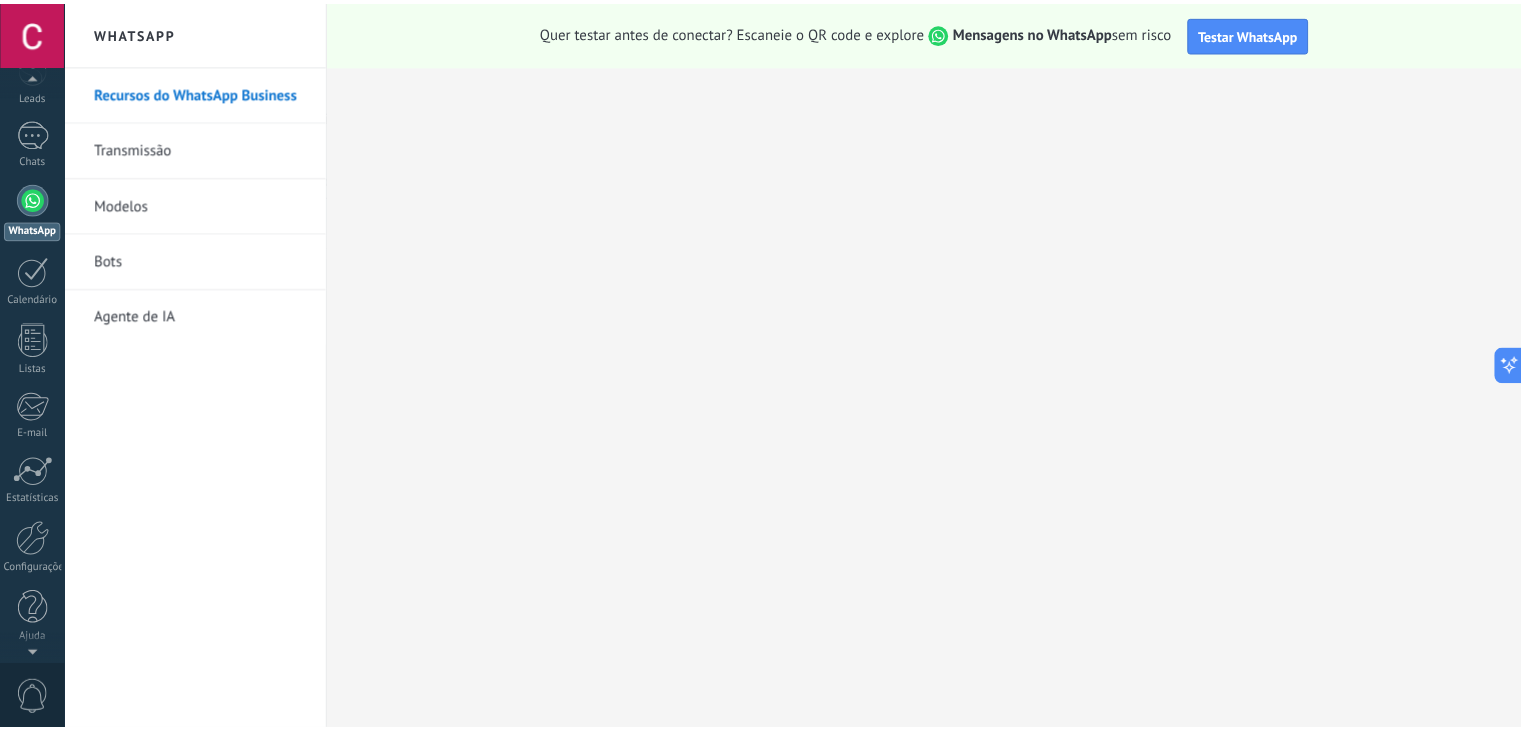 scroll, scrollTop: 0, scrollLeft: 0, axis: both 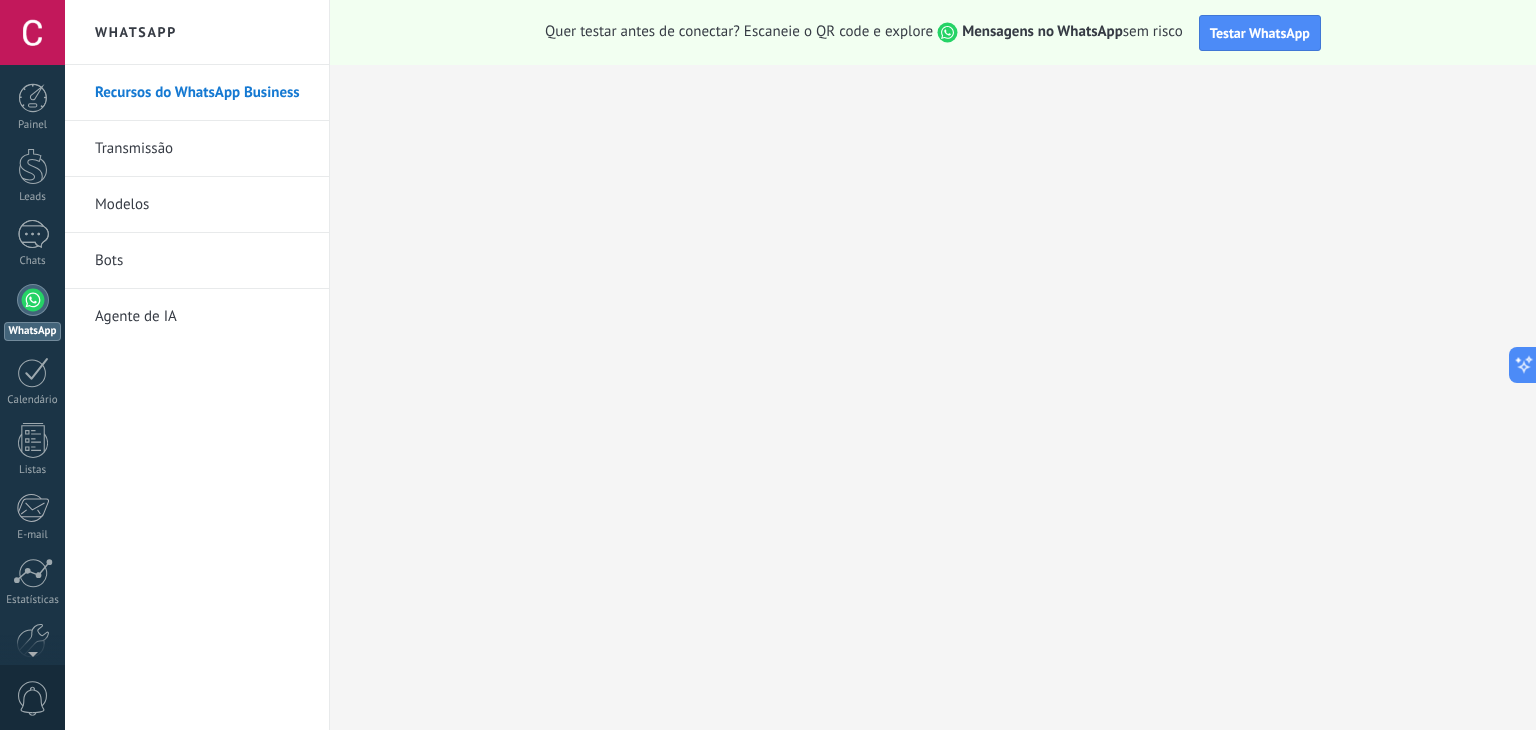 click on "Agente de IA" at bounding box center (202, 317) 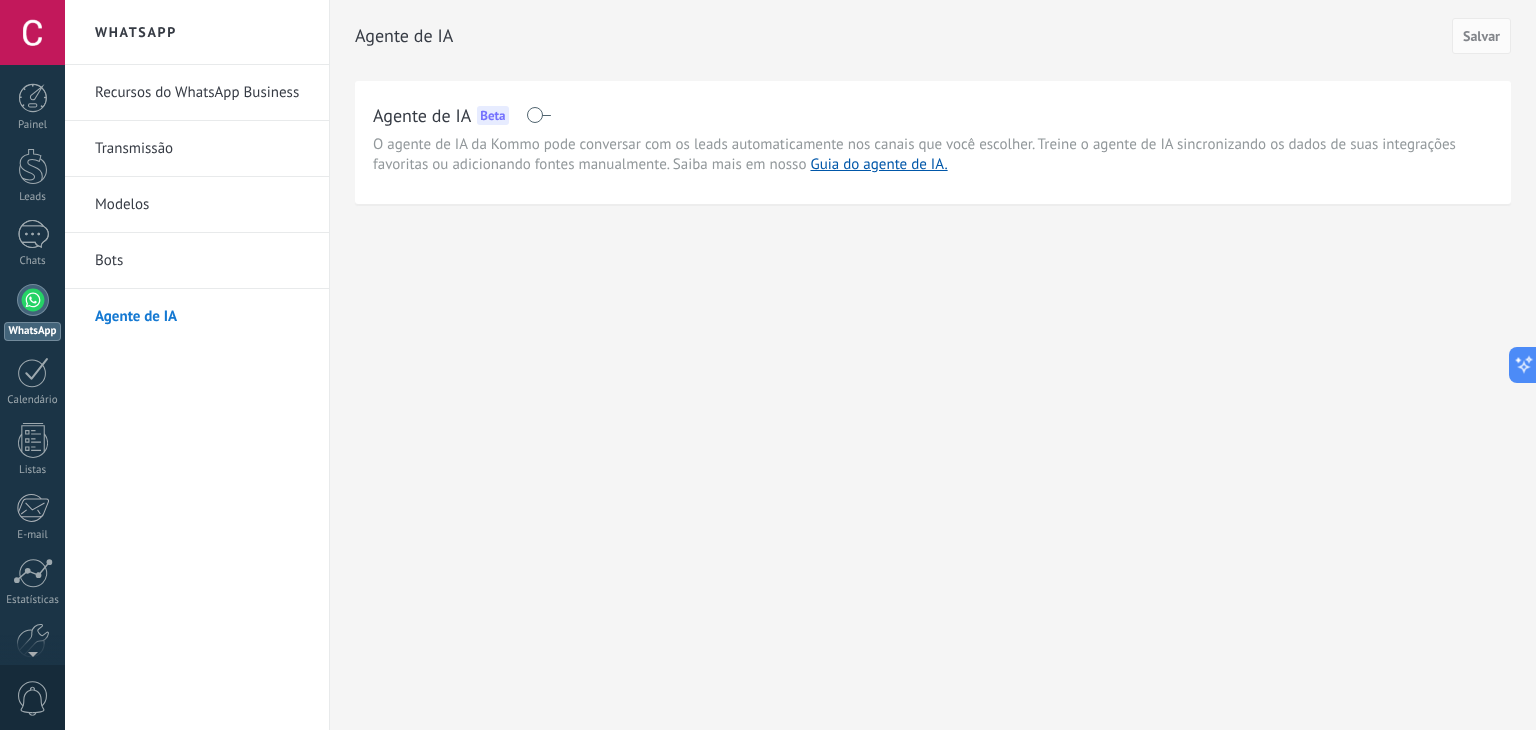click at bounding box center [538, 115] 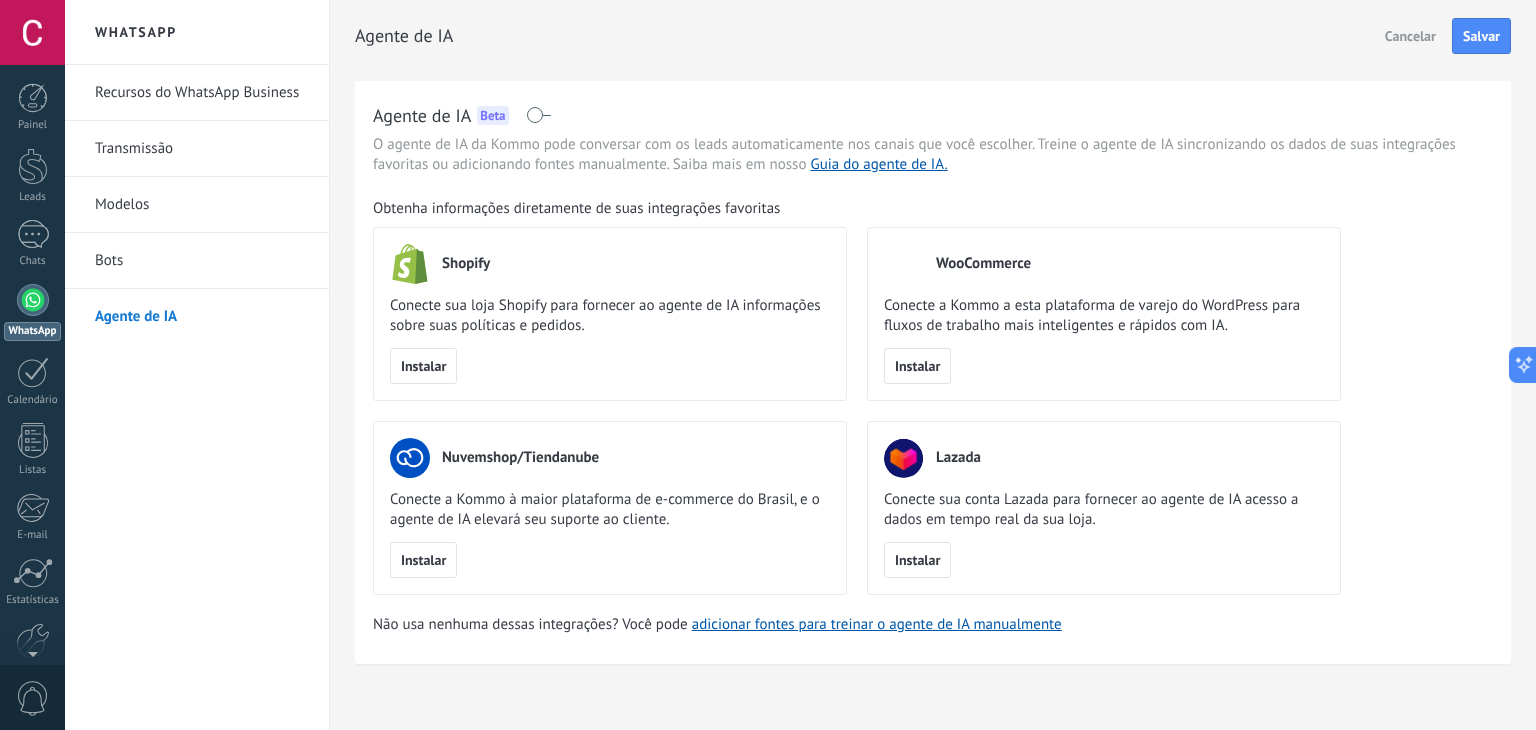 click at bounding box center (538, 115) 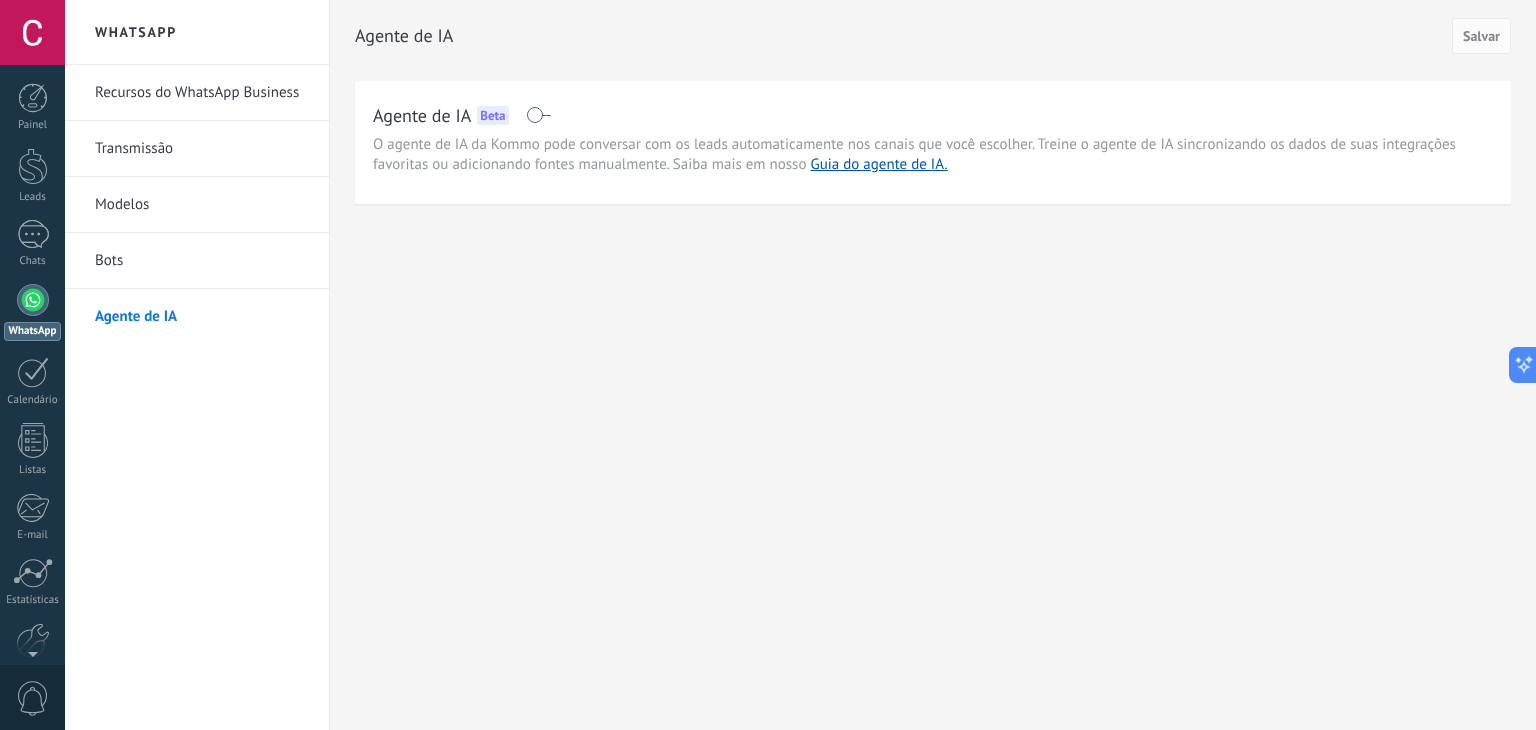 click on "Bots" at bounding box center [202, 261] 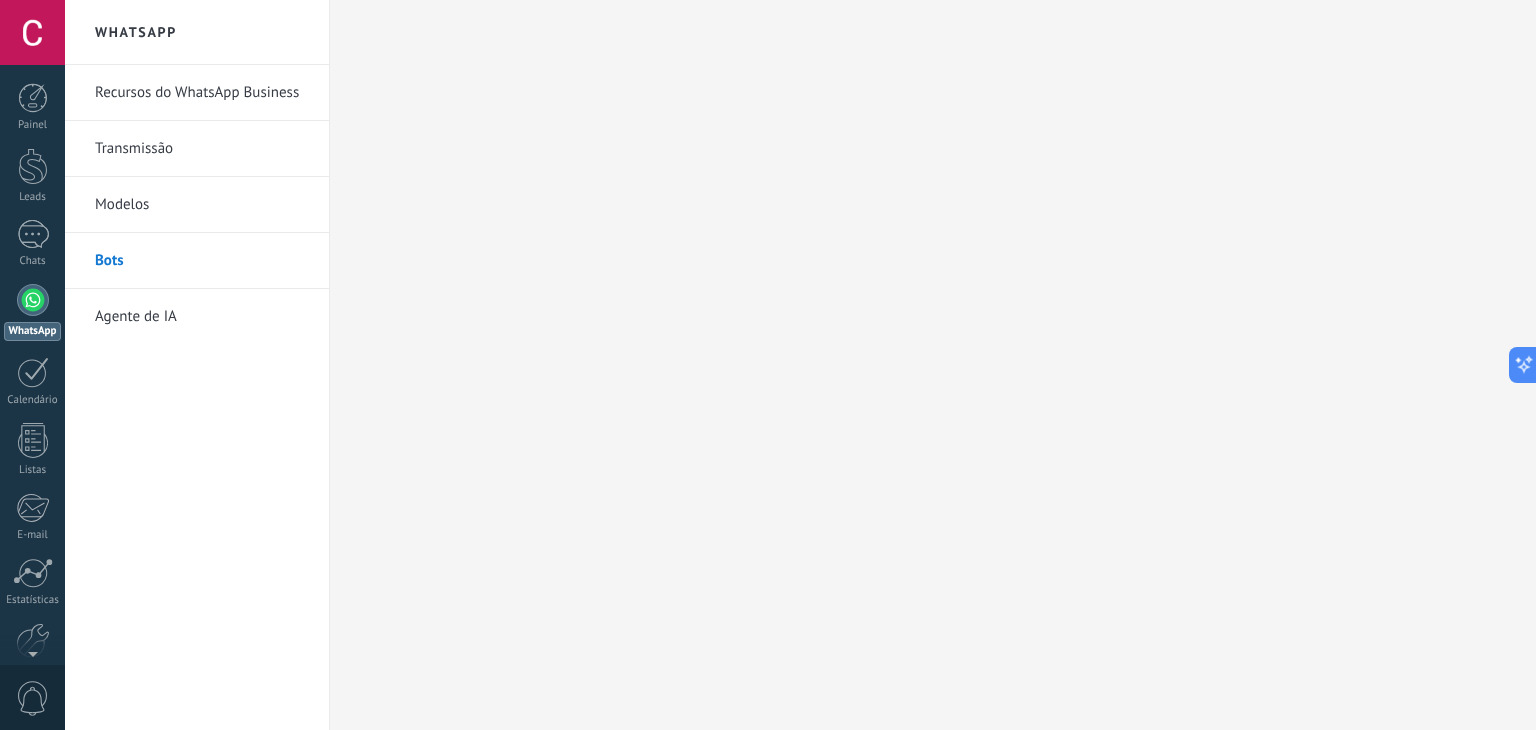 click on ".abccls-1,.abccls-2{fill-rule:evenodd}.abccls-2{fill:#fff} .abfcls-1{fill:none}.abfcls-2{fill:#fff} .abncls-1{isolation:isolate}.abncls-2{opacity:.06}.abncls-2,.abncls-3,.abncls-6{mix-blend-mode:multiply}.abncls-3{opacity:.15}.abncls-4,.abncls-8{fill:#fff}.abncls-5{fill:url(#abnlinear-gradient)}.abncls-6{opacity:.04}.abncls-7{fill:url(#abnlinear-gradient-2)}.abncls-8{fill-rule:evenodd} .abqst0{fill:#ffa200} .abwcls-1{fill:#252525} .cls-1{isolation:isolate} .acicls-1{fill:none} .aclcls-1{fill:#232323} .acnst0{display:none} .addcls-1,.addcls-2{fill:none;stroke-miterlimit:10}.addcls-1{stroke:#dfe0e5}.addcls-2{stroke:#a1a7ab} .adecls-1,.adecls-2{fill:none;stroke-miterlimit:10}.adecls-1{stroke:#dfe0e5}.adecls-2{stroke:#a1a7ab} .adqcls-1{fill:#8591a5;fill-rule:evenodd} .aeccls-1{fill:#5c9f37} .aeecls-1{fill:#f86161} .aejcls-1{fill:#8591a5;fill-rule:evenodd} .aekcls-1{fill-rule:evenodd} .aelcls-1{fill-rule:evenodd;fill:currentColor} .aemcls-1{fill-rule:evenodd;fill:currentColor} .aencls-2{fill:#f86161;opacity:.3}" at bounding box center [768, 365] 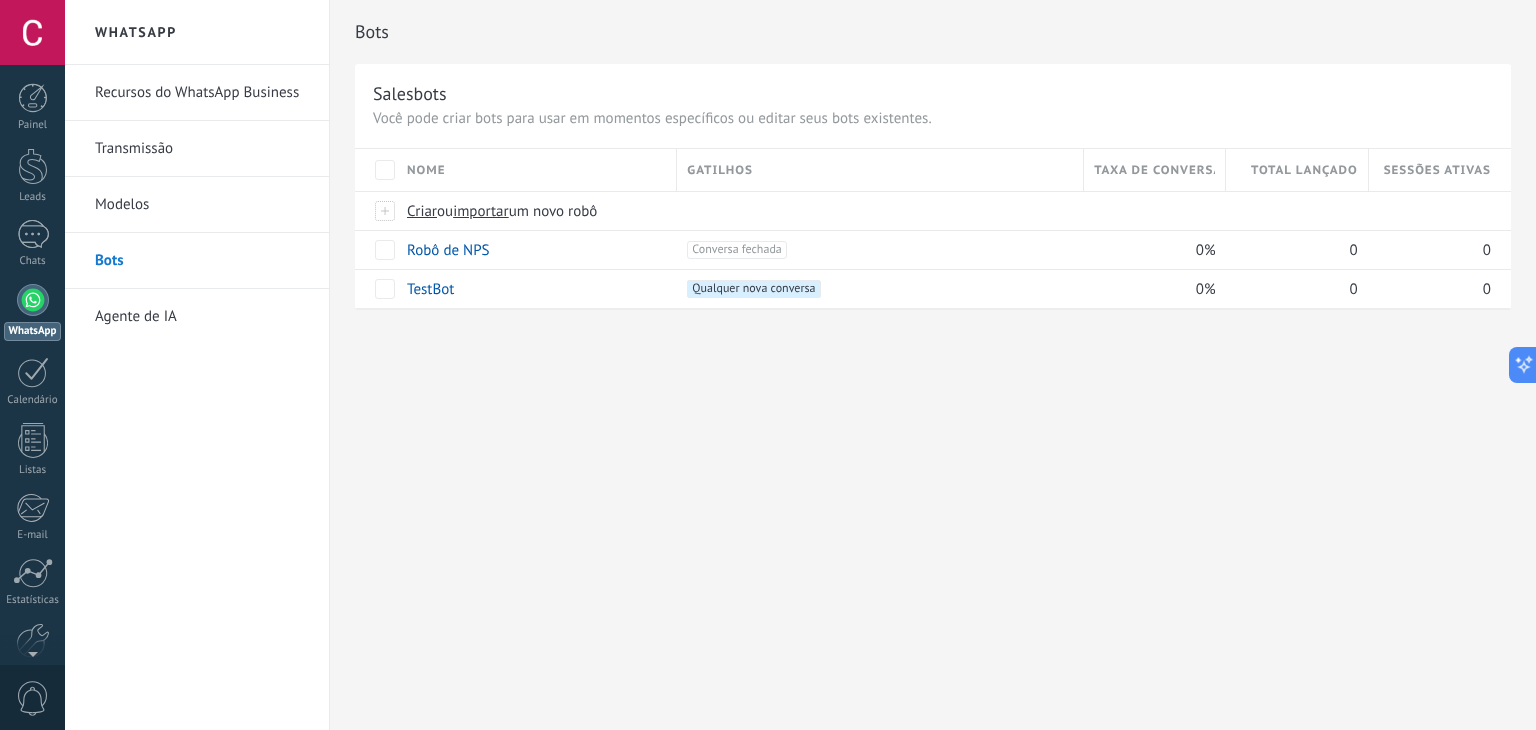 click on "Modelos" at bounding box center (202, 205) 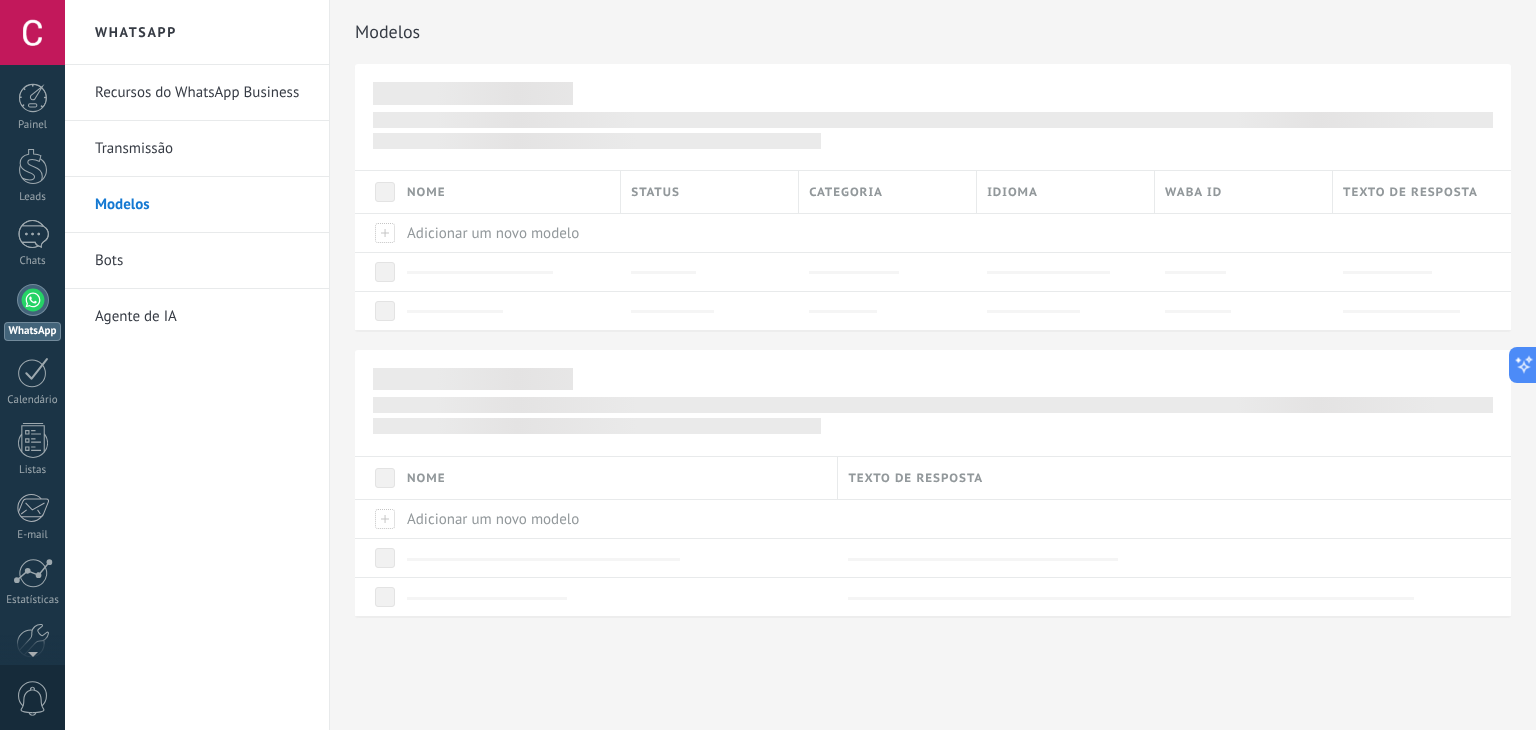 click on "Transmissão" at bounding box center [202, 149] 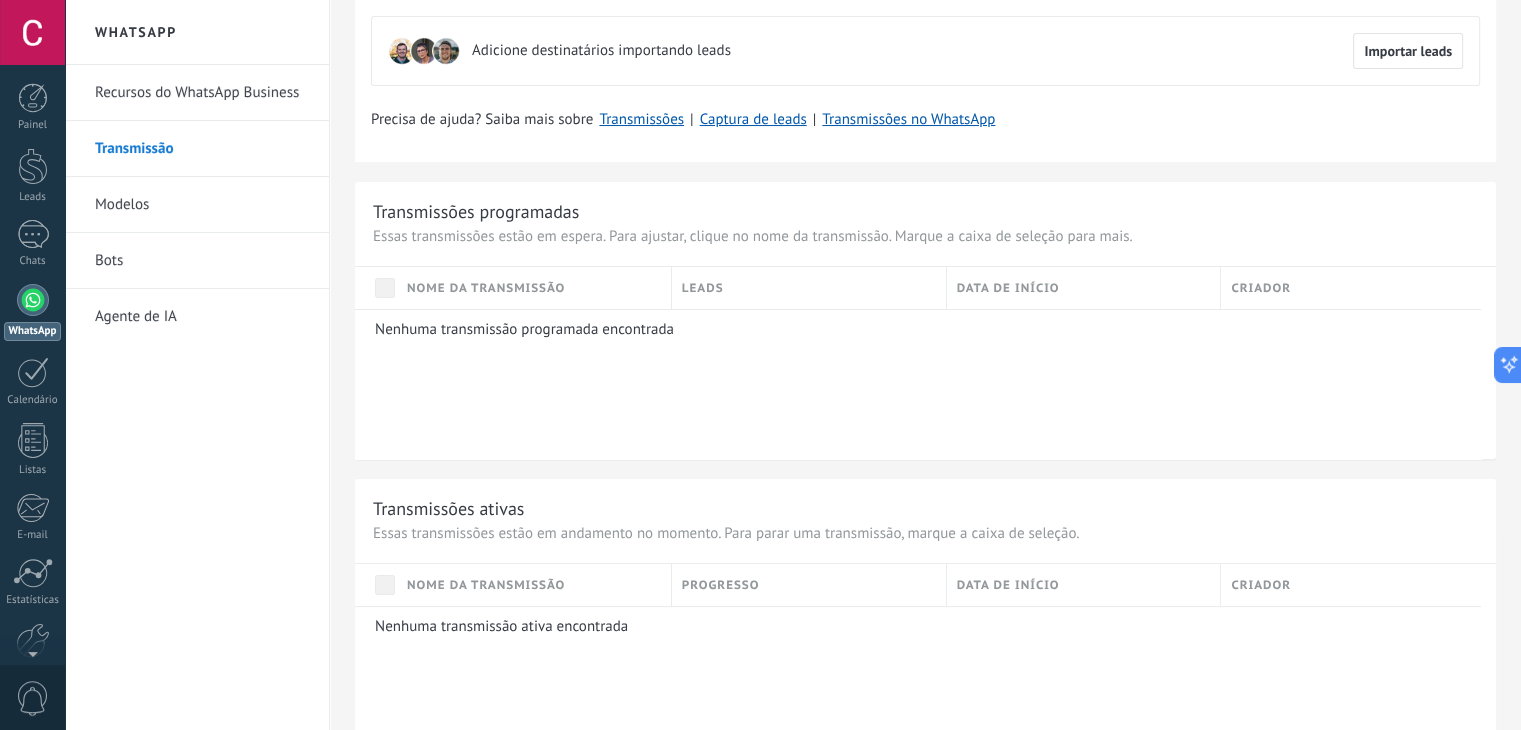 scroll, scrollTop: 200, scrollLeft: 0, axis: vertical 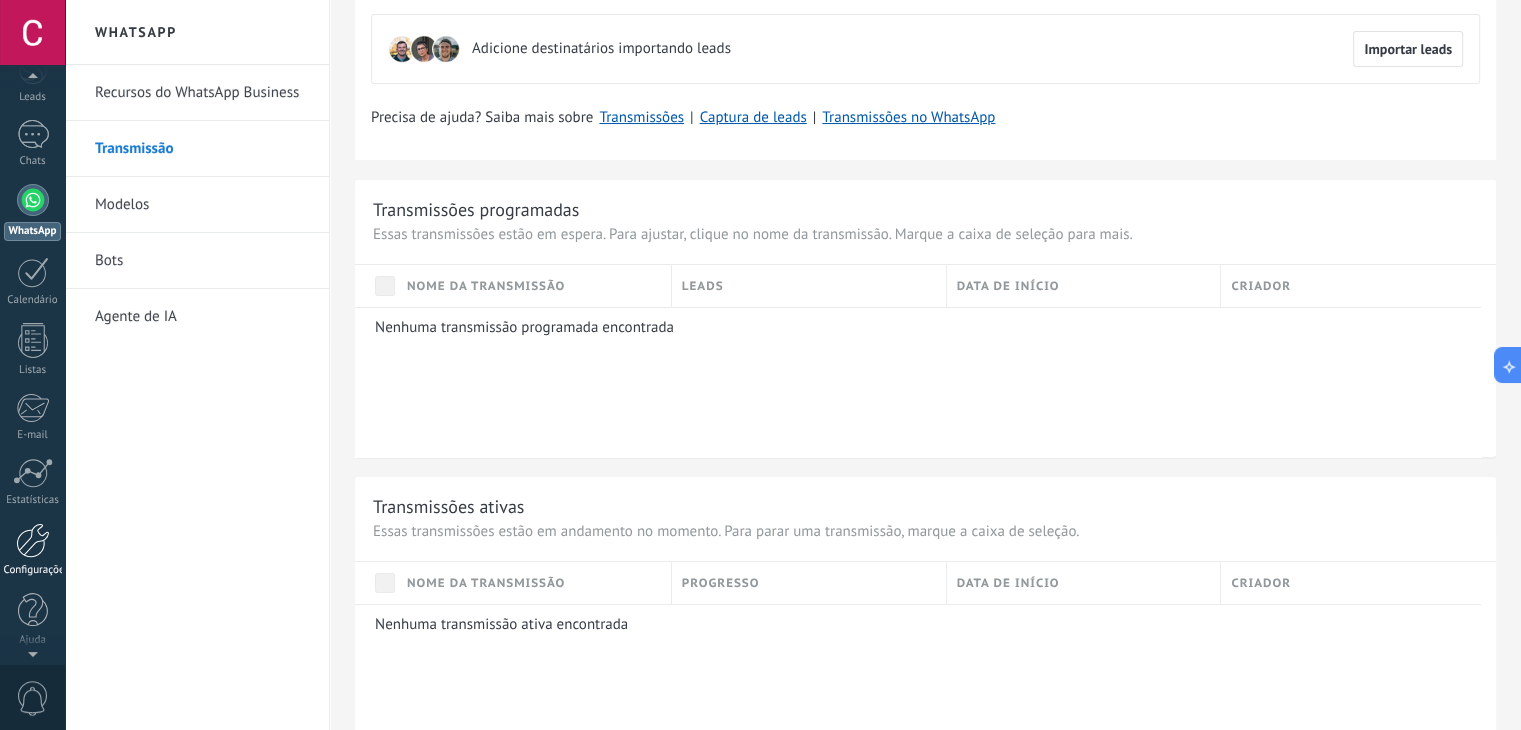 click at bounding box center [33, 540] 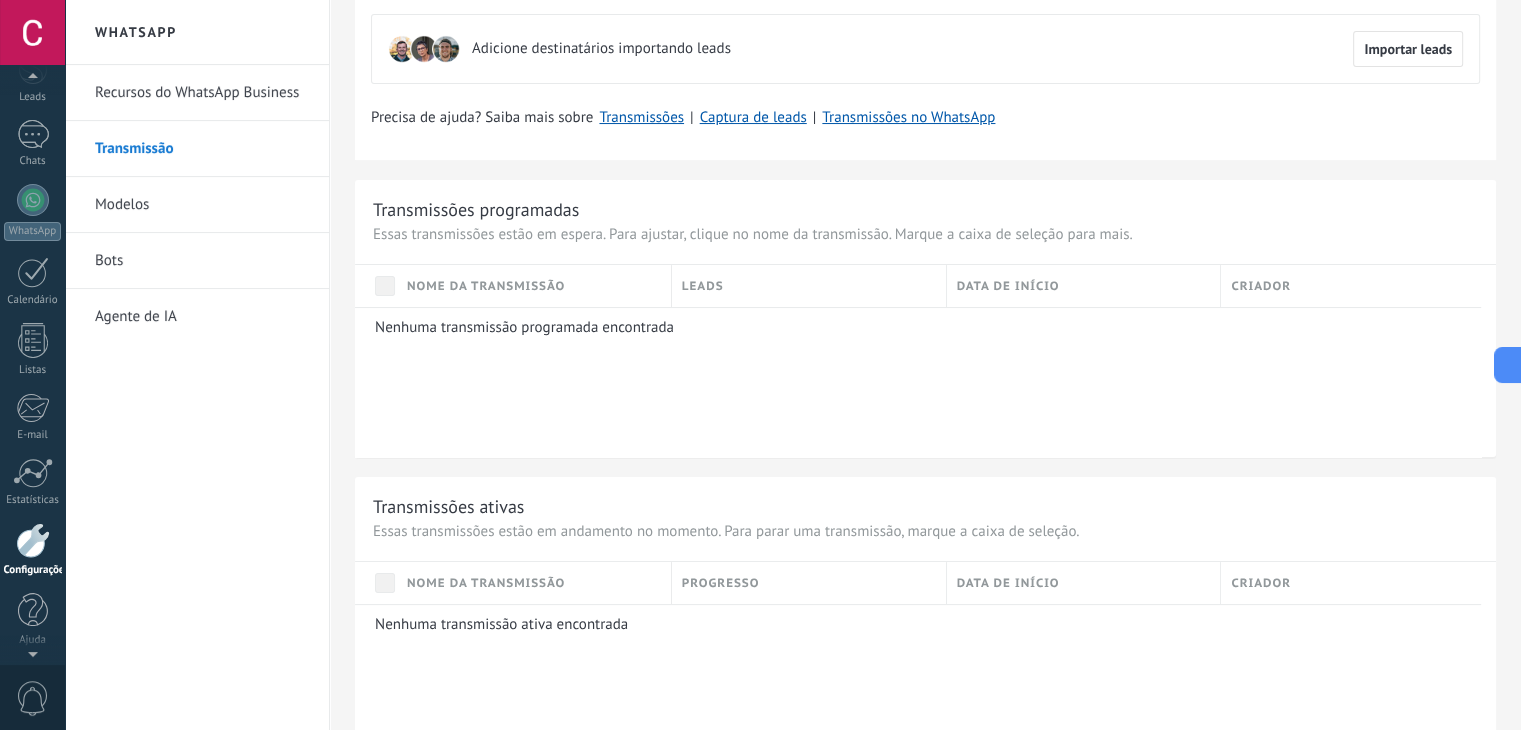 scroll, scrollTop: 101, scrollLeft: 0, axis: vertical 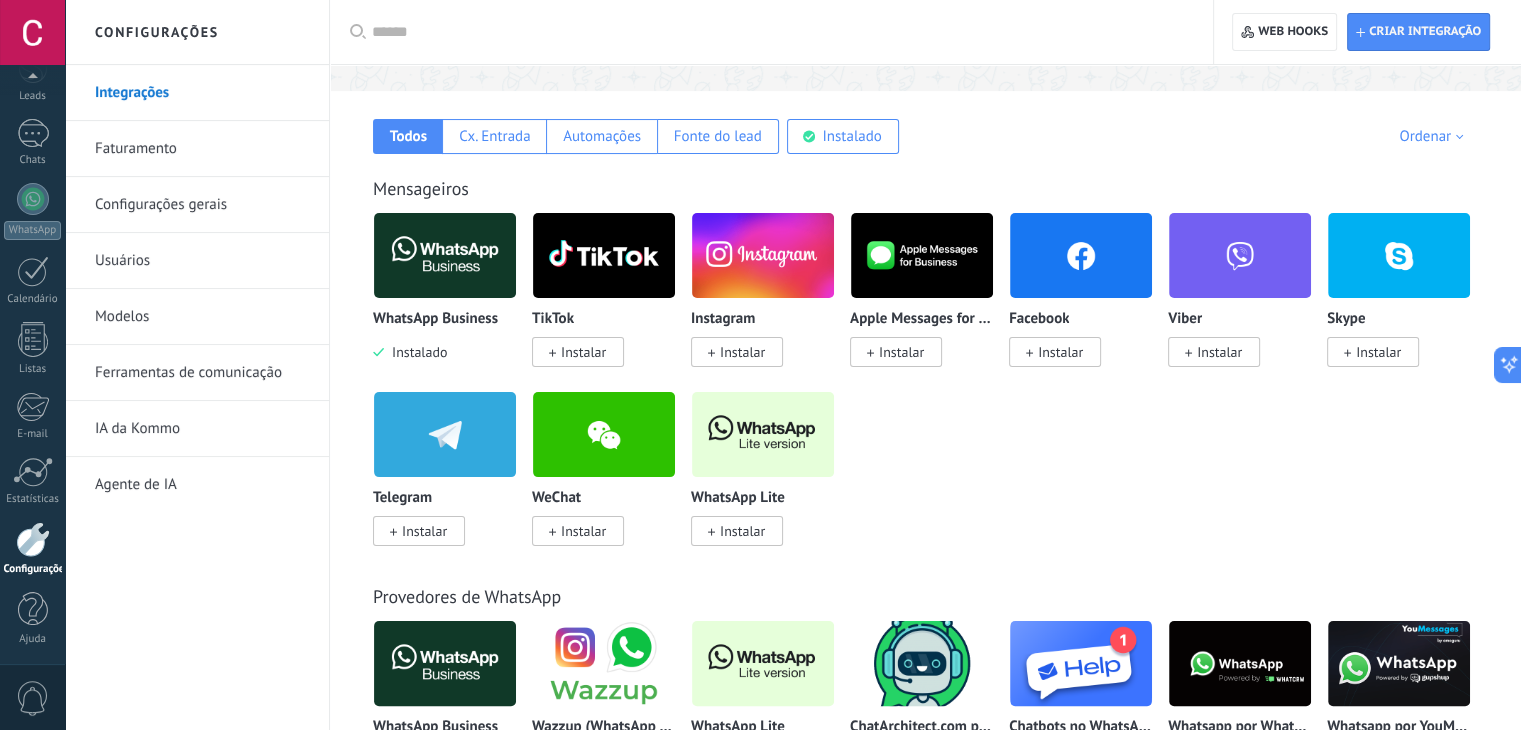 click at bounding box center (445, 255) 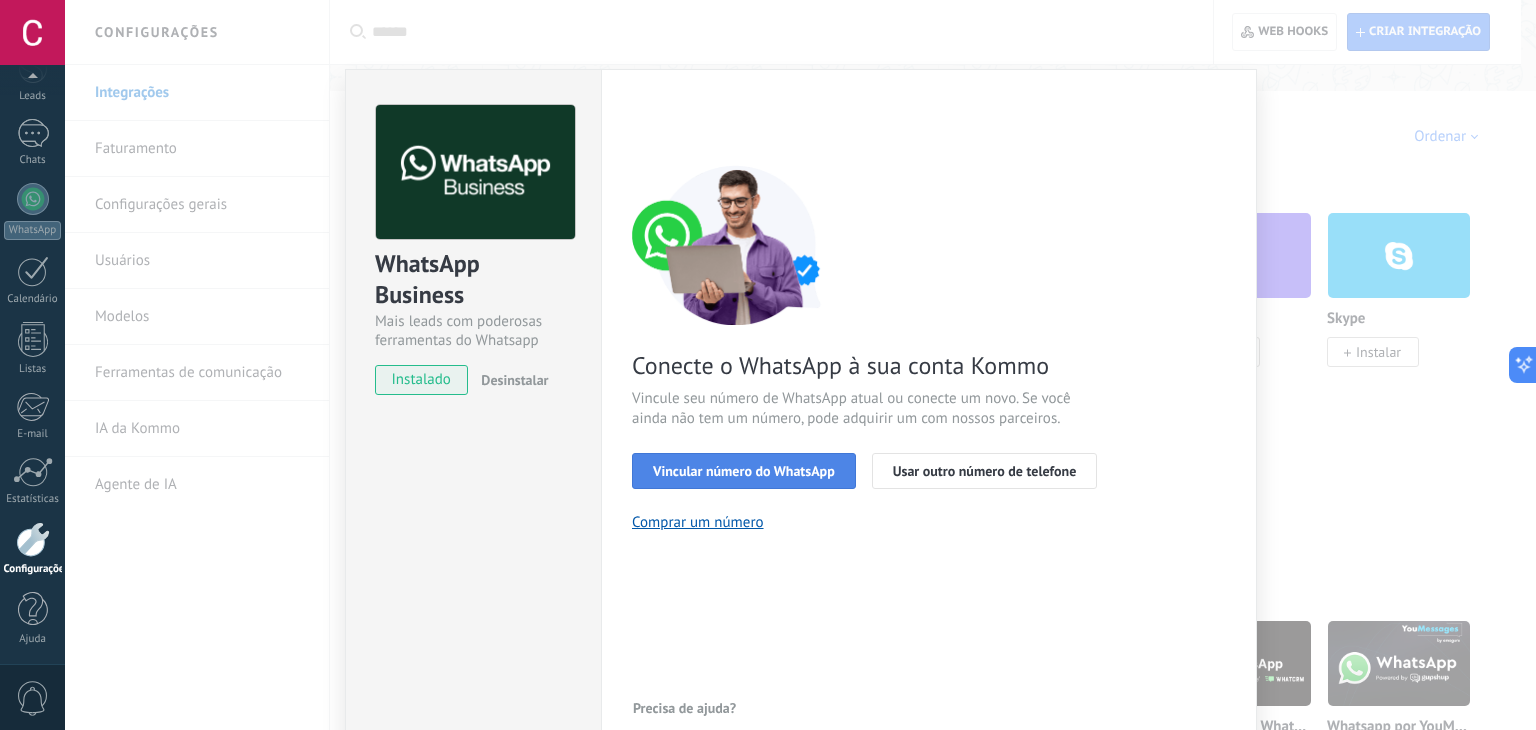 click on "Vincular número do WhatsApp" at bounding box center [744, 471] 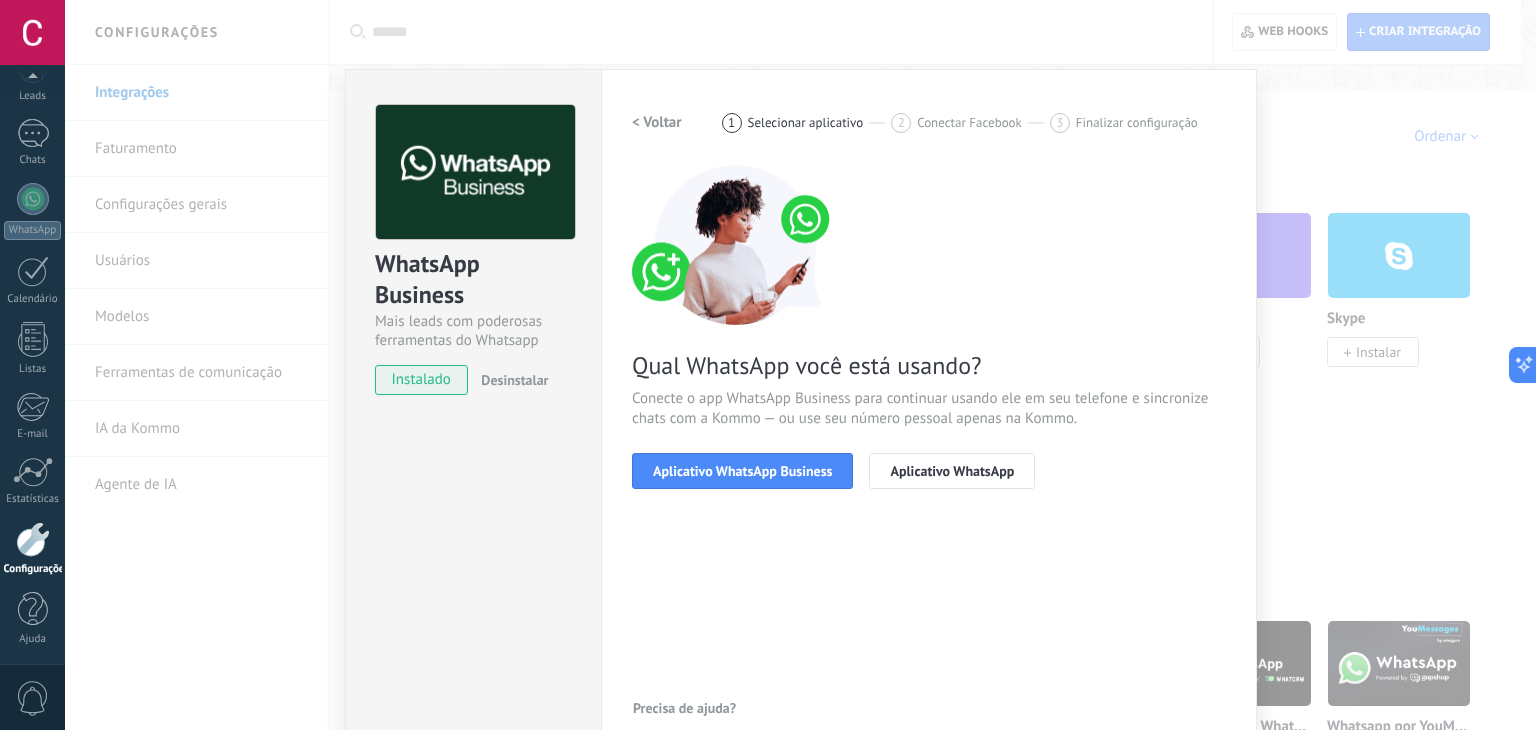 drag, startPoint x: 950, startPoint y: 471, endPoint x: 741, endPoint y: 488, distance: 209.69025 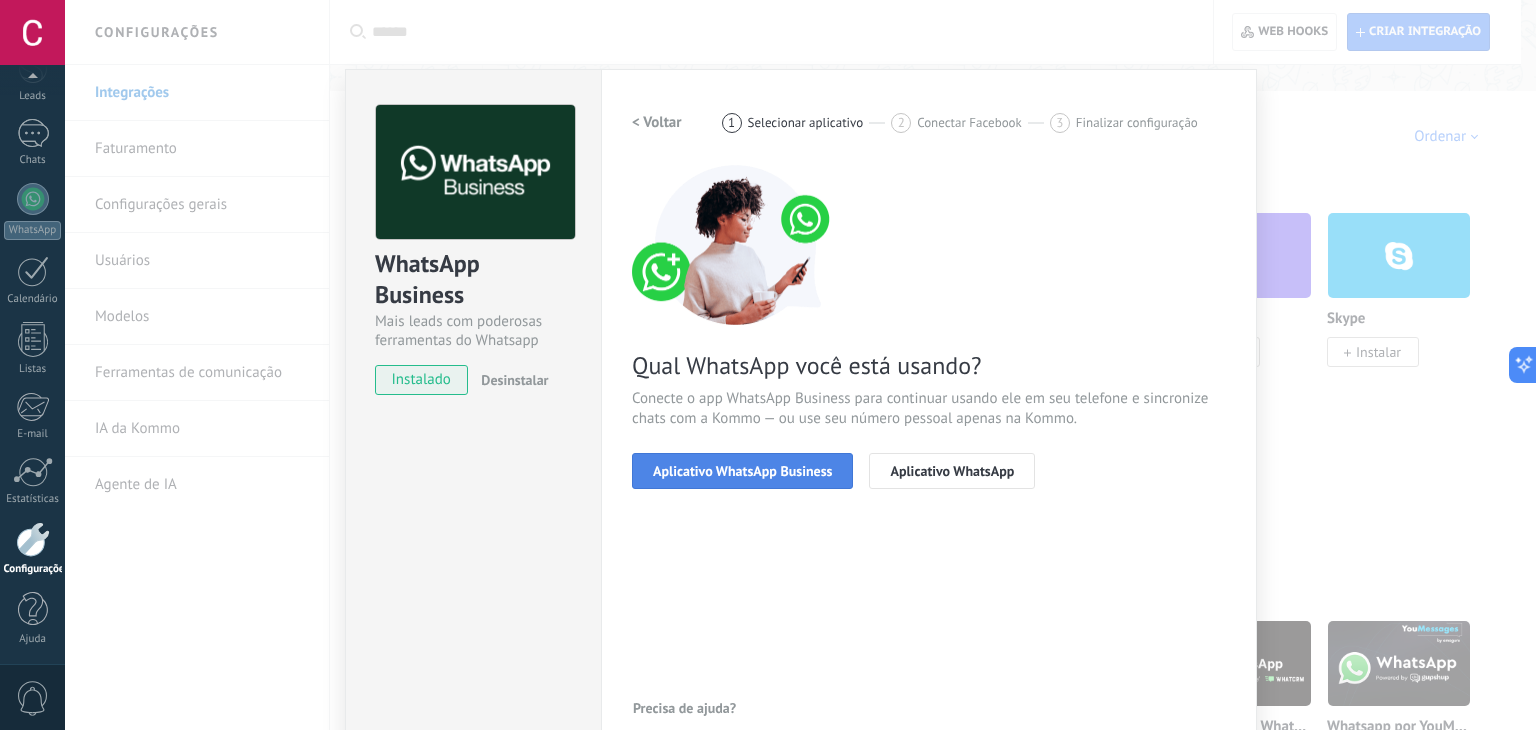 click on "Aplicativo WhatsApp Business" at bounding box center (742, 471) 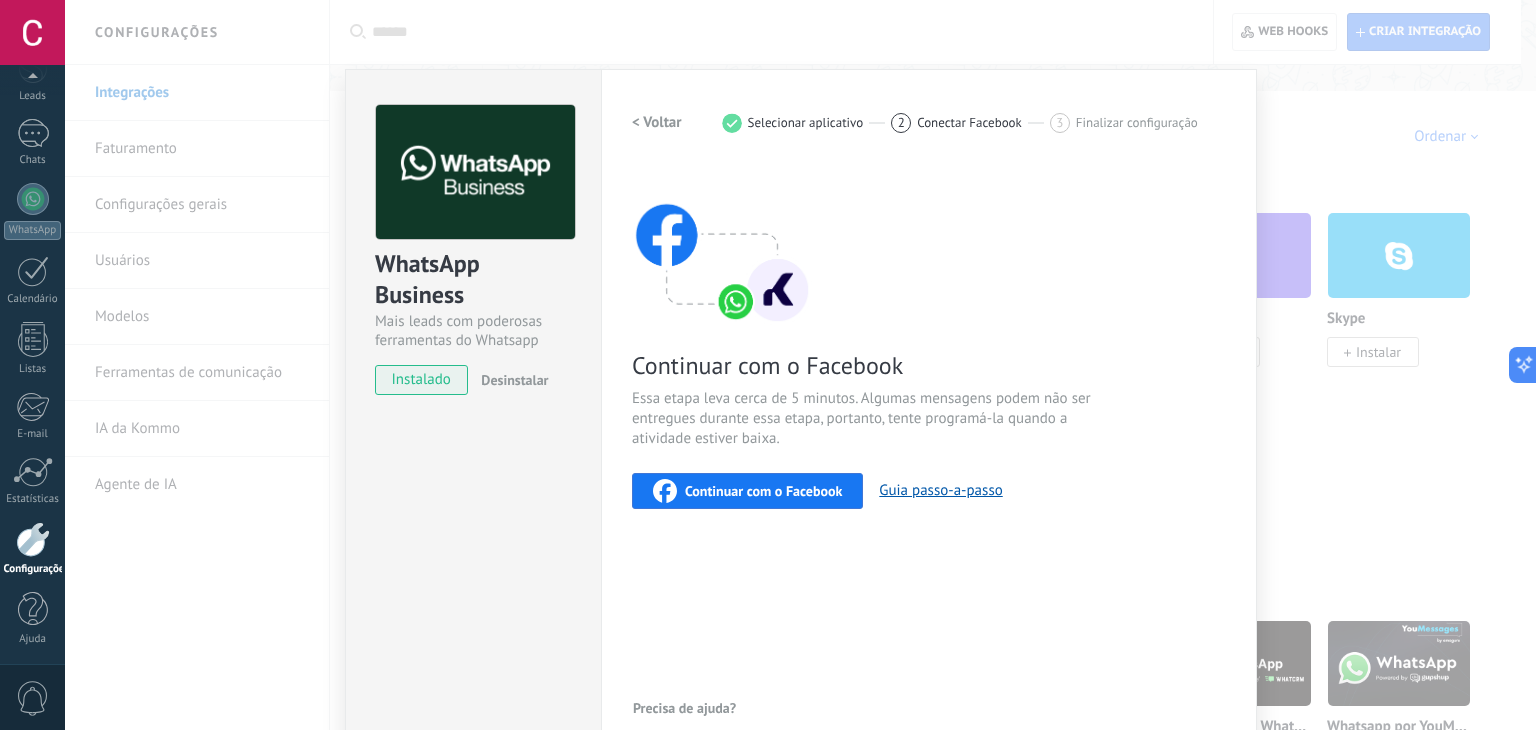 click on "Desinstalar" at bounding box center (514, 380) 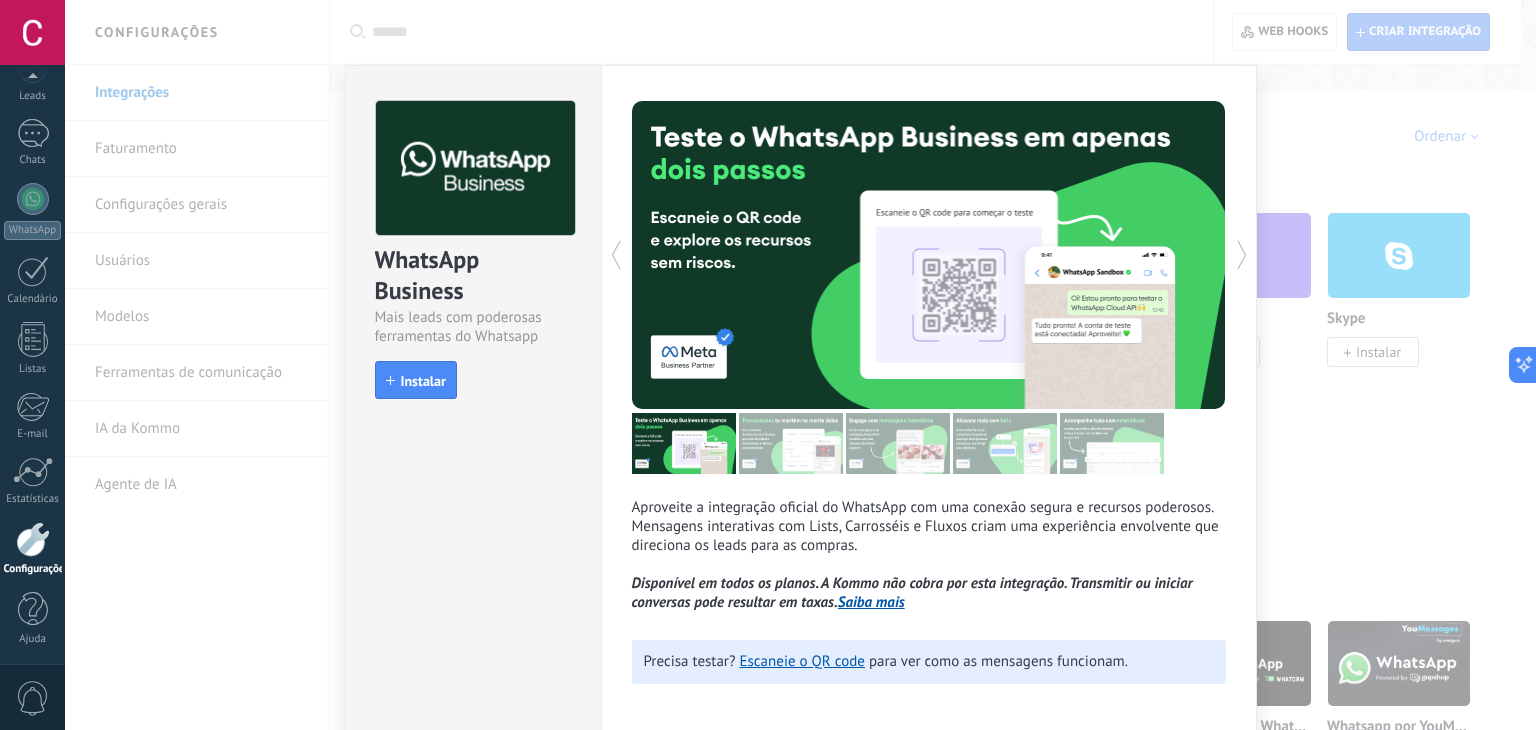 click on "Aproveite a integração oficial do WhatsApp com uma conexão segura e recursos poderosos. Mensagens interativas com Lists, Carrosséis e Fluxos criam uma experiência envolvente que direciona os leads para as compras.    Disponível em todos os planos. A Kommo não cobra por esta integração. Transmitir ou iniciar conversas pode resultar em taxas.  Saiba mais Mais Precisa testar?   Escaneie o QR code   para ver como as mensagens funcionam." at bounding box center [929, 403] 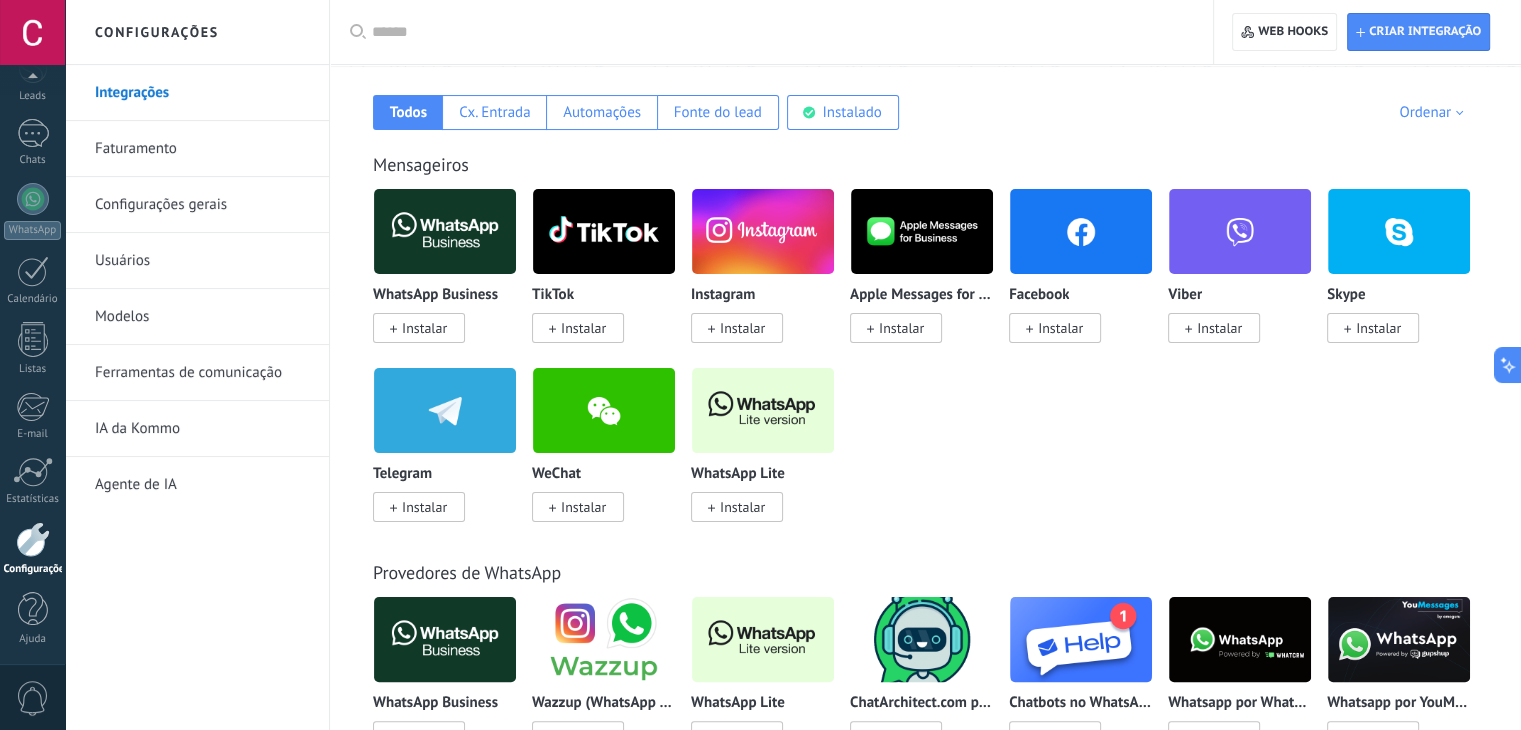 scroll, scrollTop: 400, scrollLeft: 0, axis: vertical 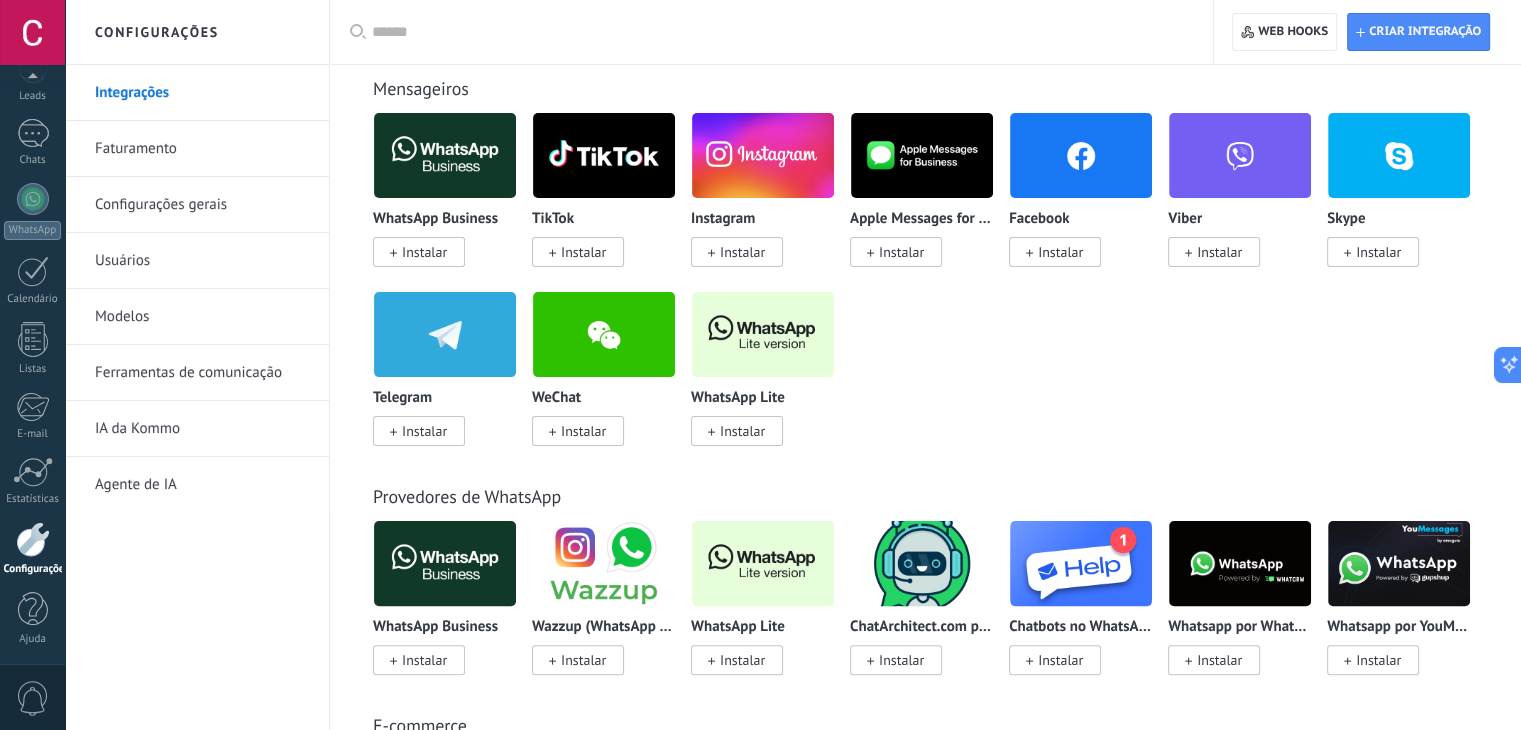 click on "Instalar" at bounding box center [1214, 660] 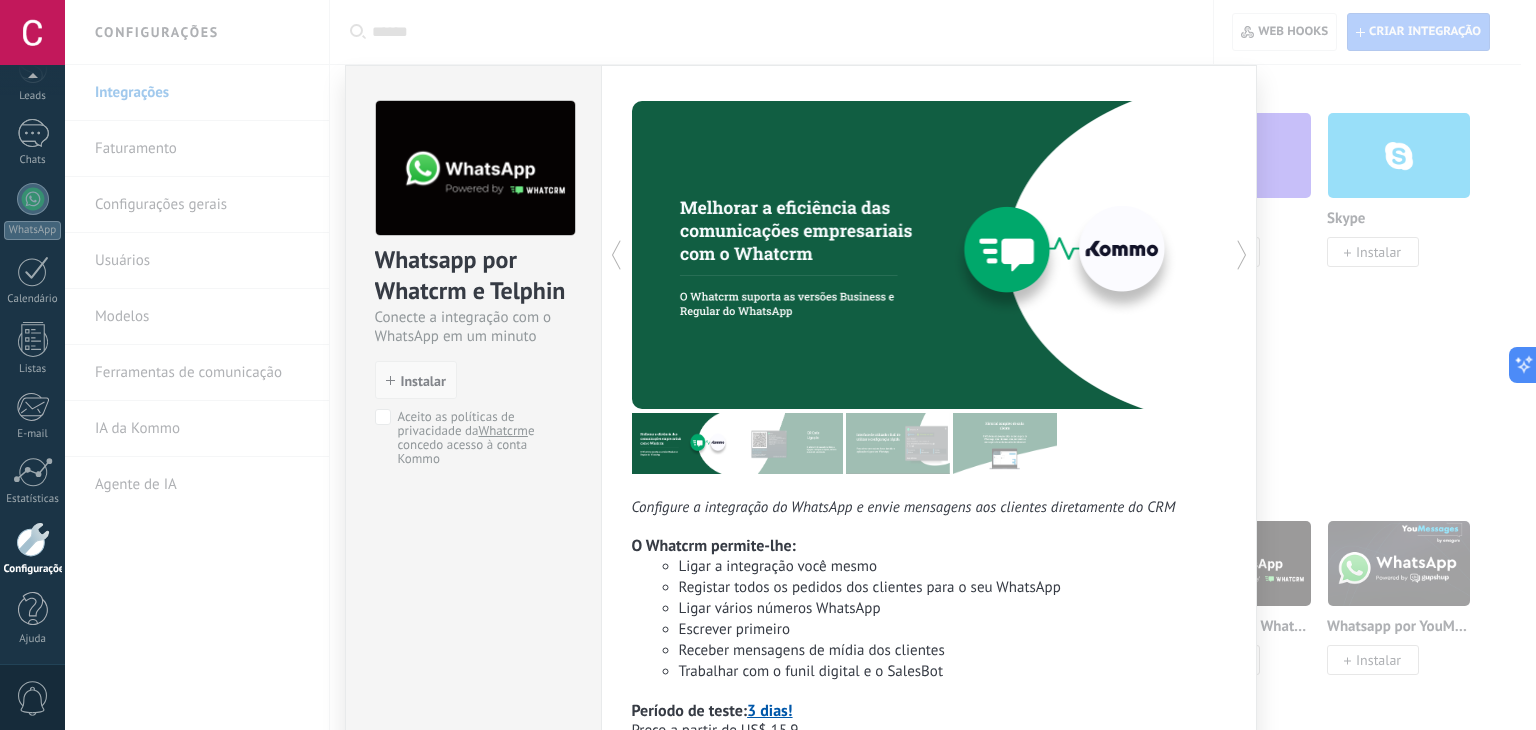 click on "Instalar" at bounding box center (423, 381) 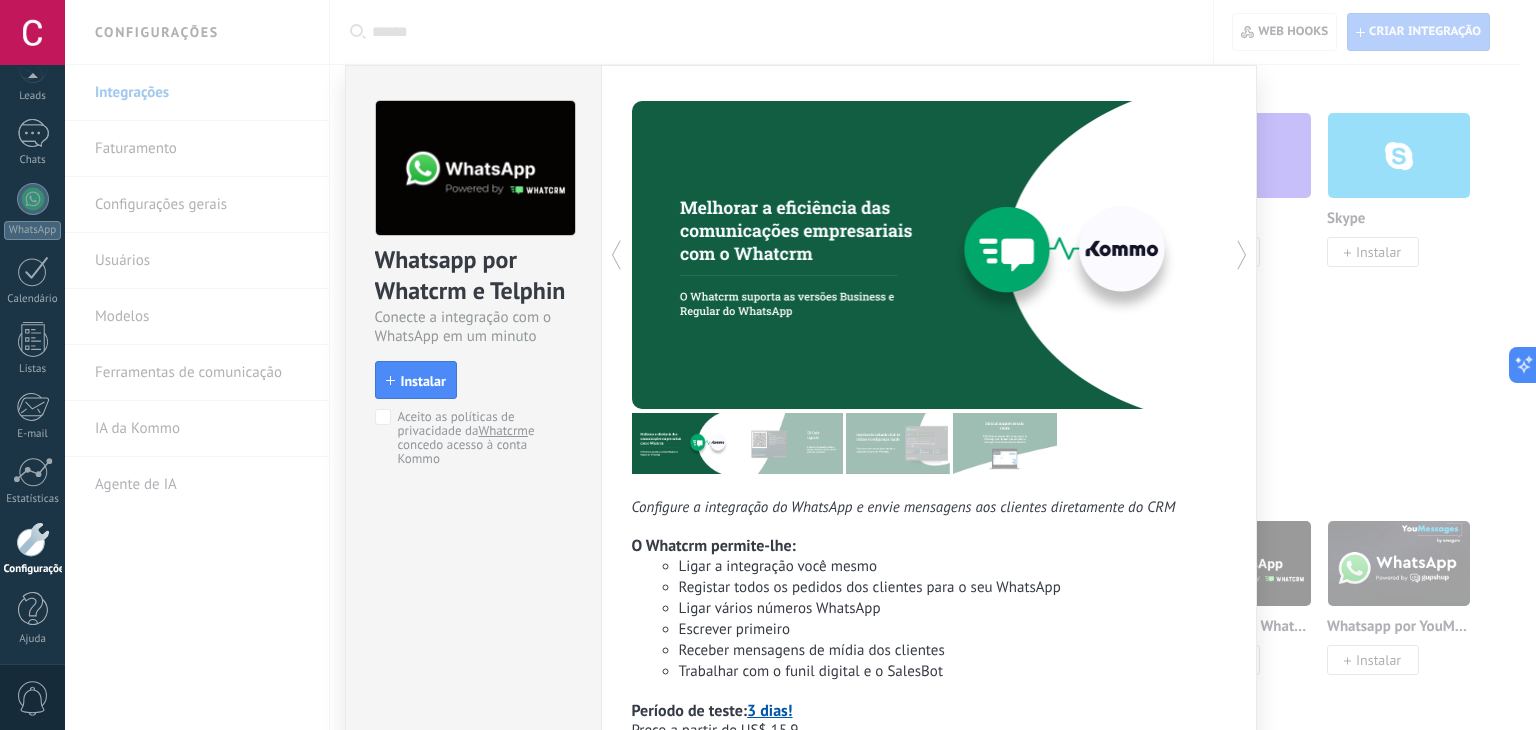 click on "Instalar" at bounding box center (423, 381) 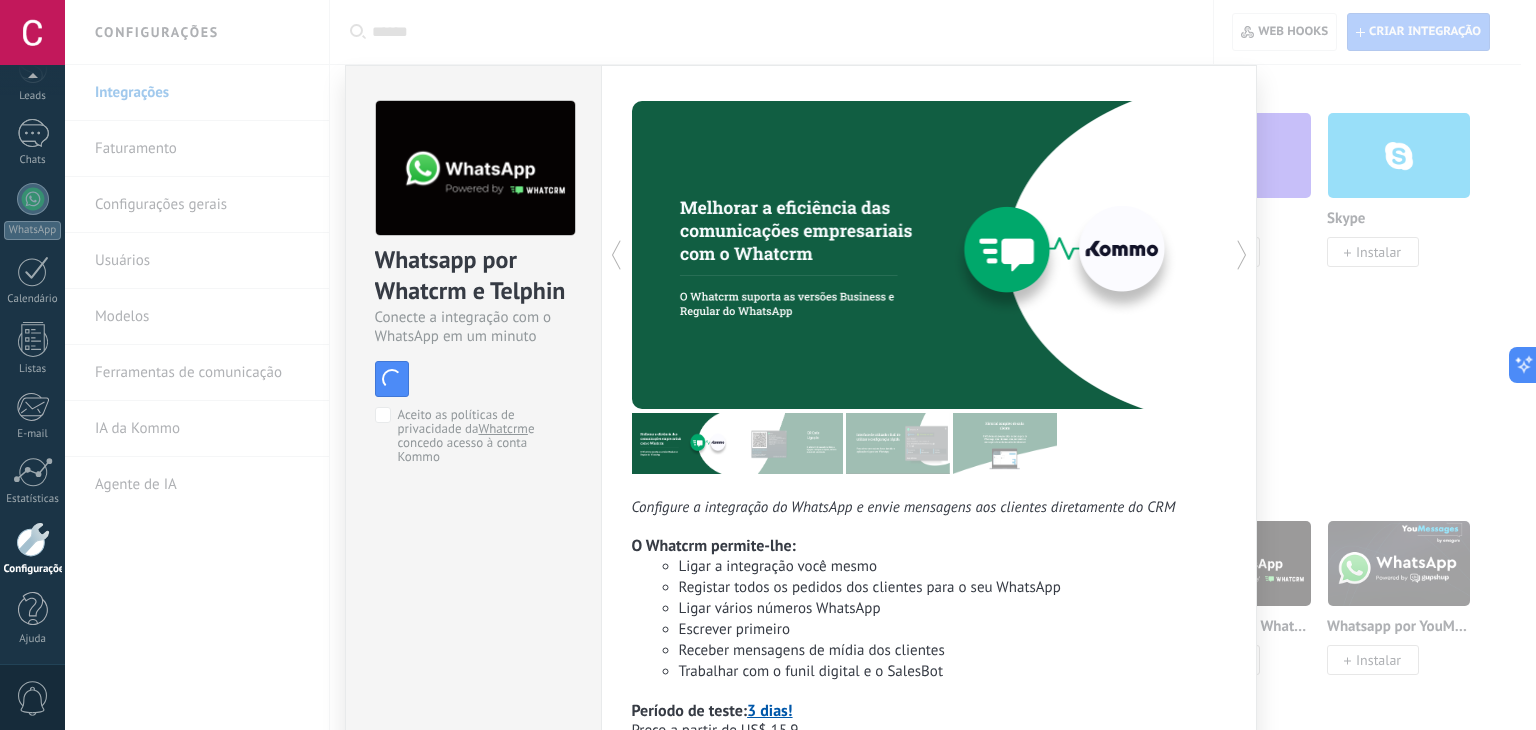 click on "Whatsapp por Whatcrm e Telphin Conecte a integração com o WhatsApp em um minuto install Instalar Aceito as políticas de privacidade da  Whatcrm  e concedo acesso à conta Kommo
Configure a integração do WhatsApp e envie mensagens aos clientes diretamente do CRM
O Whatcrm permite-lhe:
Ligar a integração você mesmo
Registar todos os pedidos dos clientes para o seu WhatsApp
Ligar vários números WhatsApp
Escrever primeiro
Receber mensagens de mídia dos clientes
Trabalhar com o funil digital e o SalesBot
Período de teste:  3 dias!
Preço a partir de US$ 15.9
Mais" at bounding box center [800, 365] 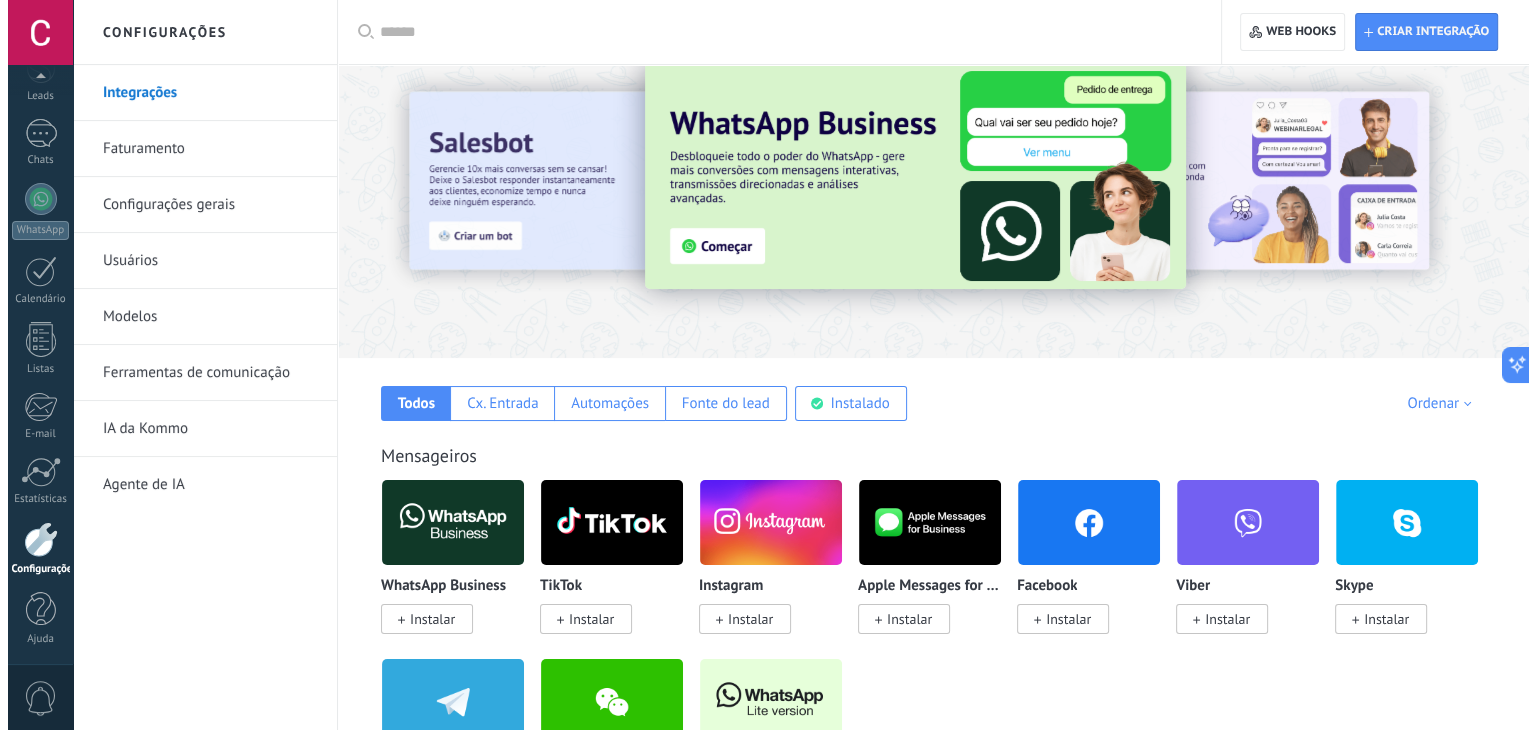 scroll, scrollTop: 300, scrollLeft: 0, axis: vertical 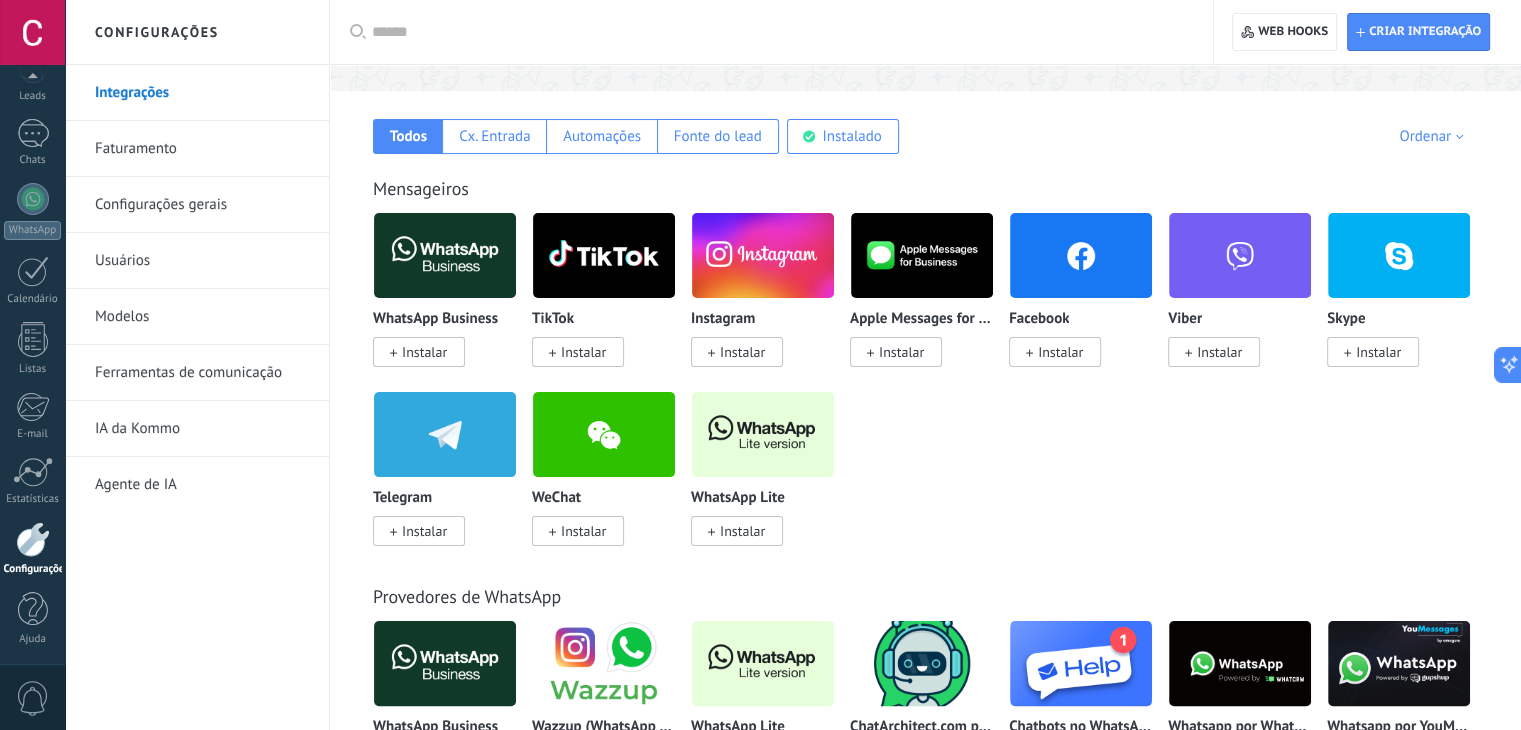 click on "Instalar" at bounding box center [424, 352] 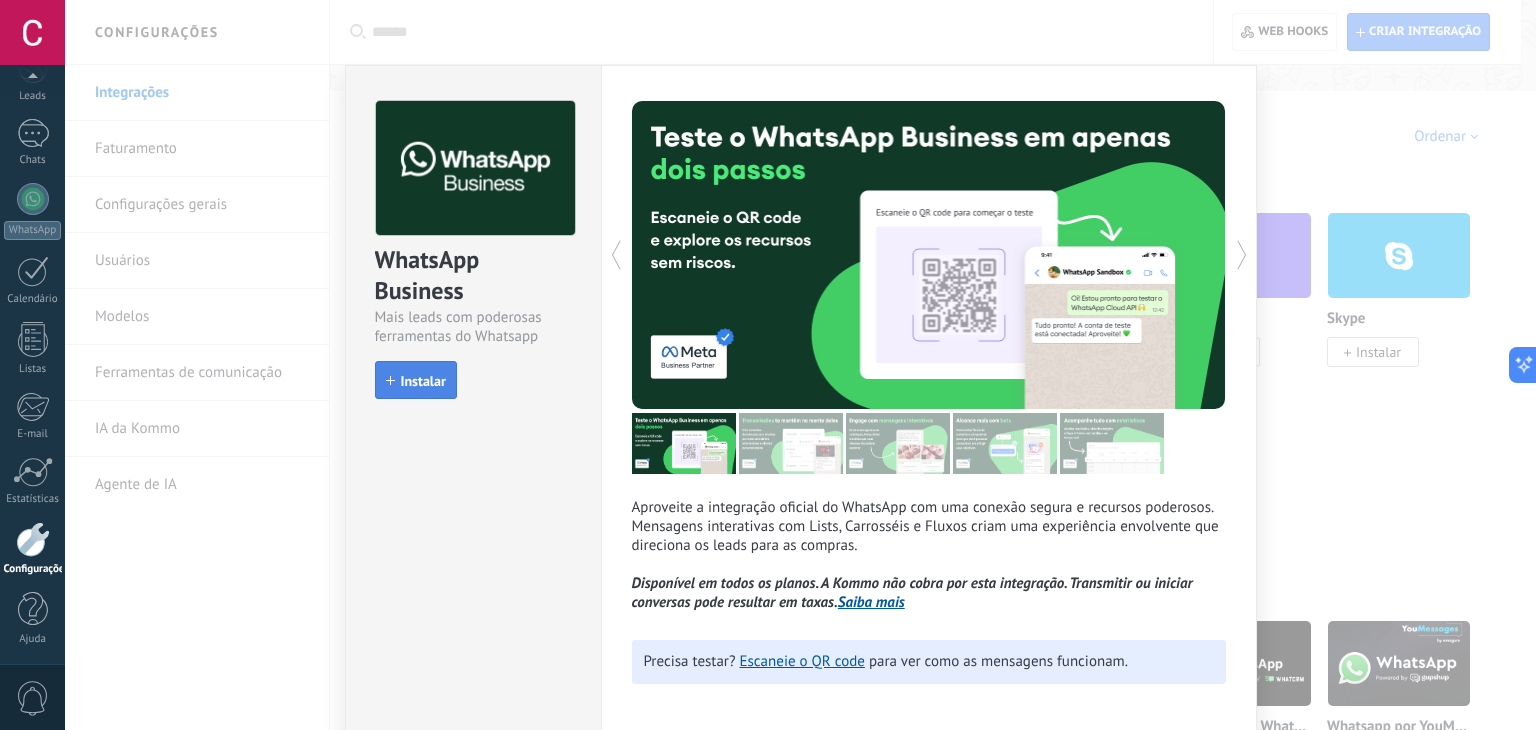 click on "Instalar" at bounding box center (423, 381) 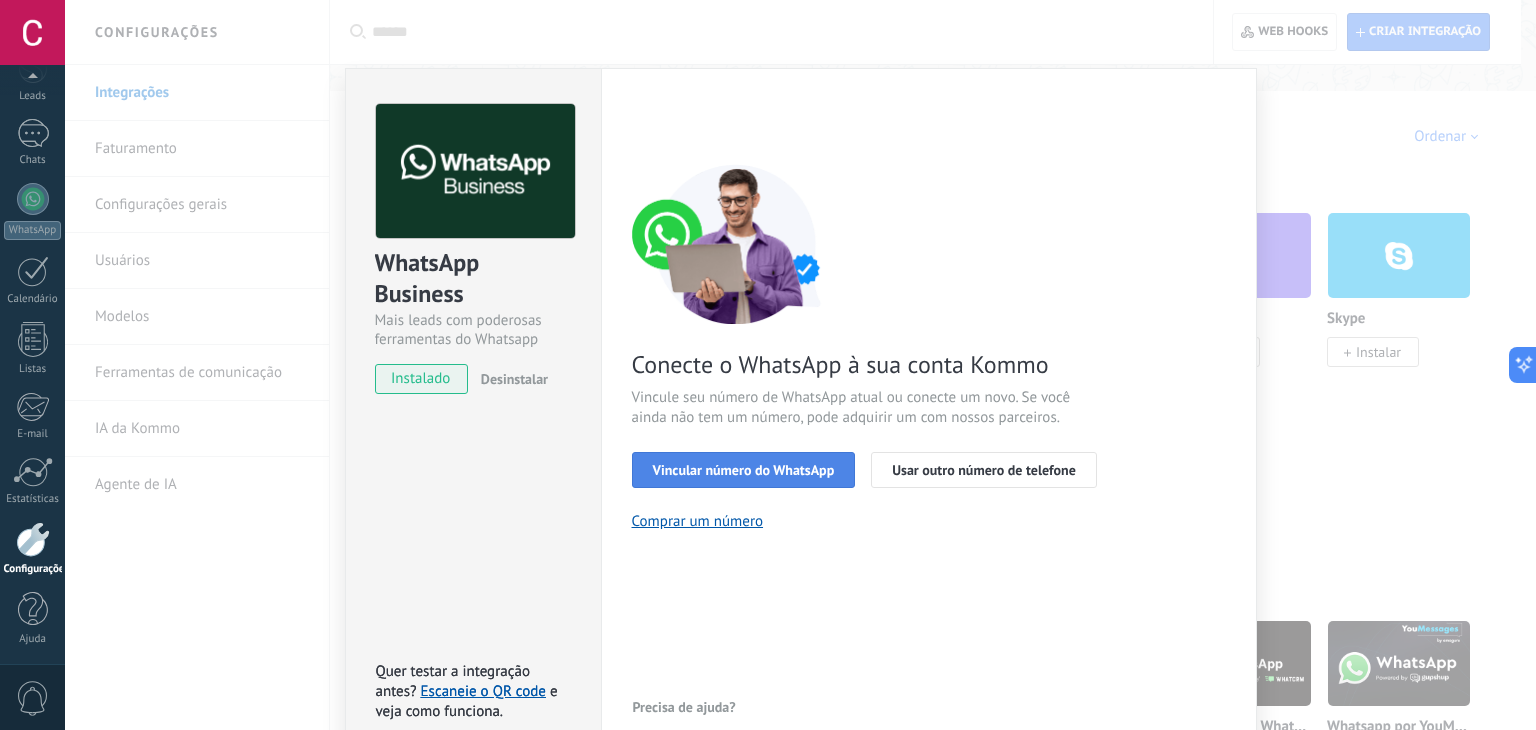 click on "Vincular número do WhatsApp" at bounding box center (744, 470) 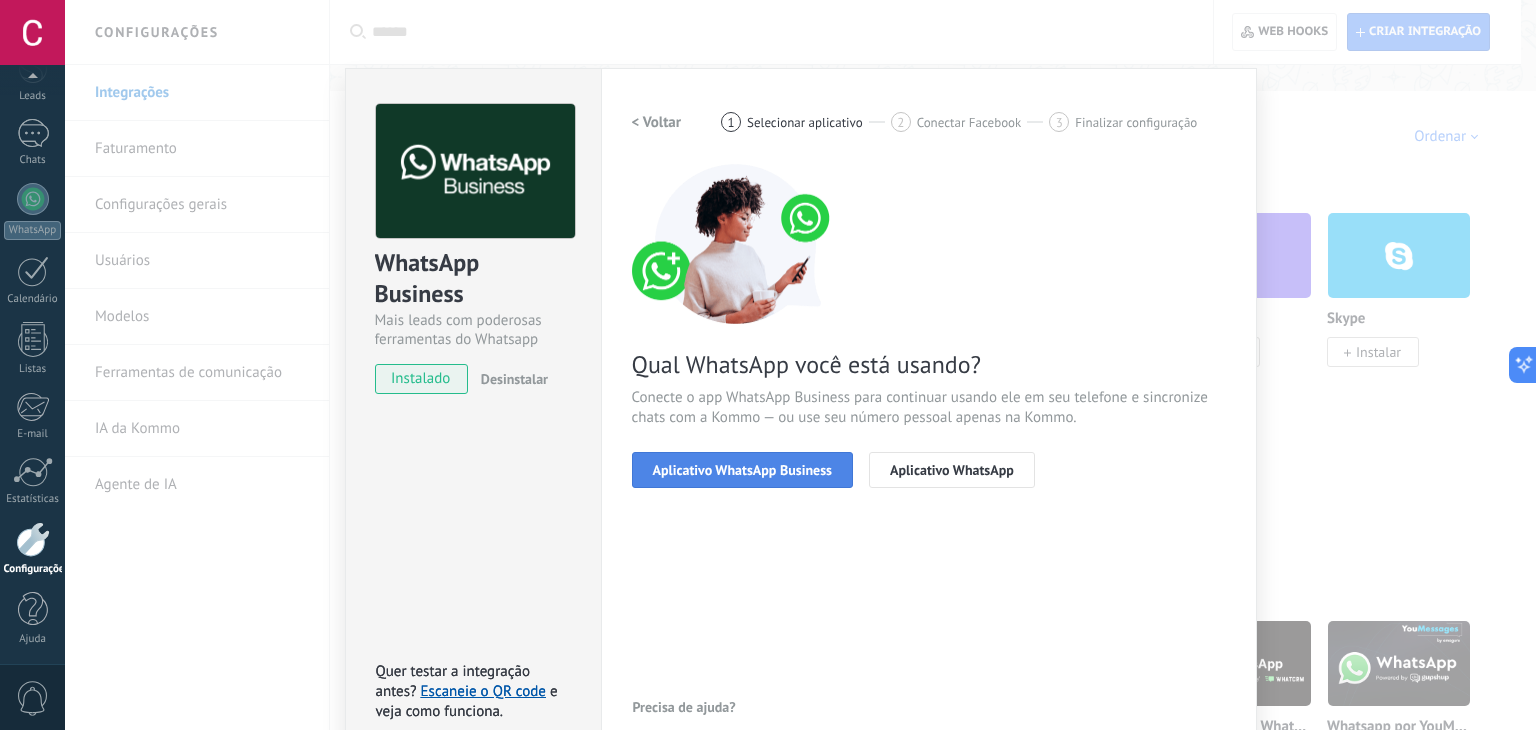click on "Aplicativo WhatsApp Business" at bounding box center [742, 470] 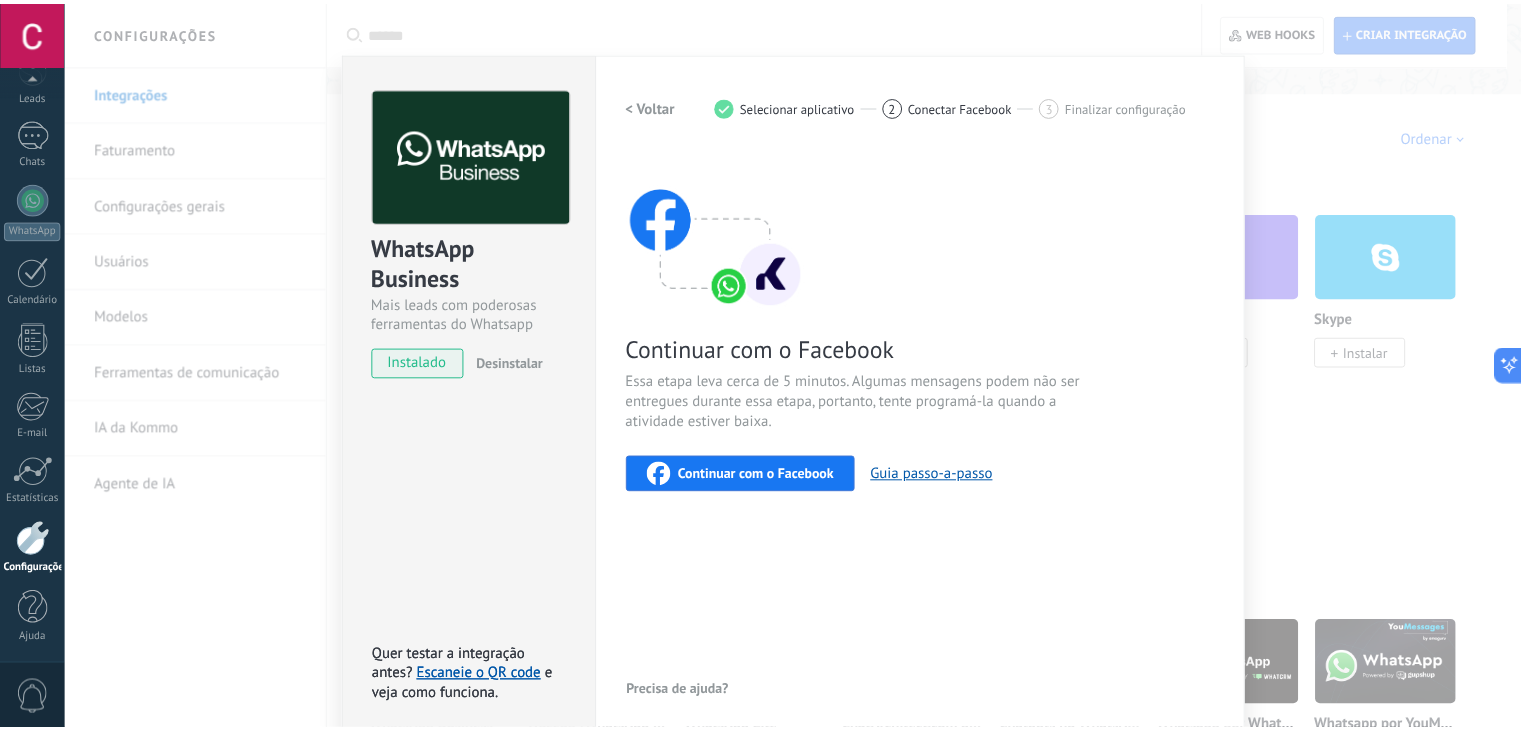 scroll, scrollTop: 0, scrollLeft: 0, axis: both 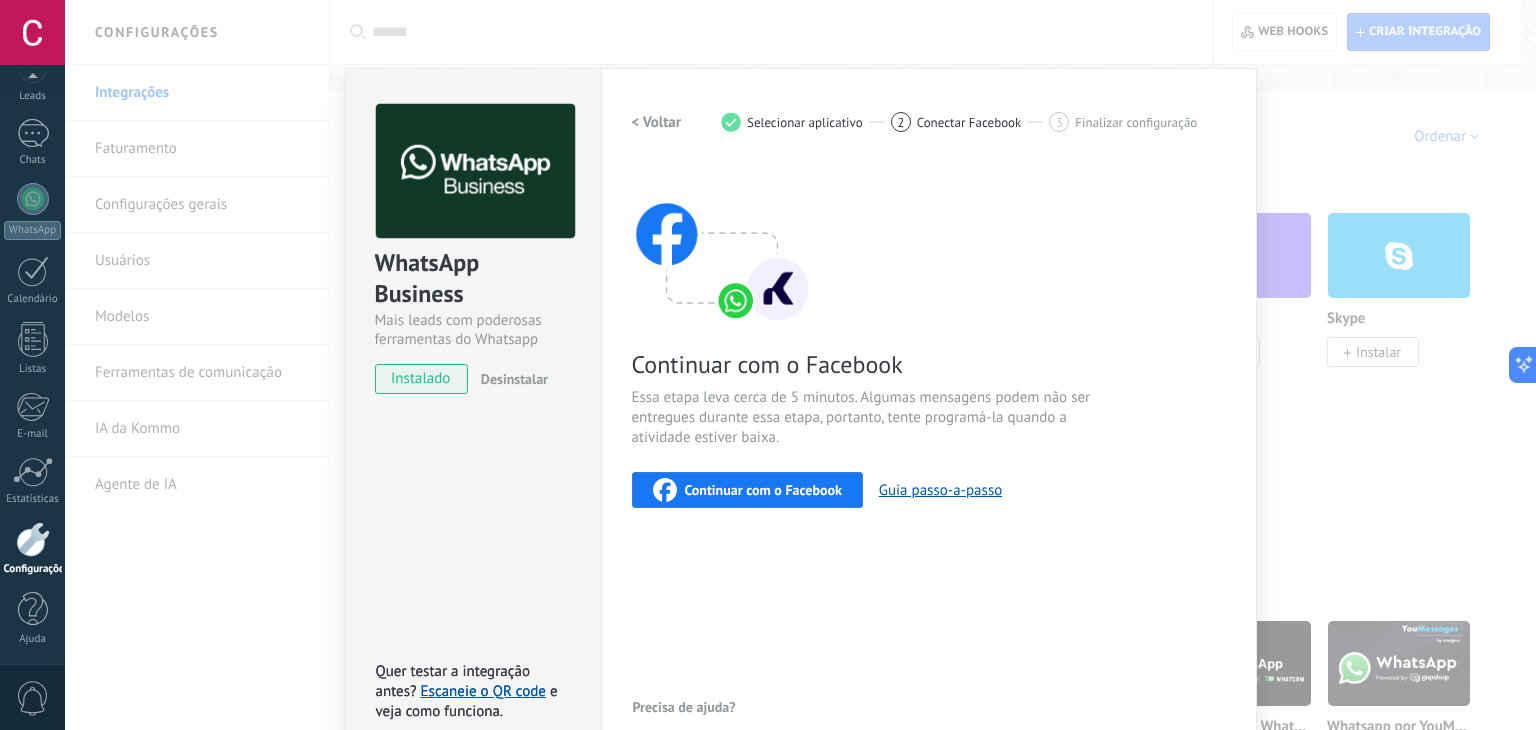 click on "WhatsApp Business Mais leads com poderosas ferramentas do Whatsapp instalado Desinstalar Quer testar a integração antes?   Escaneie o QR code   e veja como funciona. Quer testar a integração antes?   Escaneie o QR code   e veja como funciona. Configurações Autorização Esta aba registra os usuários que permitiram acesso à esta conta. Se você quiser remover a possibilidade de um usuário de enviar solicitações para a conta em relação a esta integração, você pode revogar o acesso. Se o acesso de todos os usuários for revogado, a integração parará de funcionar. Este app está instalado, mas ninguém concedeu acesso ainda. WhatsApp Cloud API Mais _:  Salvar < Voltar 1 Selecionar aplicativo 2 Conectar Facebook 3 Finalizar configuração Continuar com o Facebook Essa etapa leva cerca de 5 minutos. Algumas mensagens podem não ser entregues durante essa etapa, portanto, tente programá-la quando a atividade estiver baixa. Continuar com o Facebook Guia passo-a-passo Precisa de ajuda?" at bounding box center [800, 365] 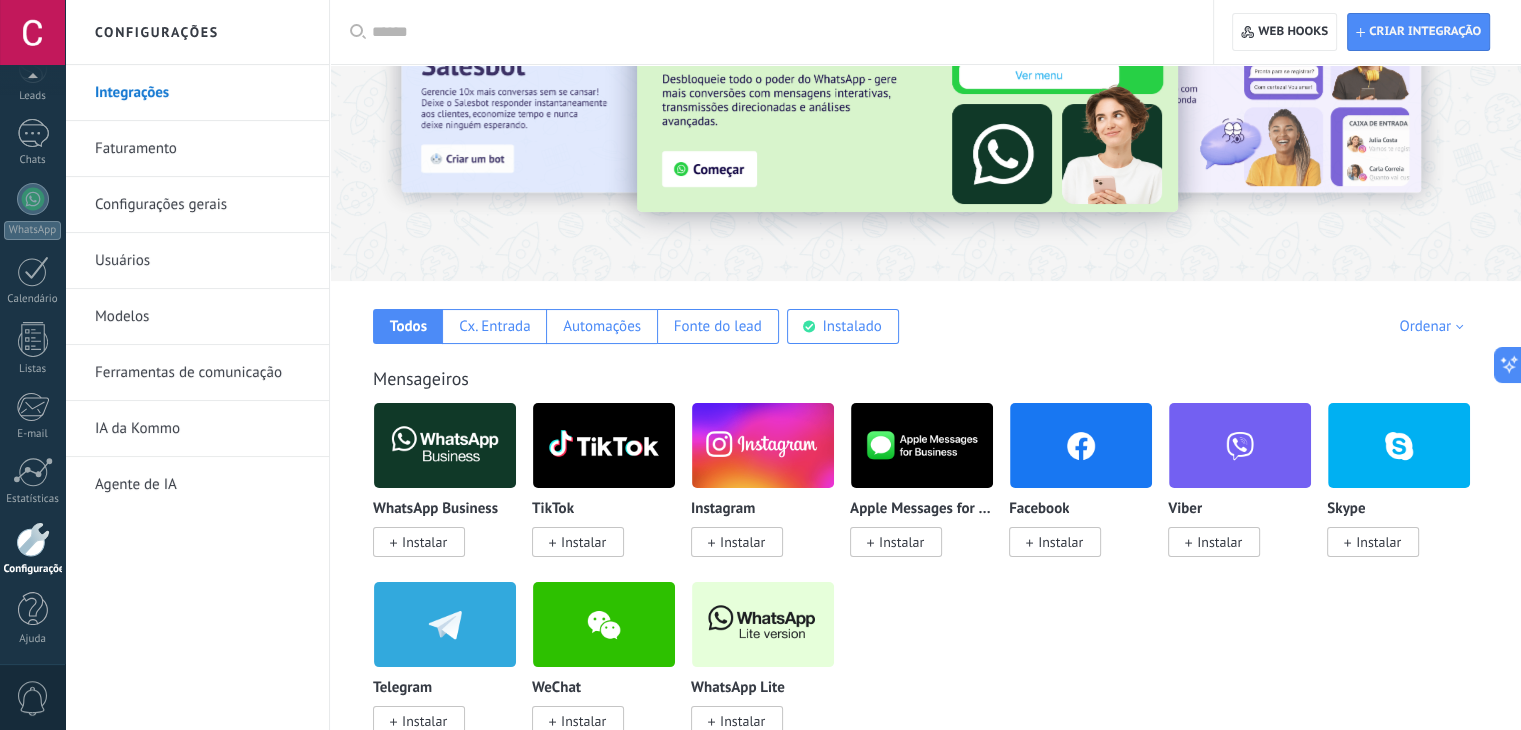 scroll, scrollTop: 100, scrollLeft: 0, axis: vertical 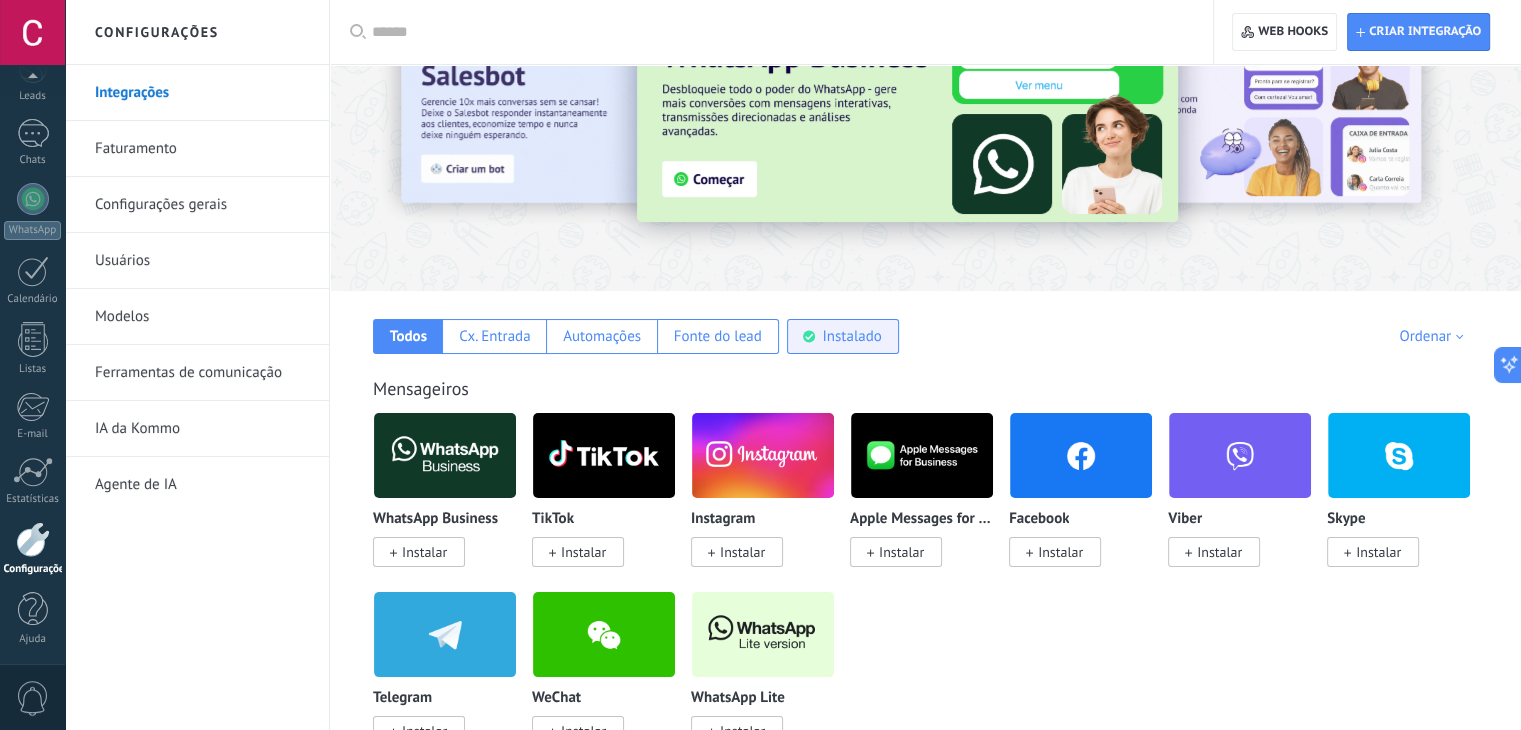 click on "Instalado" at bounding box center [843, 336] 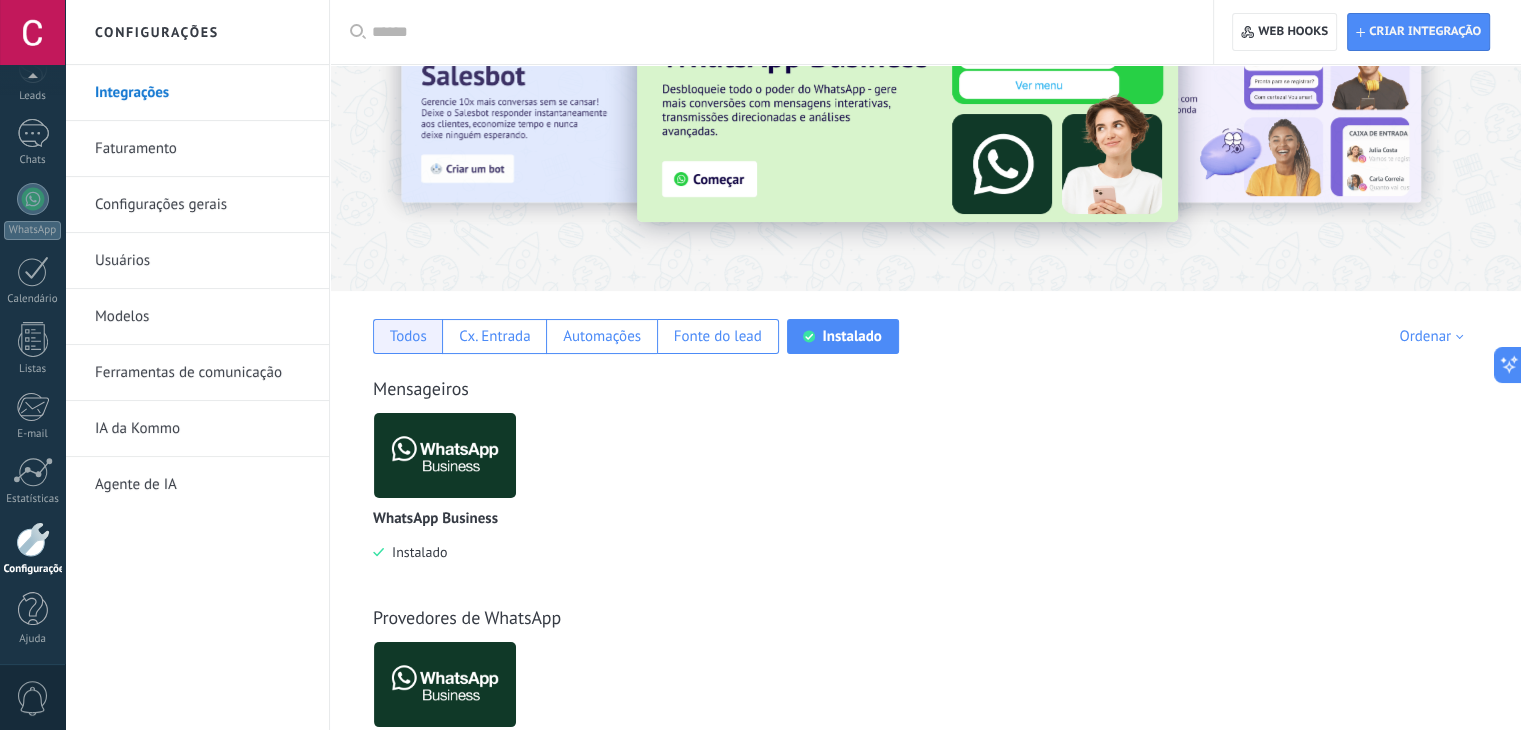 click on "Todos" at bounding box center [408, 336] 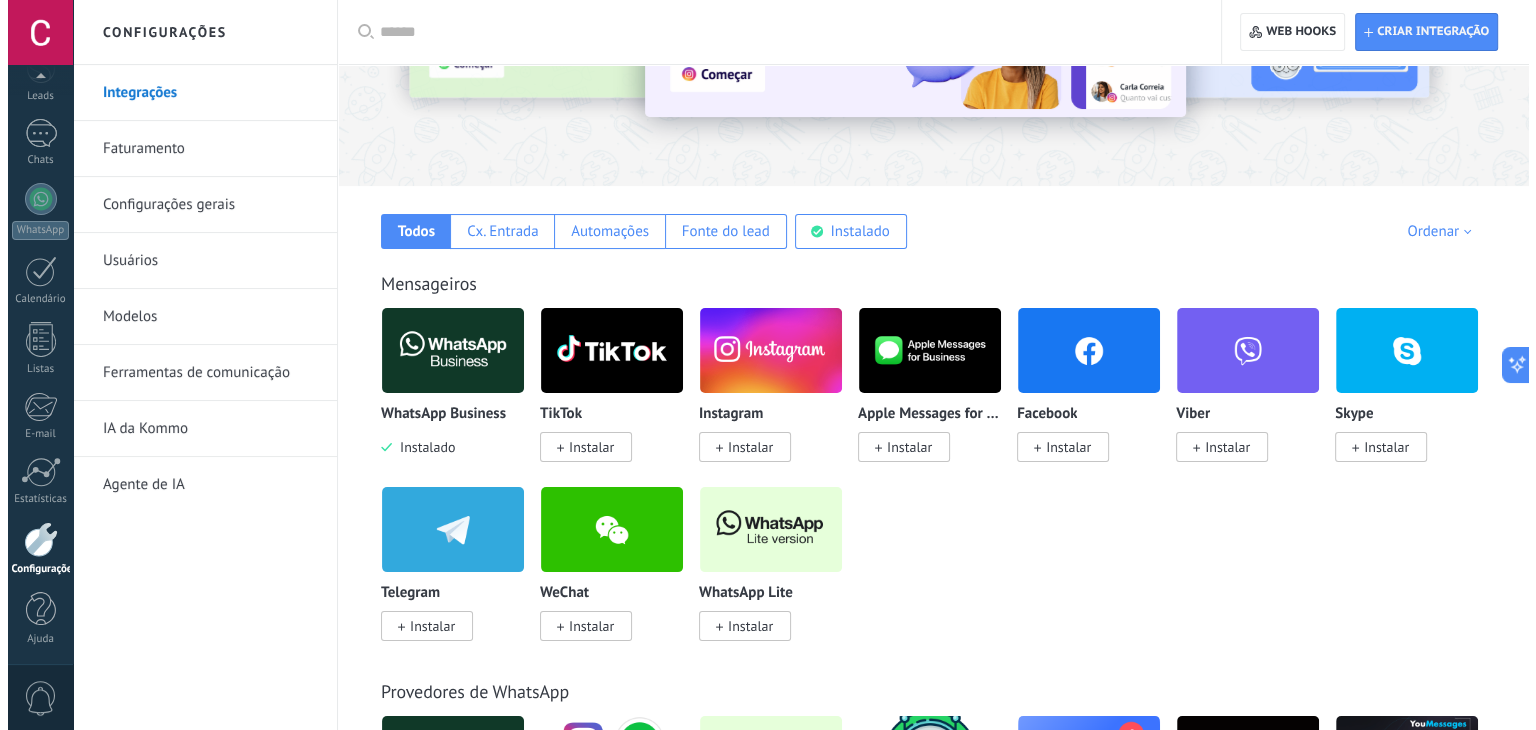 scroll, scrollTop: 400, scrollLeft: 0, axis: vertical 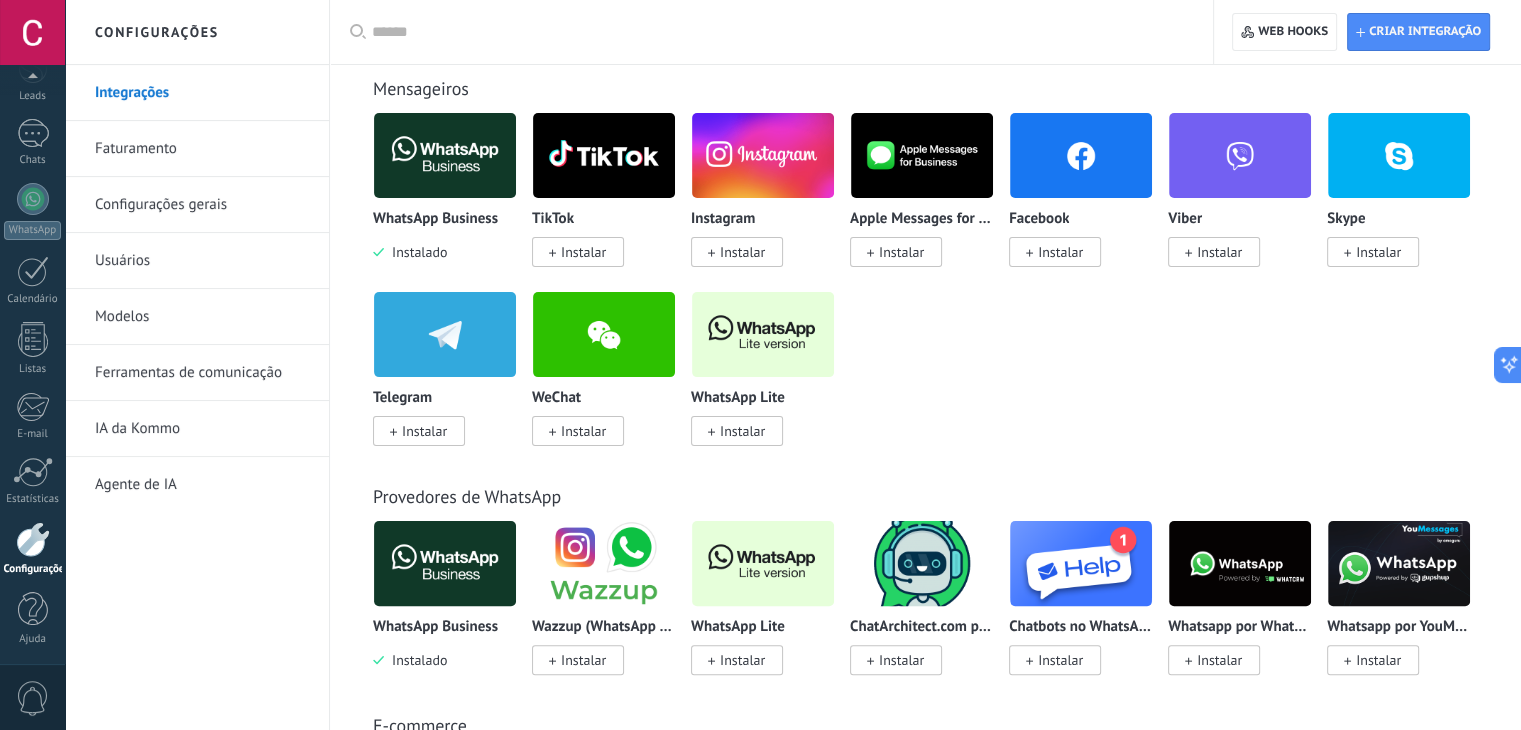click on "Instalar" at bounding box center (742, 431) 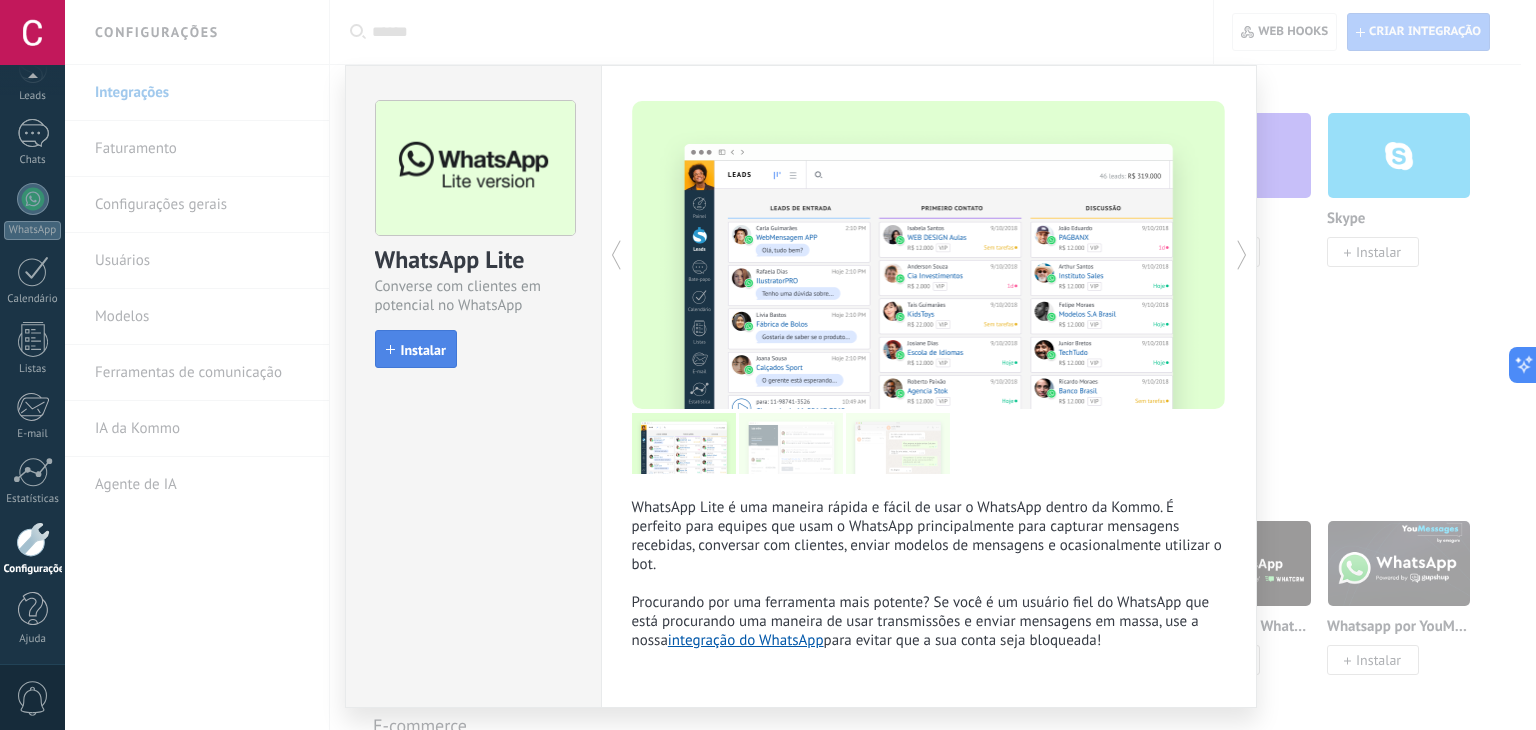 click on "Instalar" at bounding box center (416, 349) 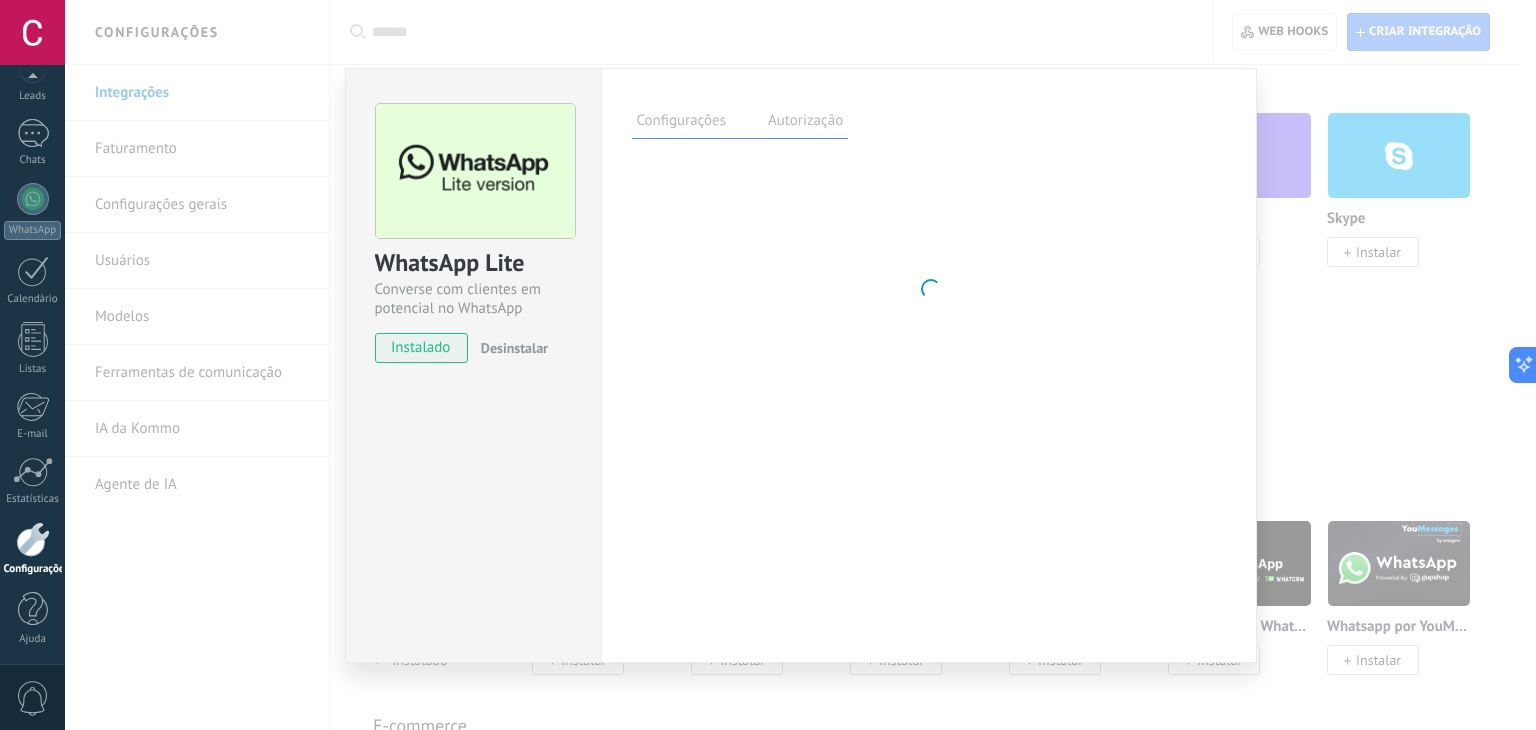 scroll, scrollTop: 0, scrollLeft: 0, axis: both 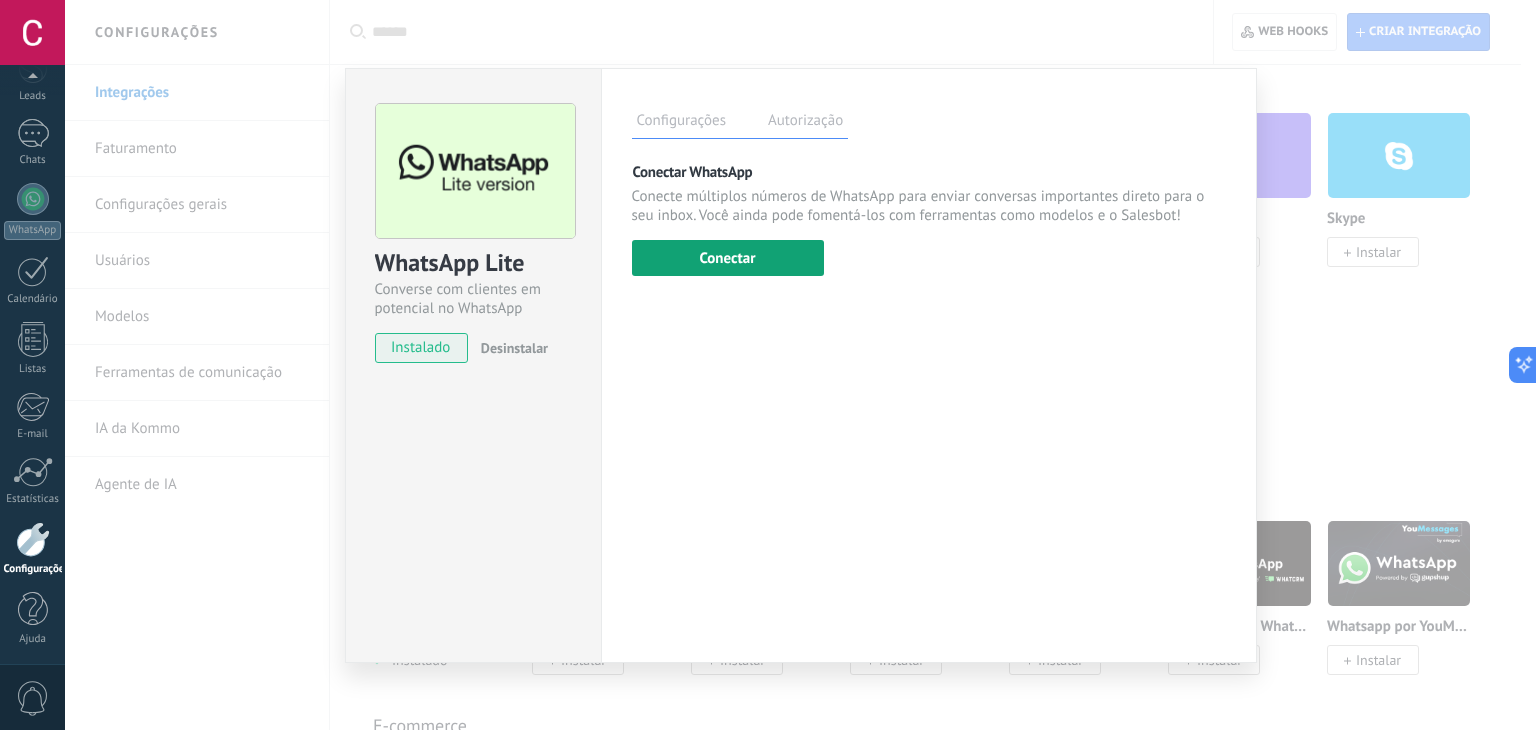click on "Conectar" at bounding box center (728, 258) 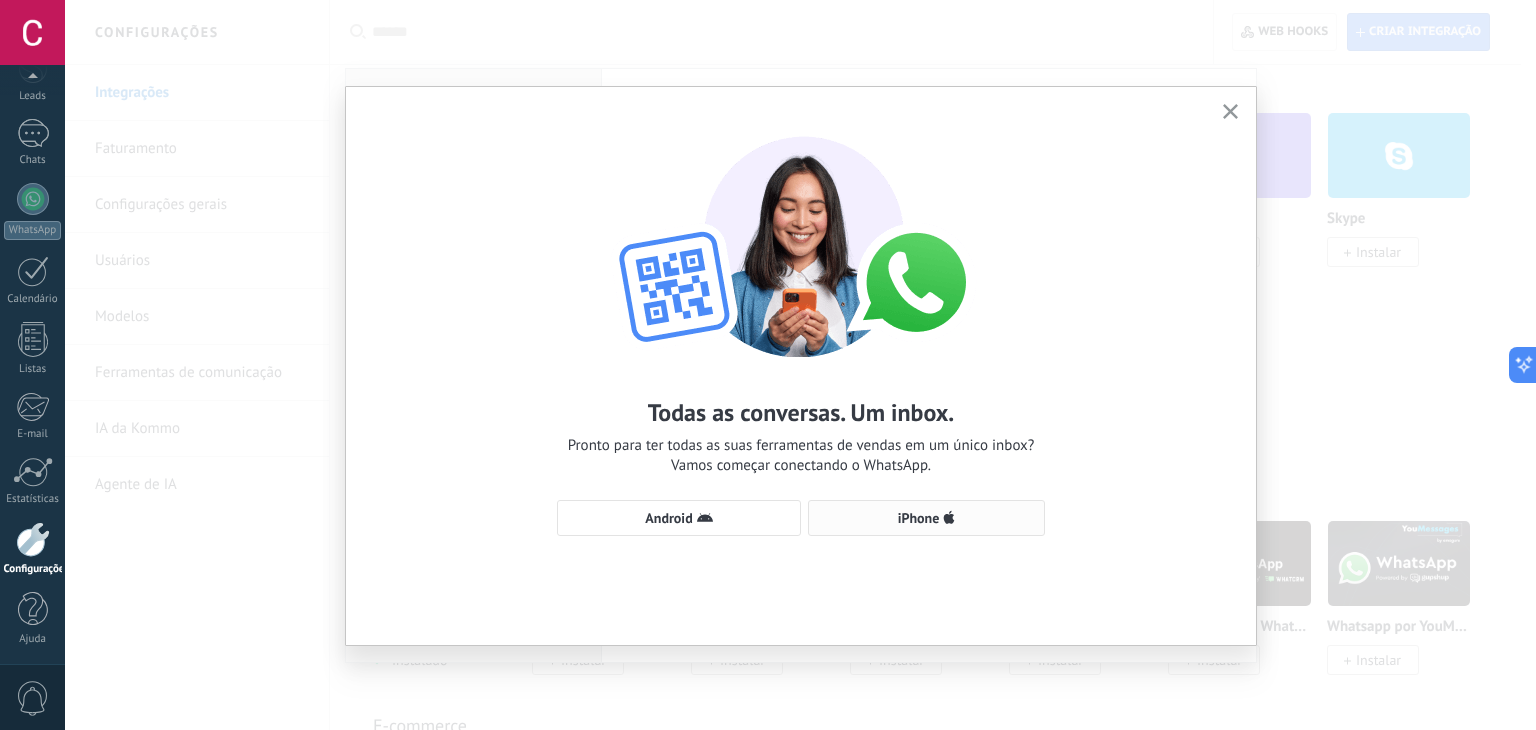 click on "iPhone" at bounding box center [926, 518] 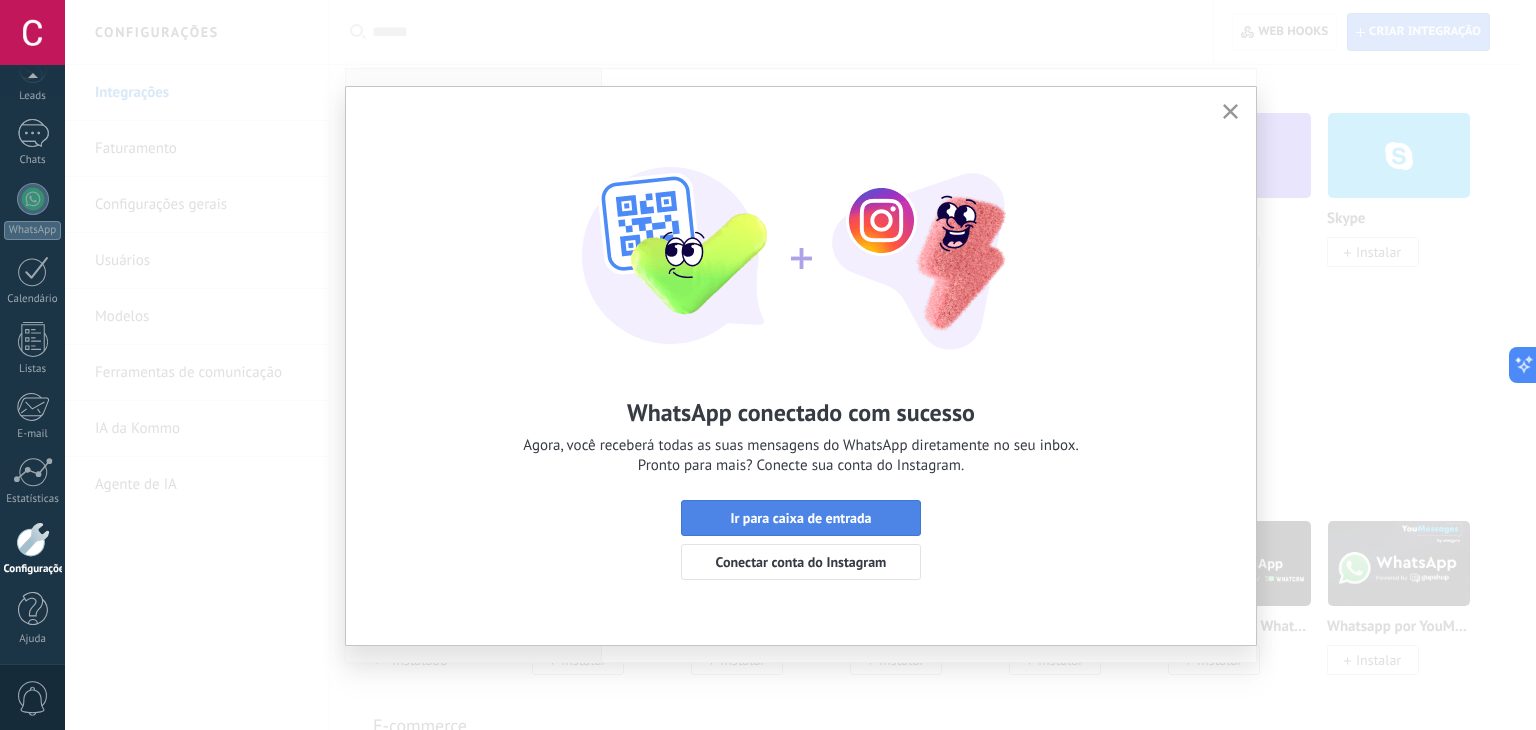 click on "Ir para caixa de entrada" at bounding box center (800, 518) 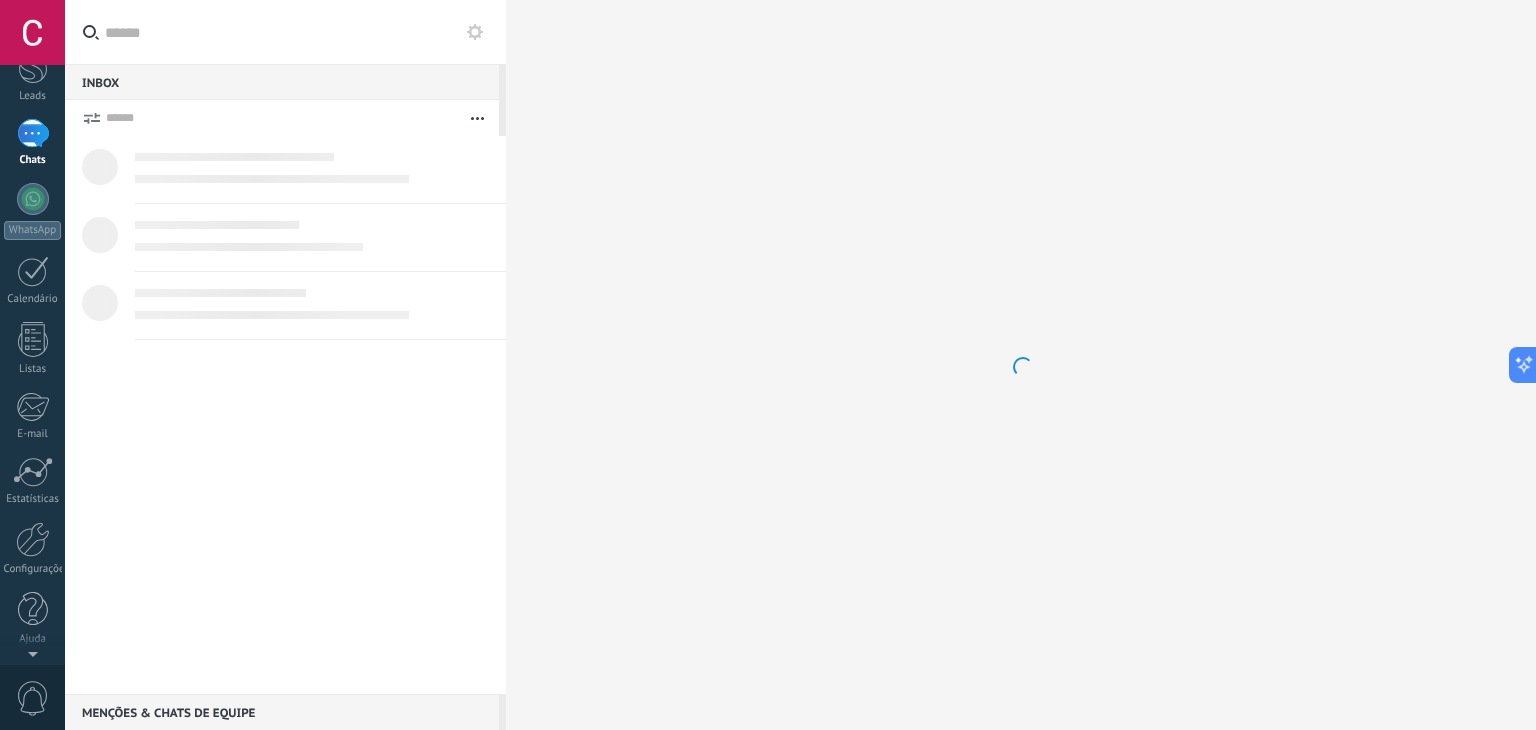 scroll, scrollTop: 0, scrollLeft: 0, axis: both 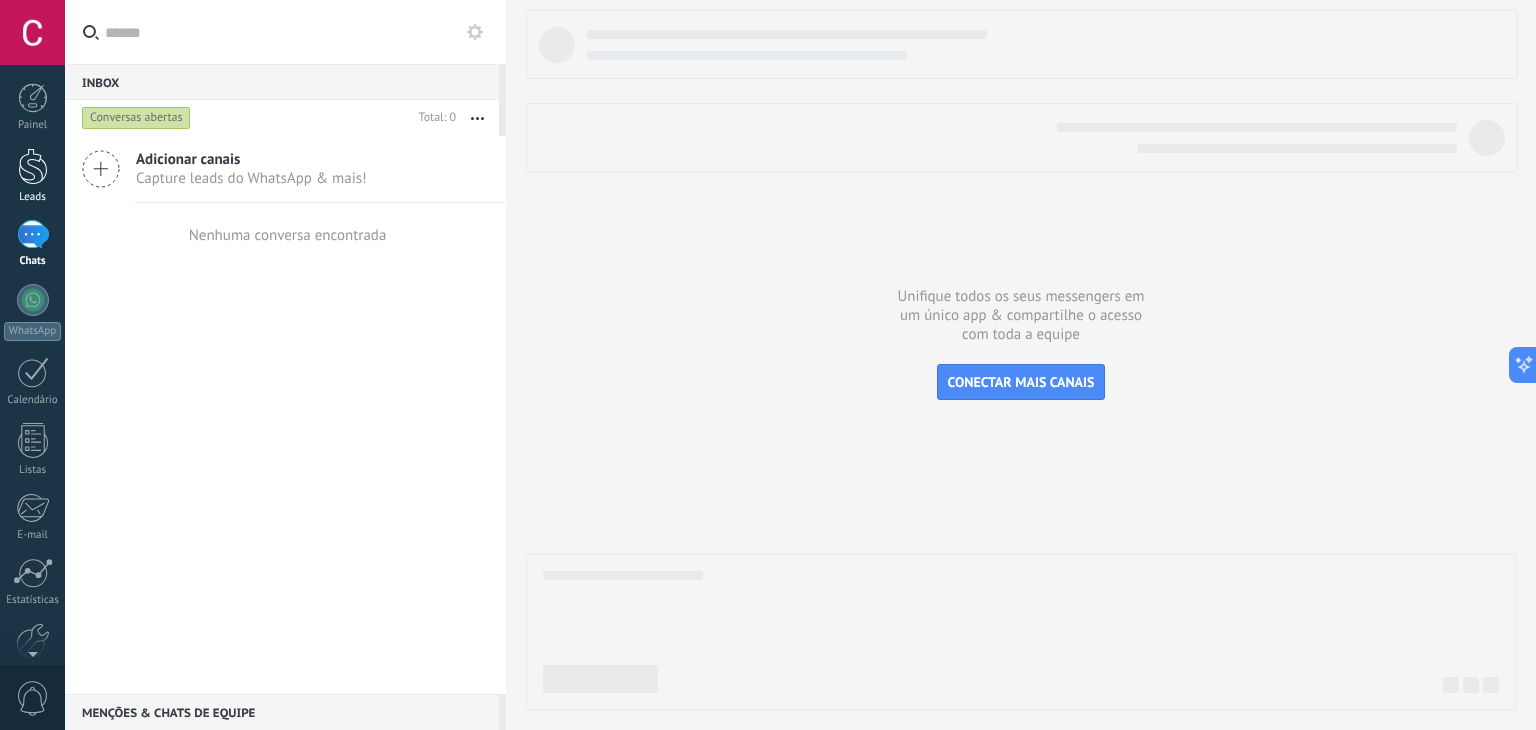 click at bounding box center [33, 166] 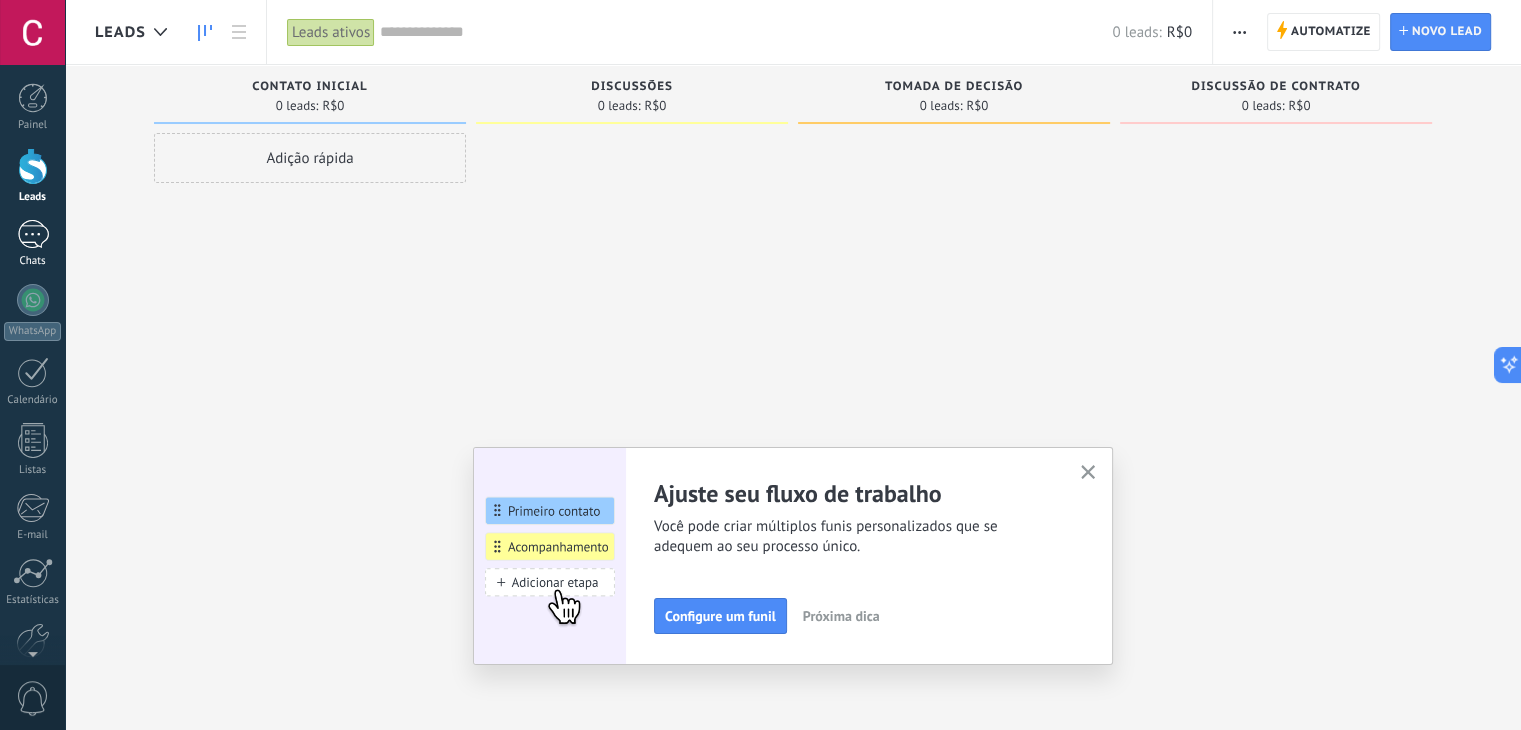 click at bounding box center [33, 234] 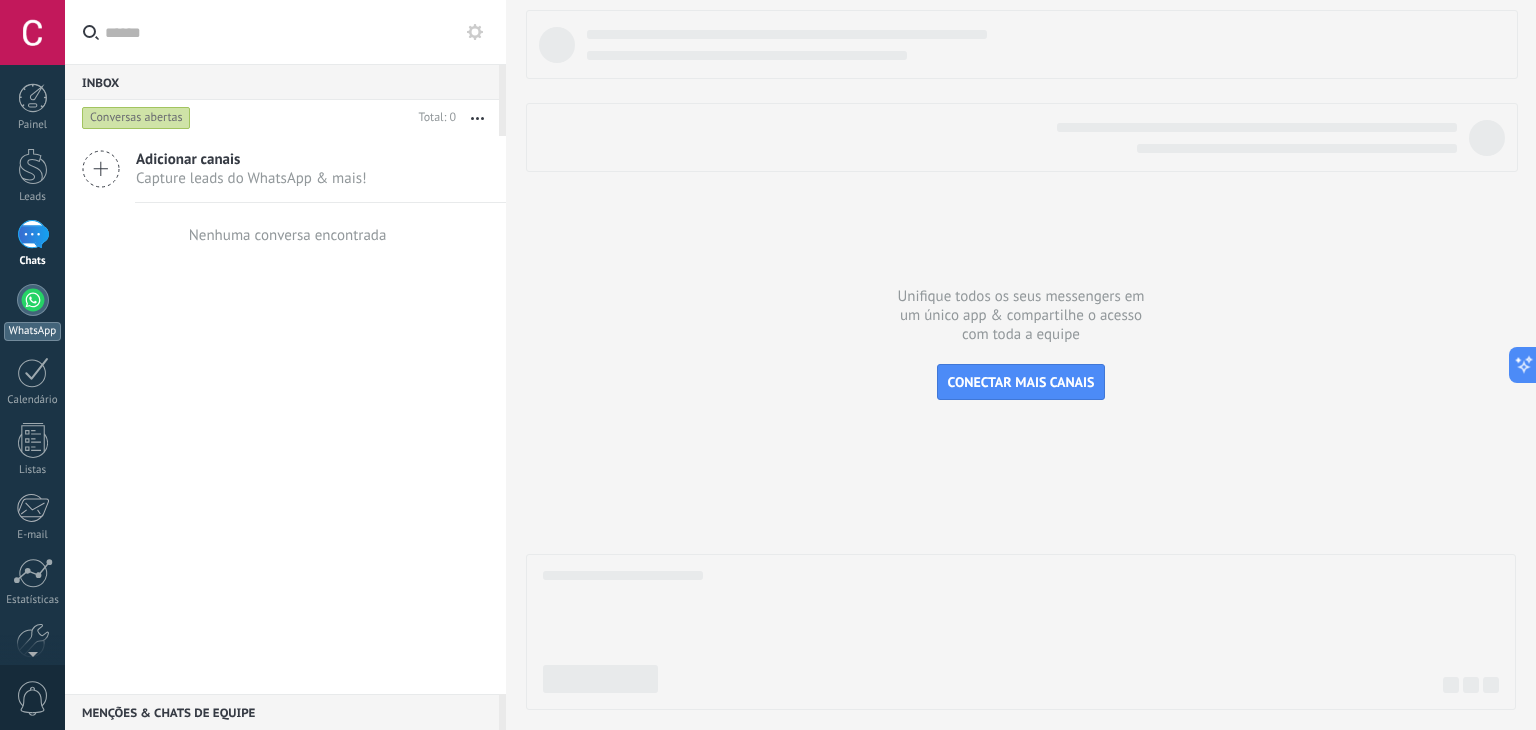 click at bounding box center [33, 300] 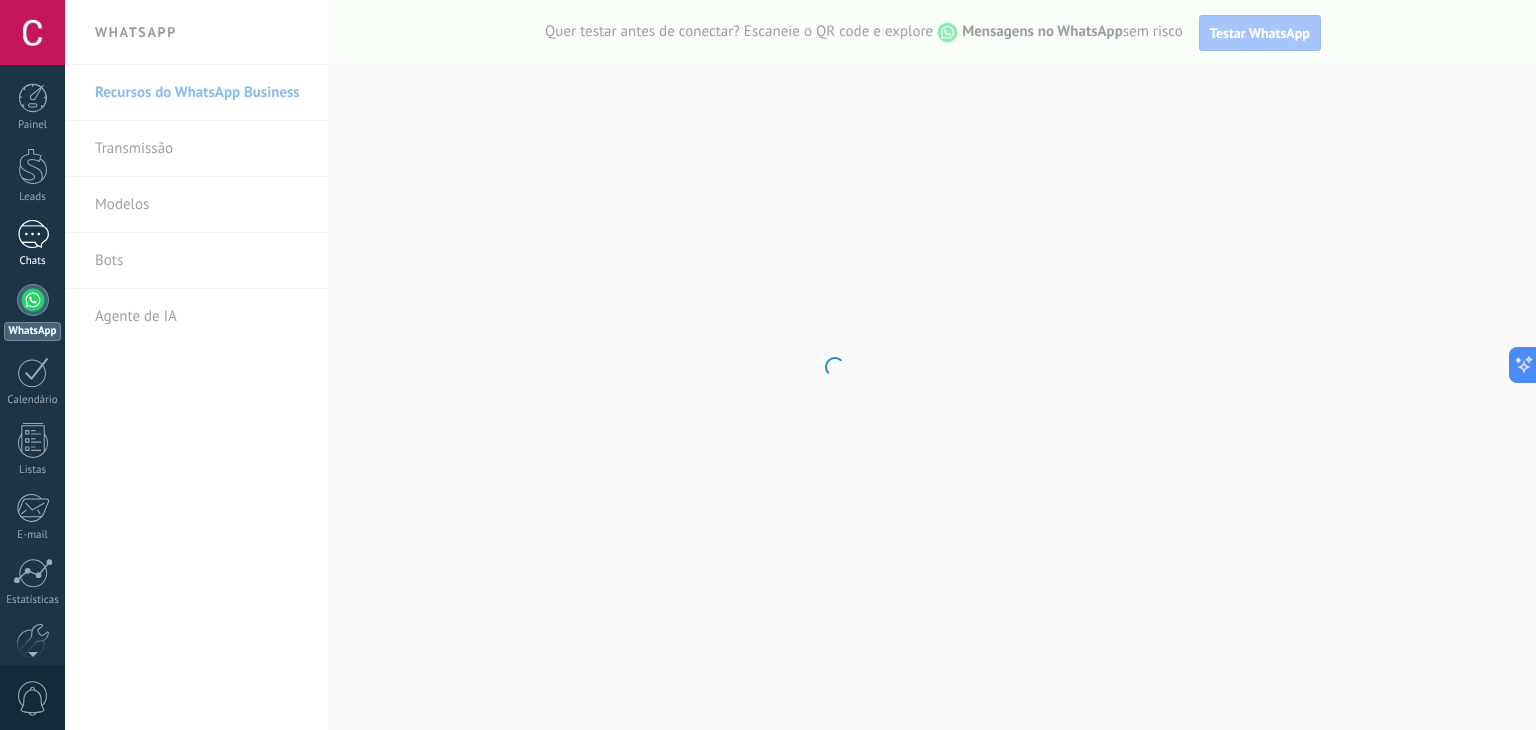 click at bounding box center [33, 234] 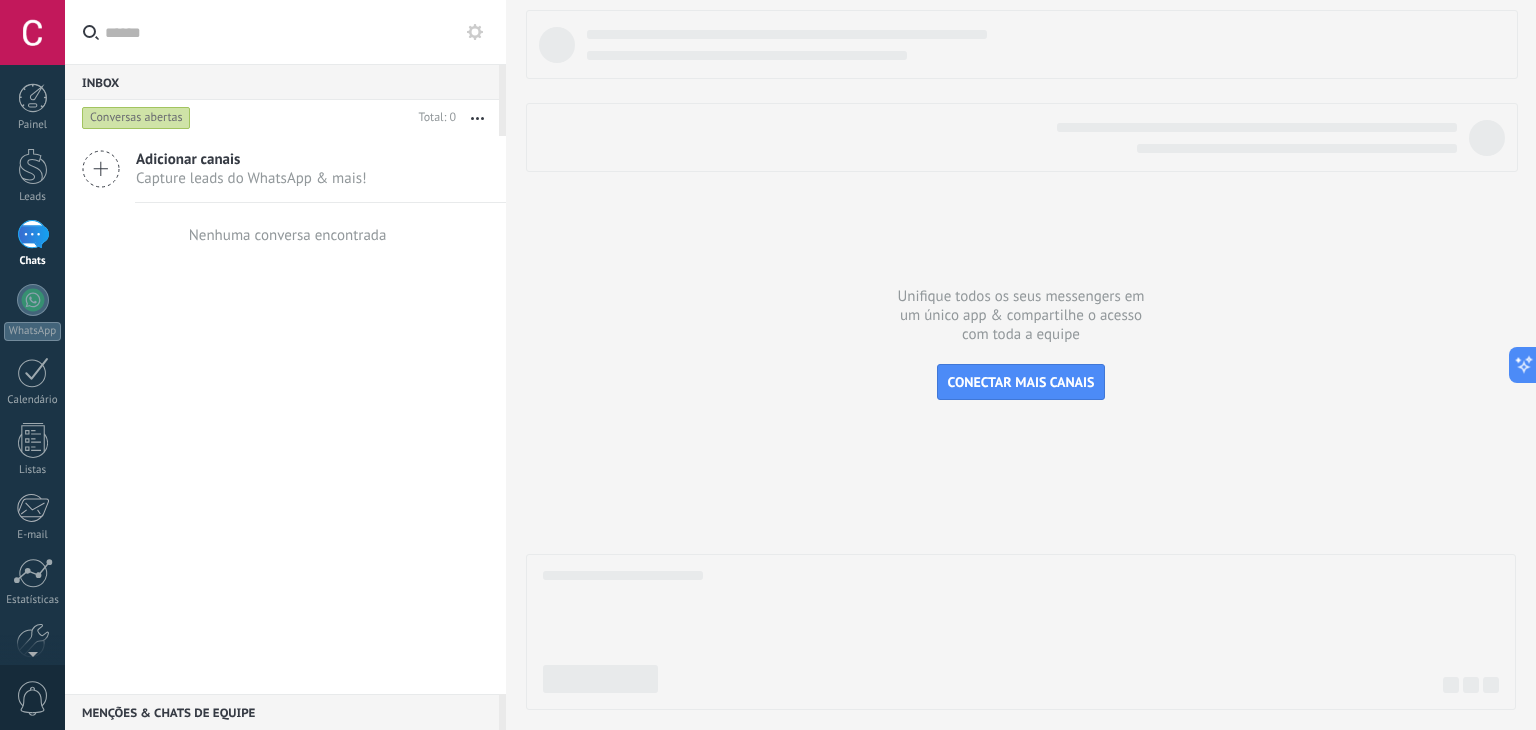 click on "Capture leads do WhatsApp & mais!" at bounding box center [251, 178] 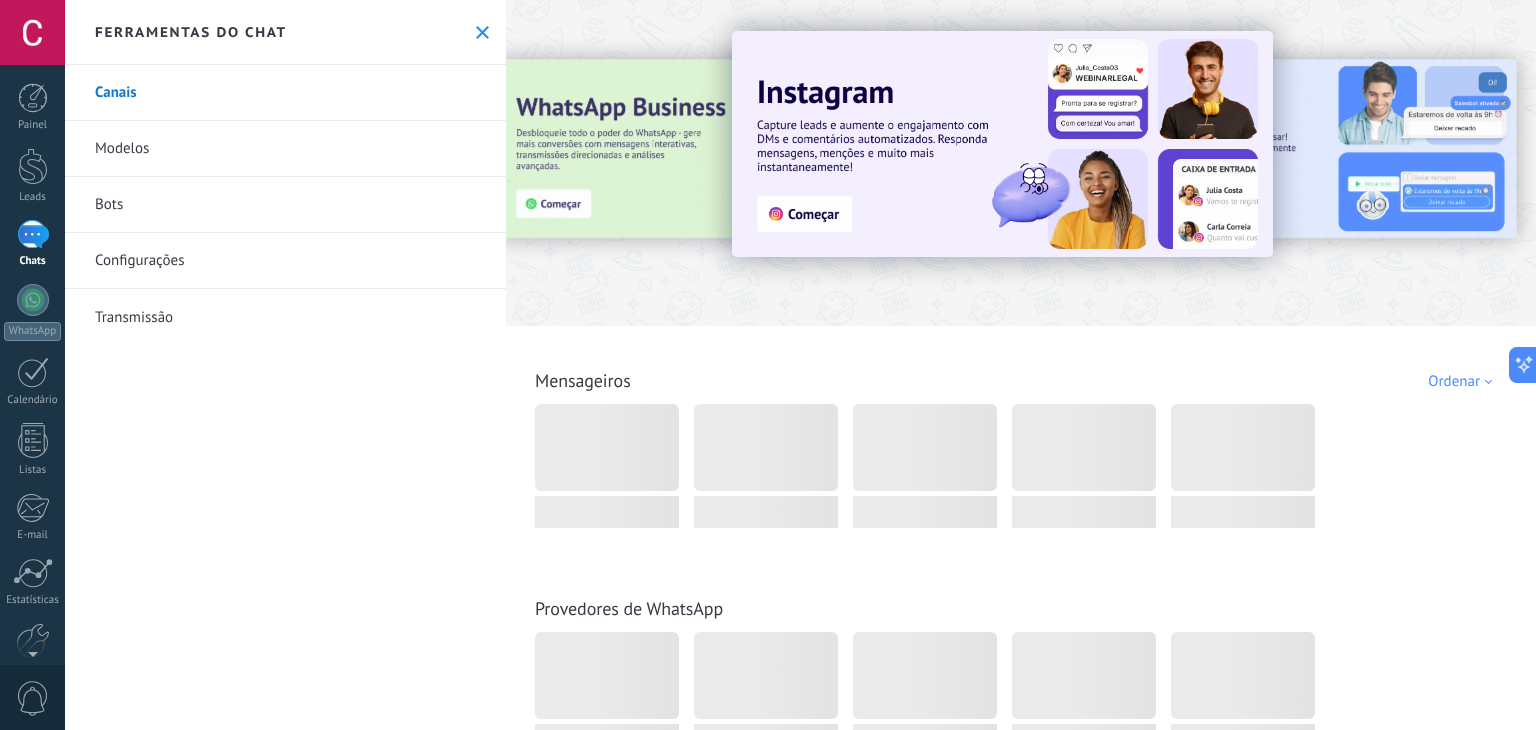click on "Ferramentas do chat" at bounding box center (285, 32) 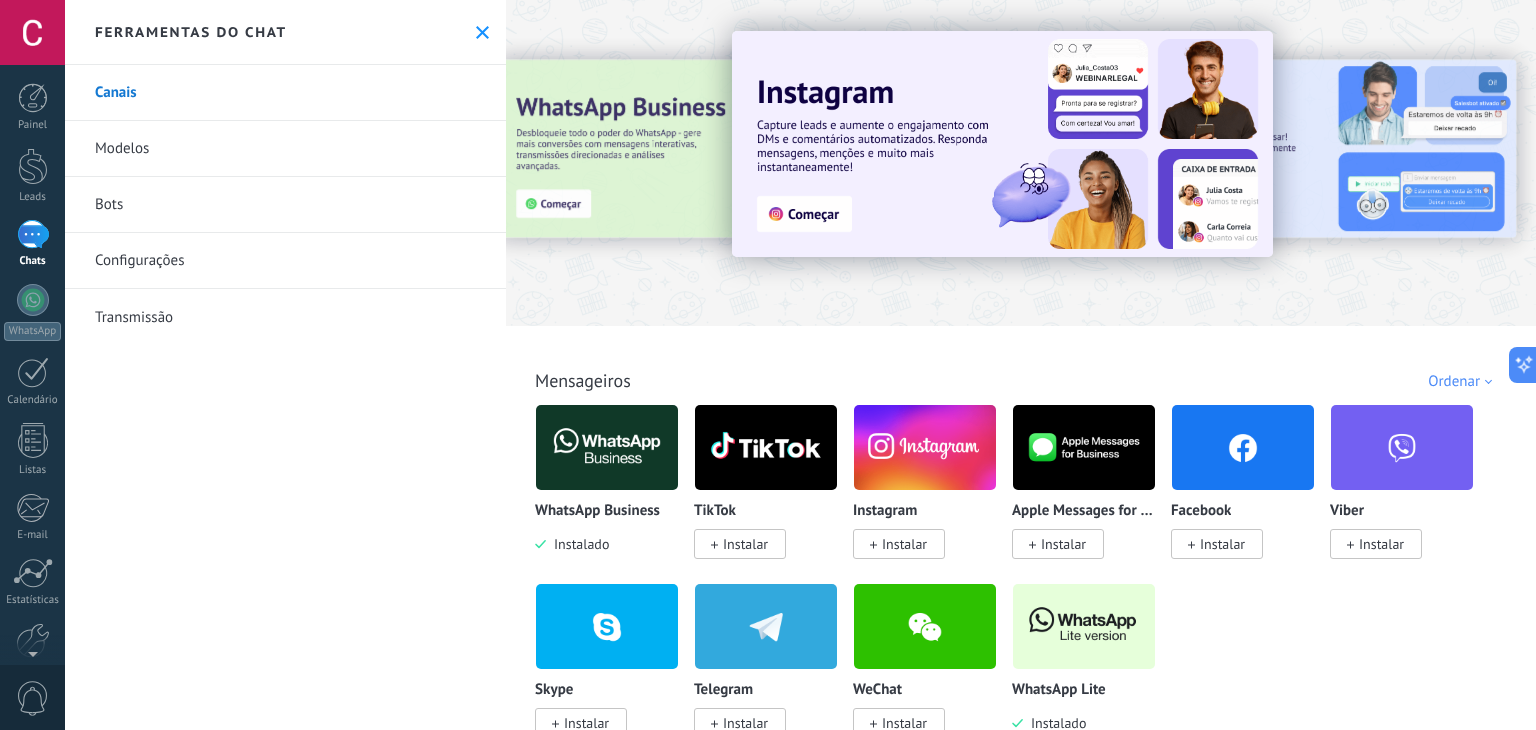 click 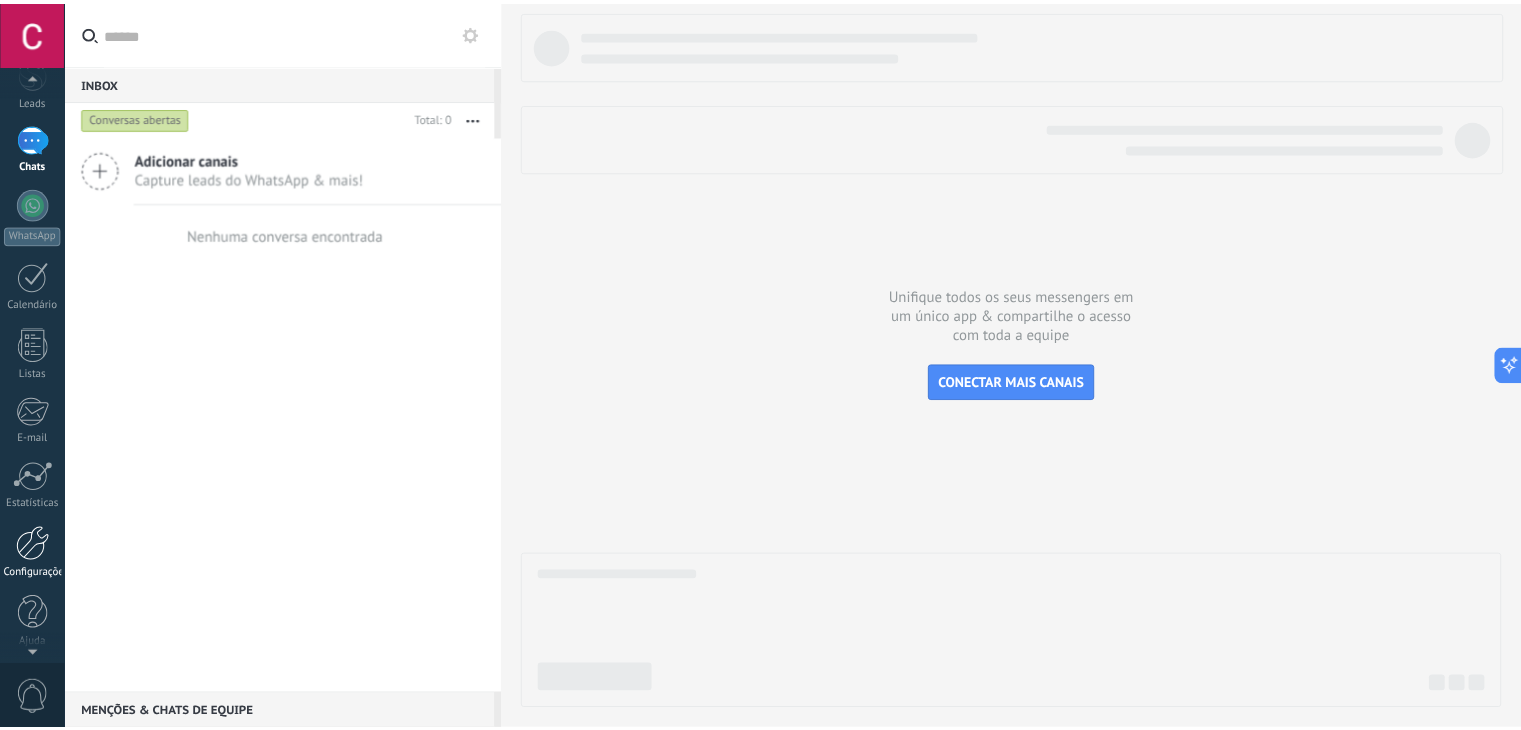scroll, scrollTop: 101, scrollLeft: 0, axis: vertical 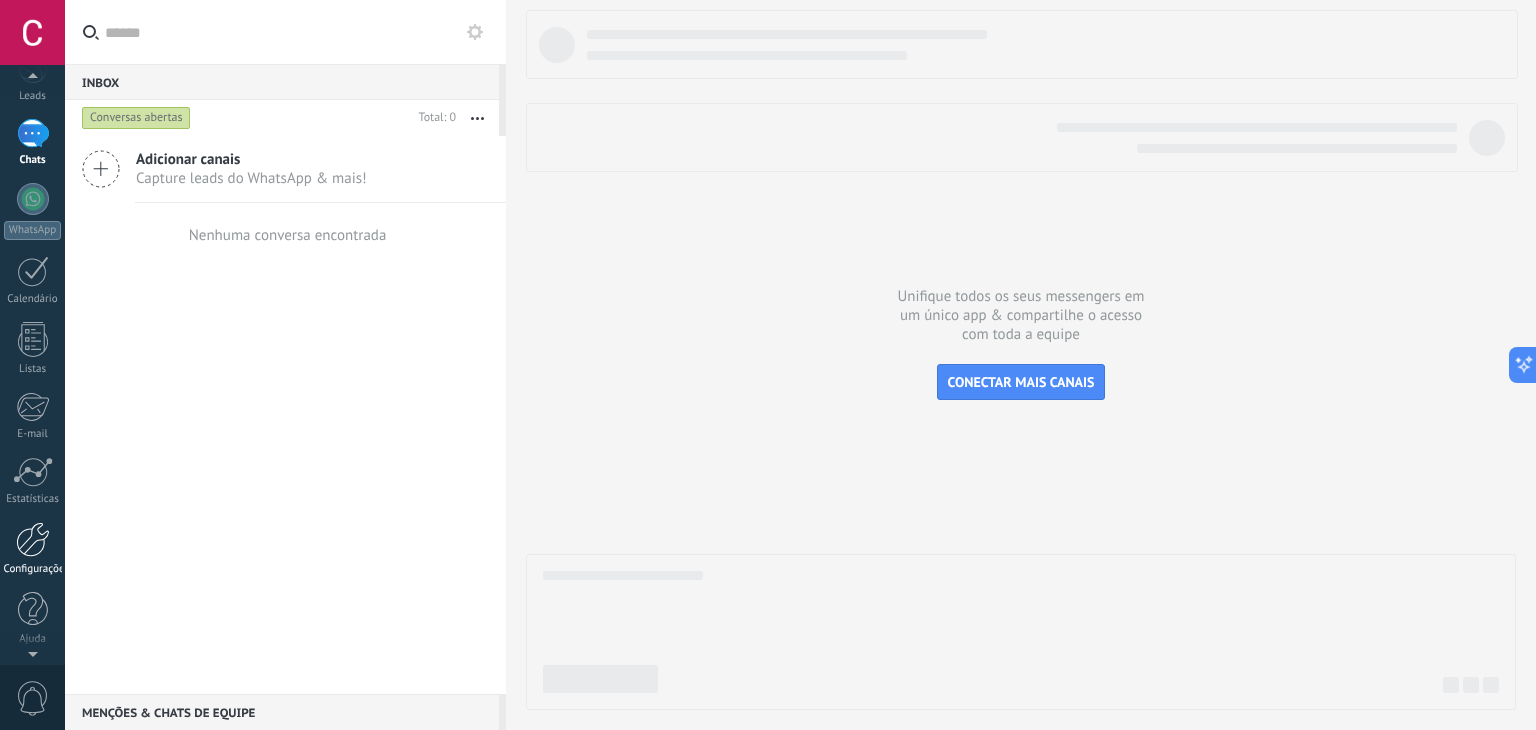 click at bounding box center [33, 539] 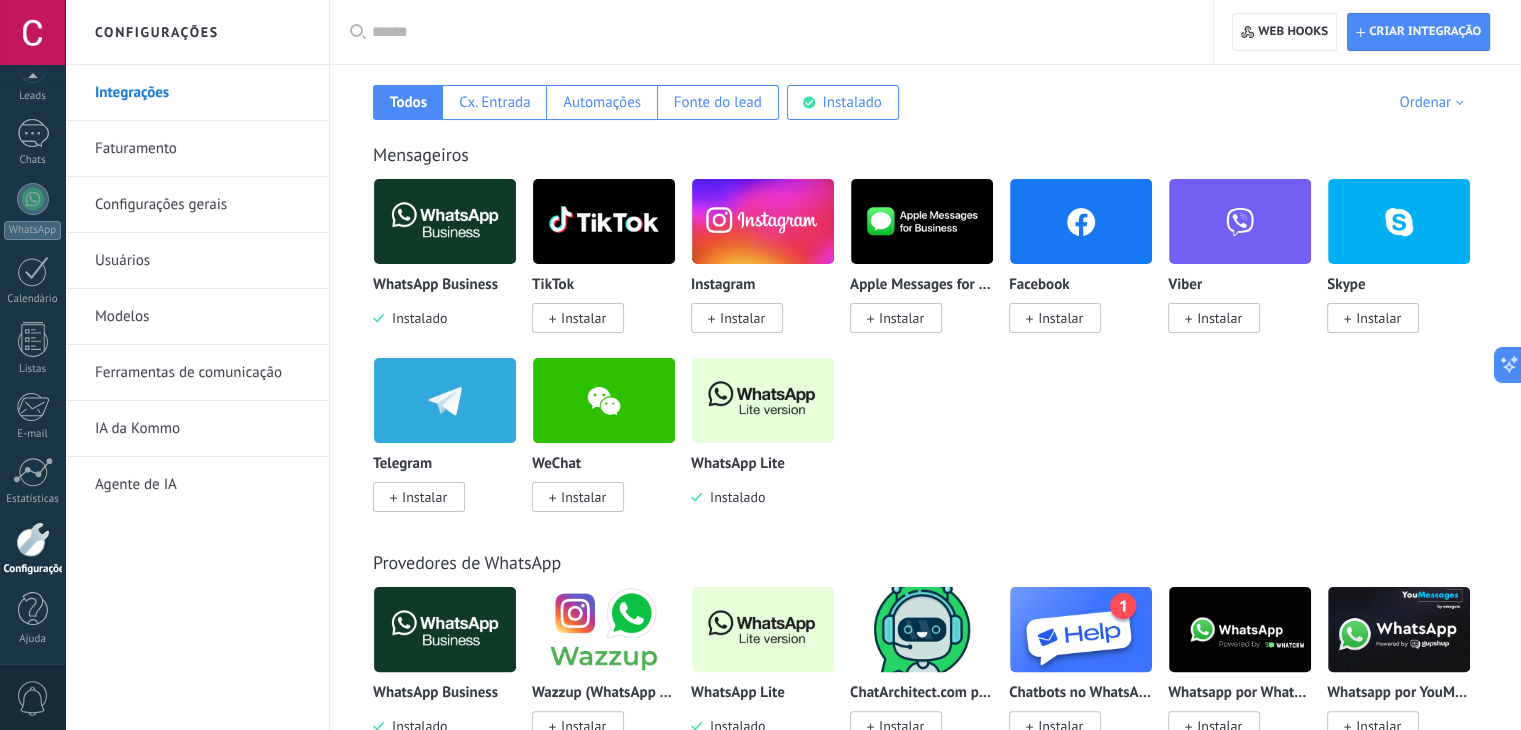scroll, scrollTop: 300, scrollLeft: 0, axis: vertical 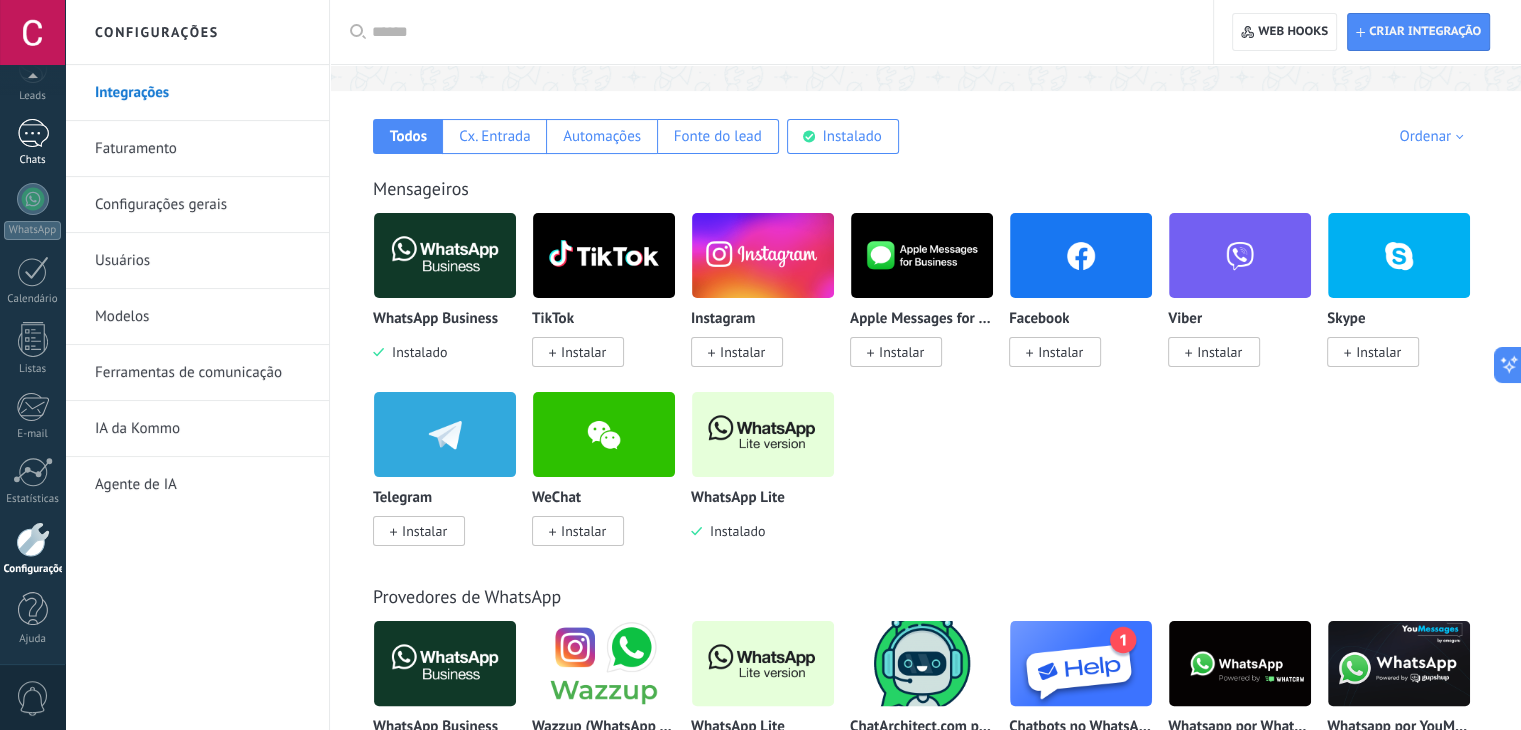 click at bounding box center [33, 133] 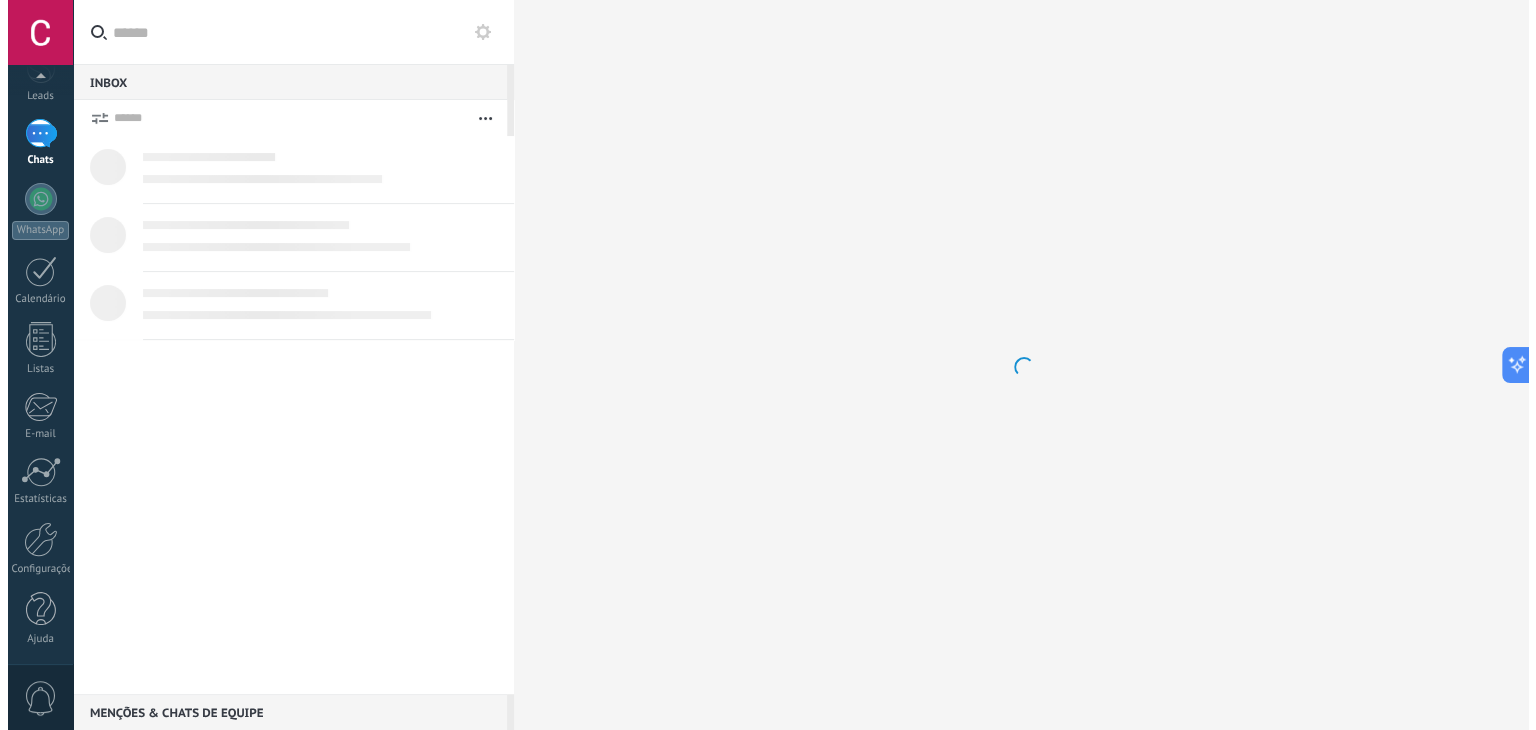scroll, scrollTop: 0, scrollLeft: 0, axis: both 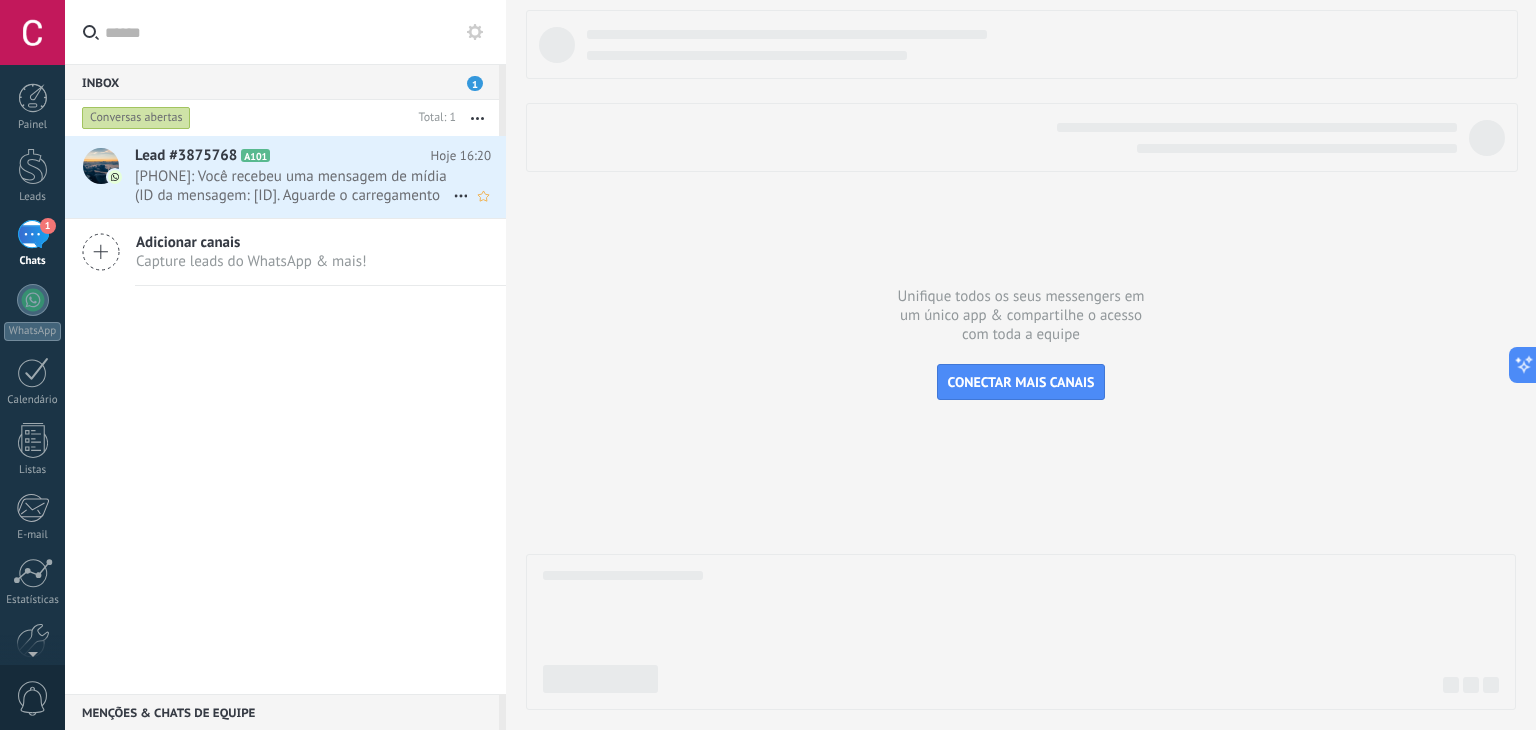 click on "[PHONE]: Você recebeu uma mensagem de mídia (ID da mensagem: 073BA2E949533973D1. Aguarde o carregamento ou a visualizaç..." at bounding box center (294, 186) 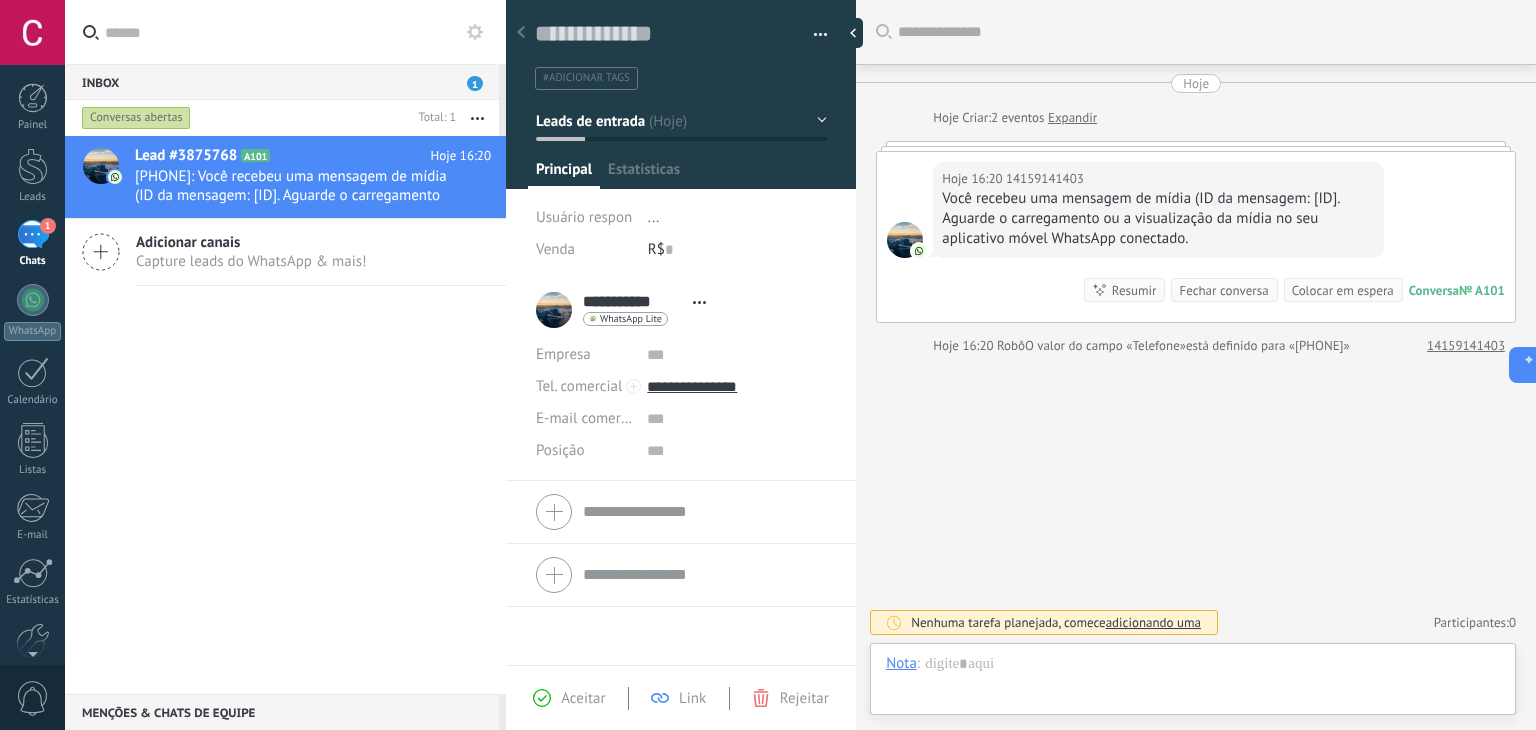 scroll, scrollTop: 29, scrollLeft: 0, axis: vertical 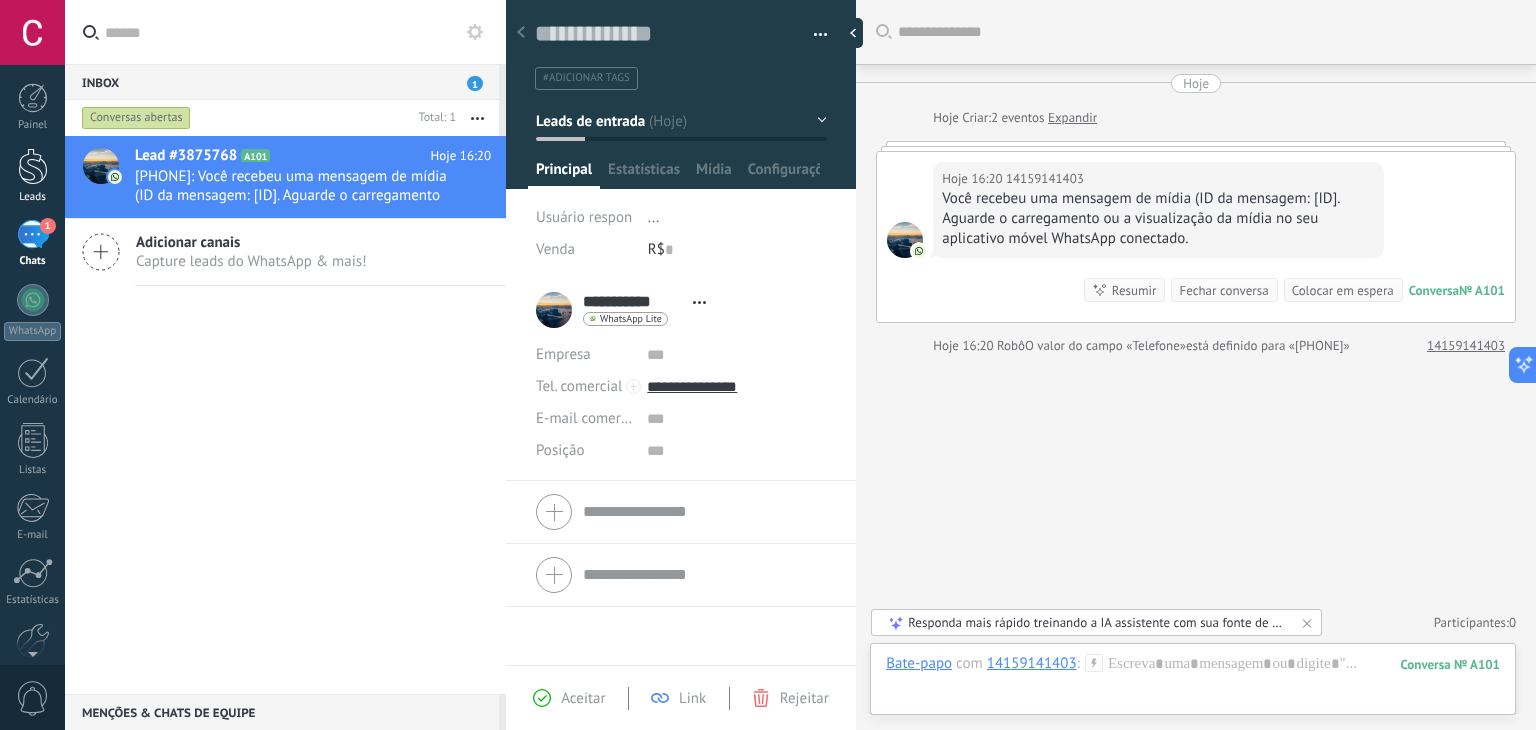click on "Leads" at bounding box center (32, 176) 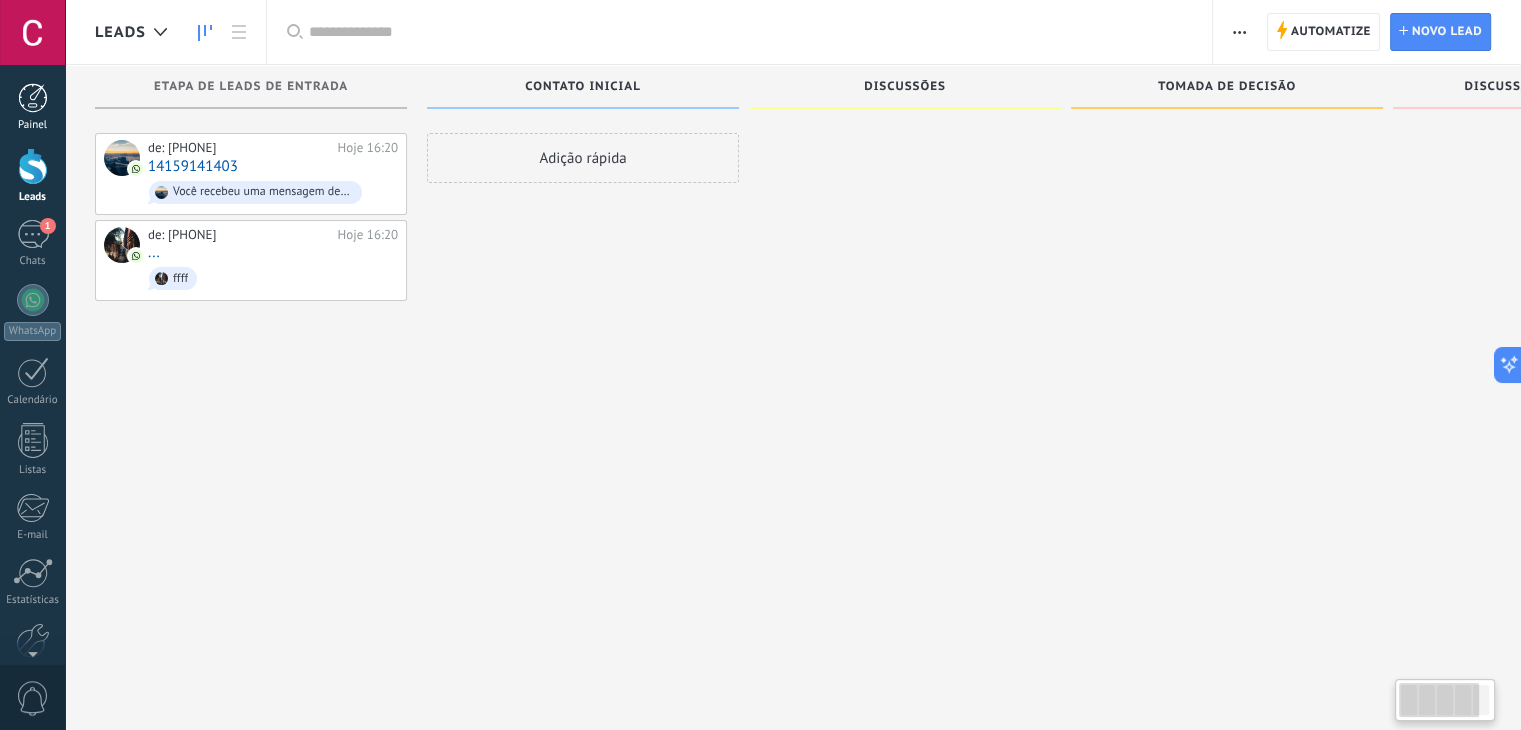 click at bounding box center [33, 98] 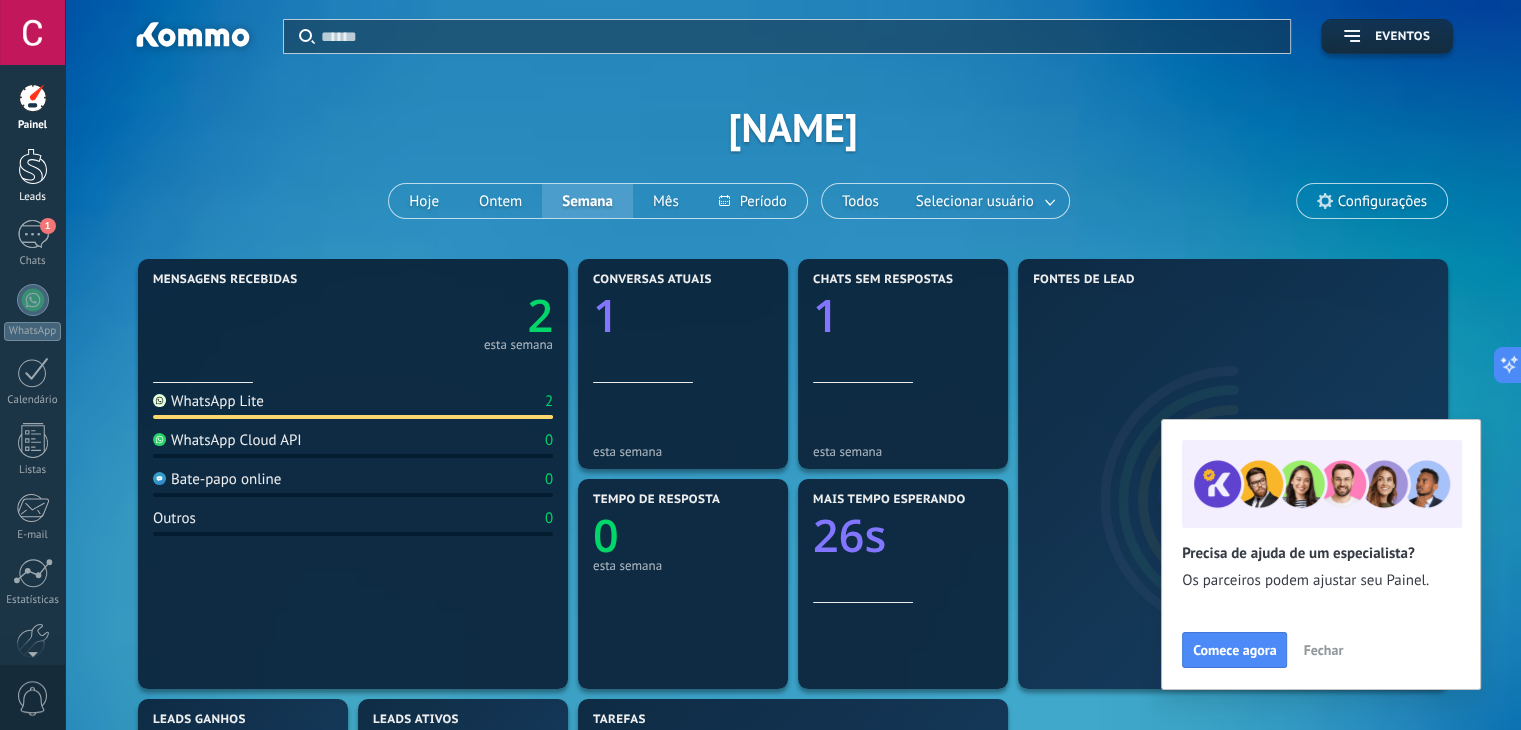 click at bounding box center [33, 166] 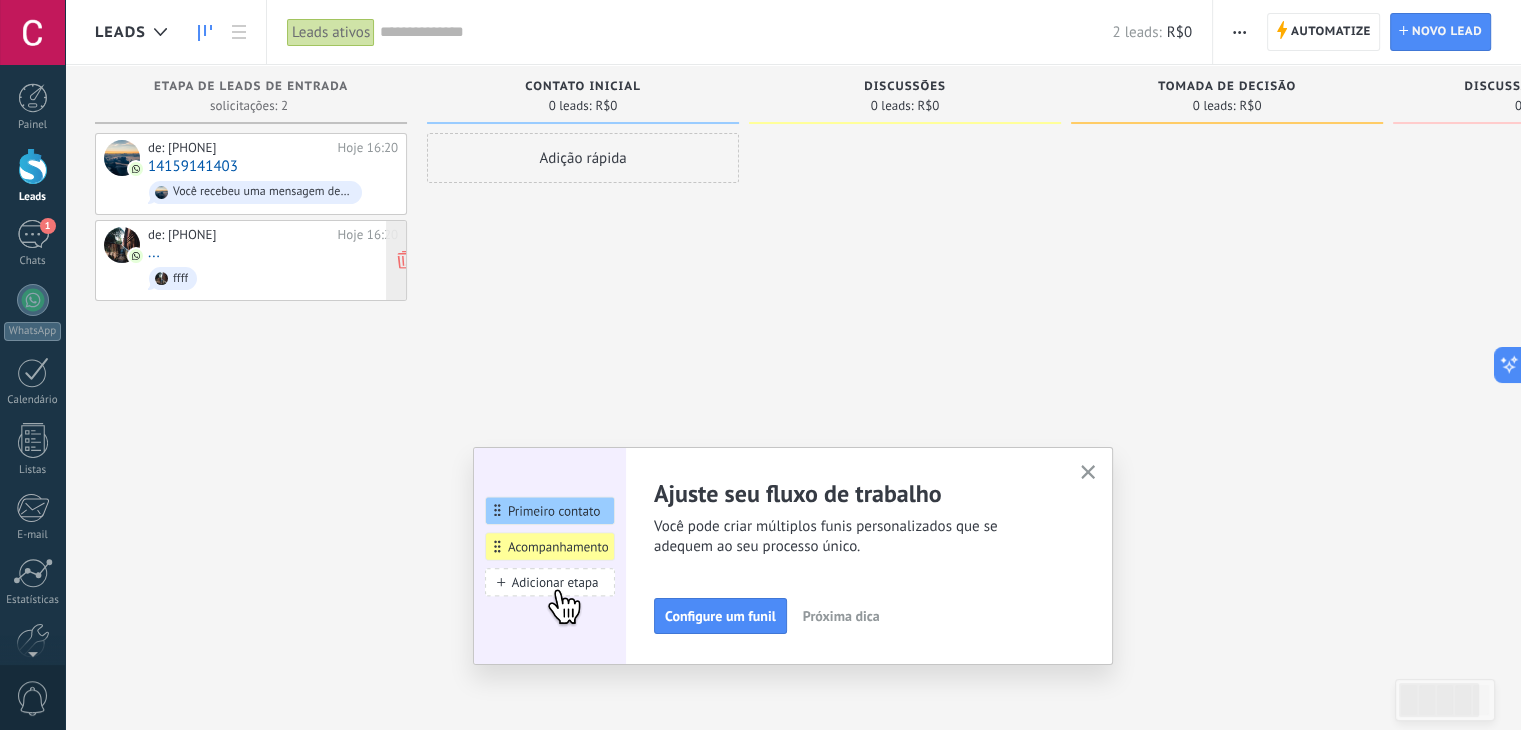 click on "de: 551138592644 Hoje 16:20 ... ffff" at bounding box center [273, 261] 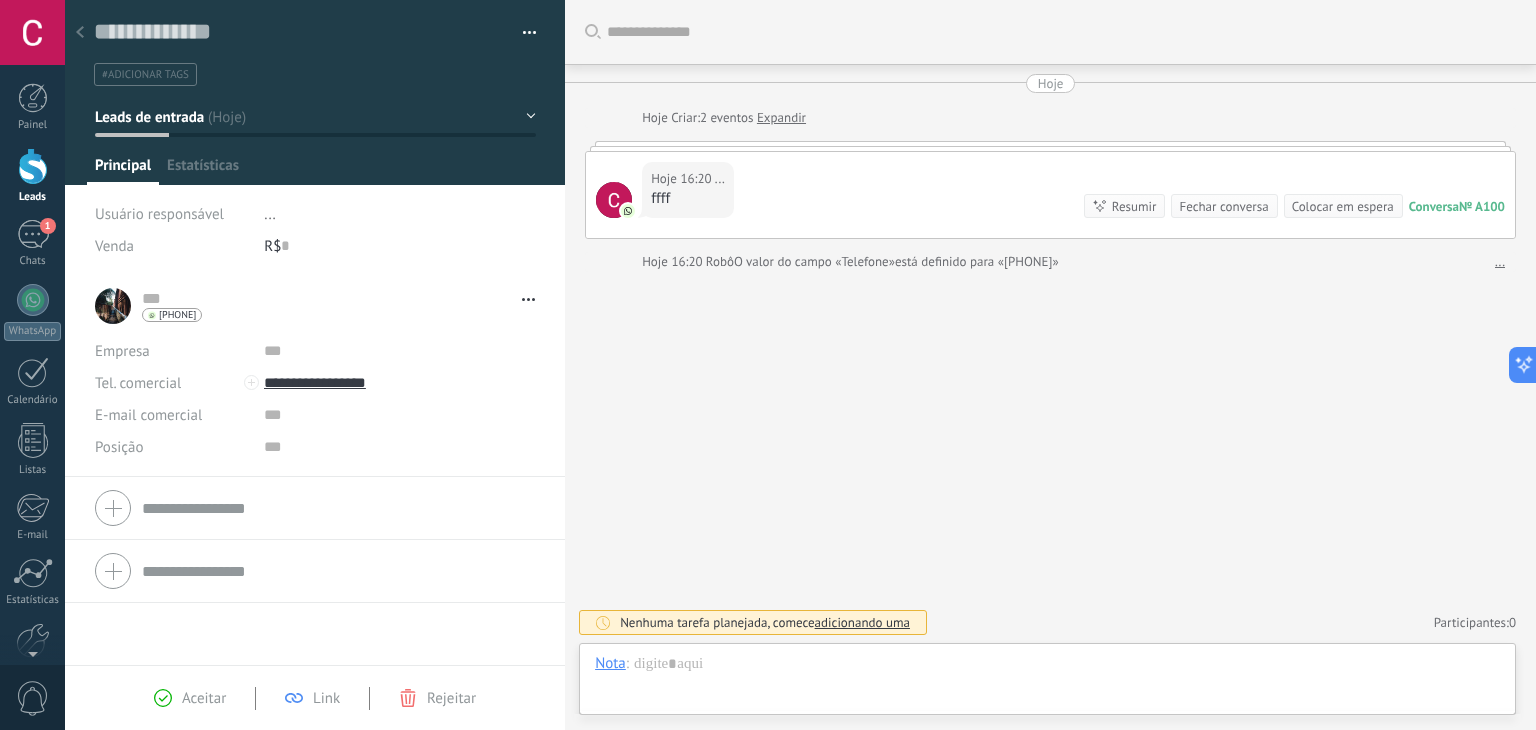 scroll, scrollTop: 29, scrollLeft: 0, axis: vertical 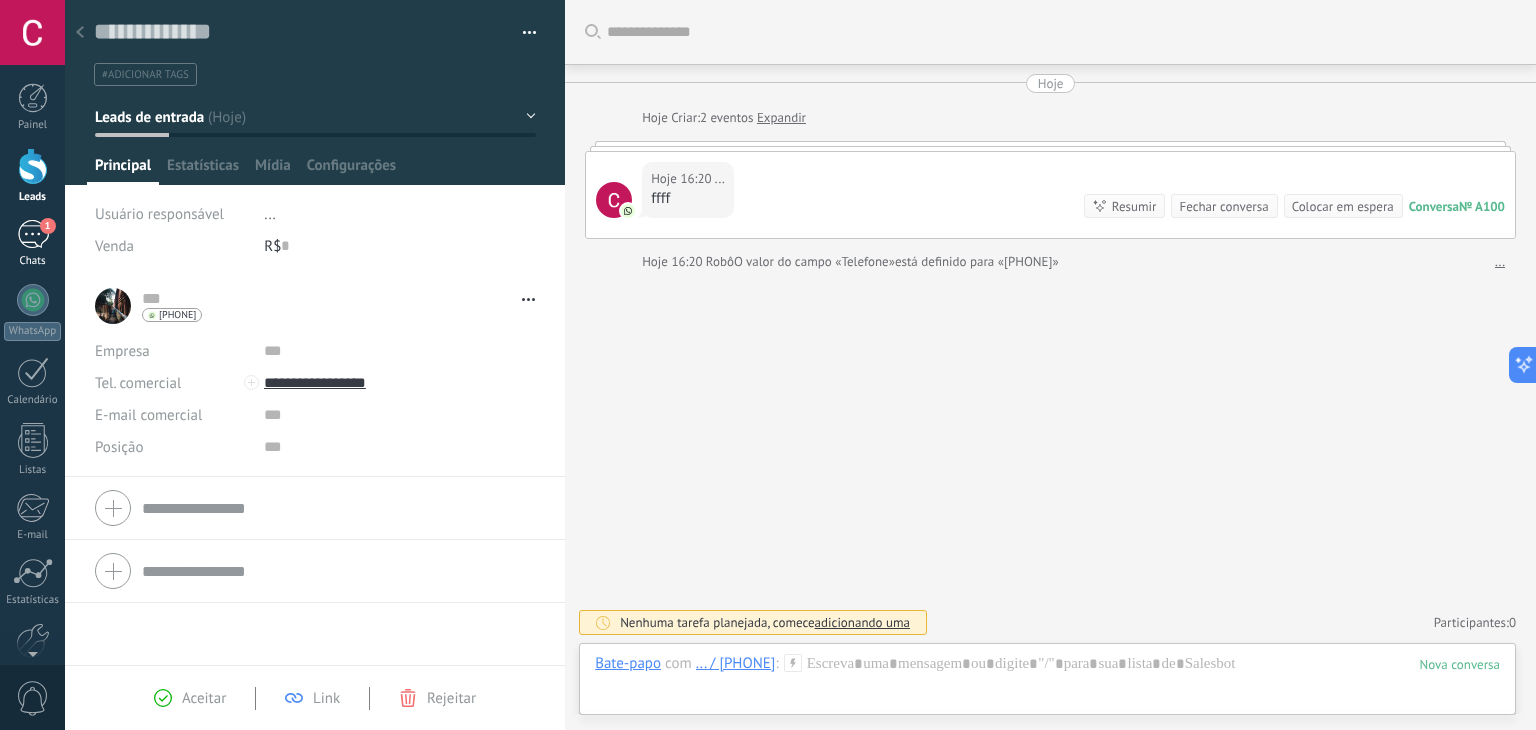 click on "1" at bounding box center [33, 234] 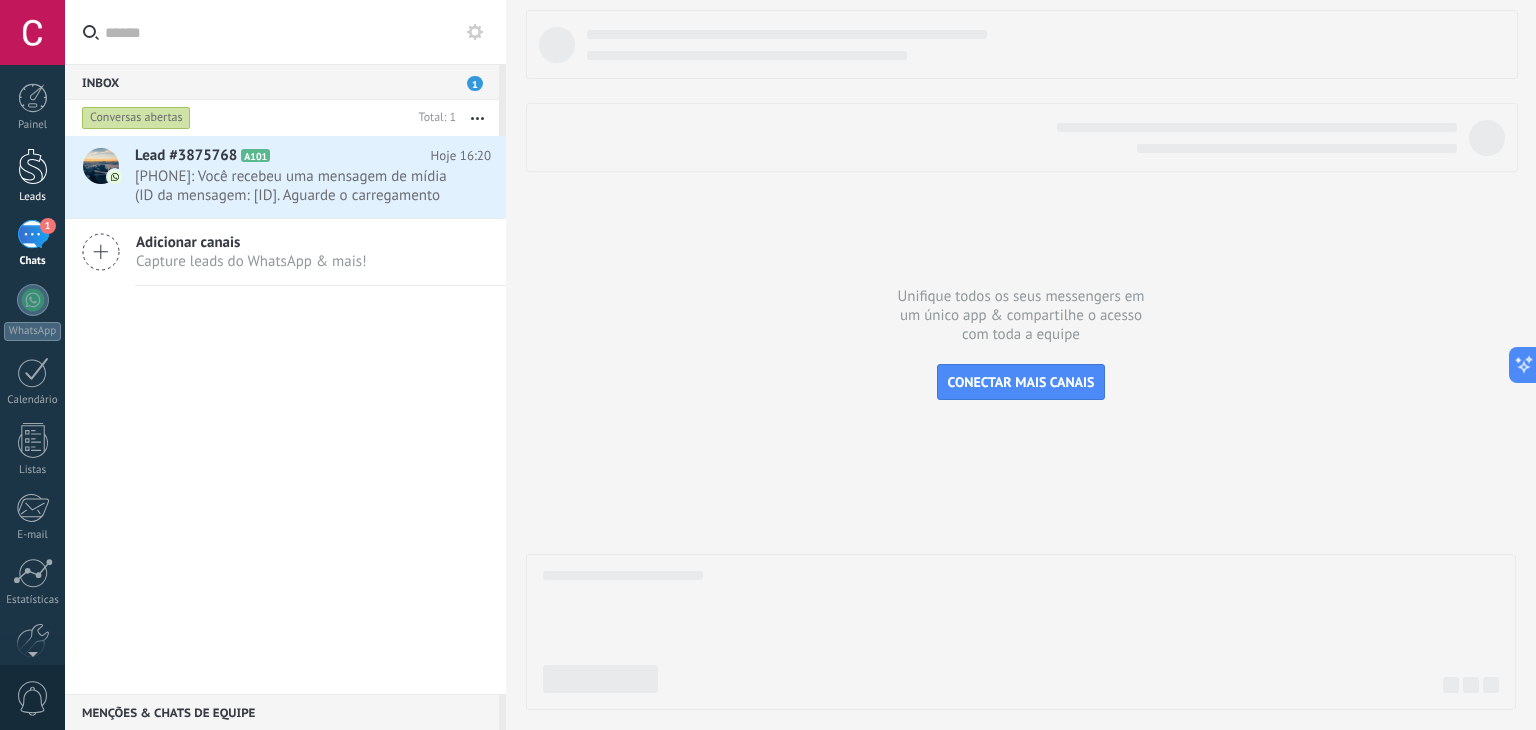 click at bounding box center (33, 166) 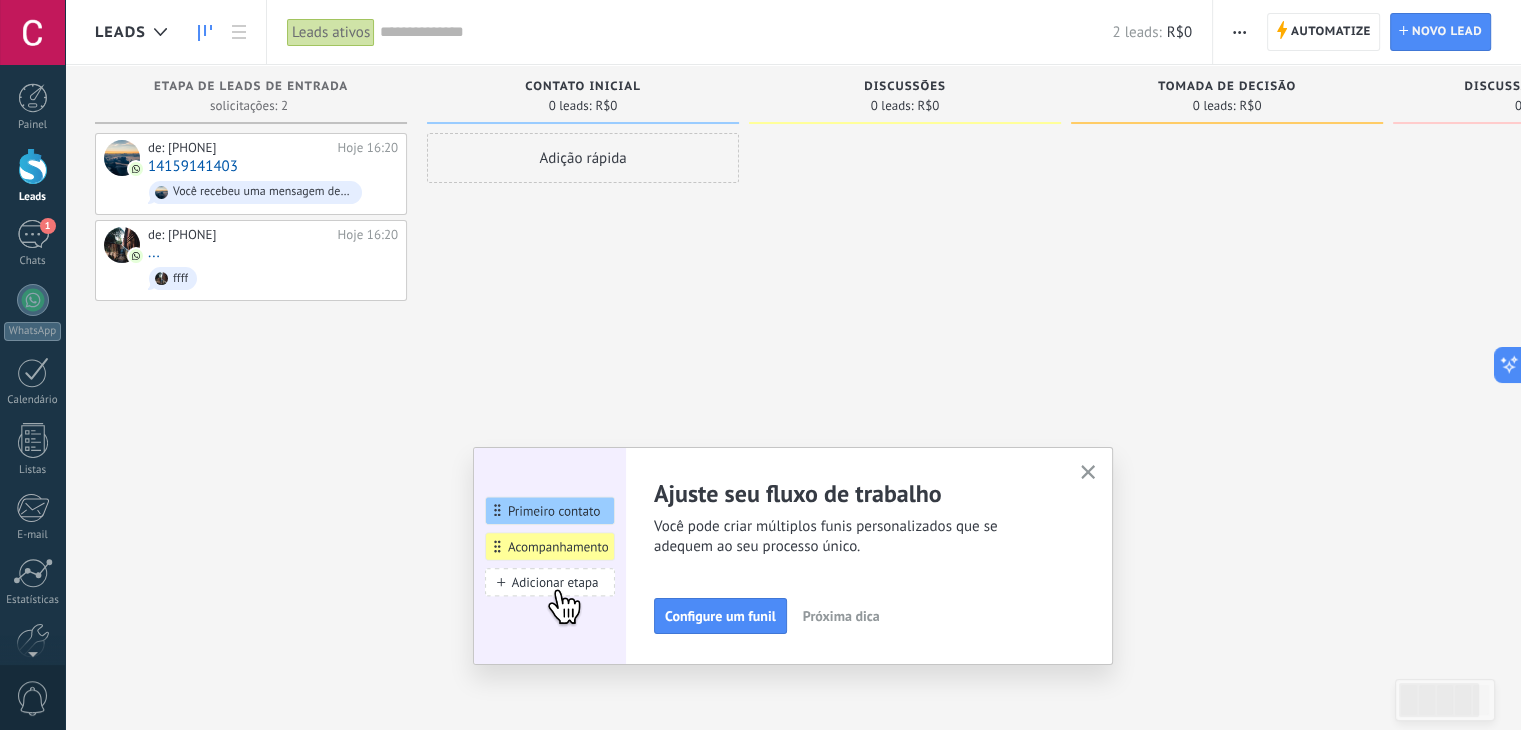 click 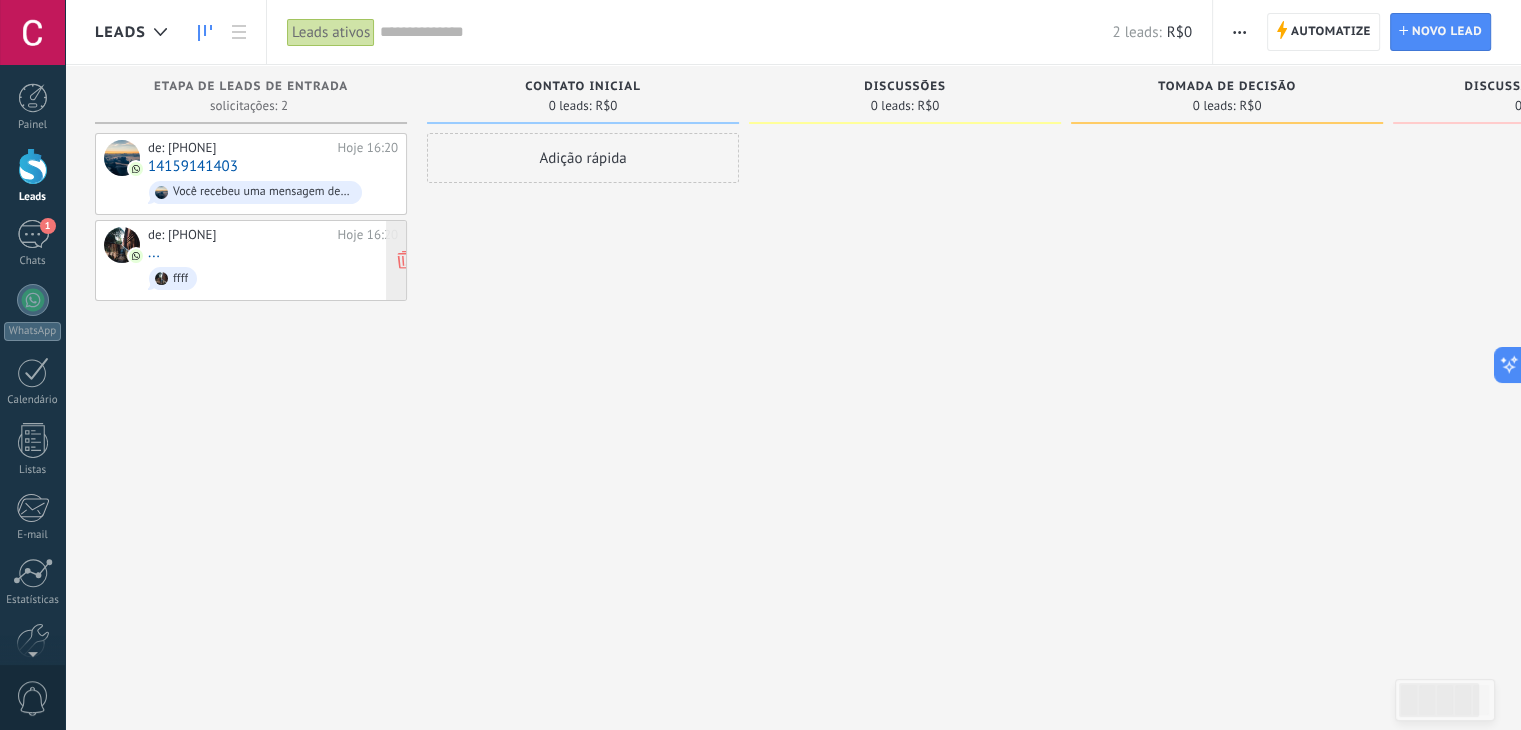 click on "de: 551138592644 Hoje 16:20 ... ffff" at bounding box center [273, 261] 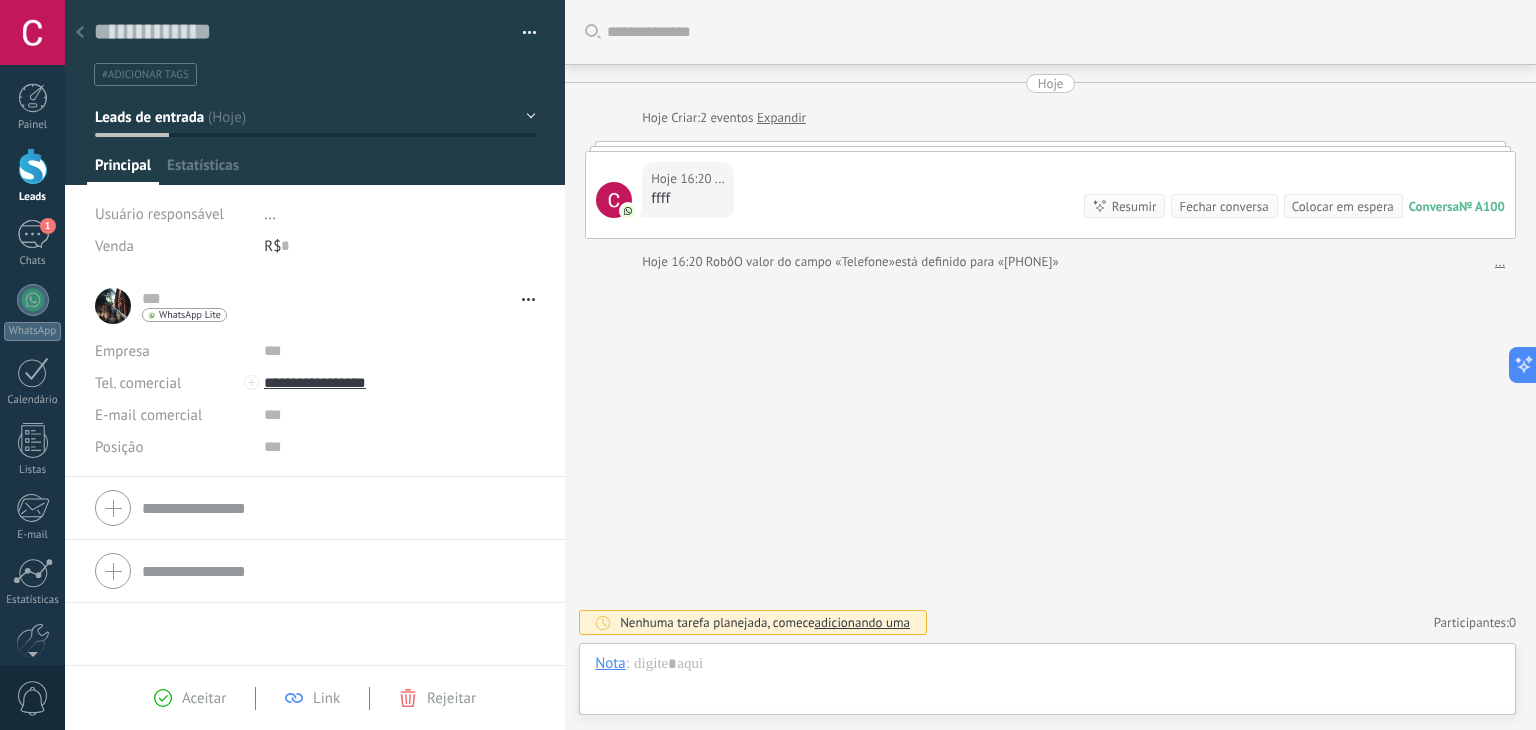 type on "**********" 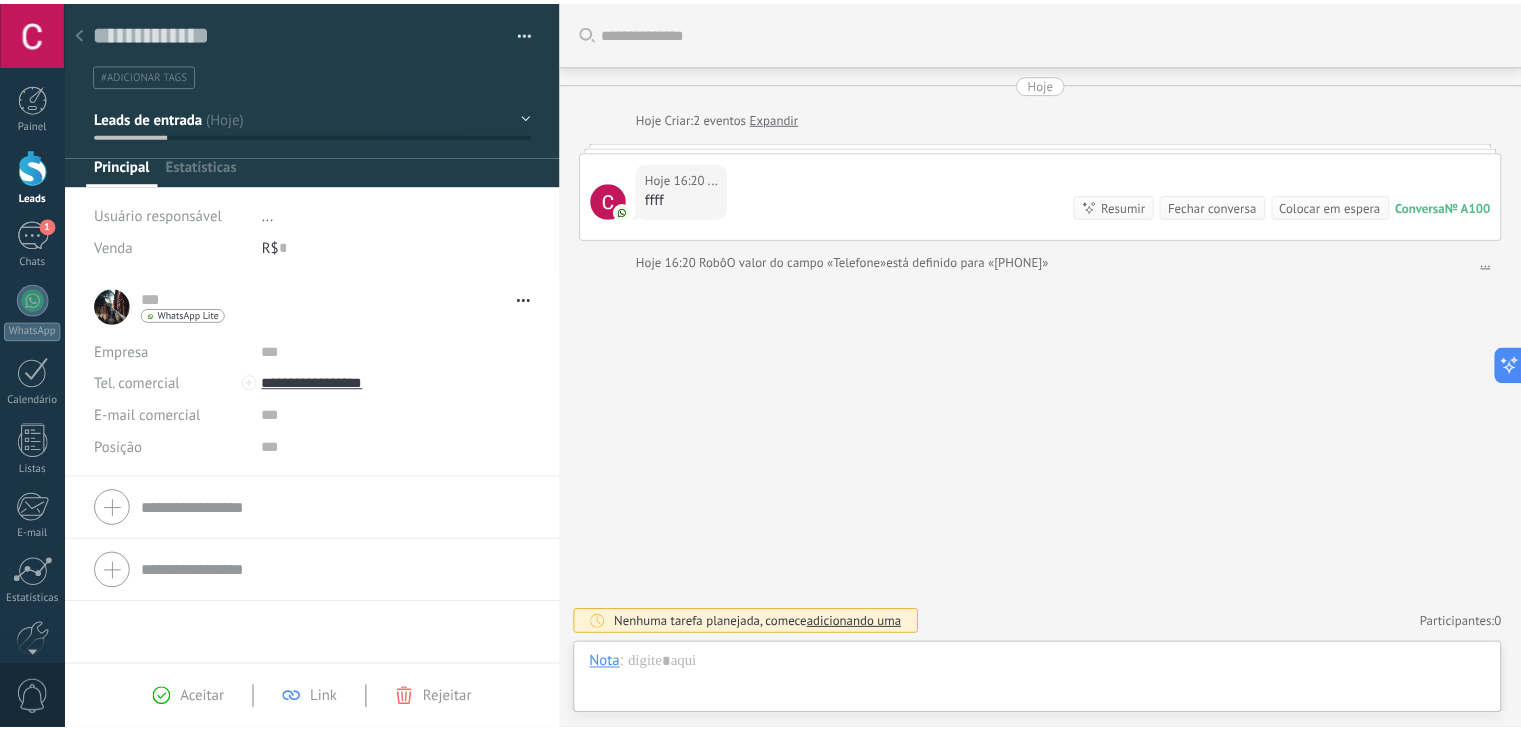 scroll, scrollTop: 29, scrollLeft: 0, axis: vertical 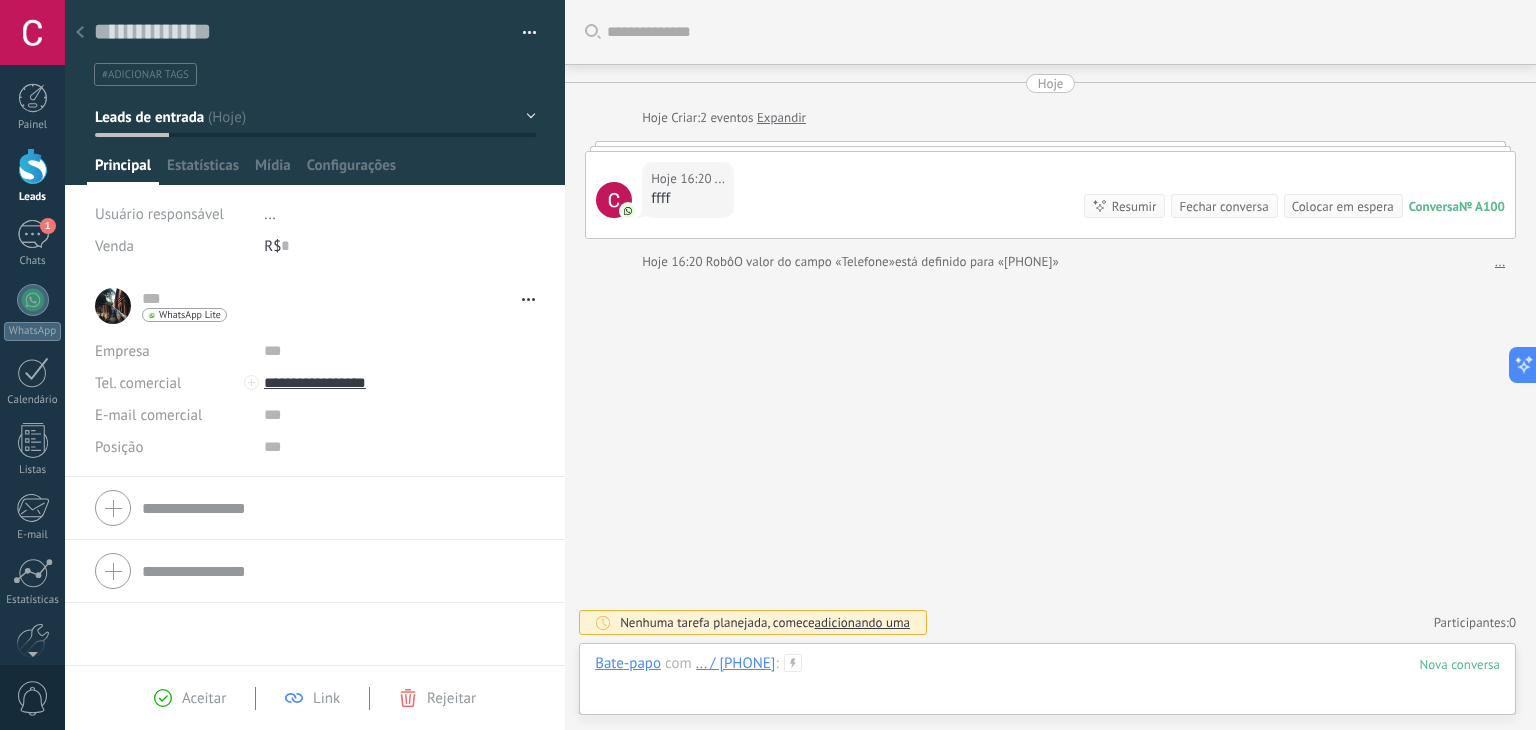 click at bounding box center [1047, 684] 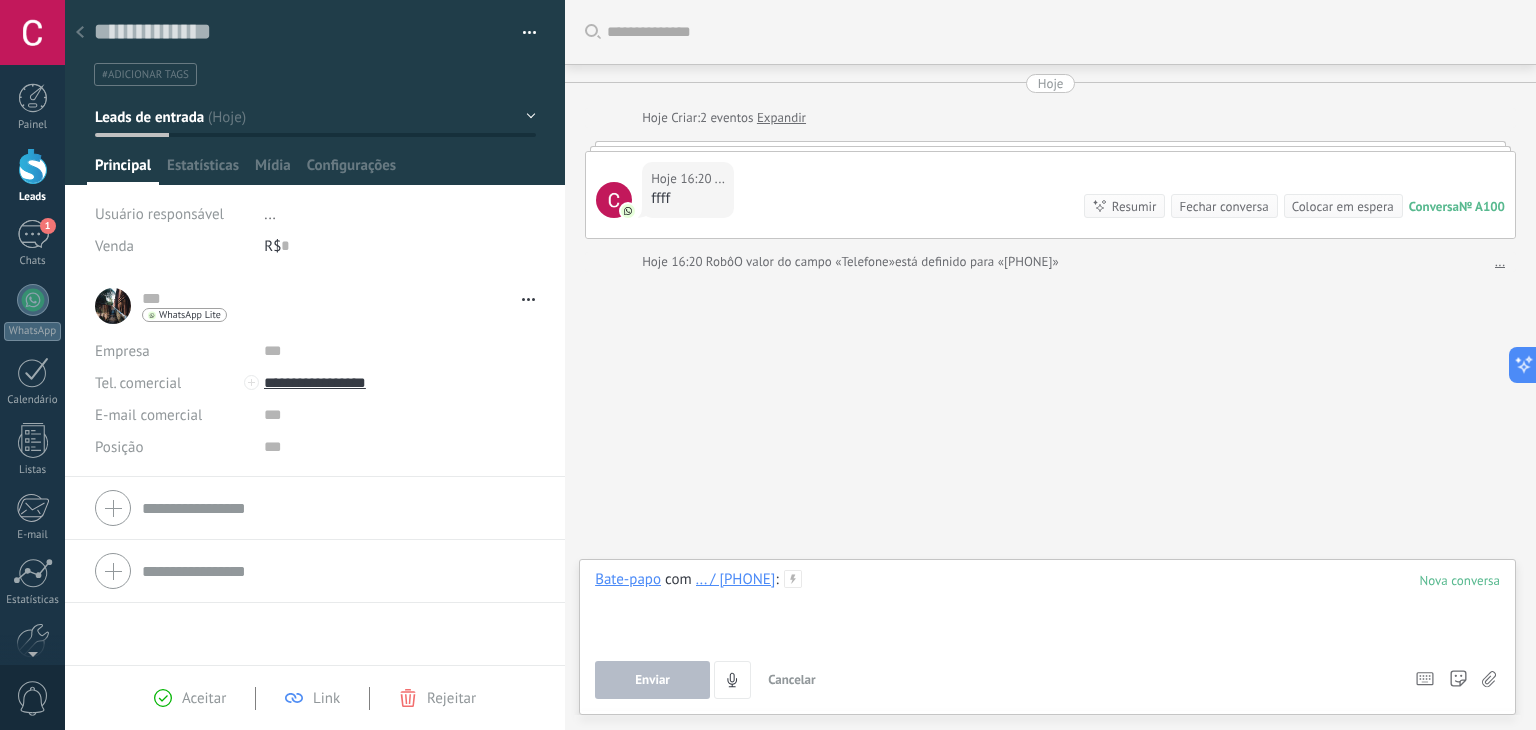 type 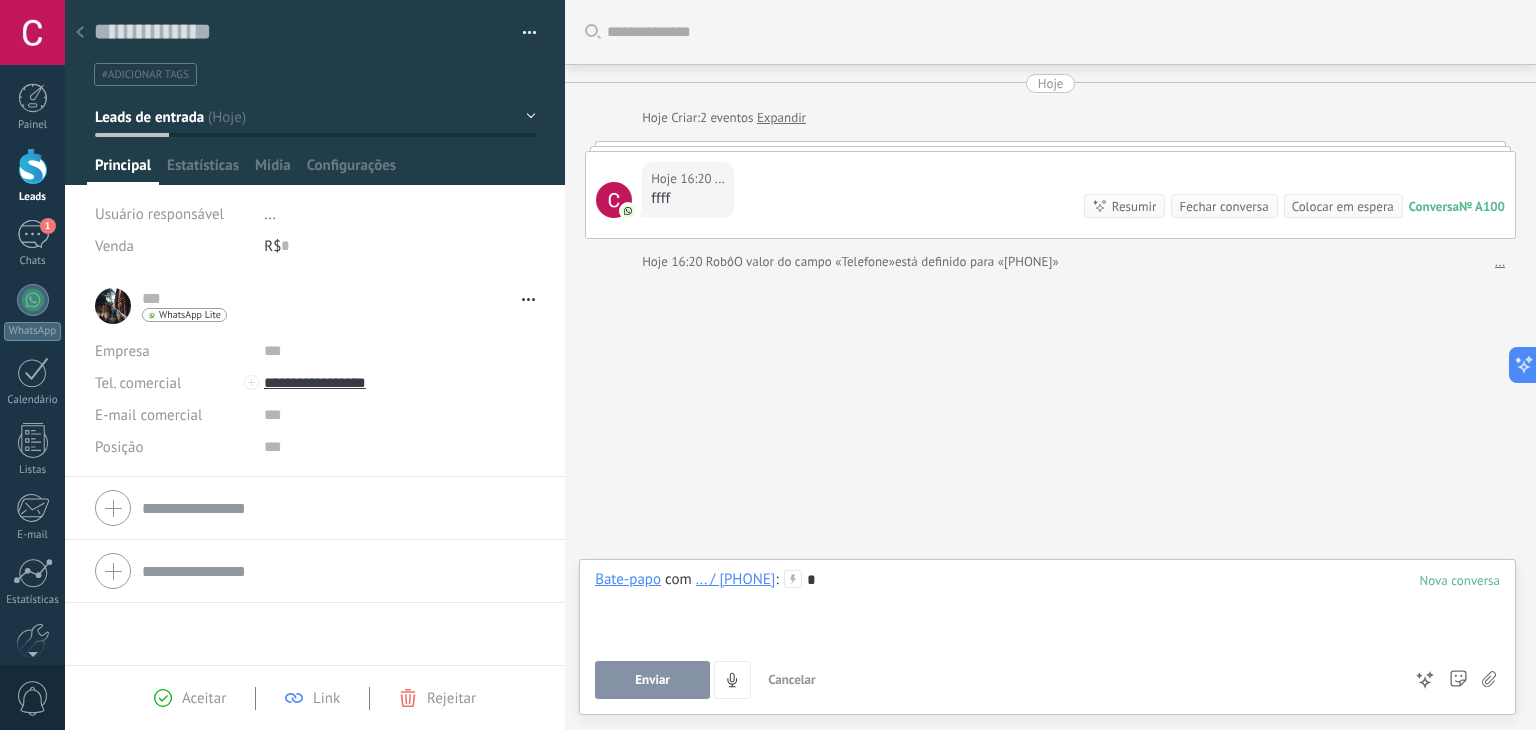 click at bounding box center [33, 166] 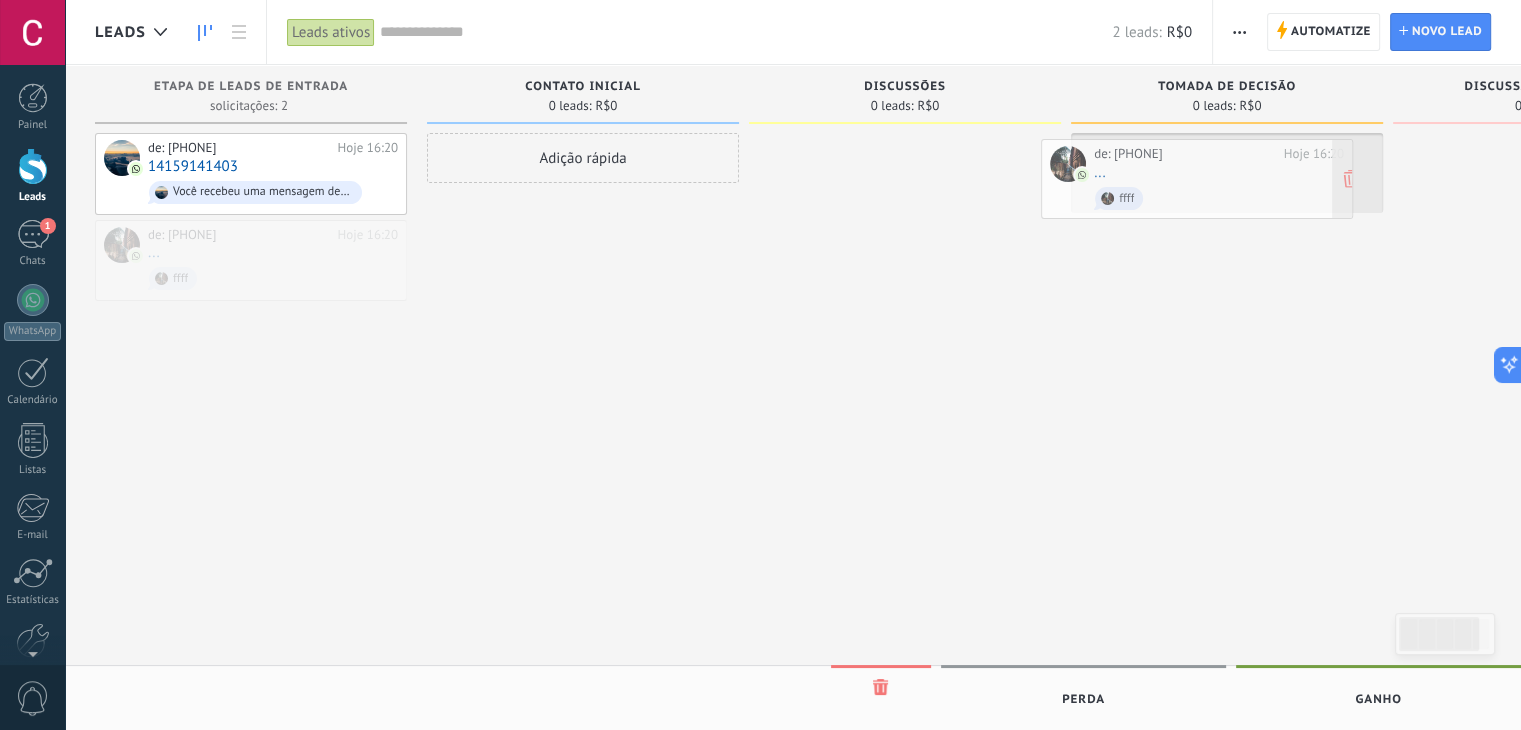 drag, startPoint x: 167, startPoint y: 248, endPoint x: 1113, endPoint y: 168, distance: 949.37665 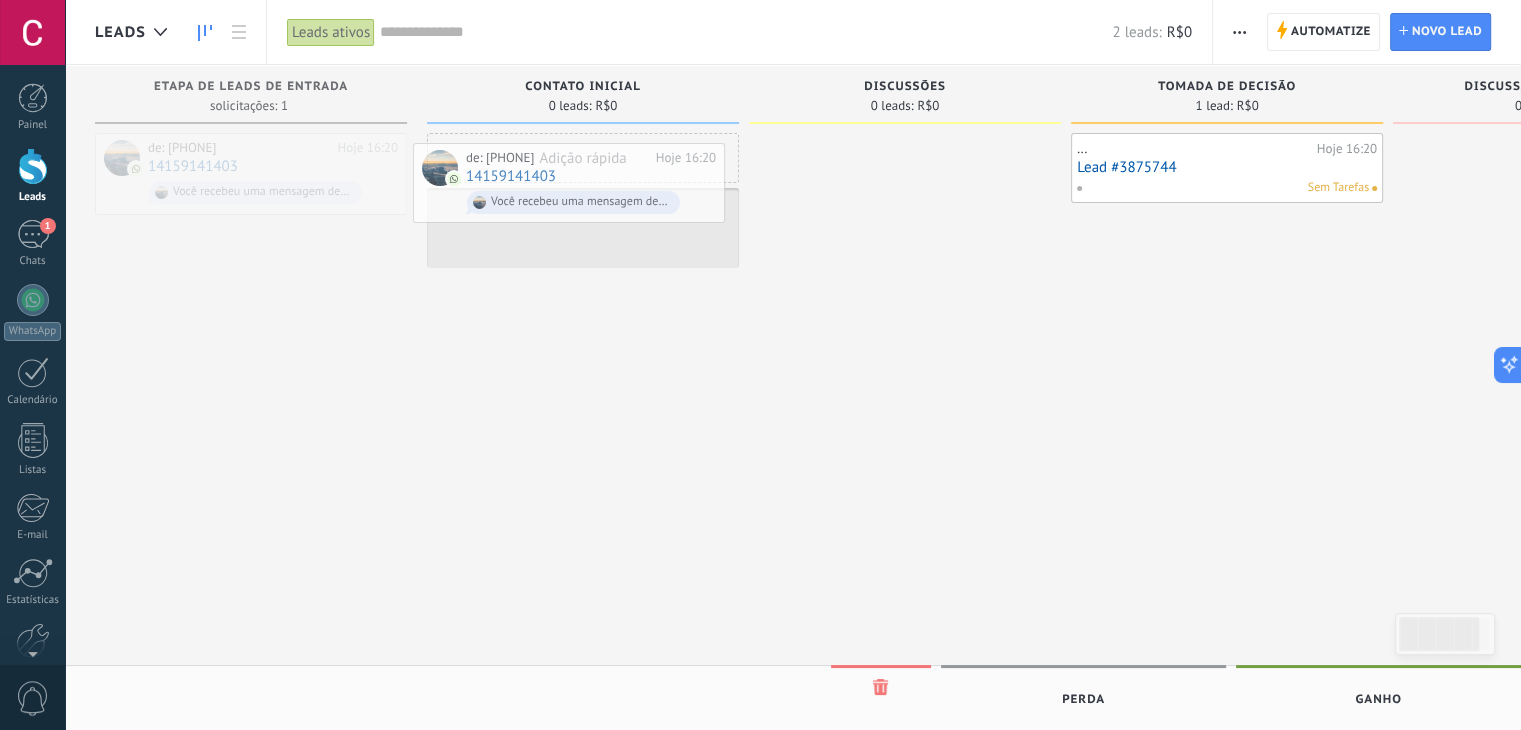 drag, startPoint x: 184, startPoint y: 169, endPoint x: 507, endPoint y: 171, distance: 323.0062 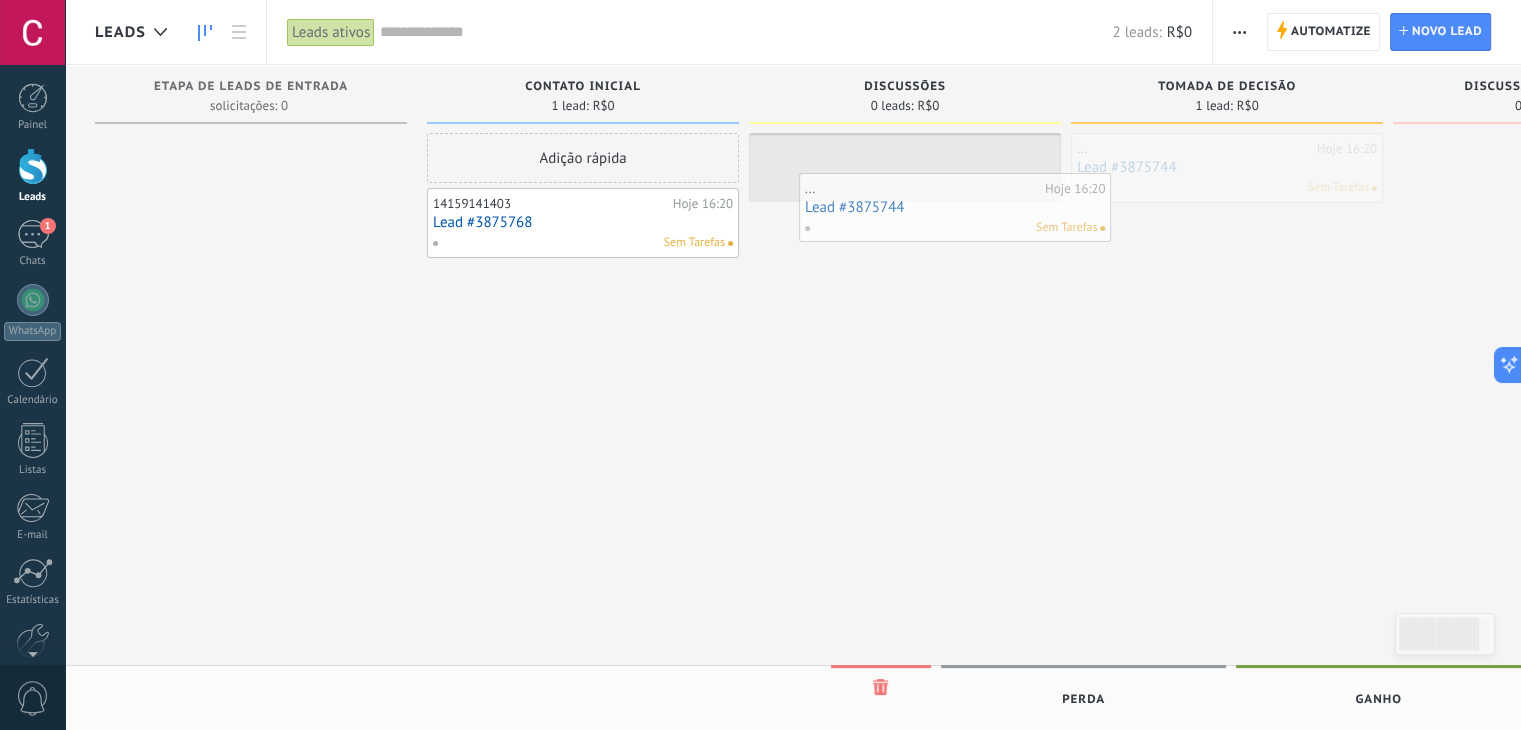 drag, startPoint x: 1151, startPoint y: 181, endPoint x: 836, endPoint y: 308, distance: 339.63803 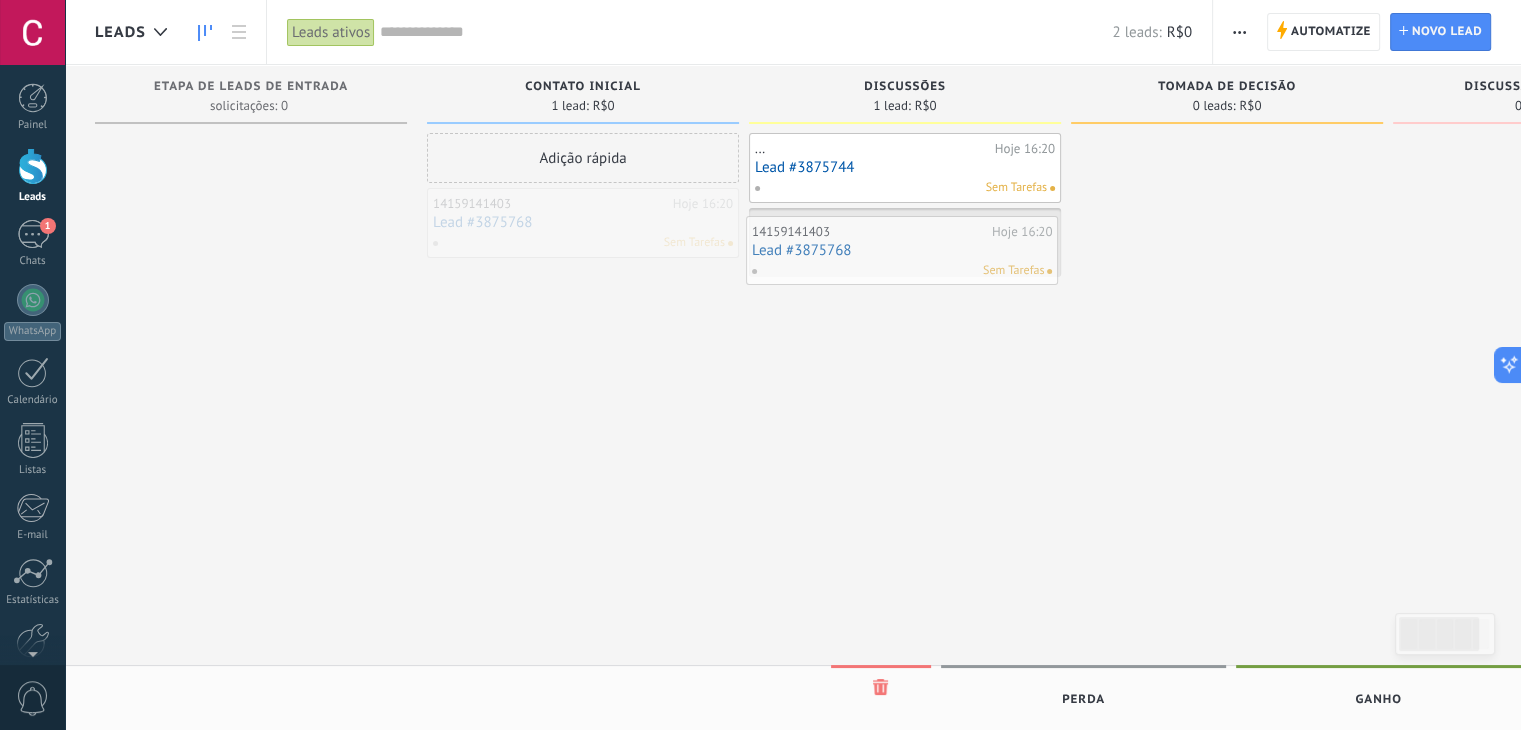 drag, startPoint x: 504, startPoint y: 205, endPoint x: 823, endPoint y: 239, distance: 320.8068 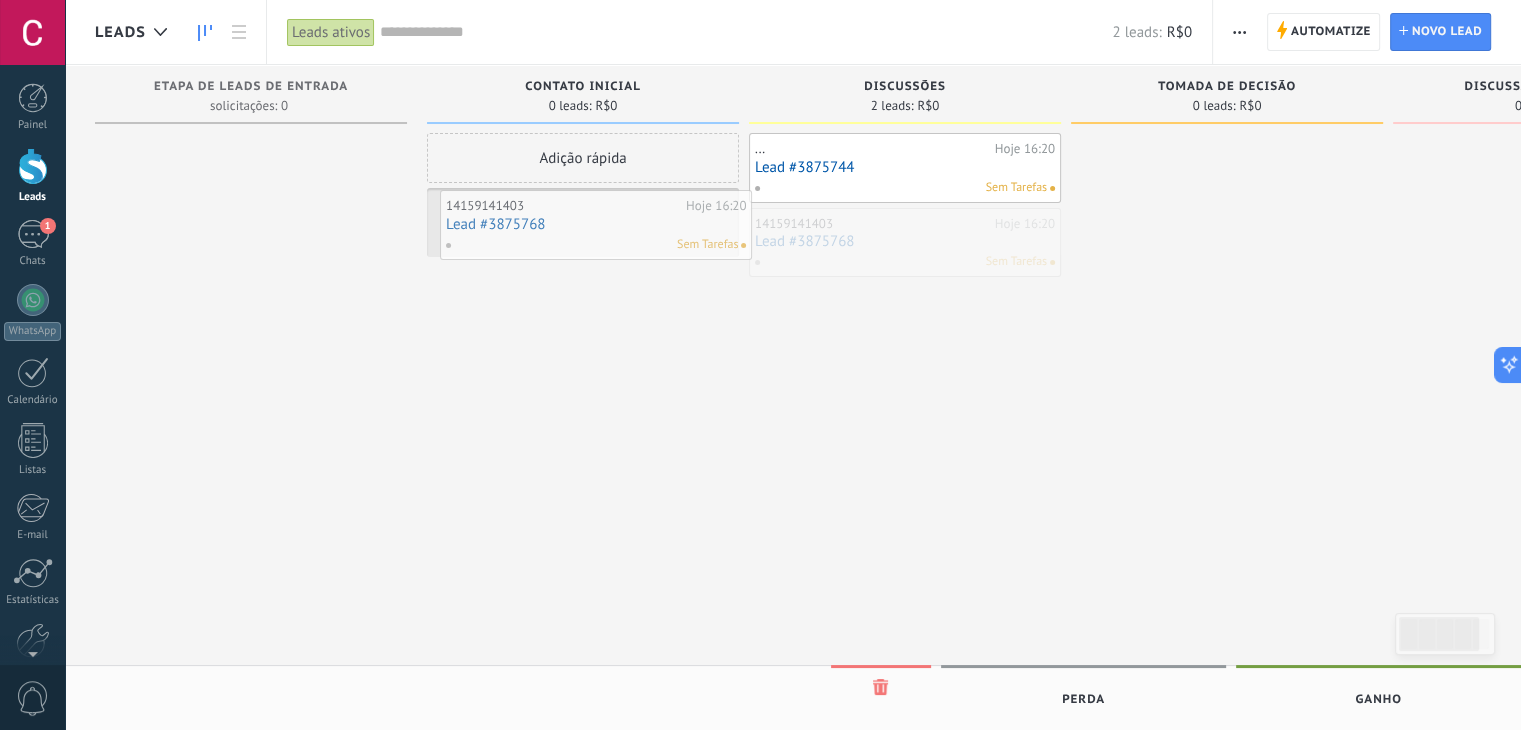 drag, startPoint x: 840, startPoint y: 232, endPoint x: 535, endPoint y: 211, distance: 305.7221 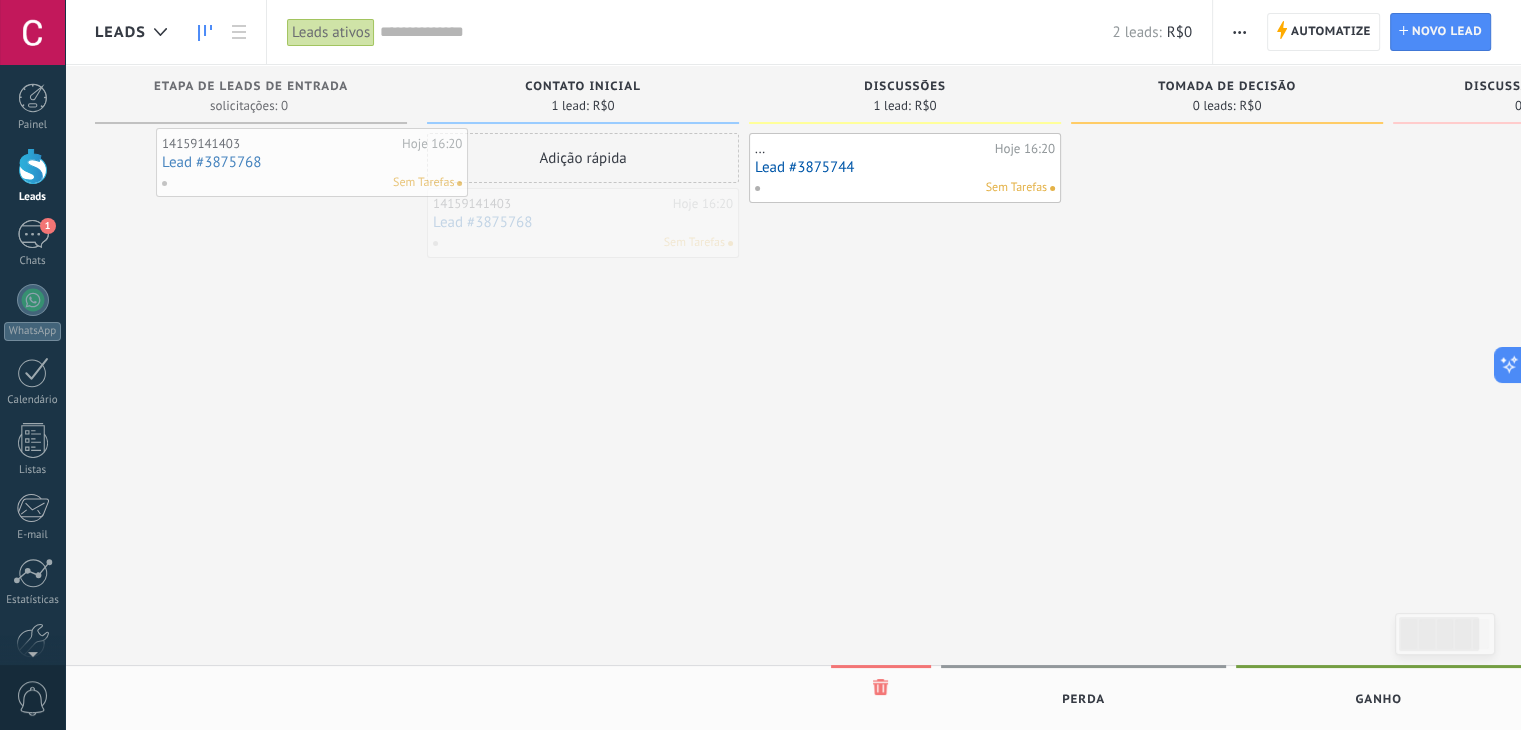 drag, startPoint x: 468, startPoint y: 209, endPoint x: 551, endPoint y: 154, distance: 99.56907 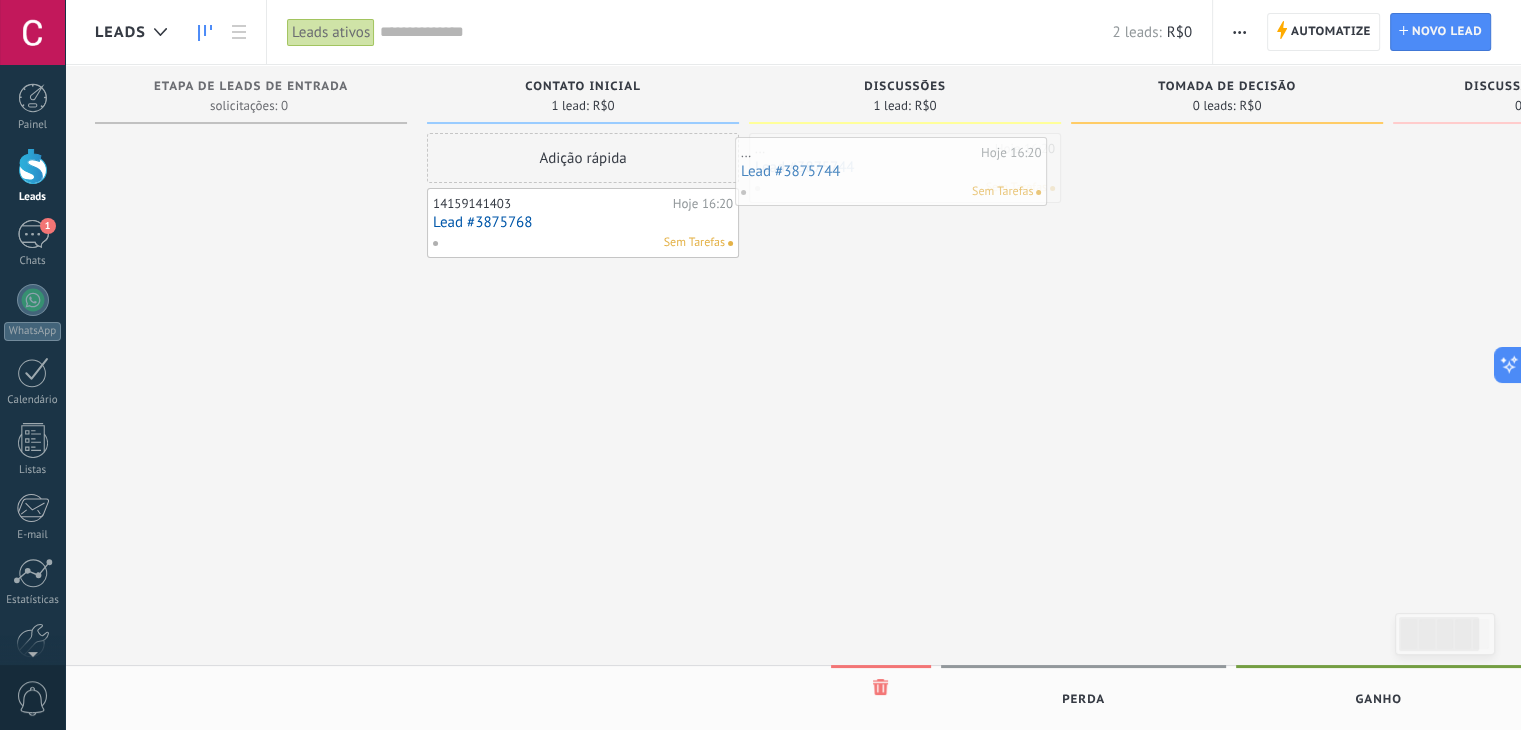 drag, startPoint x: 892, startPoint y: 160, endPoint x: 876, endPoint y: 168, distance: 17.888544 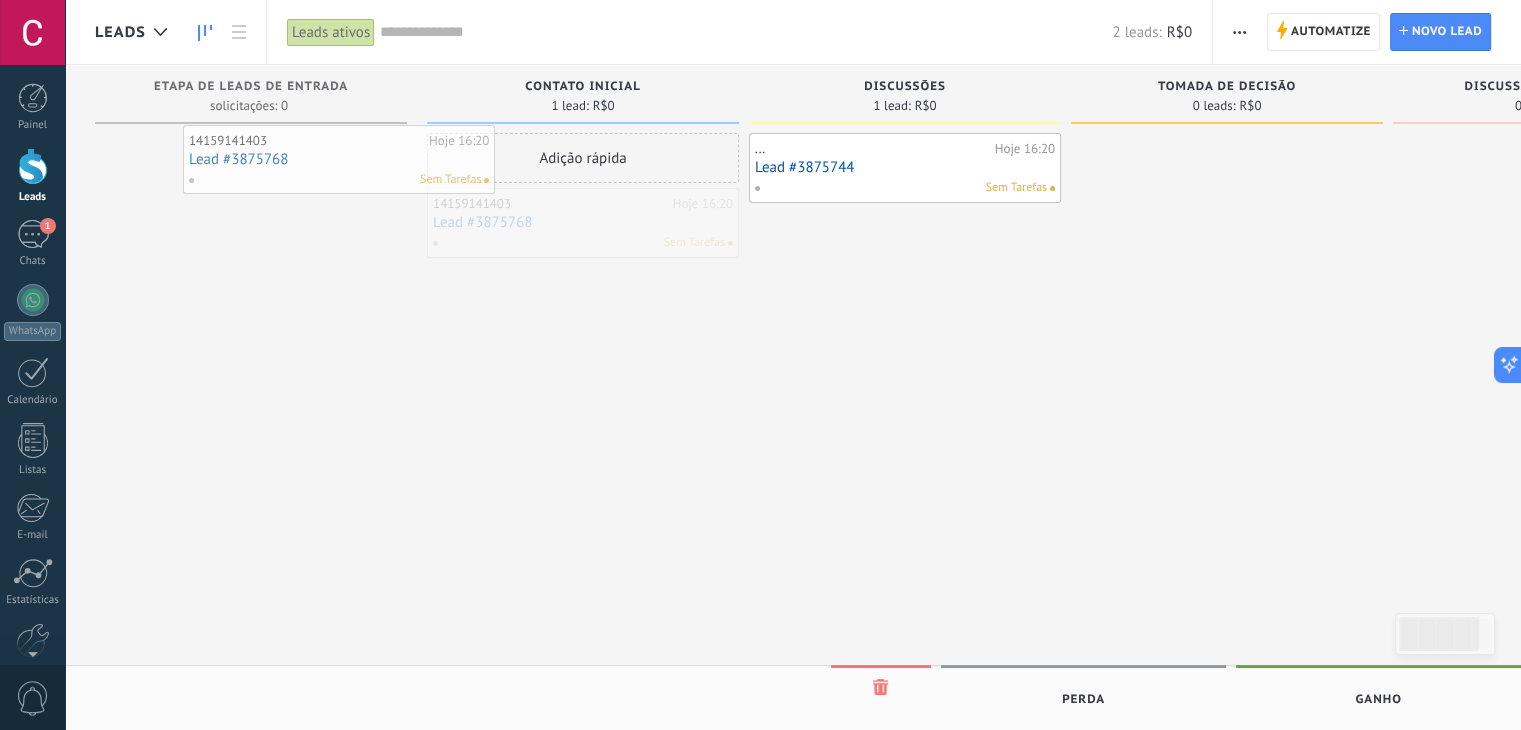 drag, startPoint x: 504, startPoint y: 224, endPoint x: 580, endPoint y: 130, distance: 120.880104 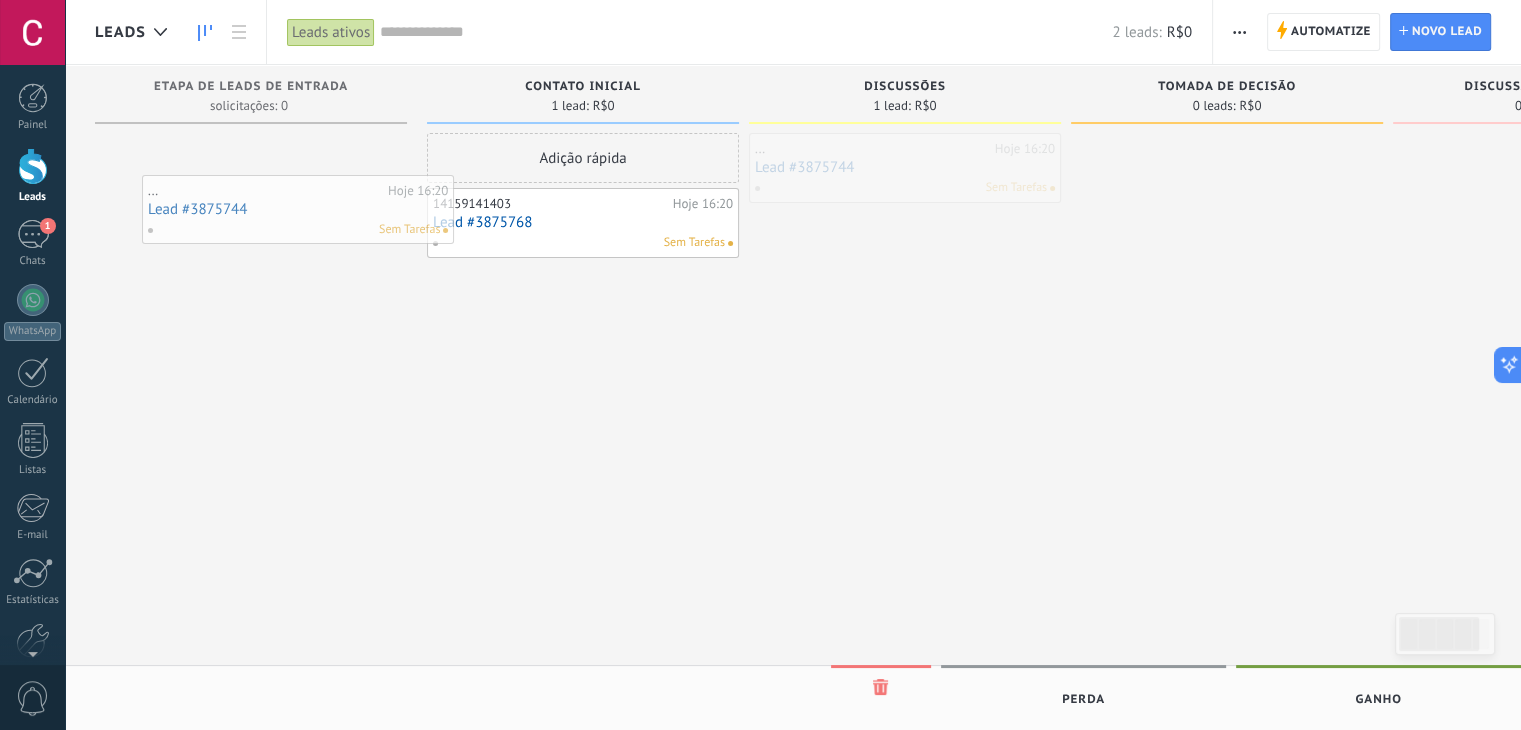 drag, startPoint x: 828, startPoint y: 150, endPoint x: 241, endPoint y: 186, distance: 588.1029 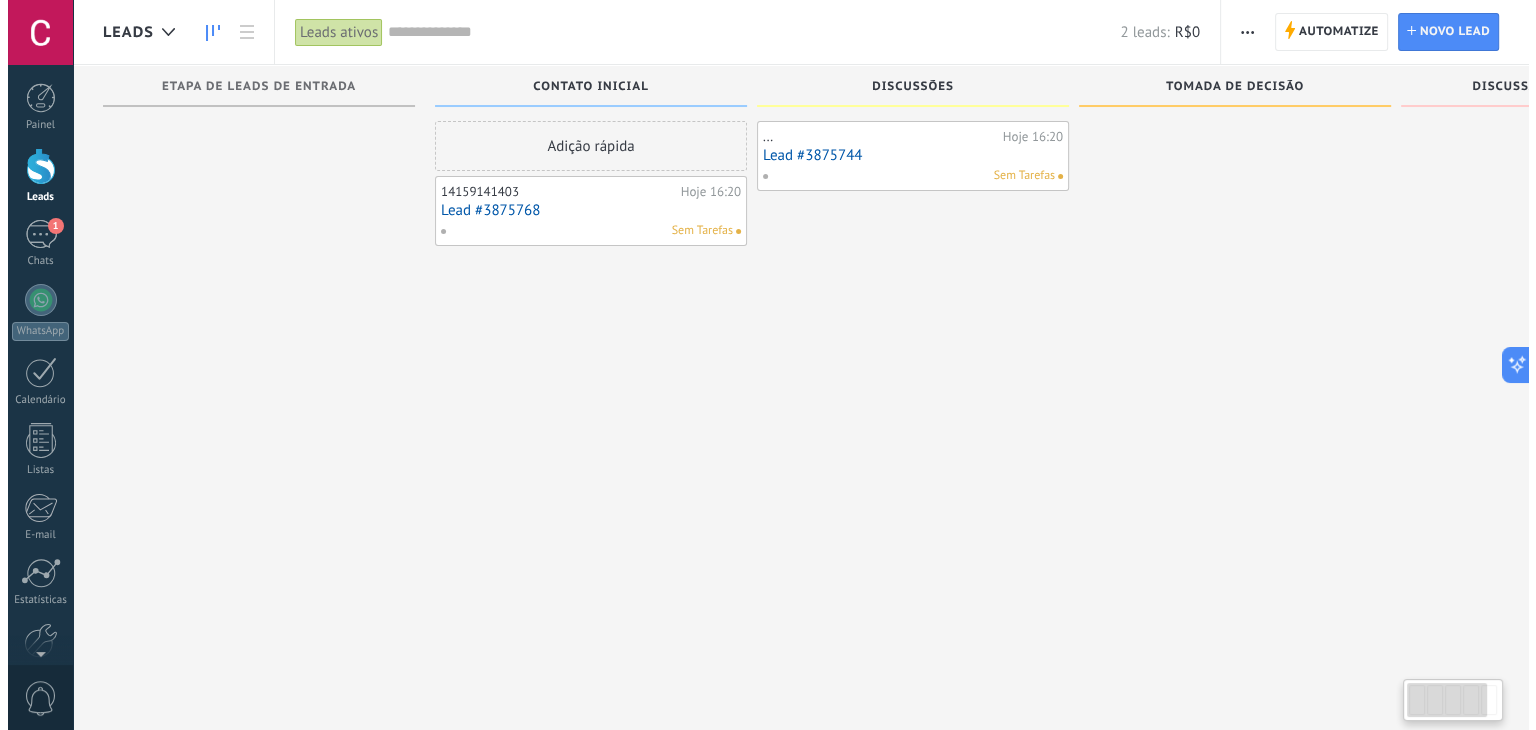 scroll, scrollTop: 0, scrollLeft: 0, axis: both 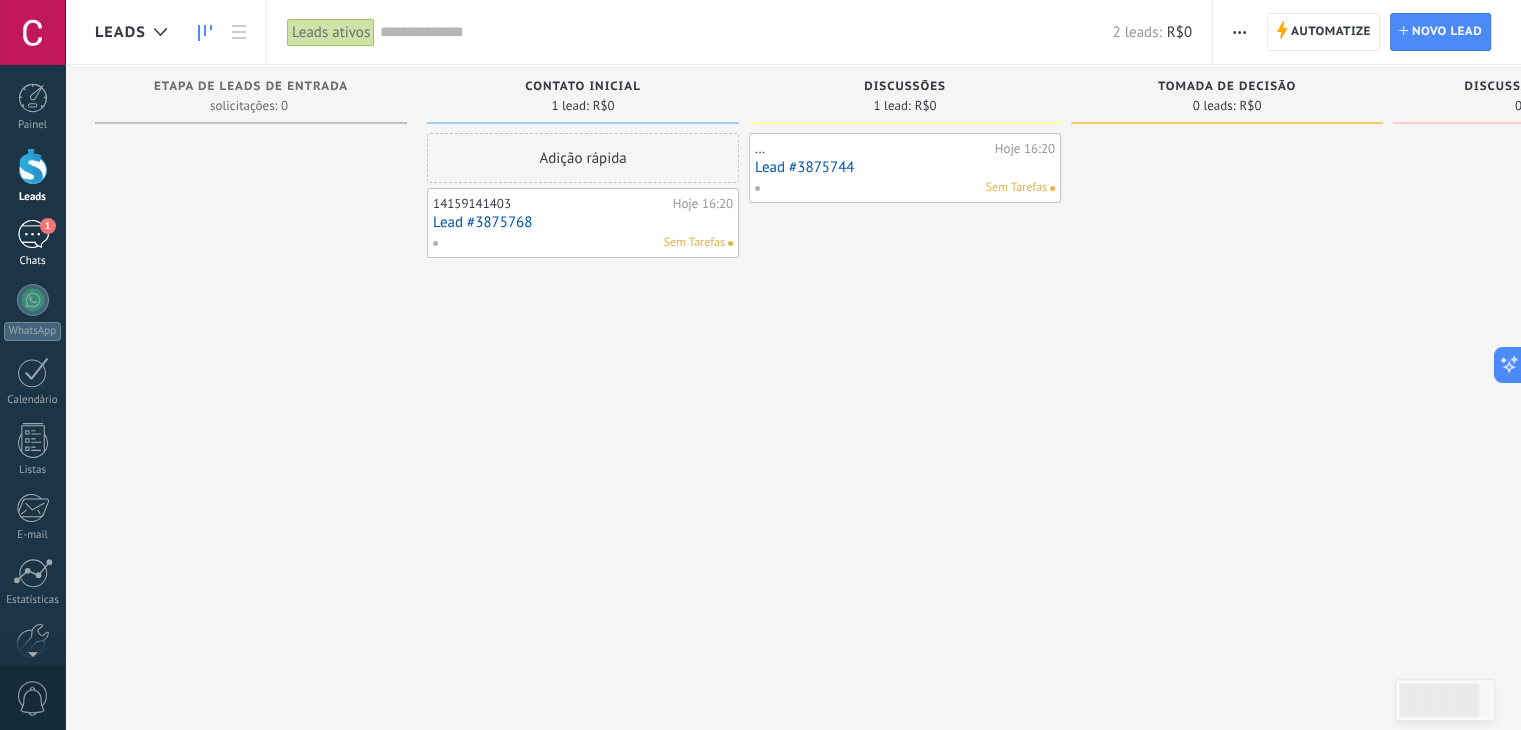click on "1" at bounding box center [33, 234] 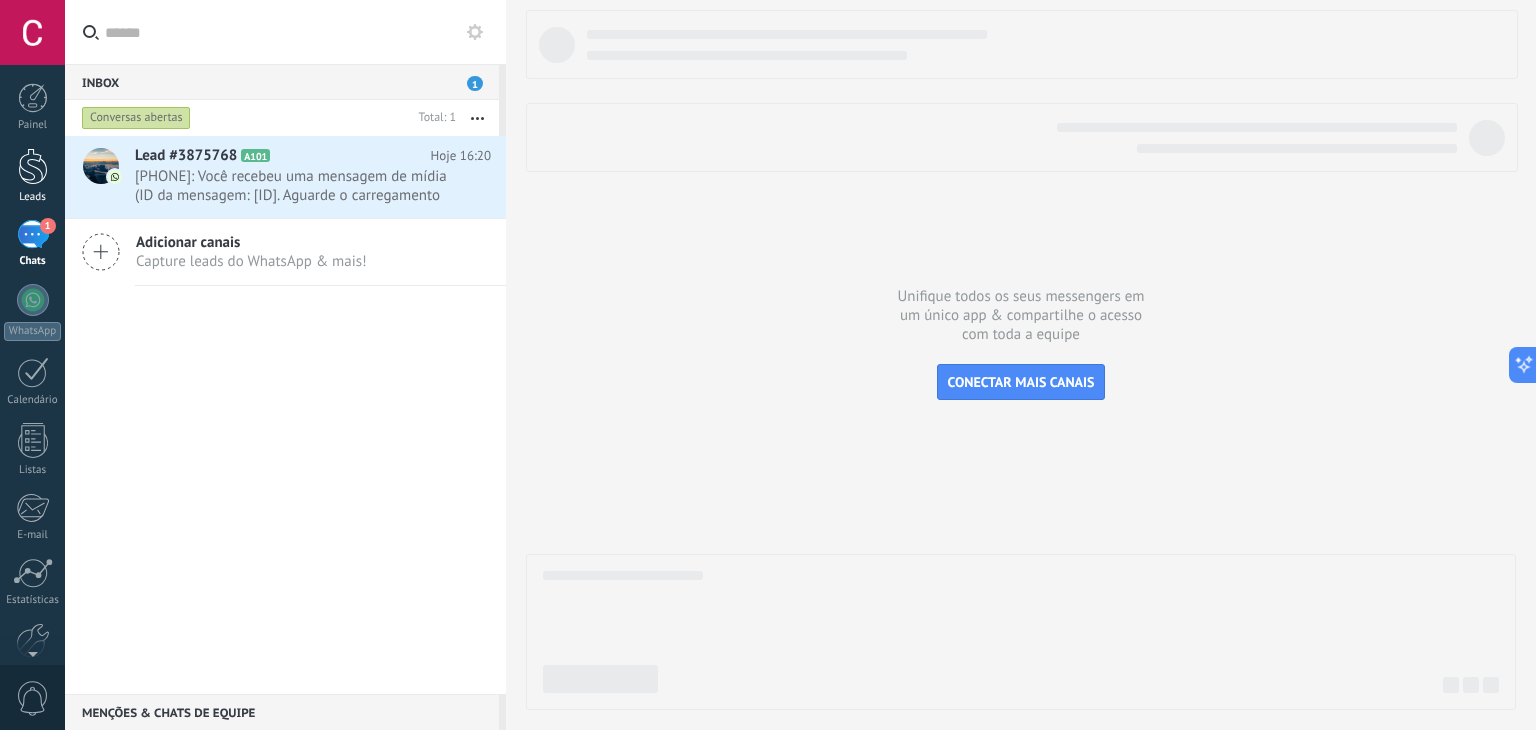 click at bounding box center (33, 166) 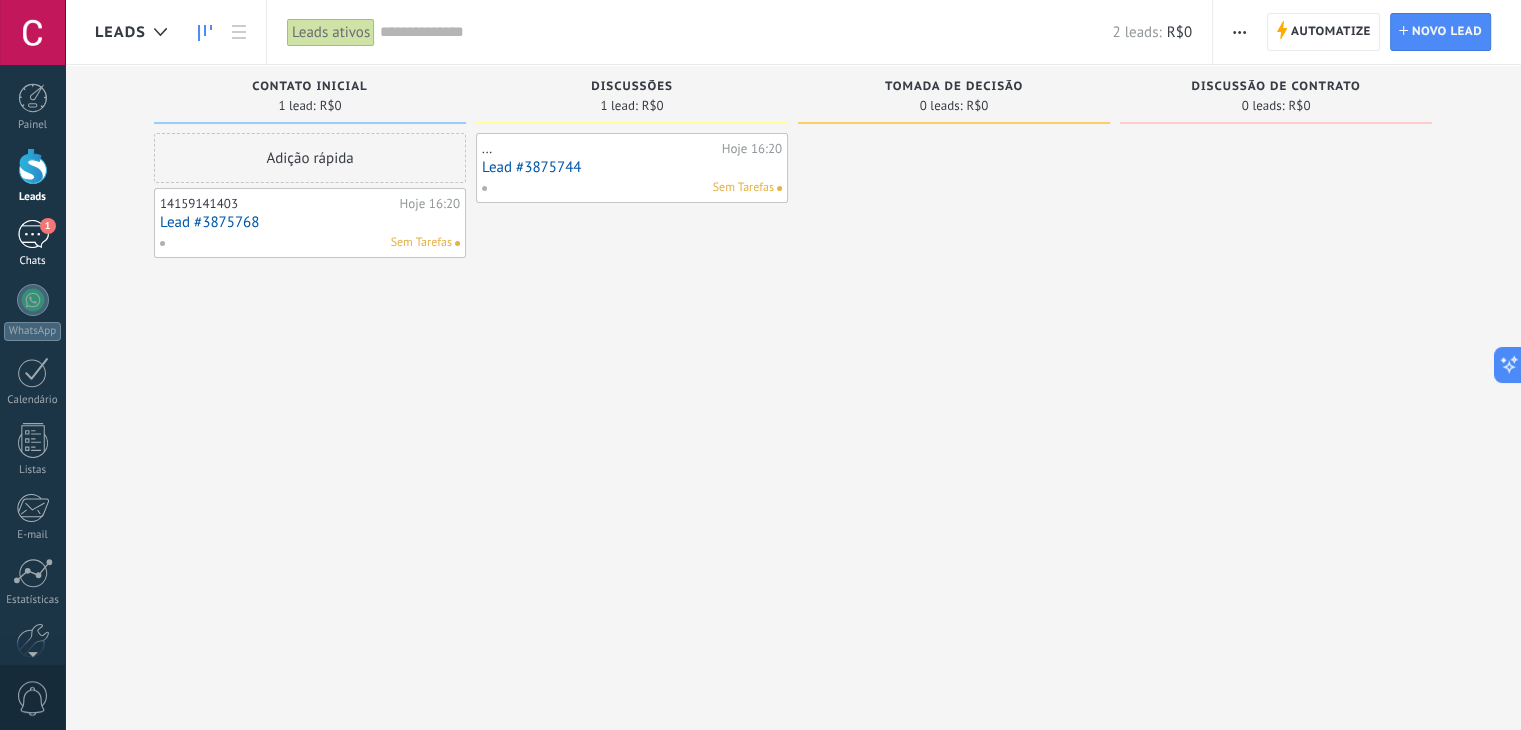 click on "1" at bounding box center [33, 234] 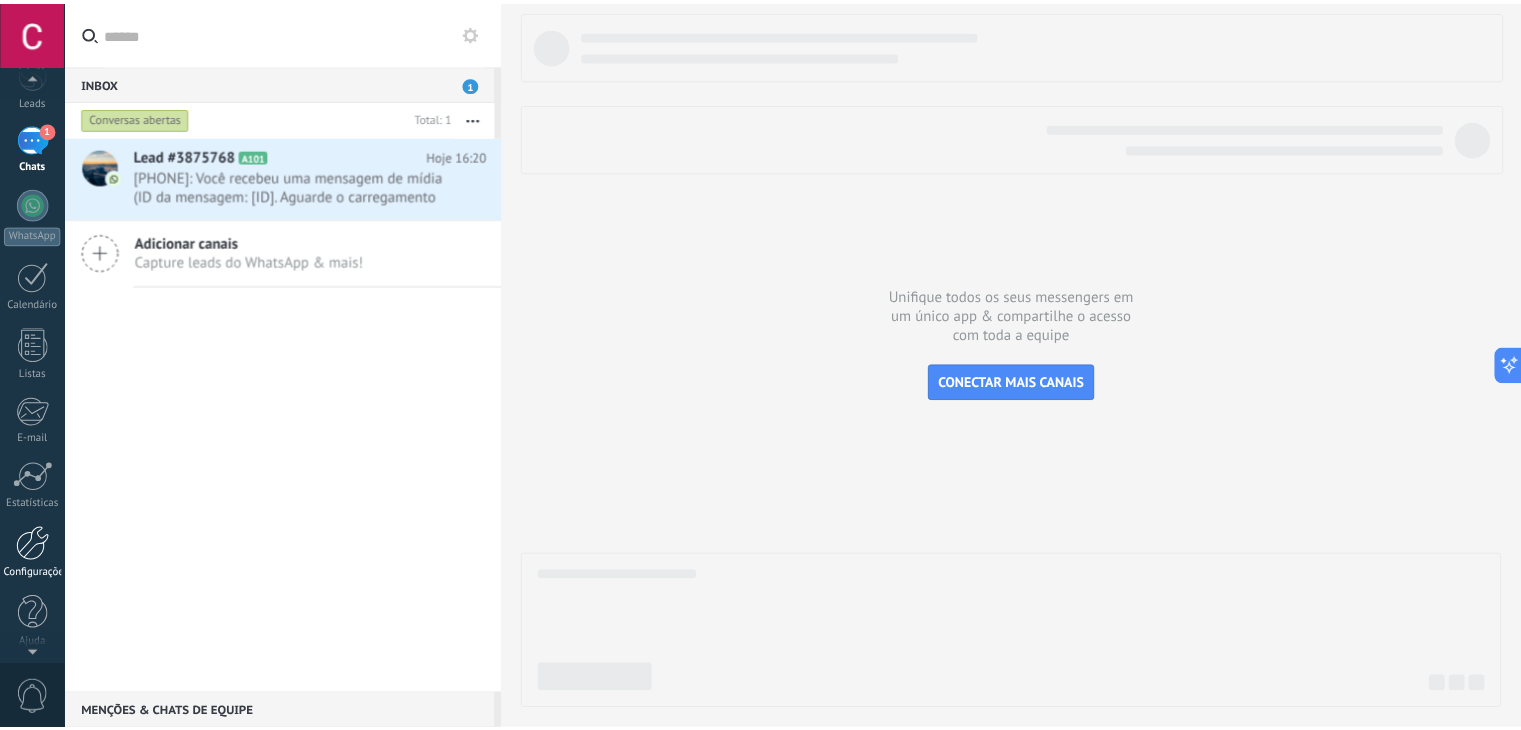 scroll, scrollTop: 101, scrollLeft: 0, axis: vertical 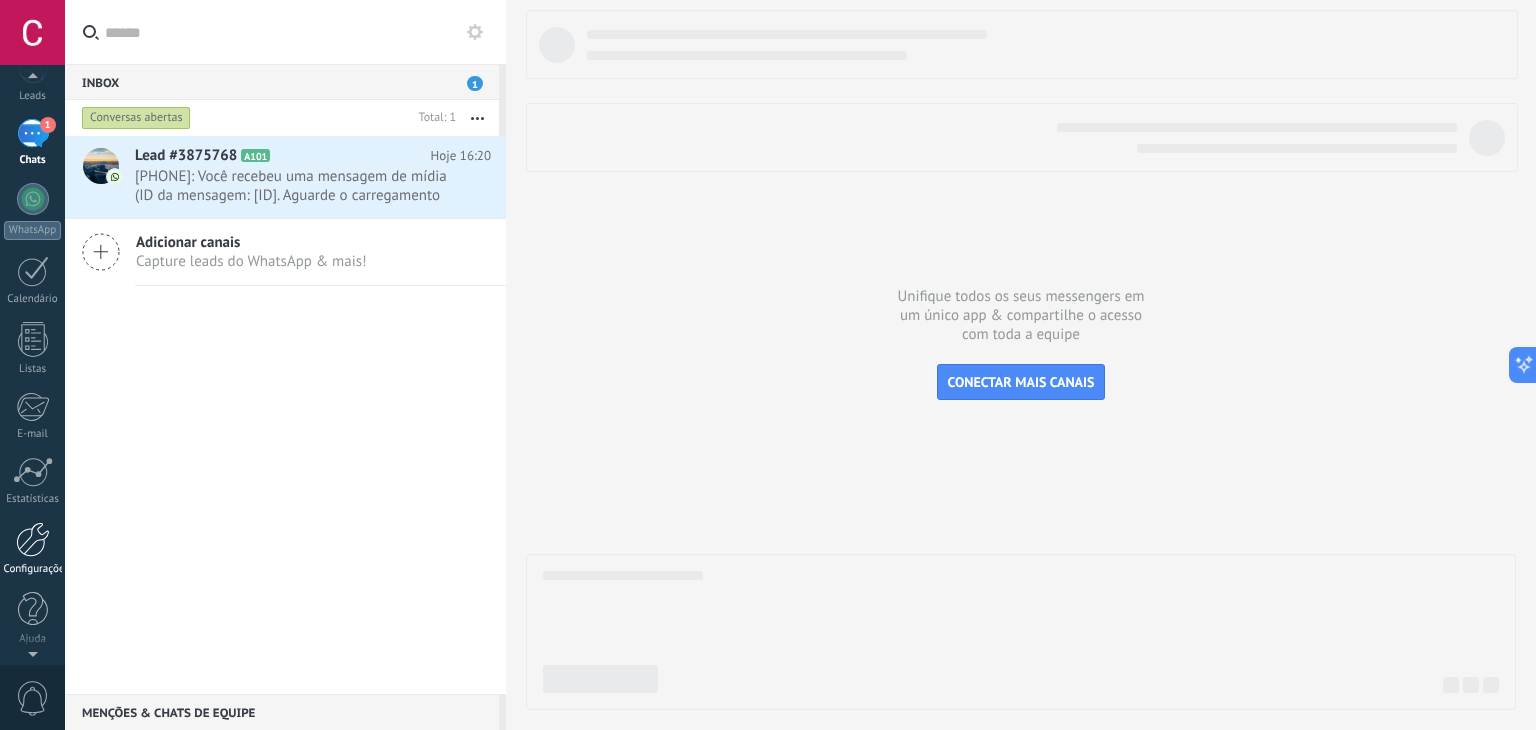 click at bounding box center (33, 539) 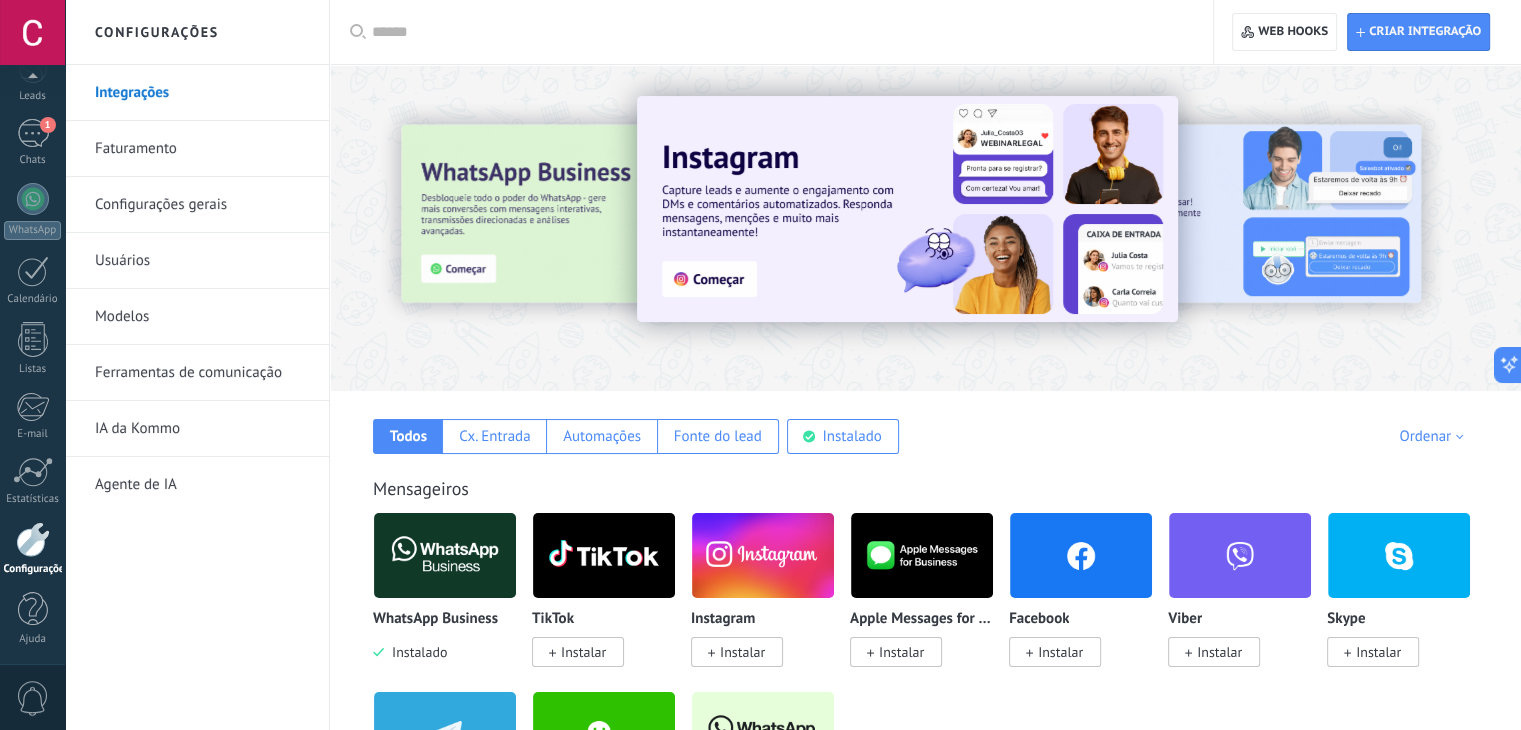 click on "Integrações" at bounding box center [202, 93] 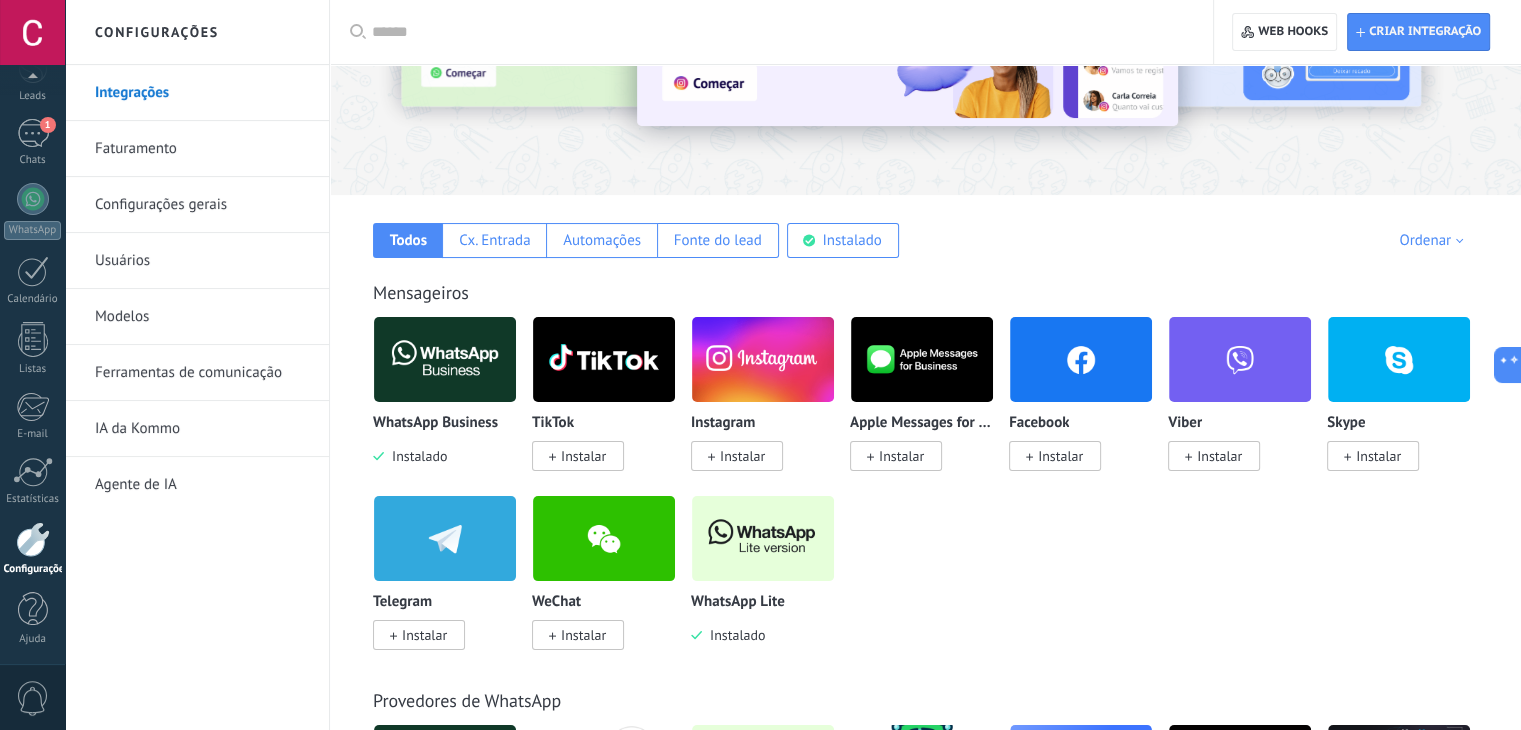 scroll, scrollTop: 200, scrollLeft: 0, axis: vertical 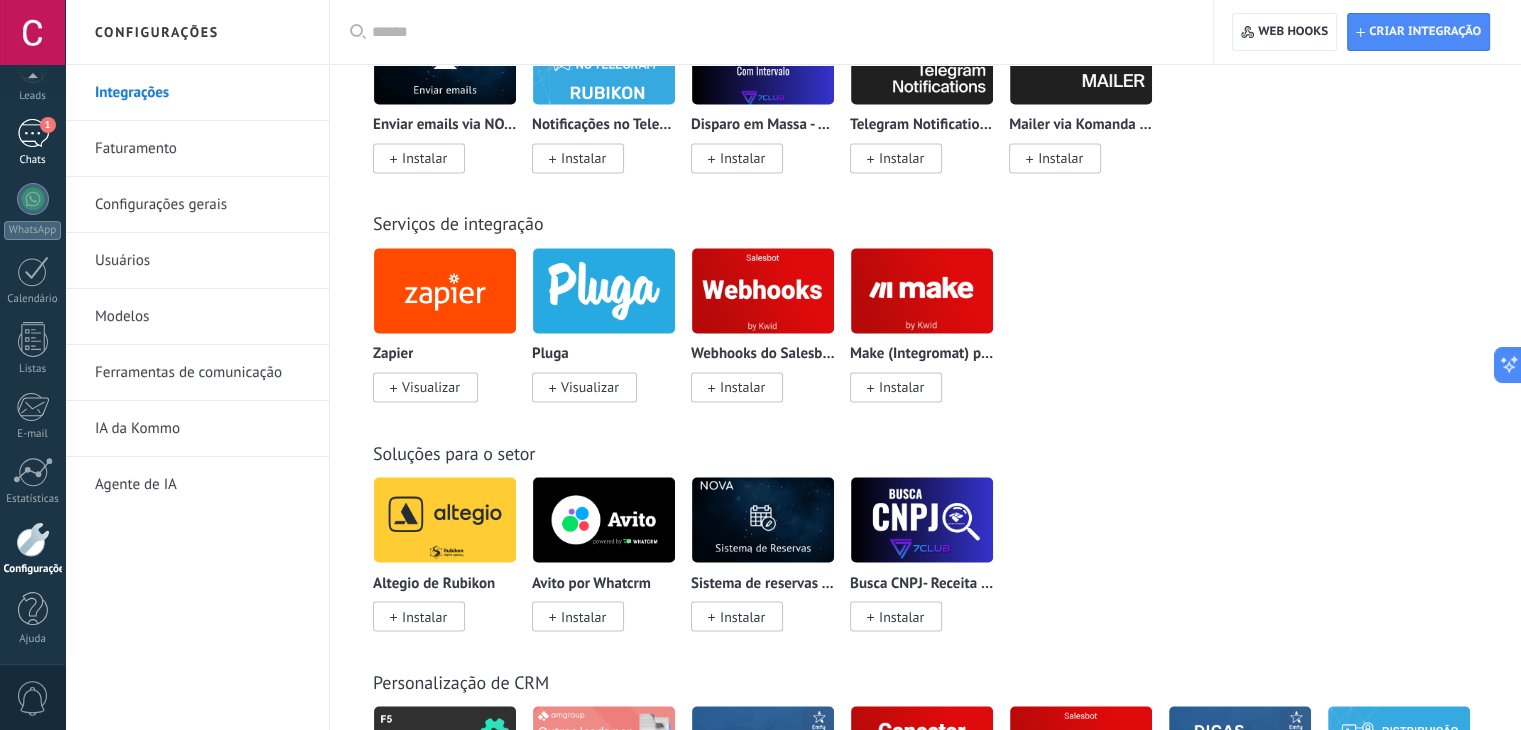 click on "1" at bounding box center [33, 133] 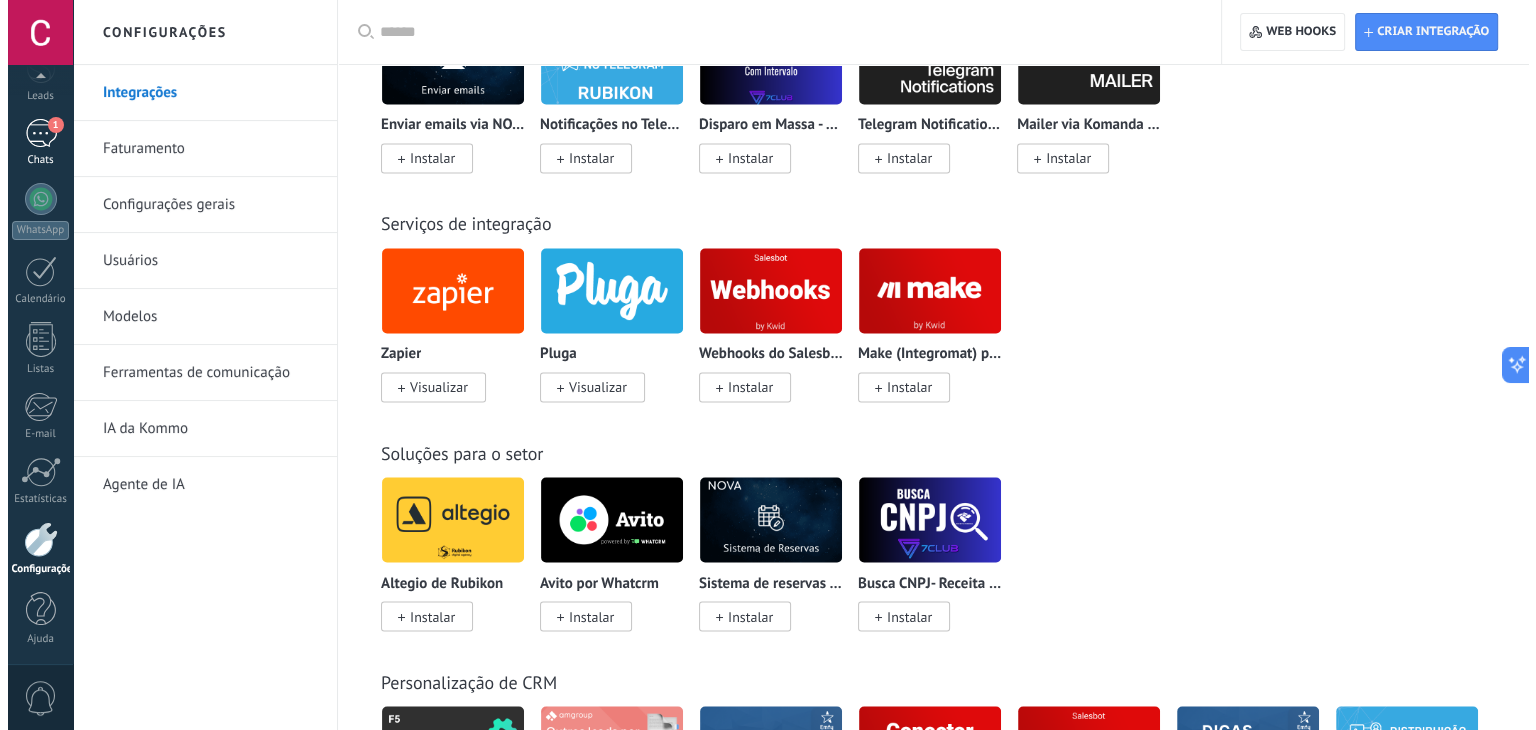 scroll, scrollTop: 0, scrollLeft: 0, axis: both 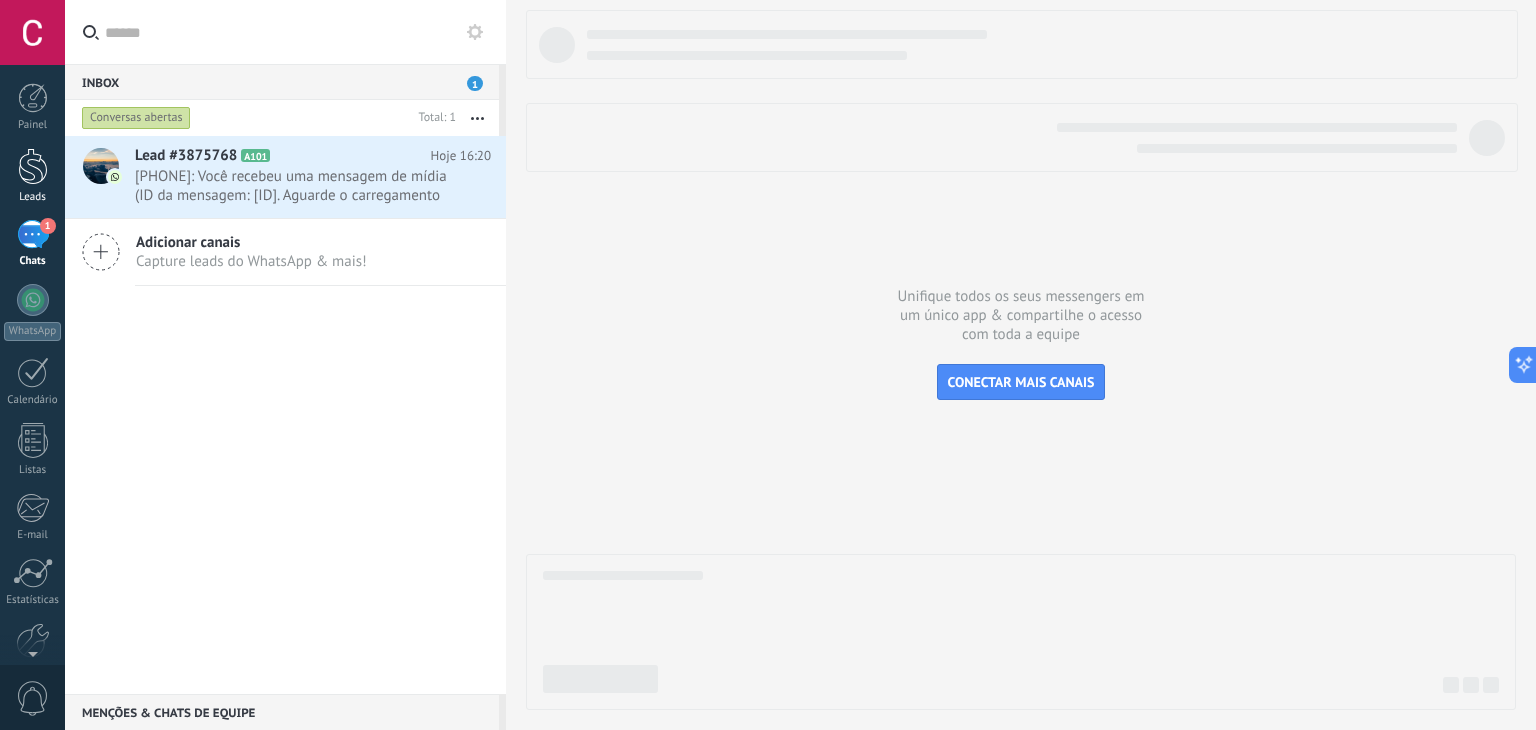 click at bounding box center (33, 166) 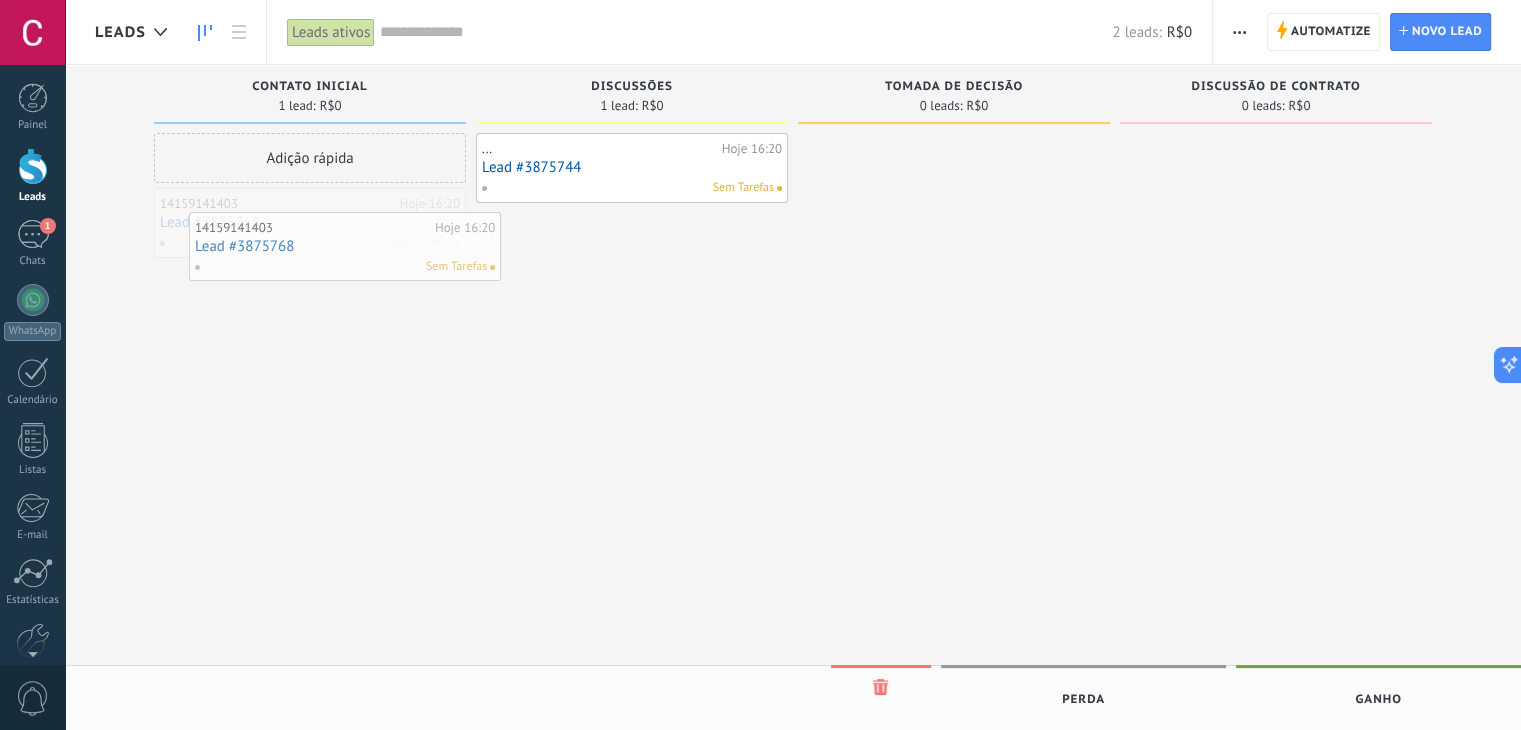 drag, startPoint x: 343, startPoint y: 223, endPoint x: 456, endPoint y: 221, distance: 113.0177 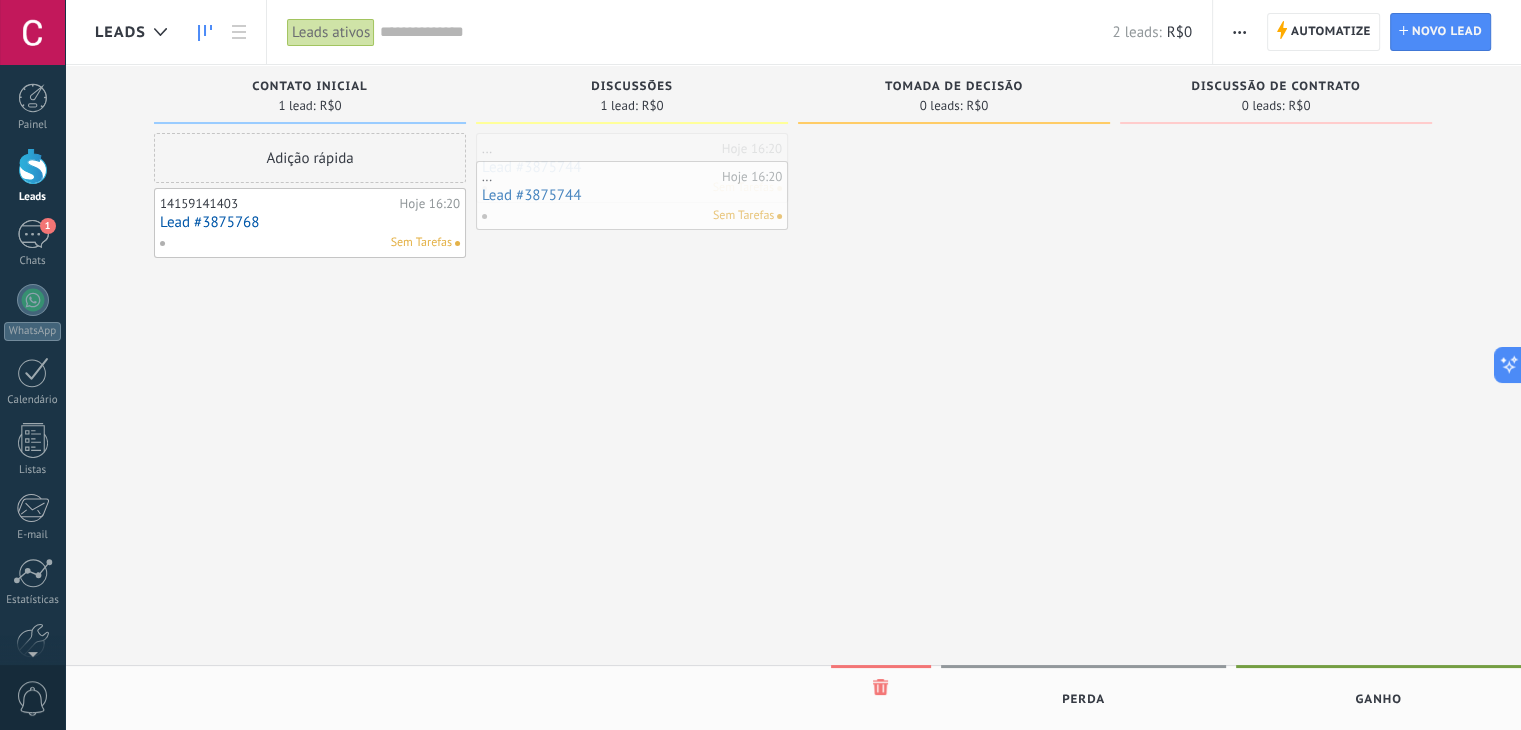 drag, startPoint x: 613, startPoint y: 185, endPoint x: 658, endPoint y: 193, distance: 45.705578 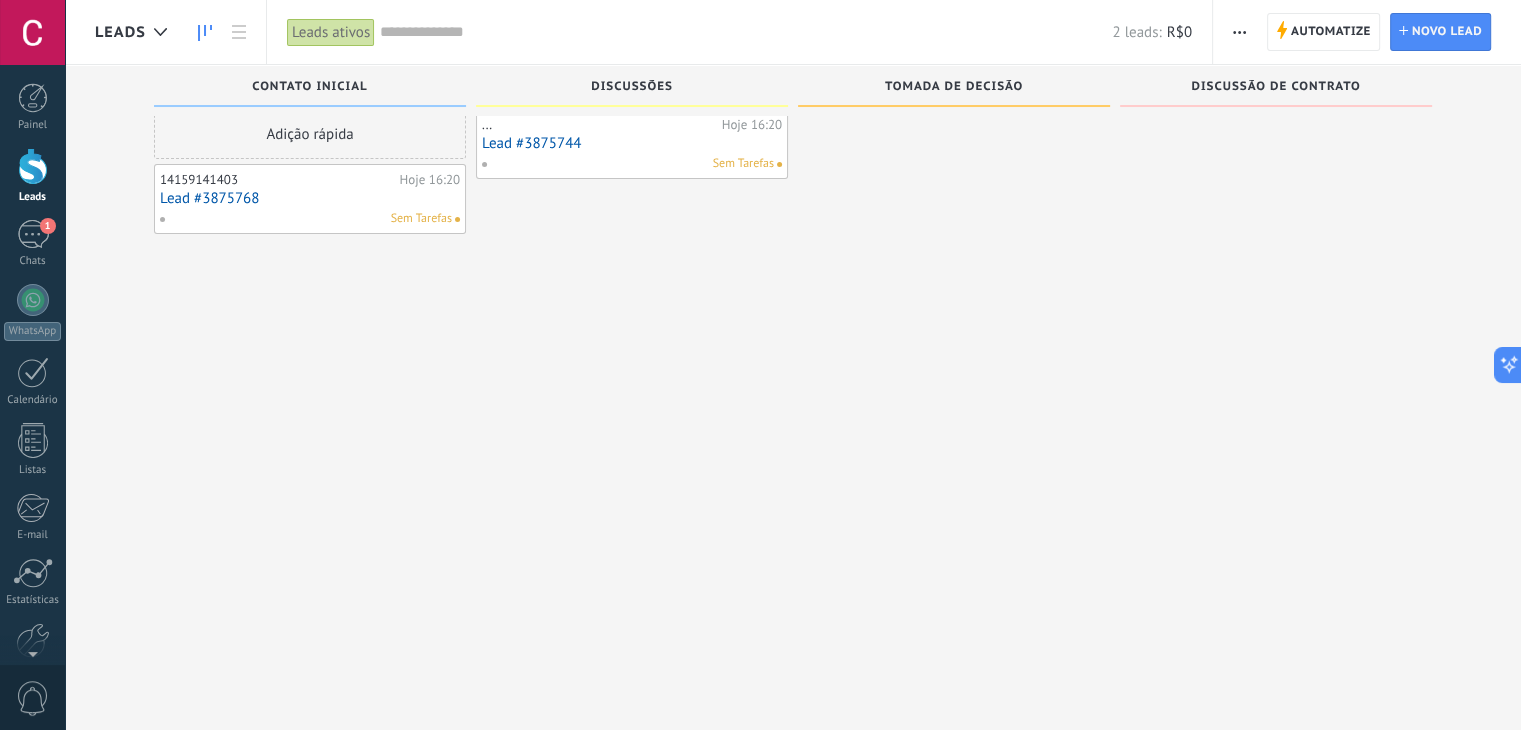 scroll, scrollTop: 34, scrollLeft: 0, axis: vertical 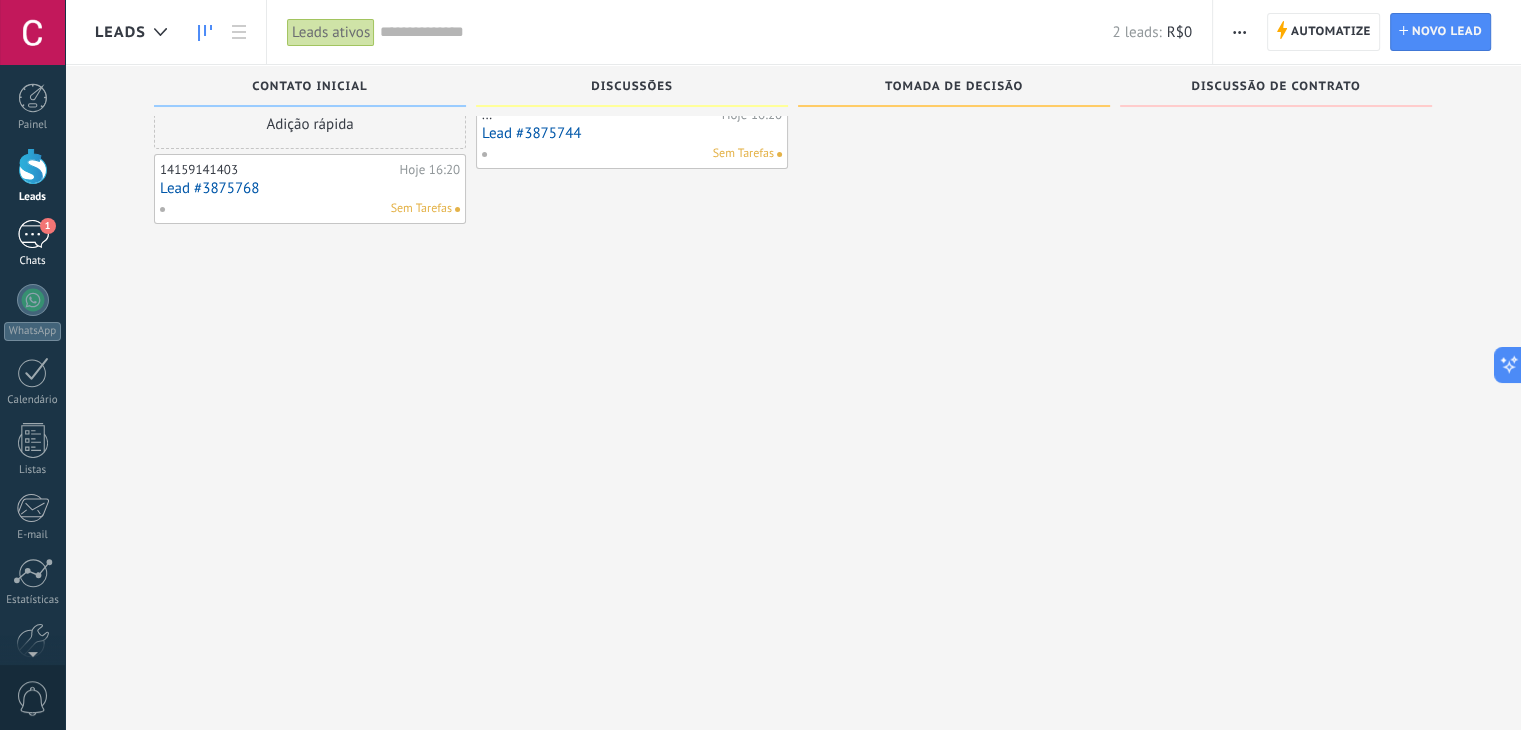 click on "1
Chats" at bounding box center [32, 244] 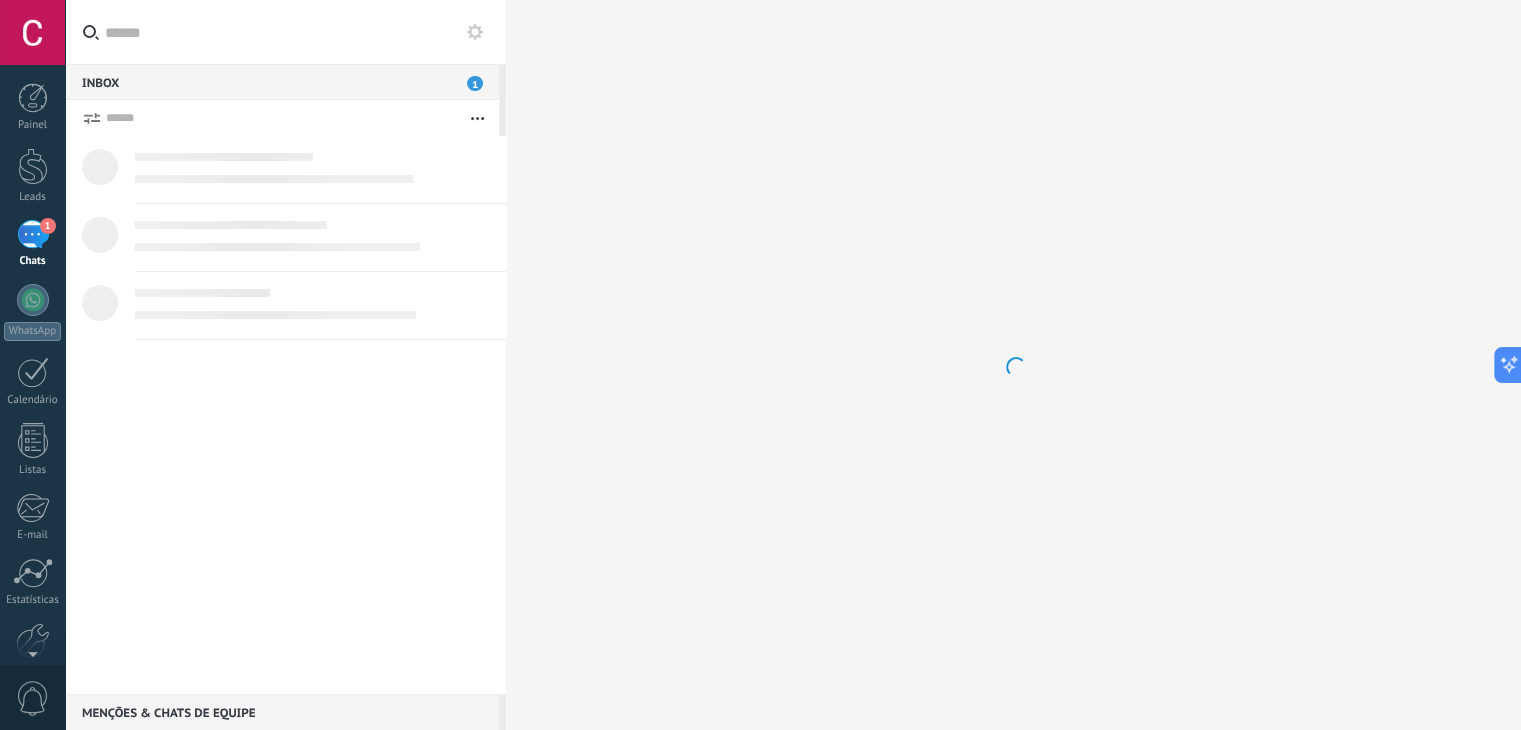 scroll, scrollTop: 0, scrollLeft: 0, axis: both 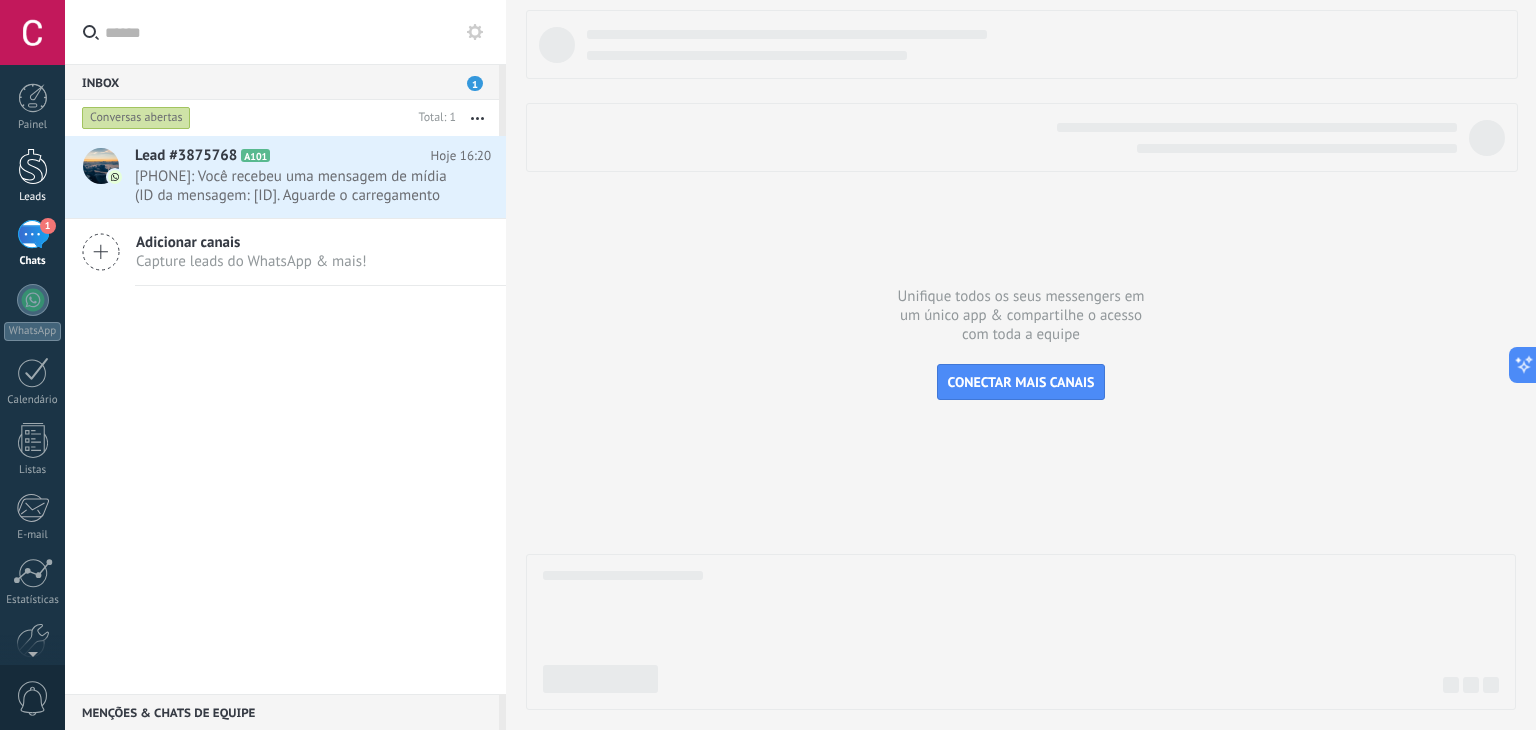click at bounding box center (33, 166) 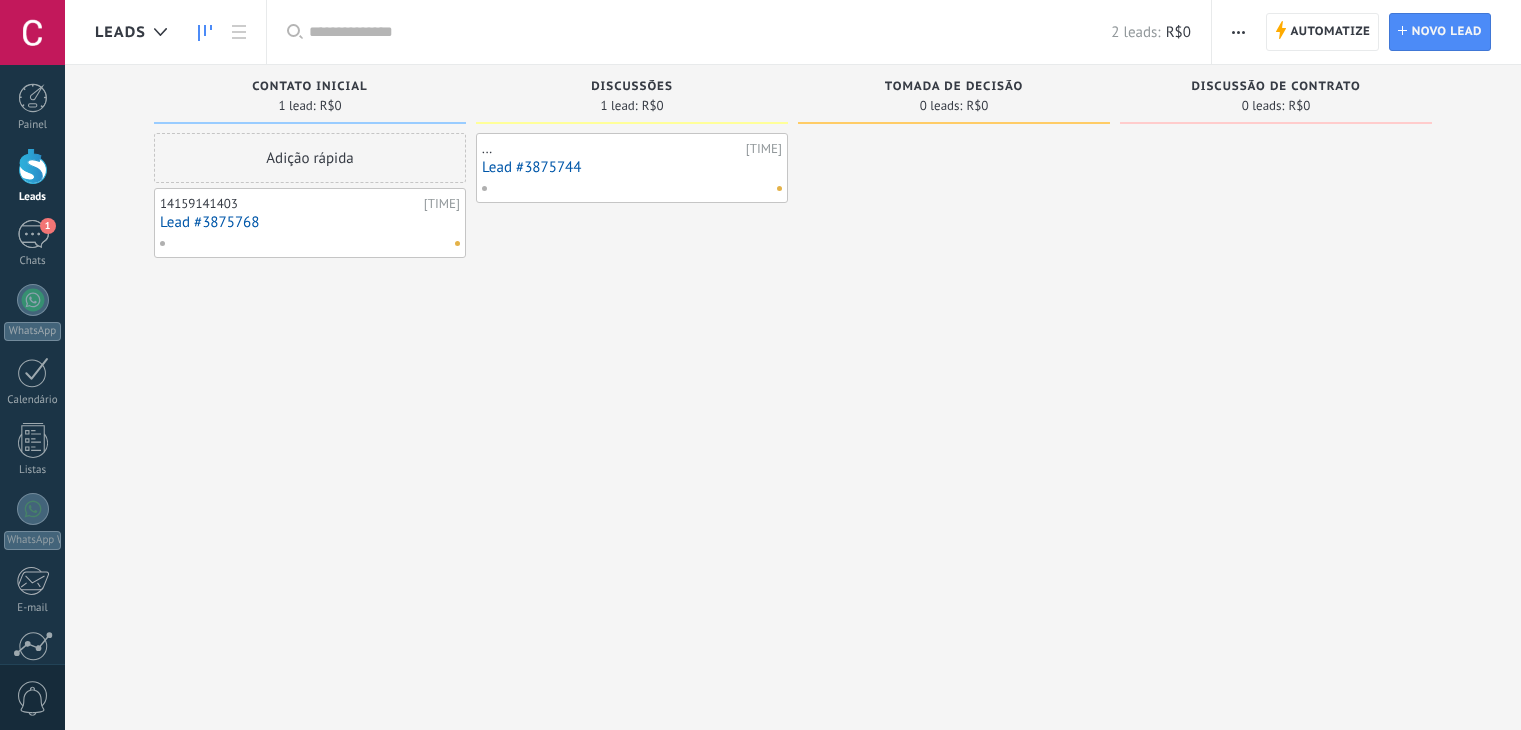scroll, scrollTop: 0, scrollLeft: 0, axis: both 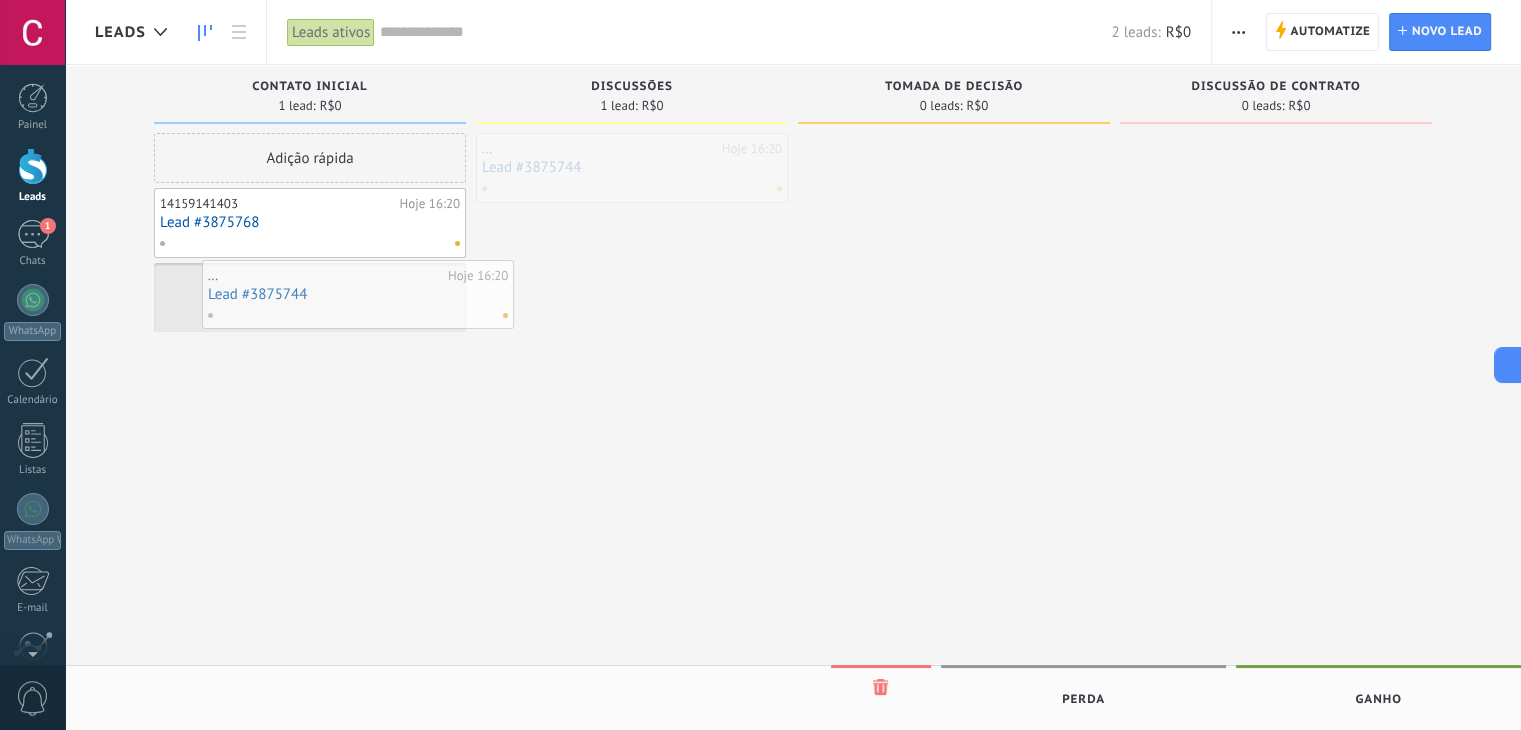 drag, startPoint x: 518, startPoint y: 156, endPoint x: 244, endPoint y: 283, distance: 302.00165 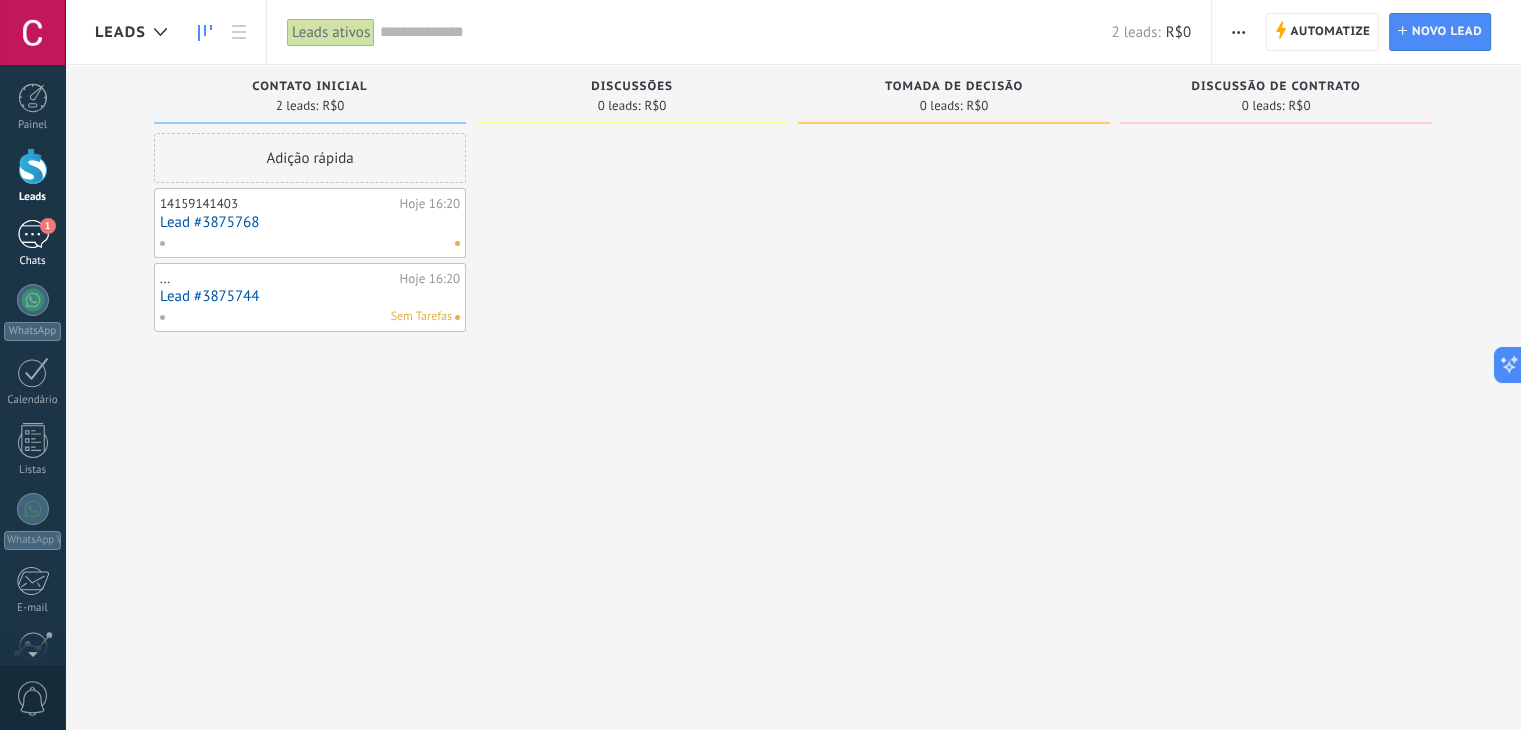 click on "1" at bounding box center (33, 234) 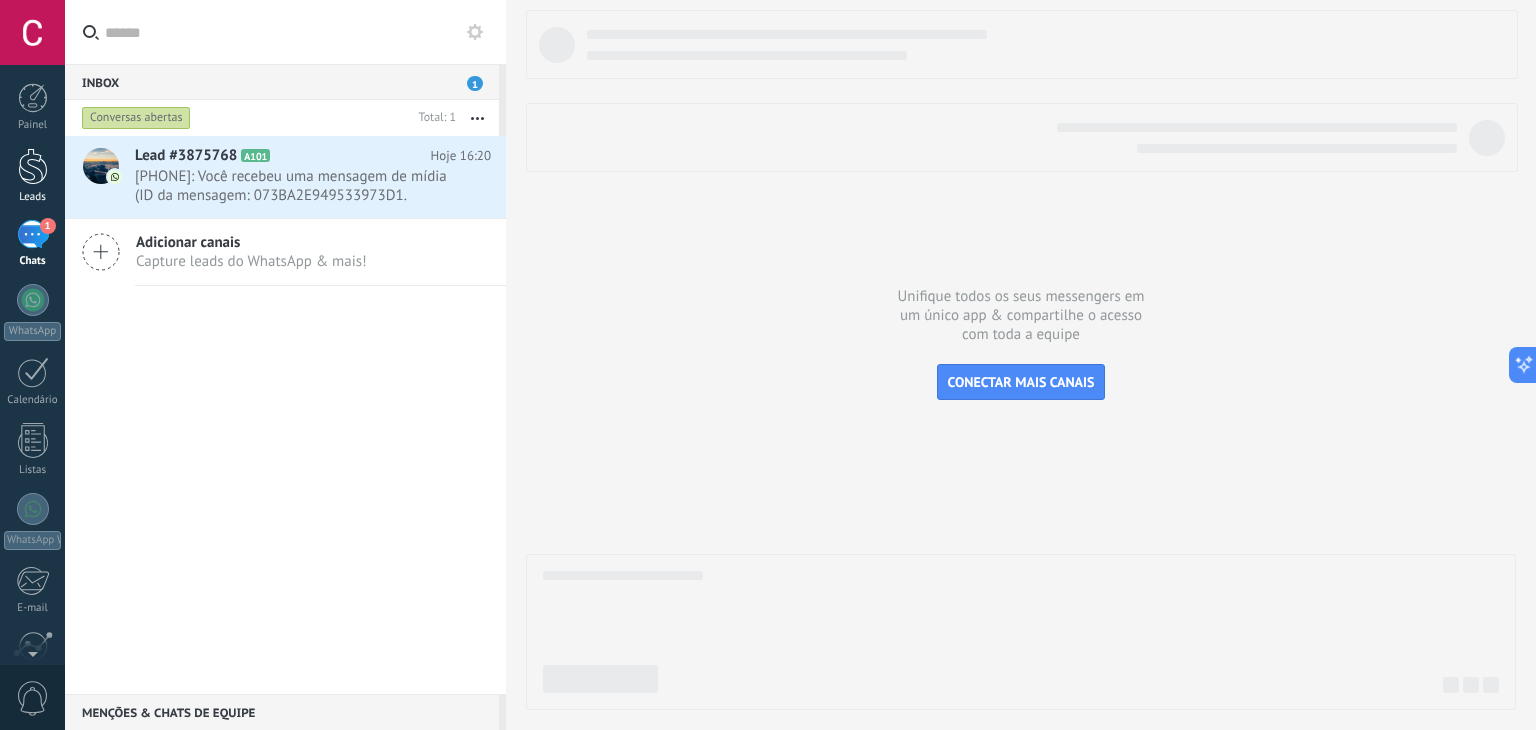 click at bounding box center [33, 166] 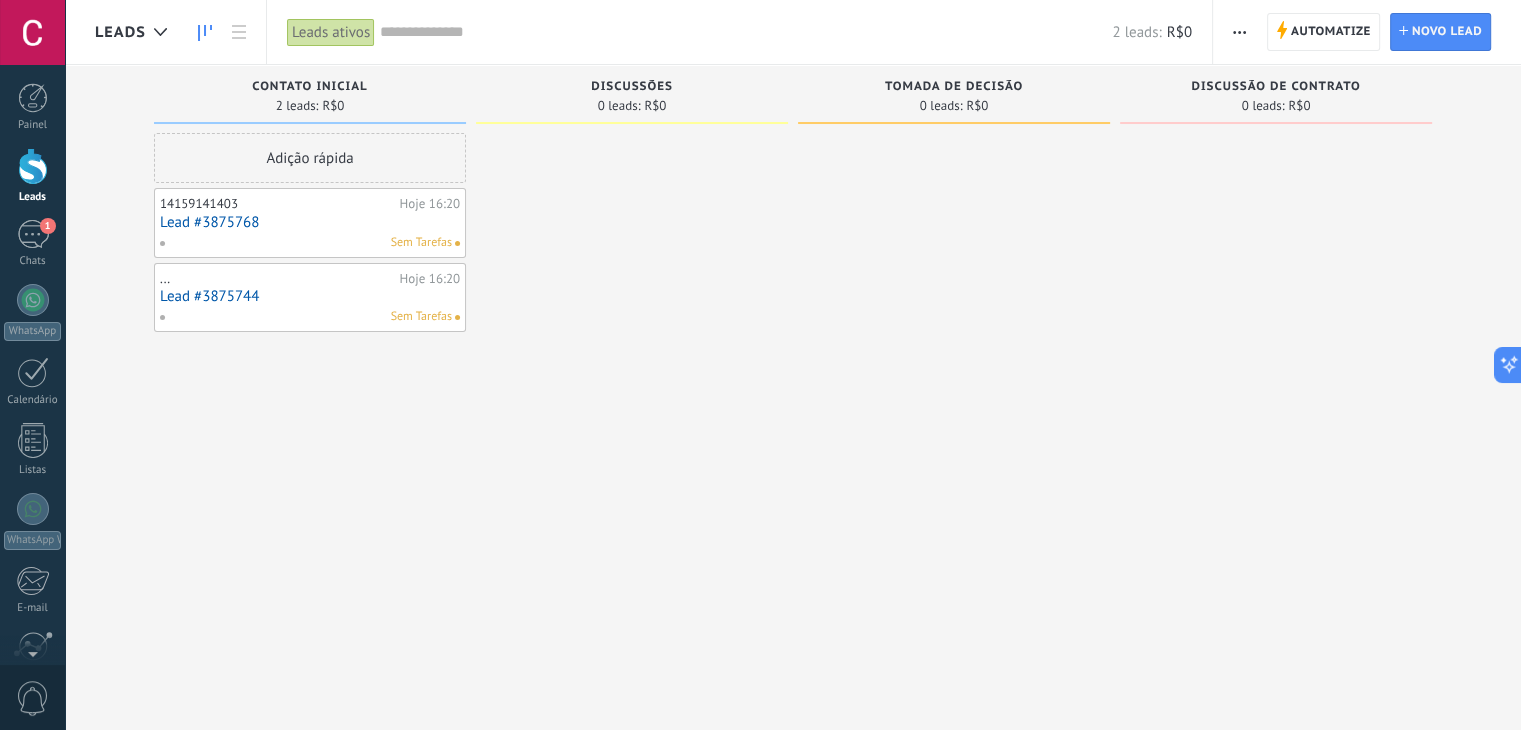 click on "Painel
1
Chats
WhatsApp
Clientes" at bounding box center (32, 461) 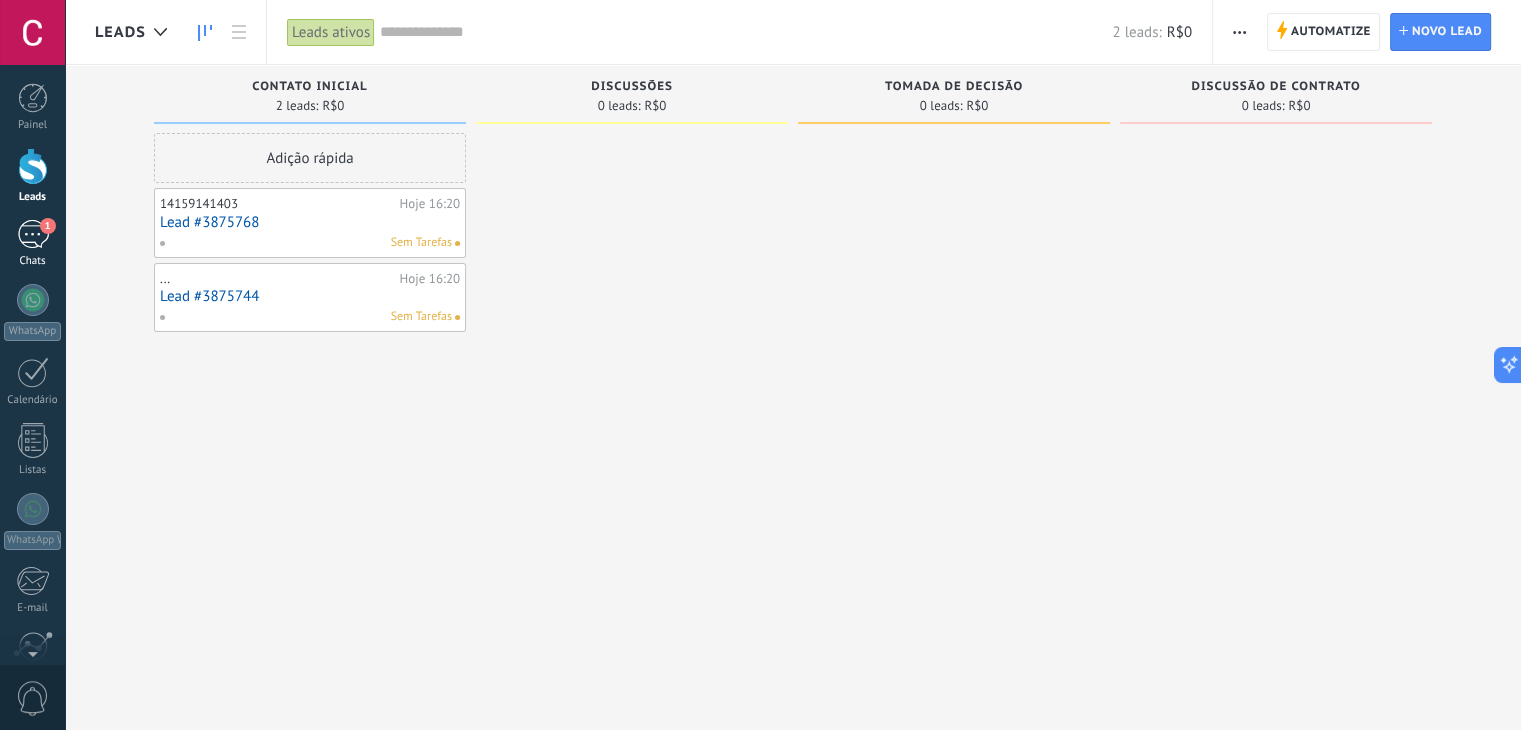 click on "1" at bounding box center [33, 234] 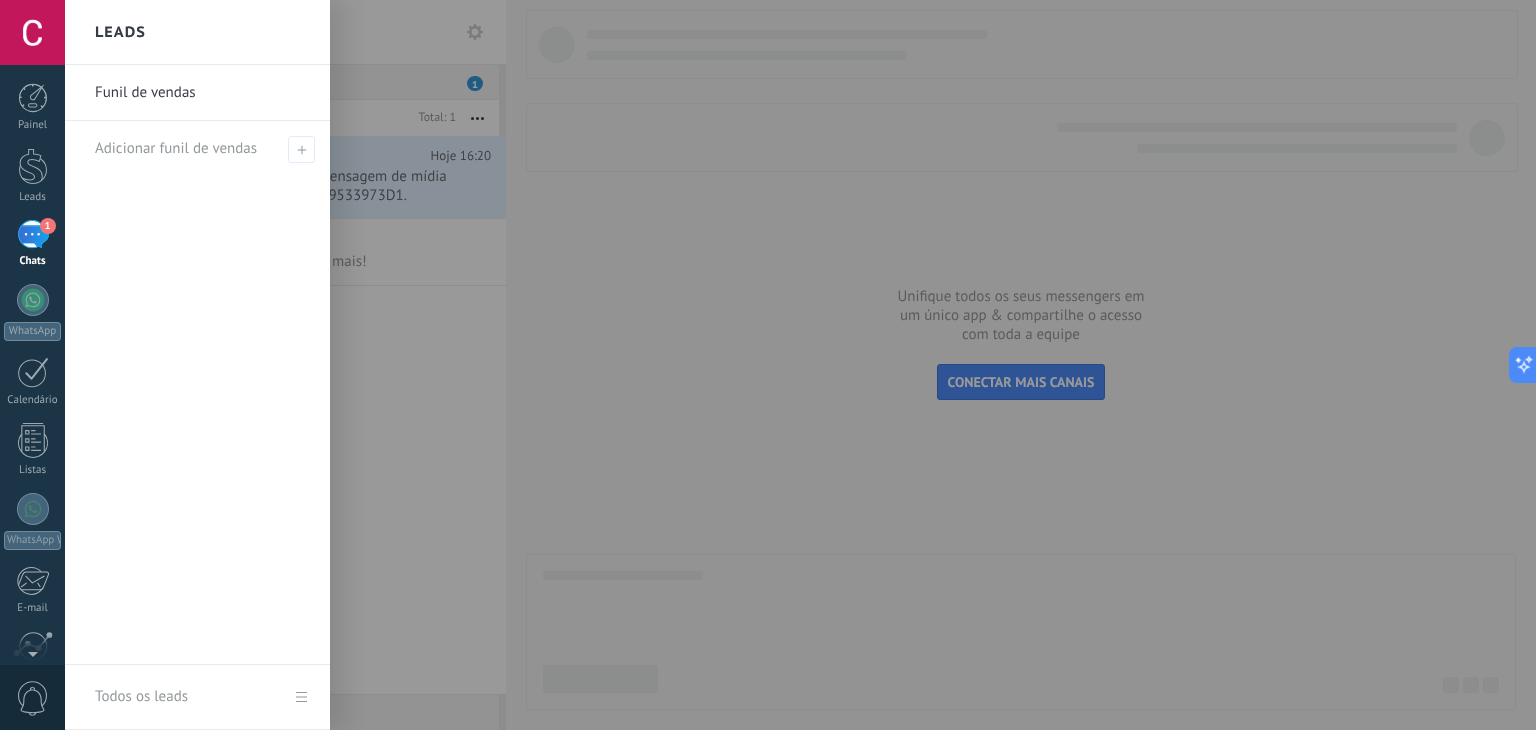 click at bounding box center [833, 365] 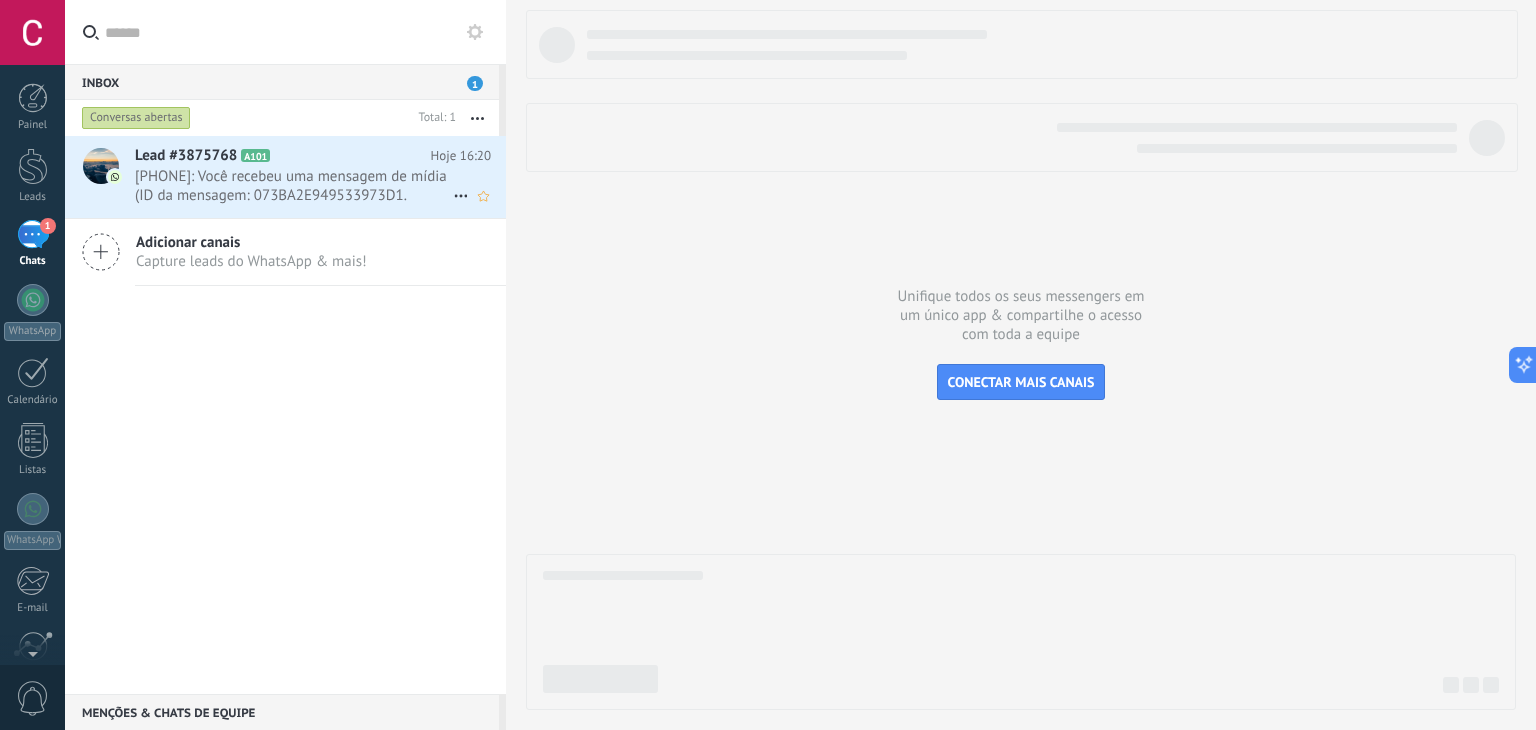 click on "[PHONE]: Você recebeu uma mensagem de mídia (ID da mensagem: 073BA2E949533973D1. Aguarde o carregamento ou a visualizaç..." at bounding box center (294, 186) 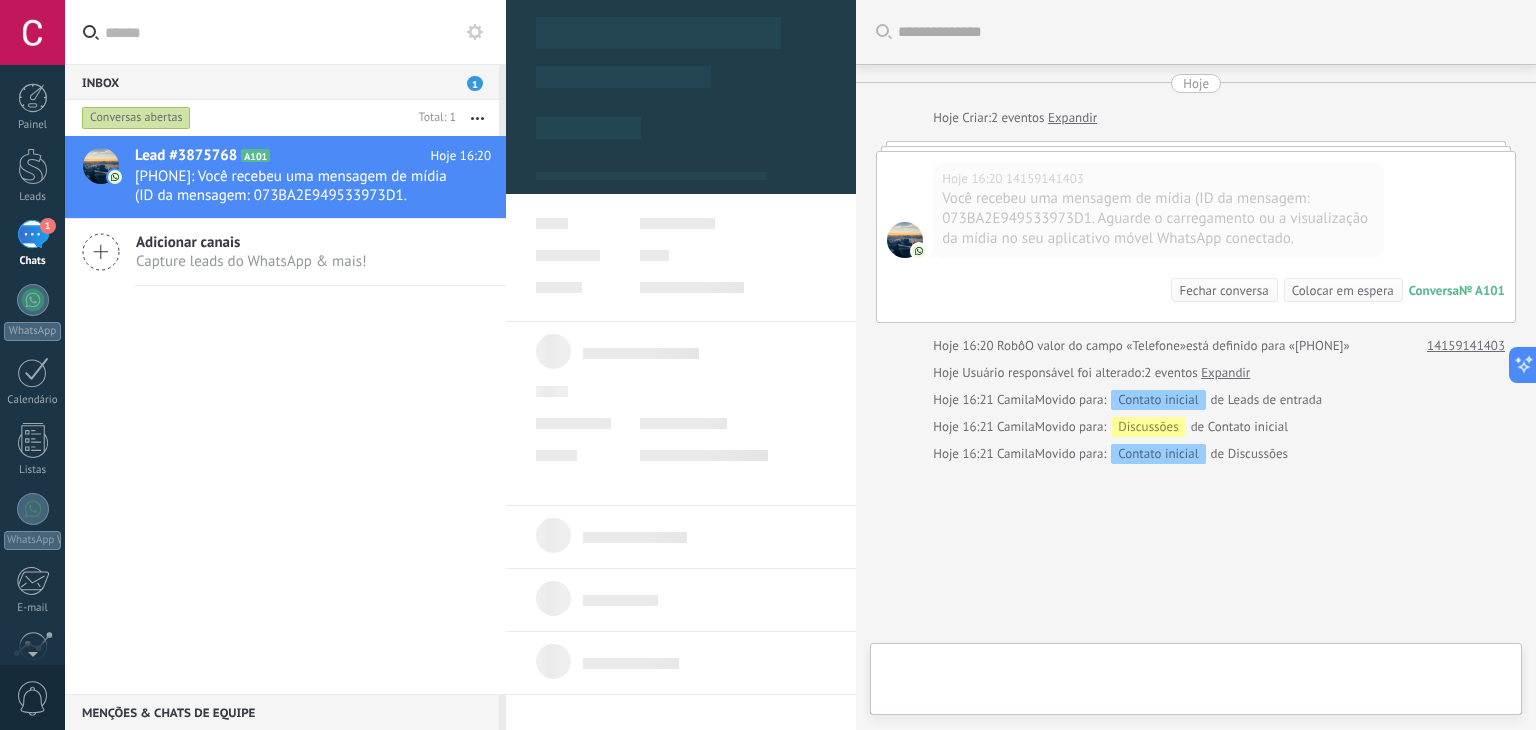scroll, scrollTop: 82, scrollLeft: 0, axis: vertical 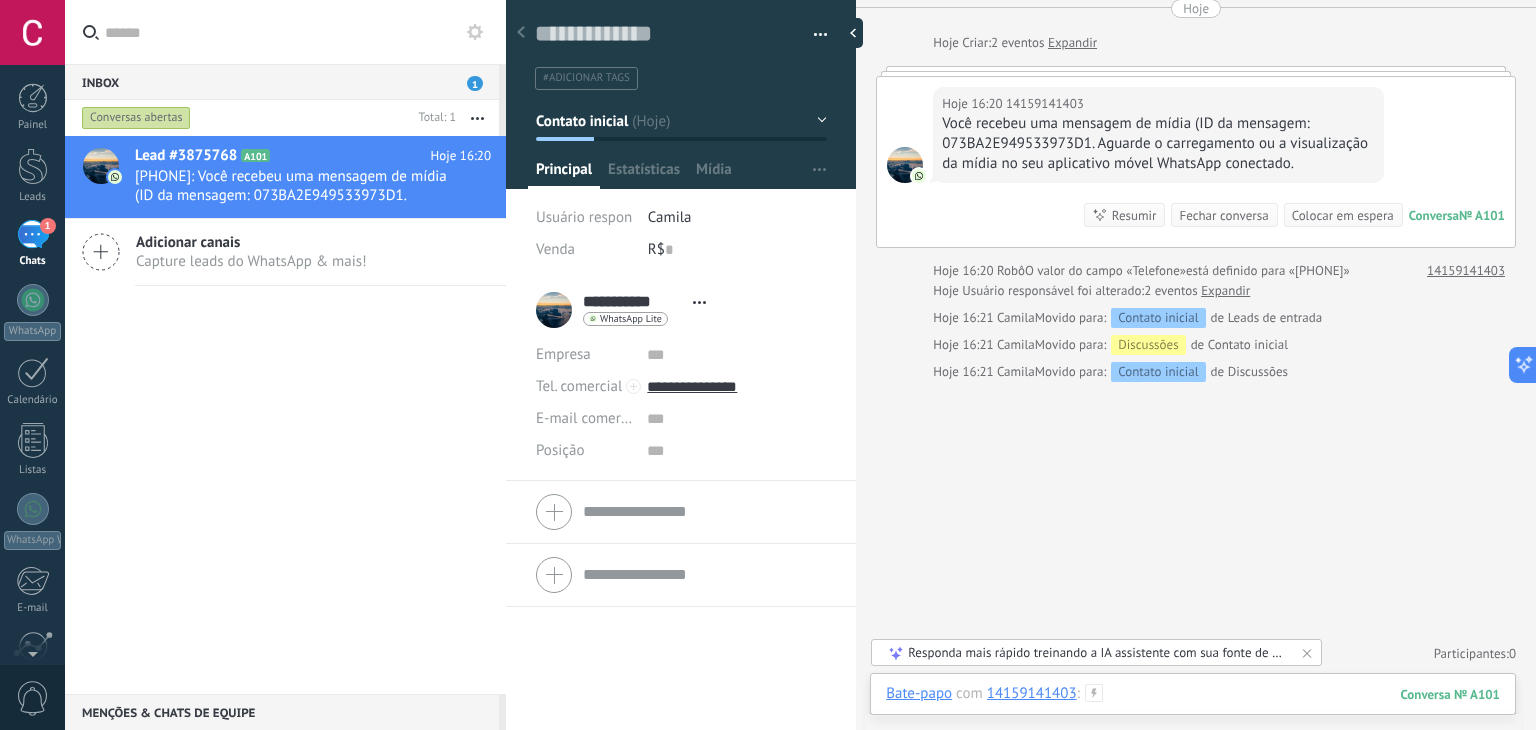 click at bounding box center (1193, 714) 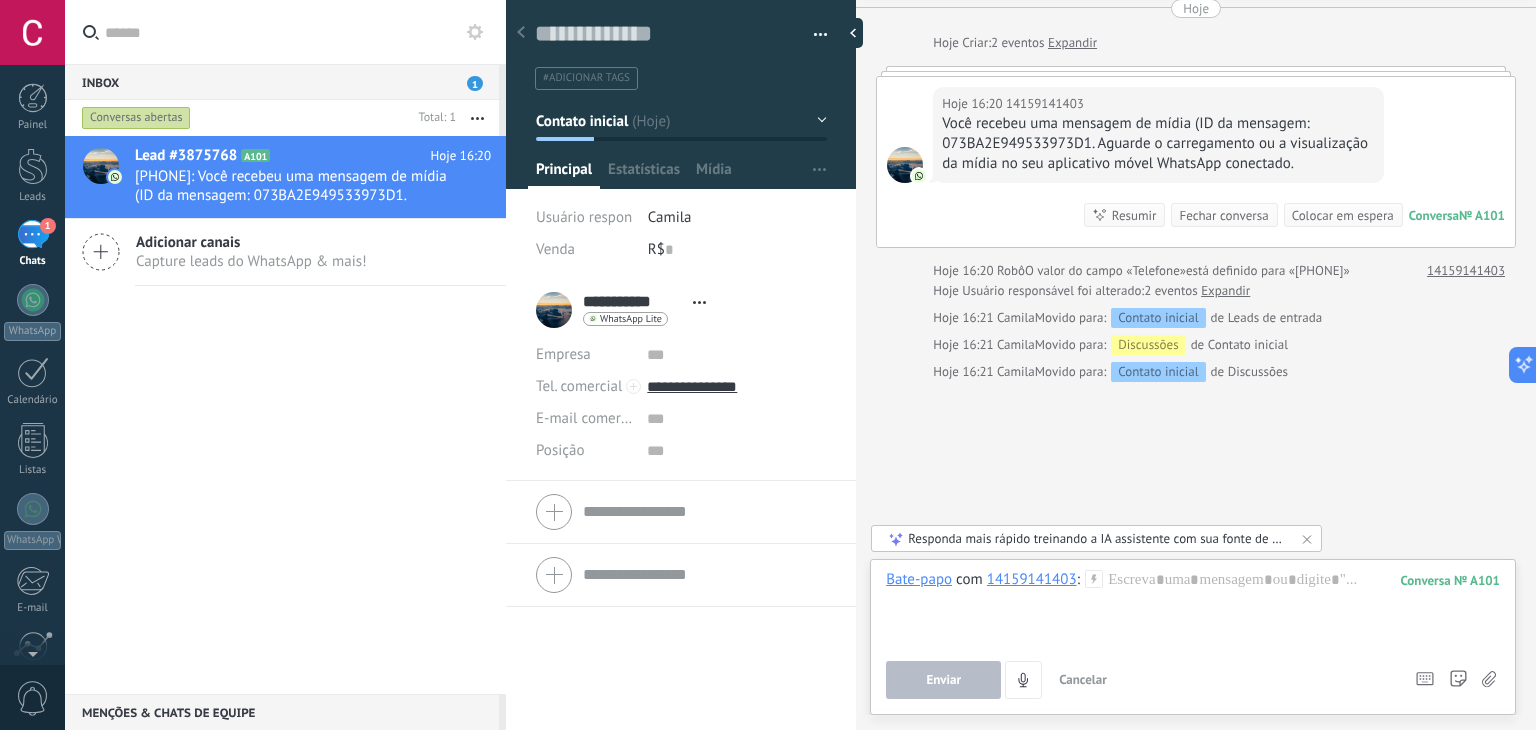 click on "1" at bounding box center (33, 234) 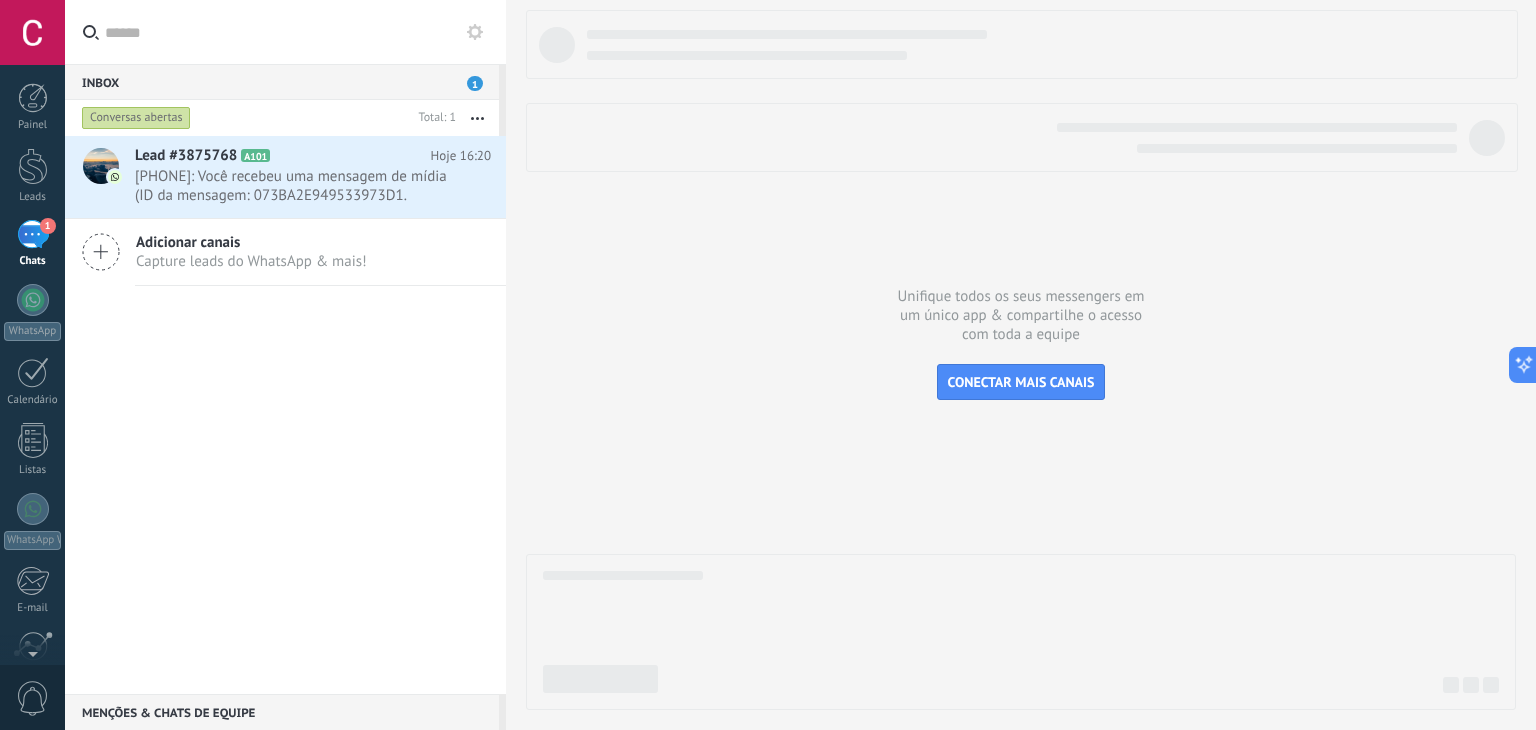 click on "Adicionar canais" at bounding box center [251, 242] 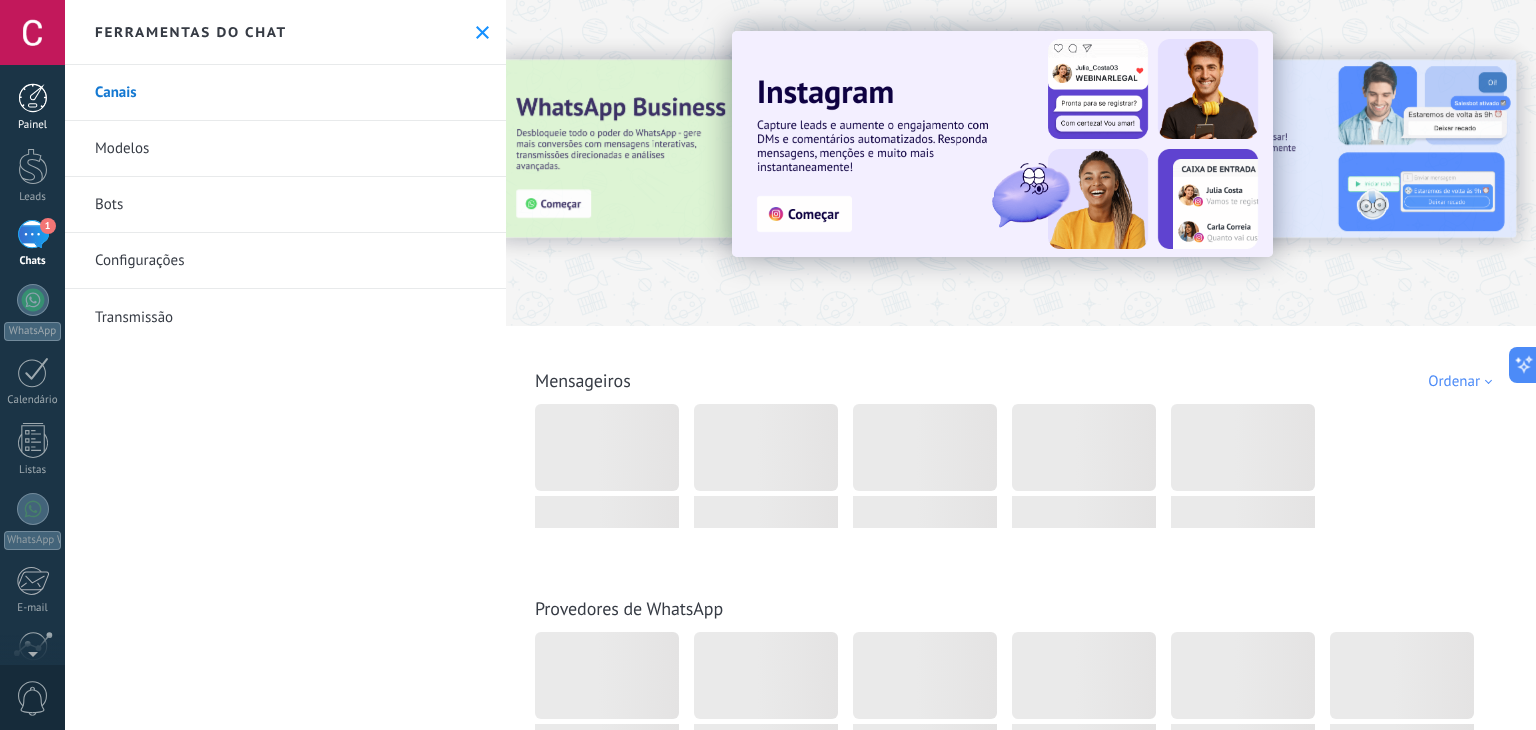 click on "Painel" at bounding box center (32, 107) 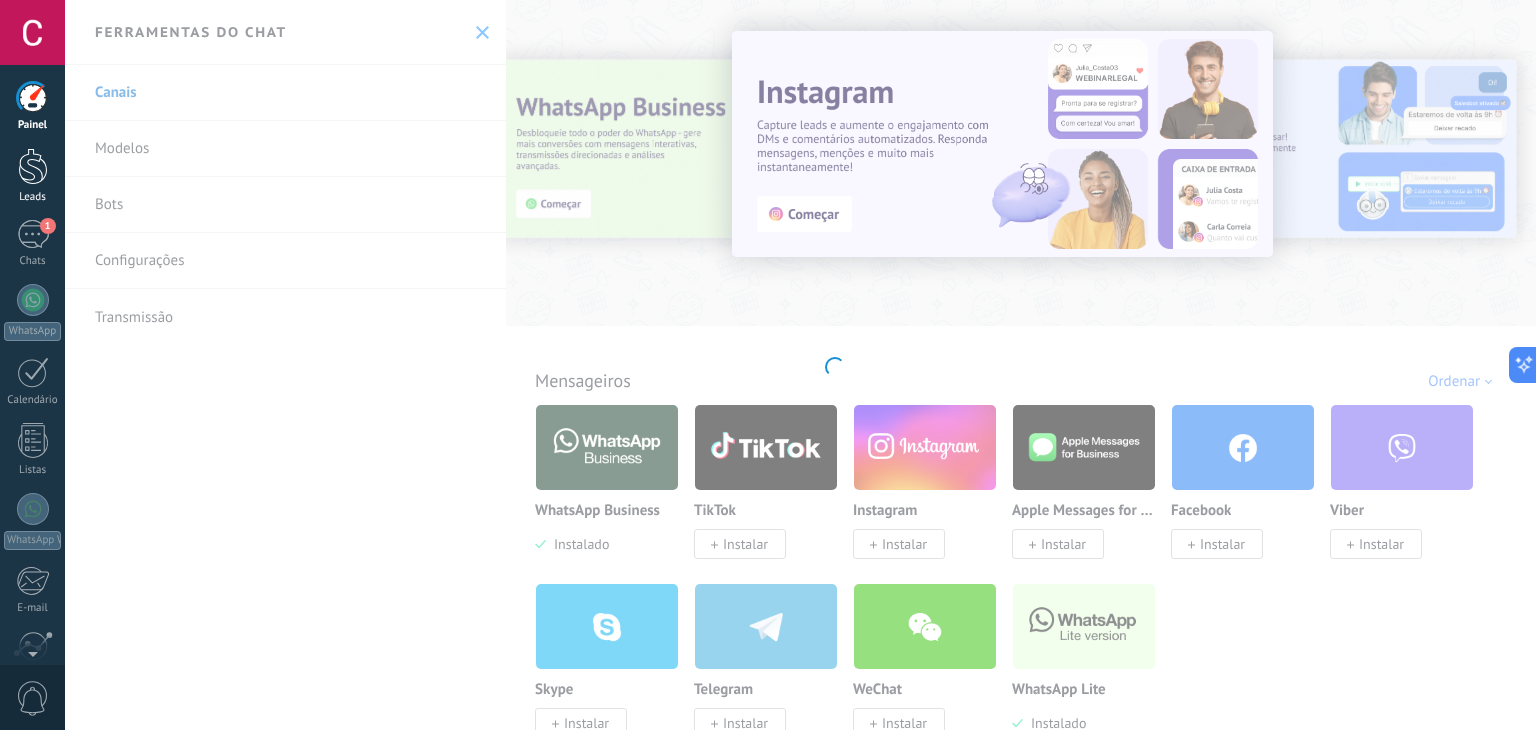 click at bounding box center (33, 166) 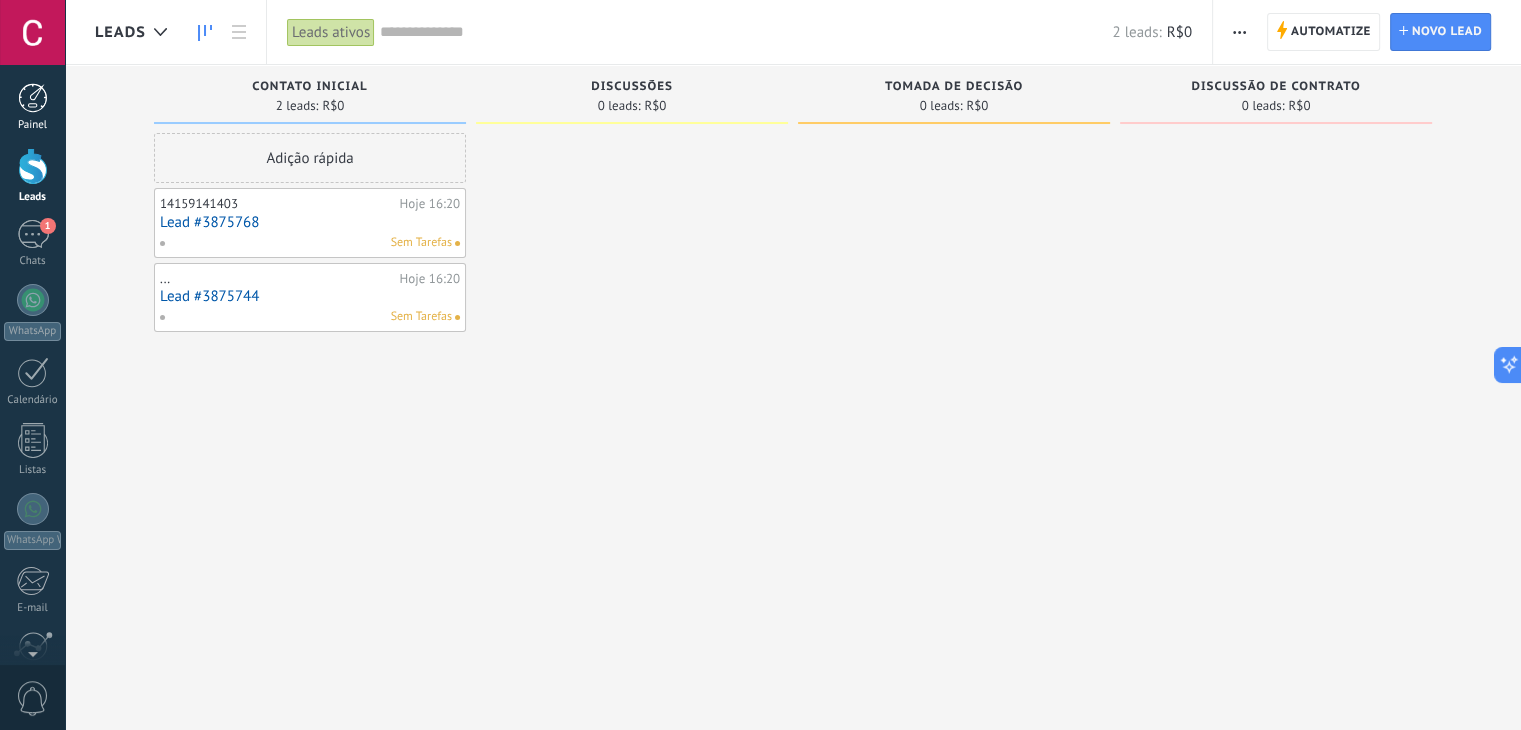 click at bounding box center (33, 98) 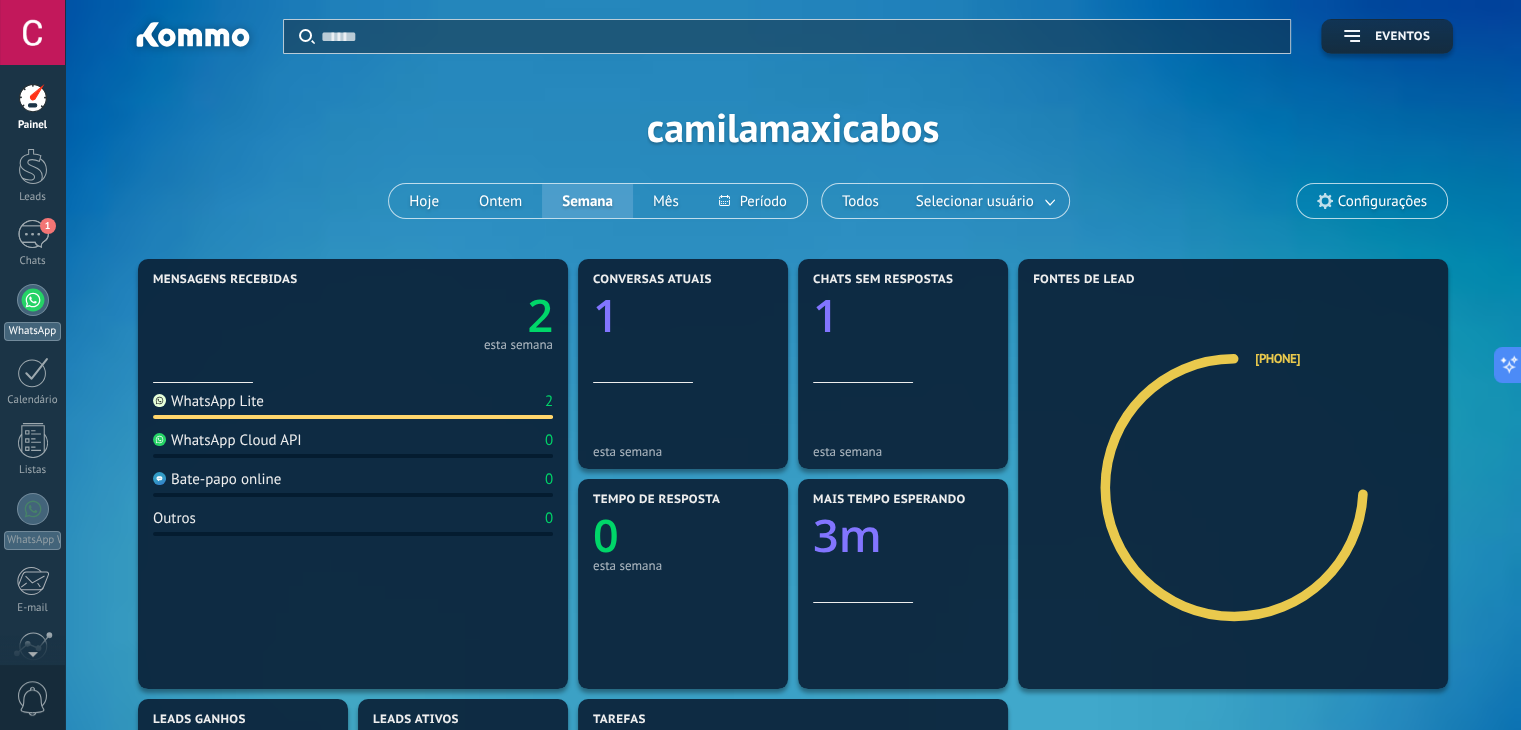 click at bounding box center (33, 300) 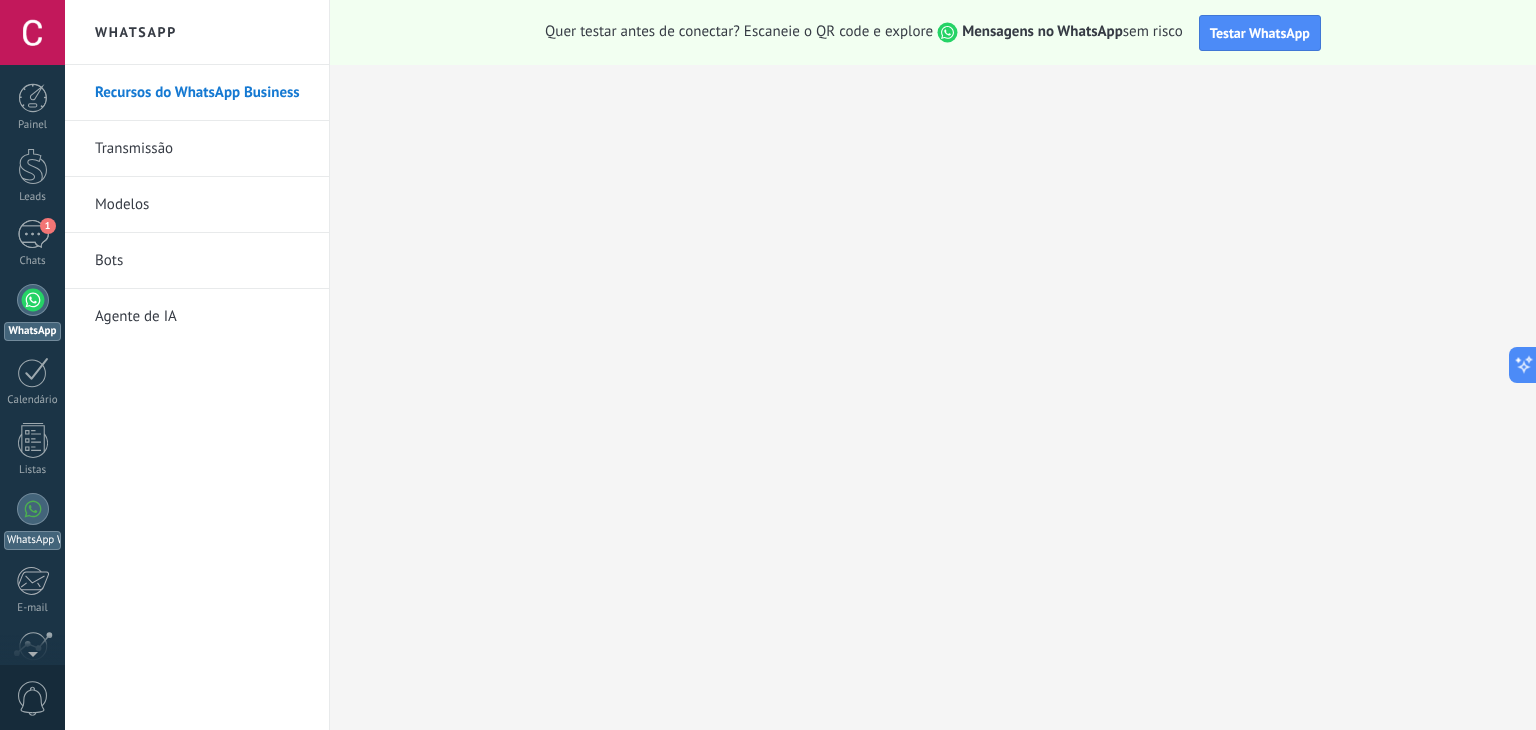 click at bounding box center [33, 509] 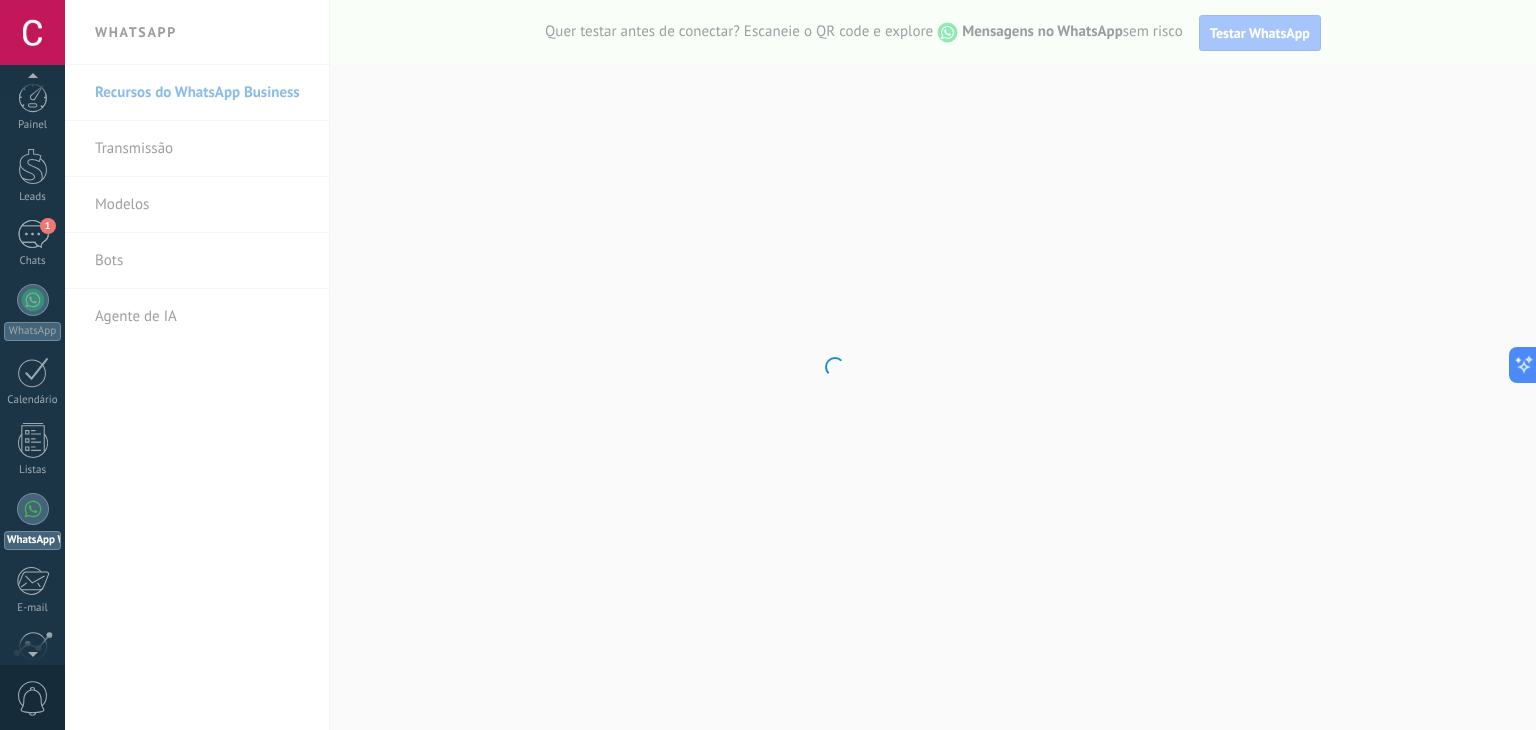 scroll, scrollTop: 120, scrollLeft: 0, axis: vertical 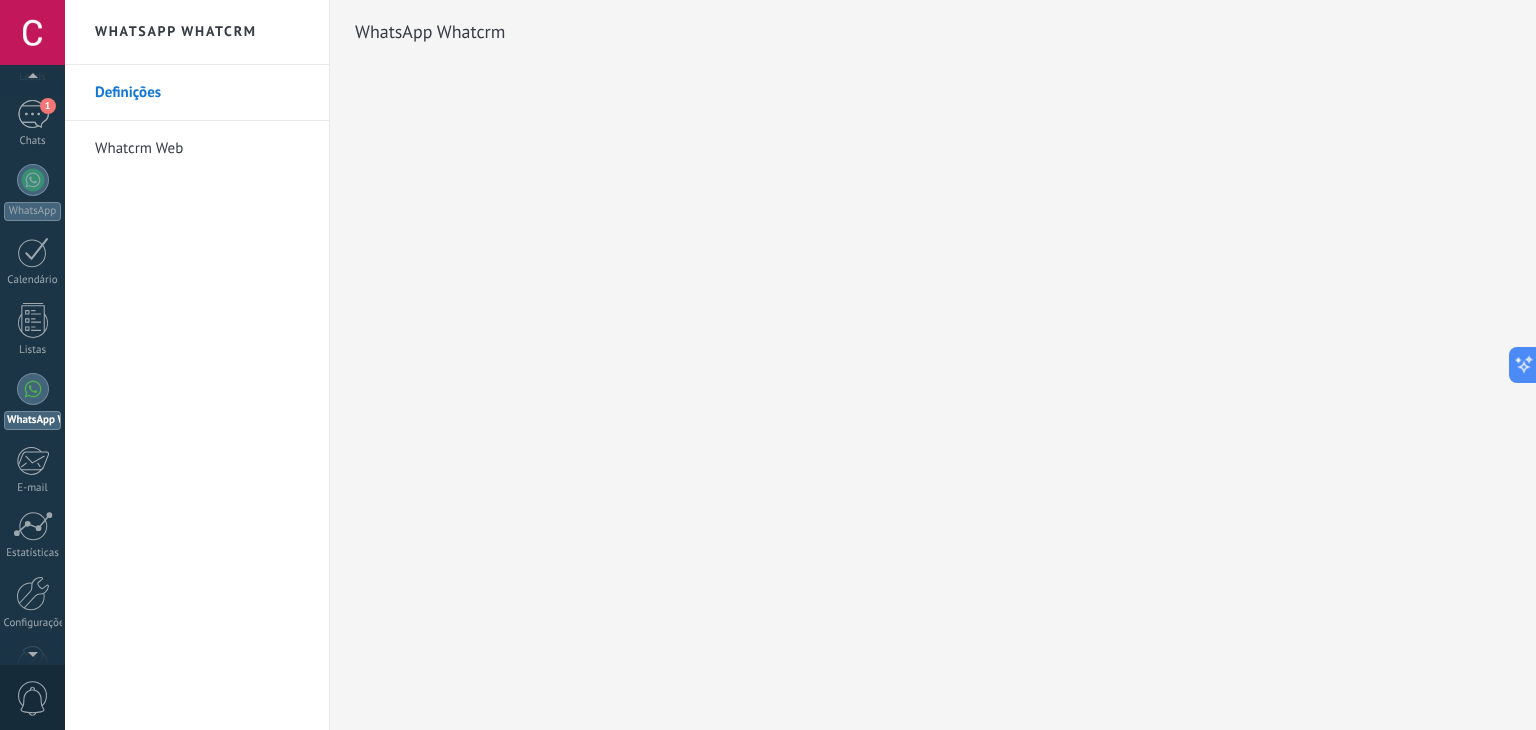 click on "Definições" at bounding box center (202, 93) 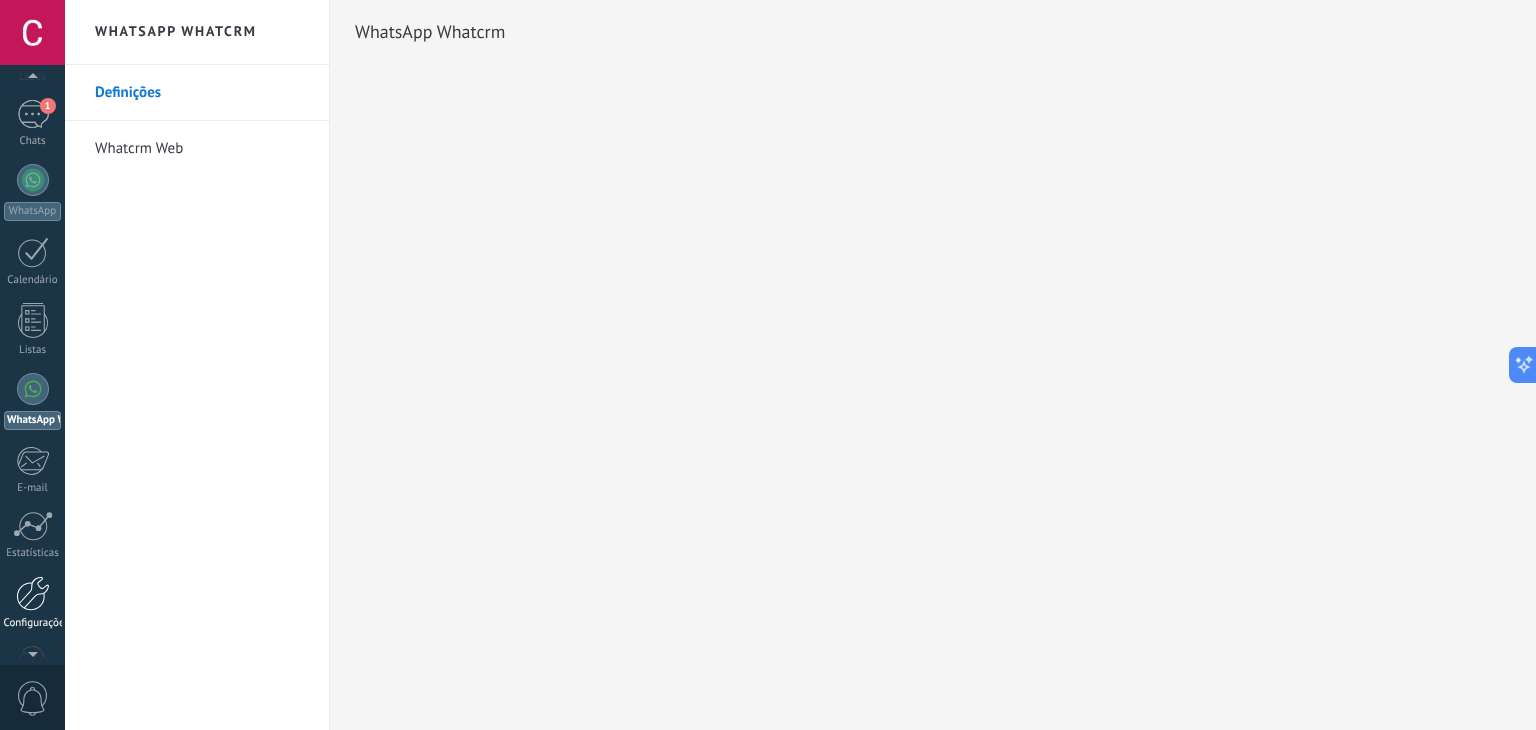 click at bounding box center [33, 593] 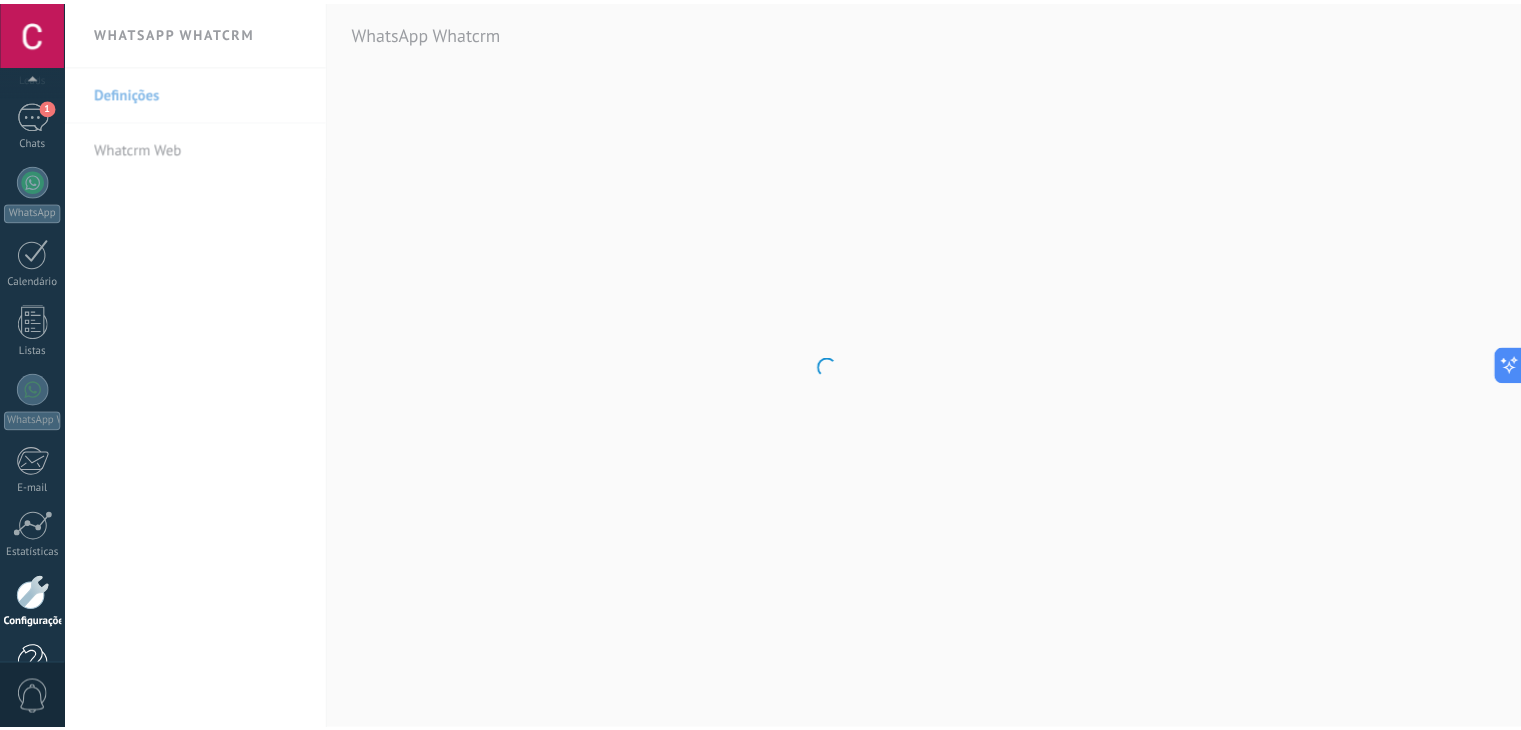 scroll, scrollTop: 173, scrollLeft: 0, axis: vertical 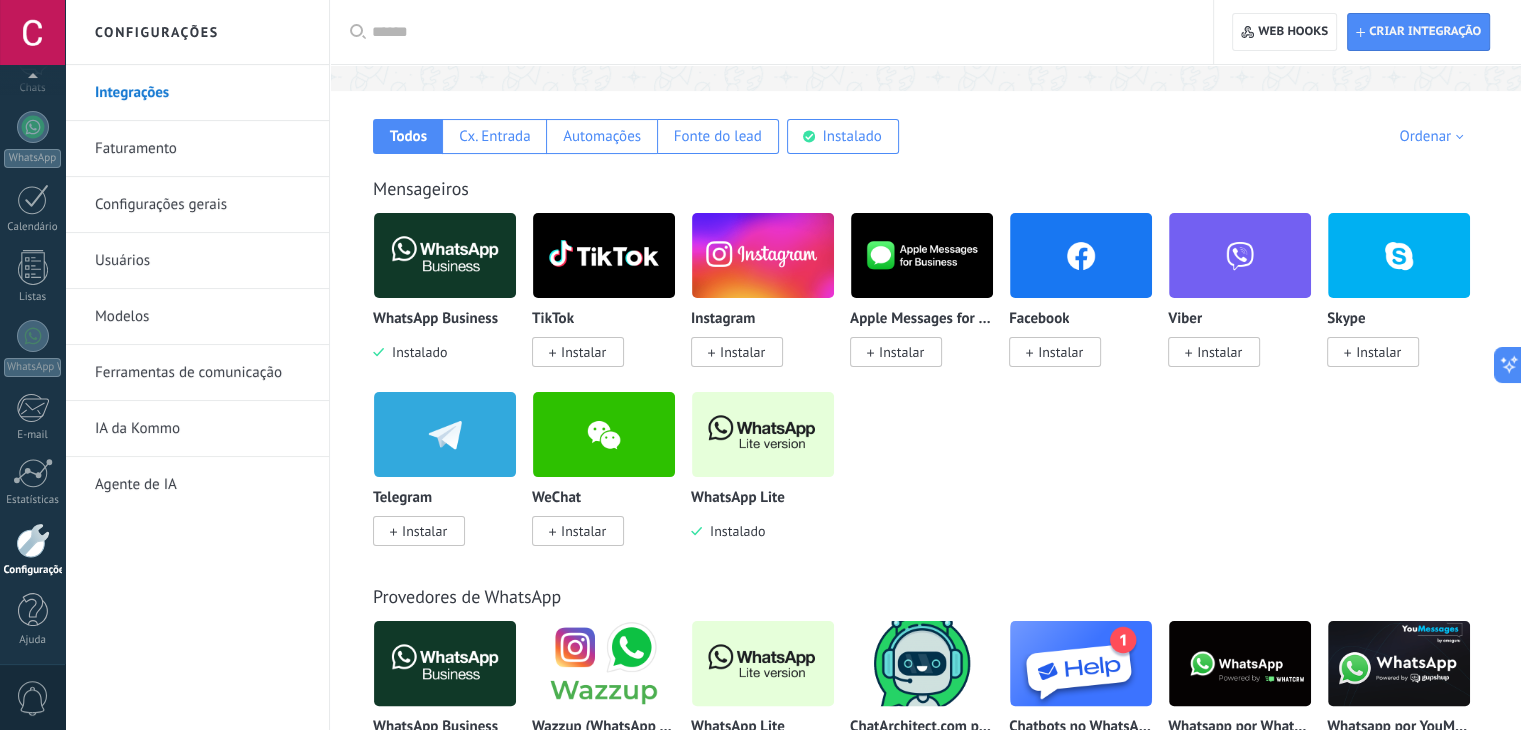 click at bounding box center (763, 434) 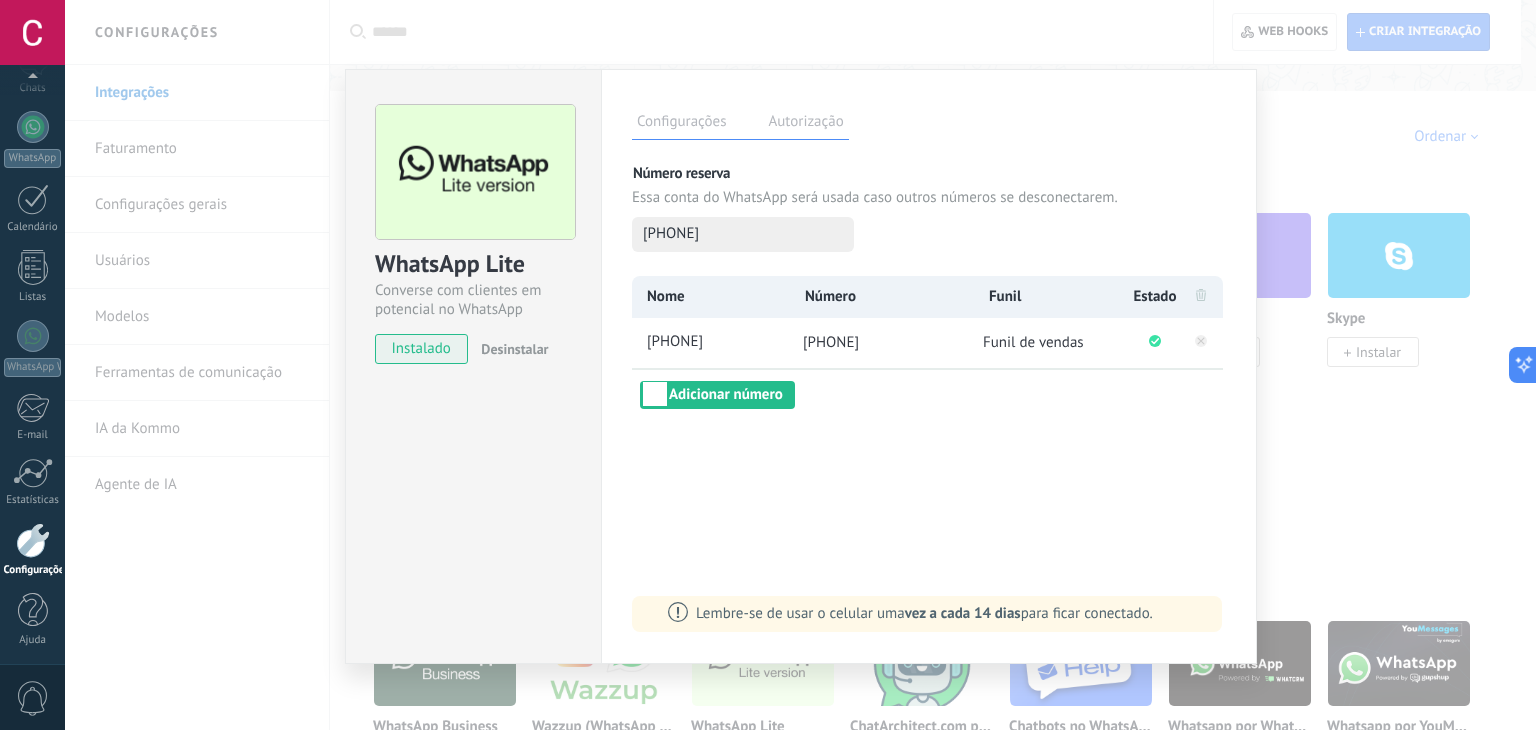 click on "Autorização" at bounding box center [805, 124] 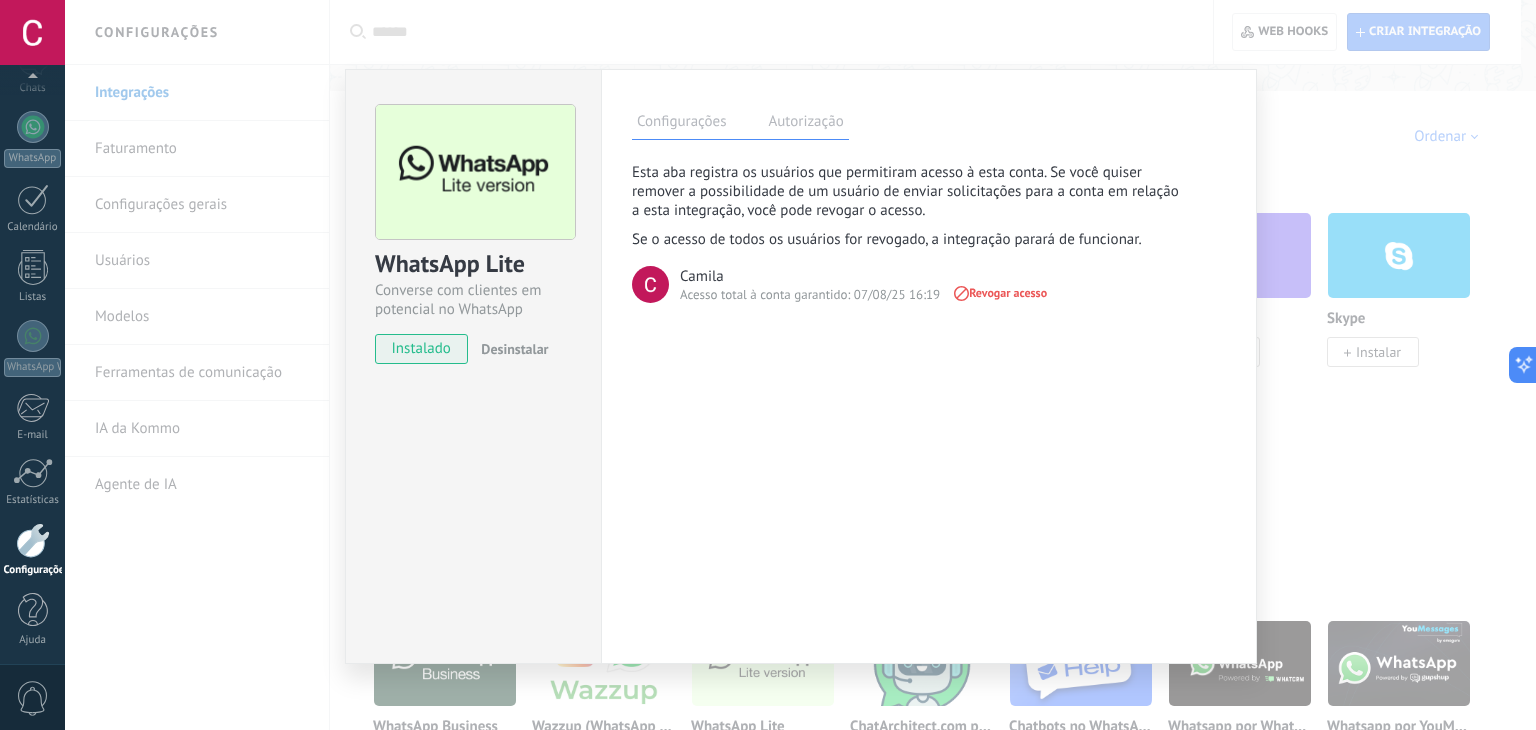 click on "Configurações" at bounding box center (681, 124) 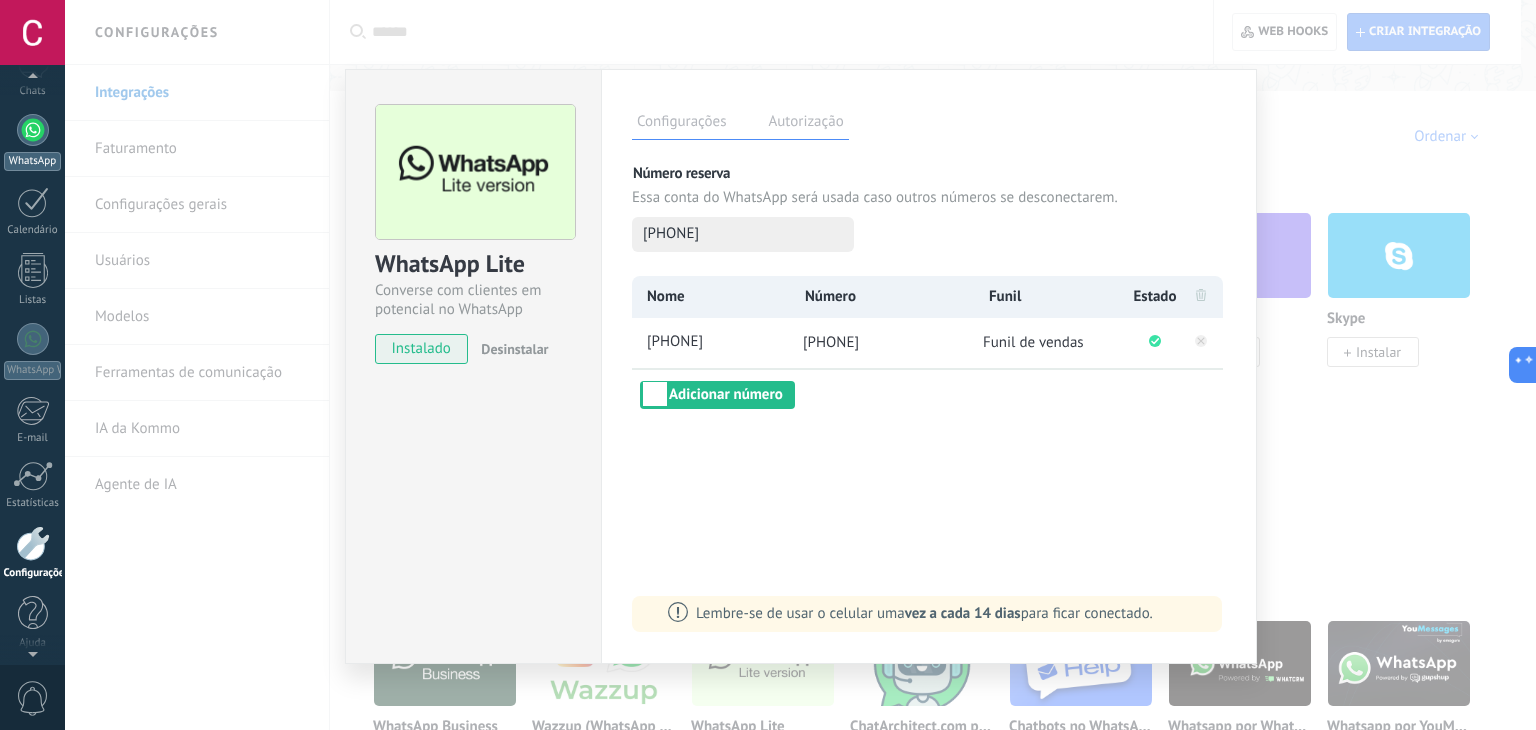 scroll, scrollTop: 0, scrollLeft: 0, axis: both 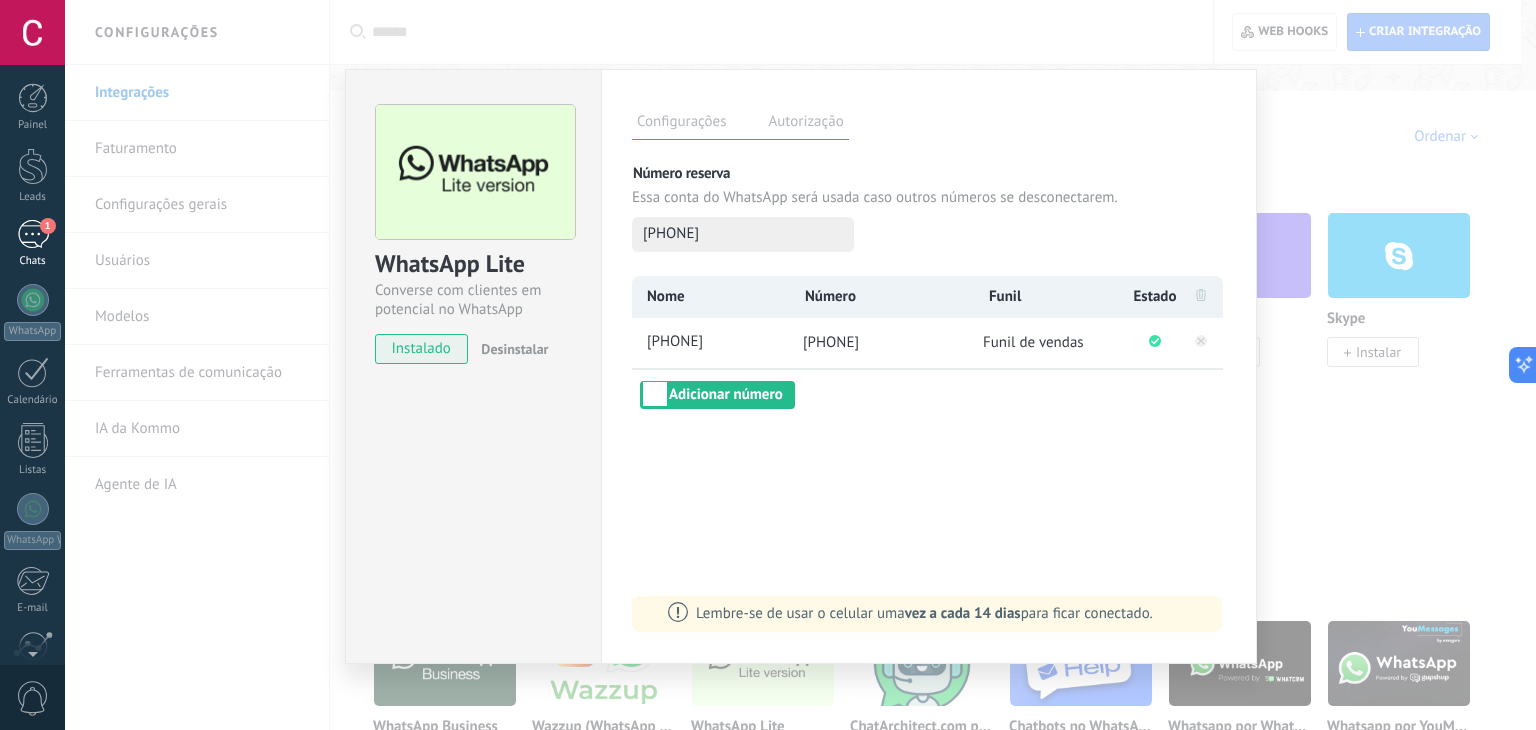 click on "1" at bounding box center (33, 234) 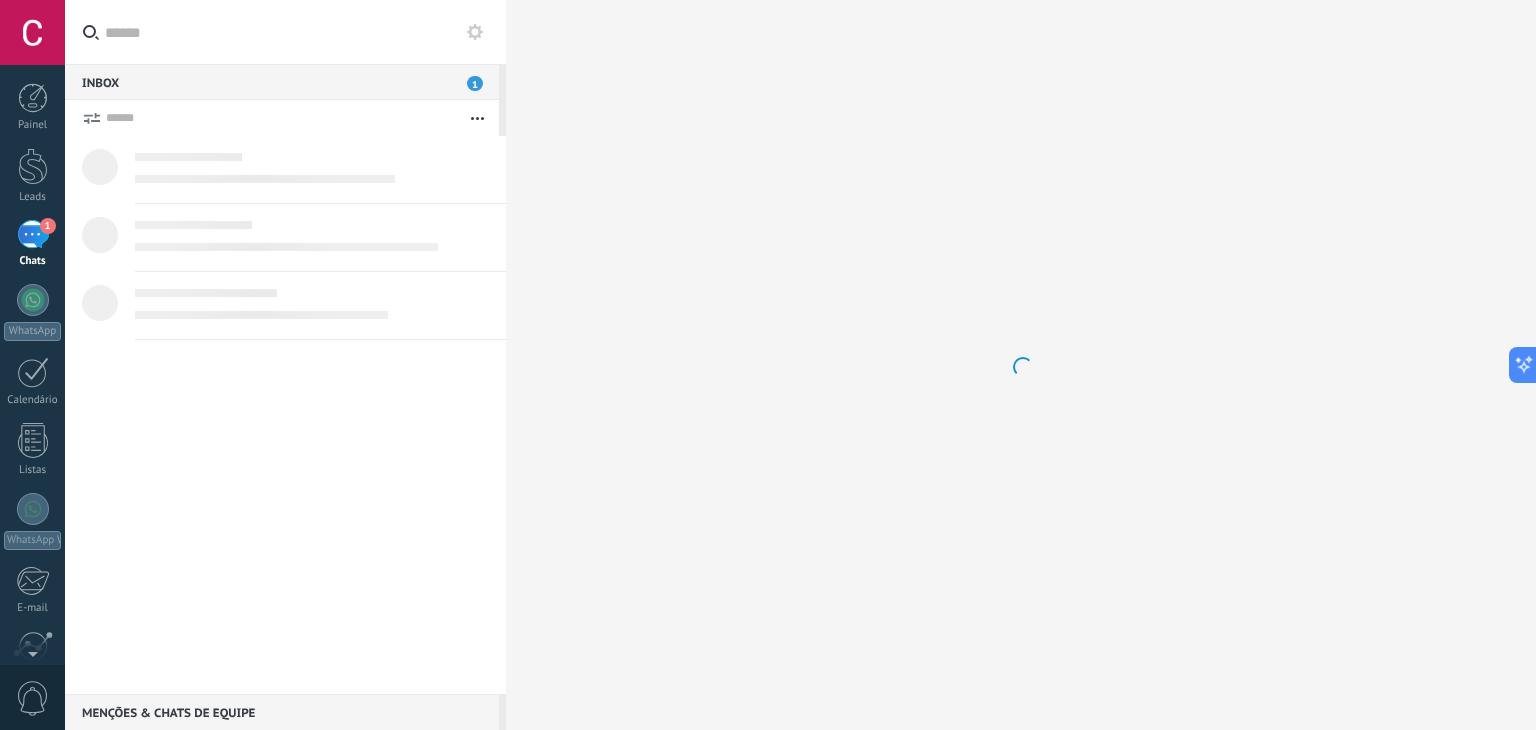 scroll, scrollTop: 0, scrollLeft: 0, axis: both 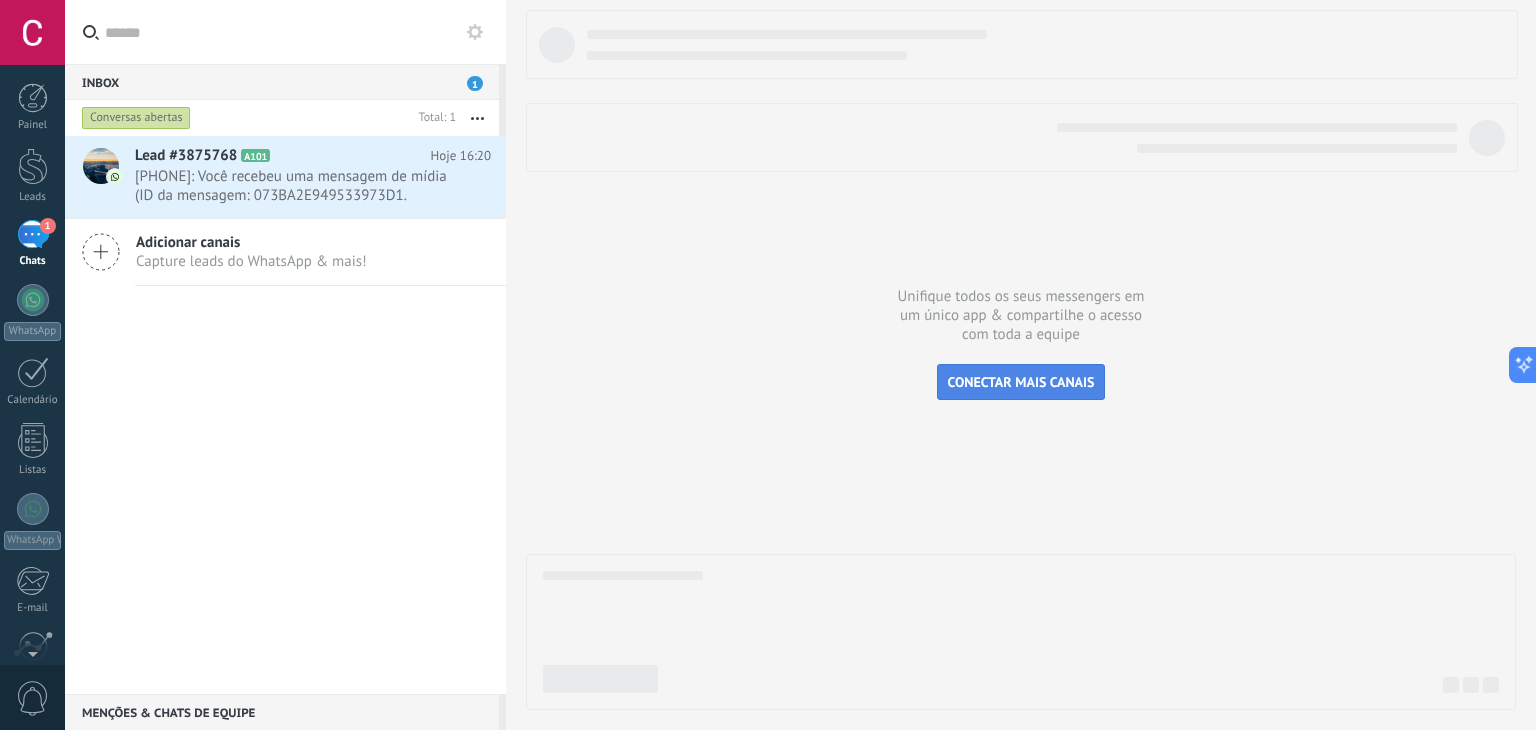 click on "CONECTAR MAIS CANAIS" at bounding box center [1021, 382] 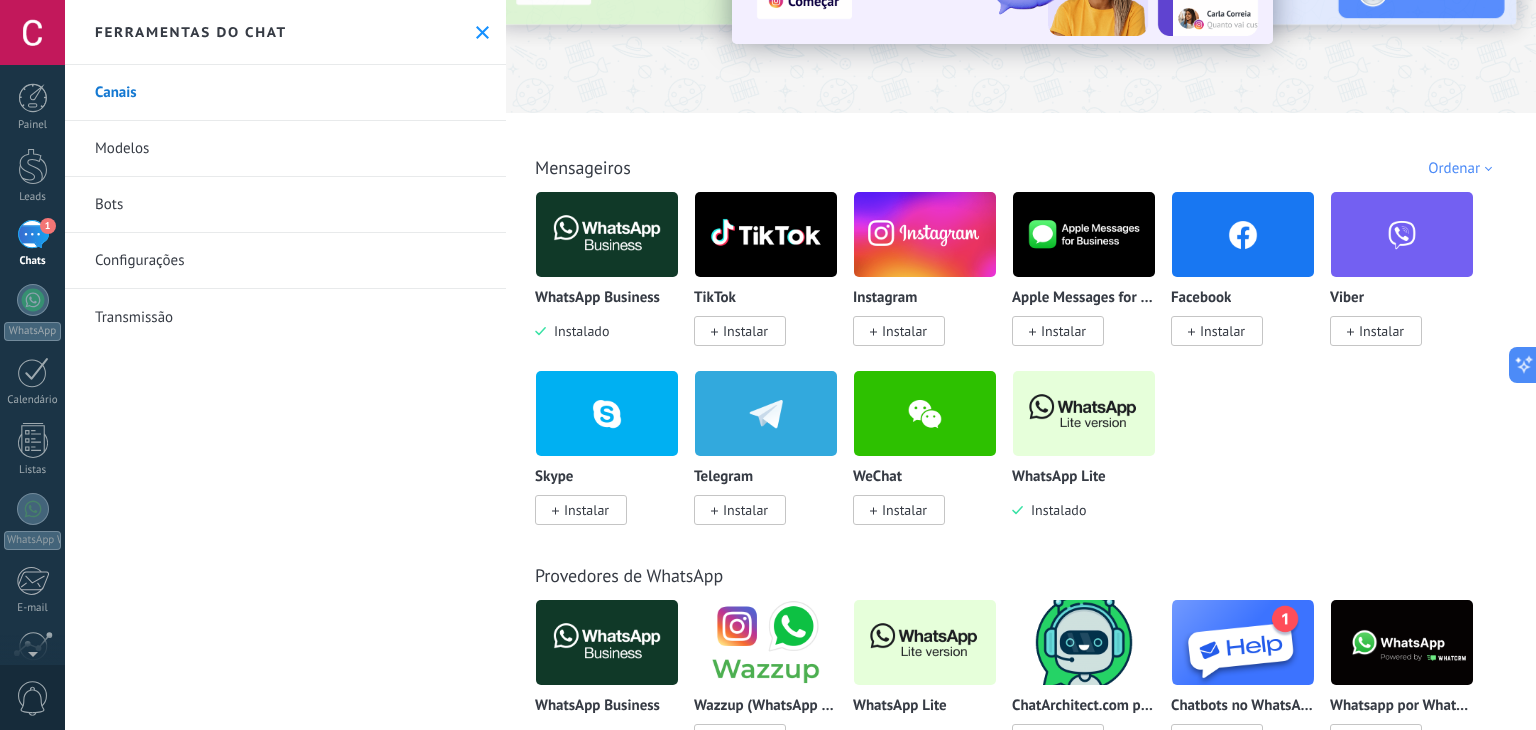 scroll, scrollTop: 200, scrollLeft: 0, axis: vertical 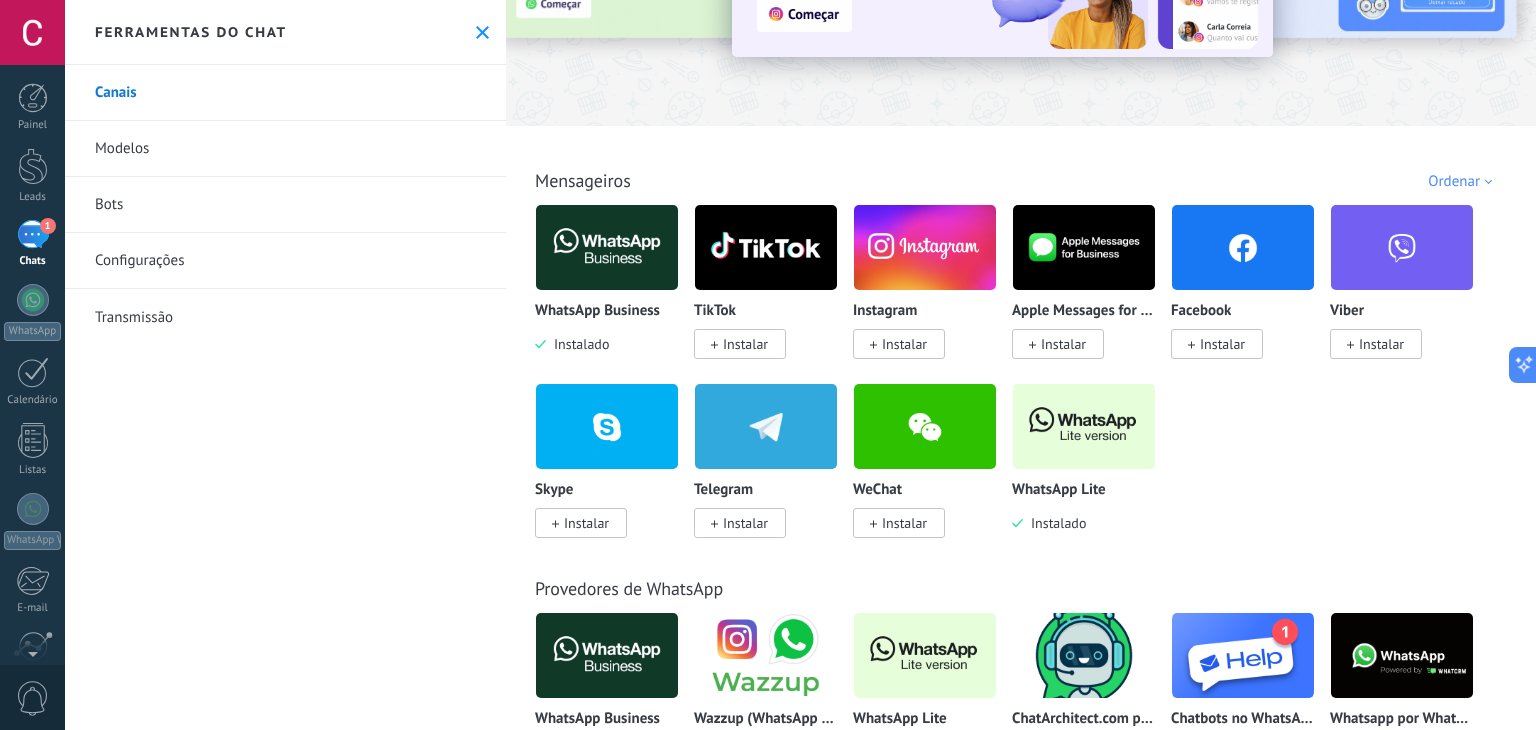 click at bounding box center [1084, 426] 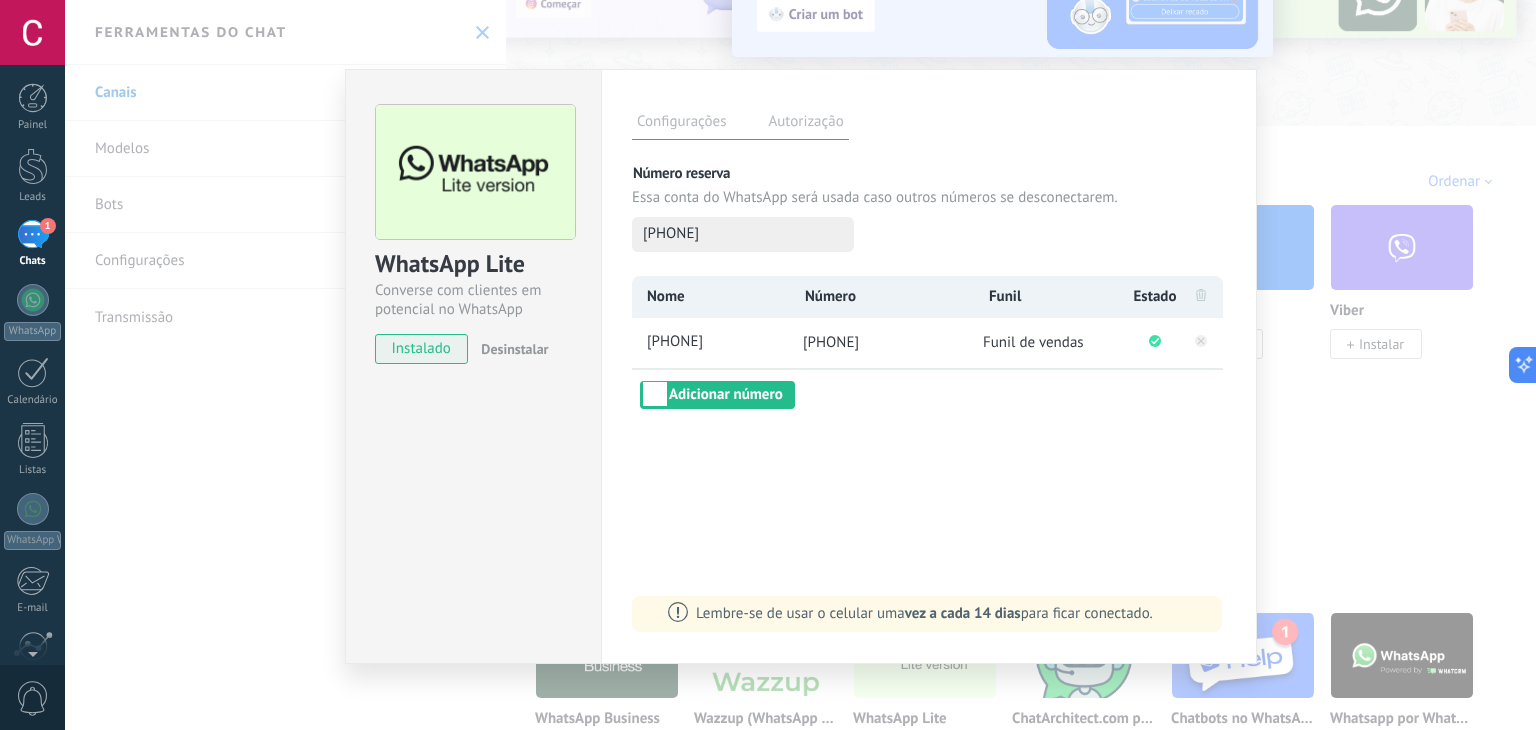 click on "WhatsApp Lite Converse com clientes em potencial no WhatsApp instalado Desinstalar Configurações Autorização Esta aba registra os usuários que permitiram acesso à esta conta. Se você quiser remover a possibilidade de um usuário de enviar solicitações para a conta em relação a esta integração, você pode revogar o acesso. Se o acesso de todos os usuários for revogado, a integração parará de funcionar. Este app está instalado, mas ninguém concedeu acesso ainda. Mais de 2 bilhões de pessoas usam ativamente o WhatsApp para se conectar com amigos, familiares e empresas. Essa integração adiciona o app de mensagem mais popular ao seu arsenal de comunicação: capture automaticamente leads em mensagens recebidas, compartilhe o acesso de bate-papo com toda a equipe e aprimore tudo isso com as ferramentas integradas da Kommo, como o botão de engajamento e o Robô de vendas. Mais _:  Salvar Número reserva Essa conta do WhatsApp será usada caso outros números se desconectarem.   Nome Número" at bounding box center (800, 365) 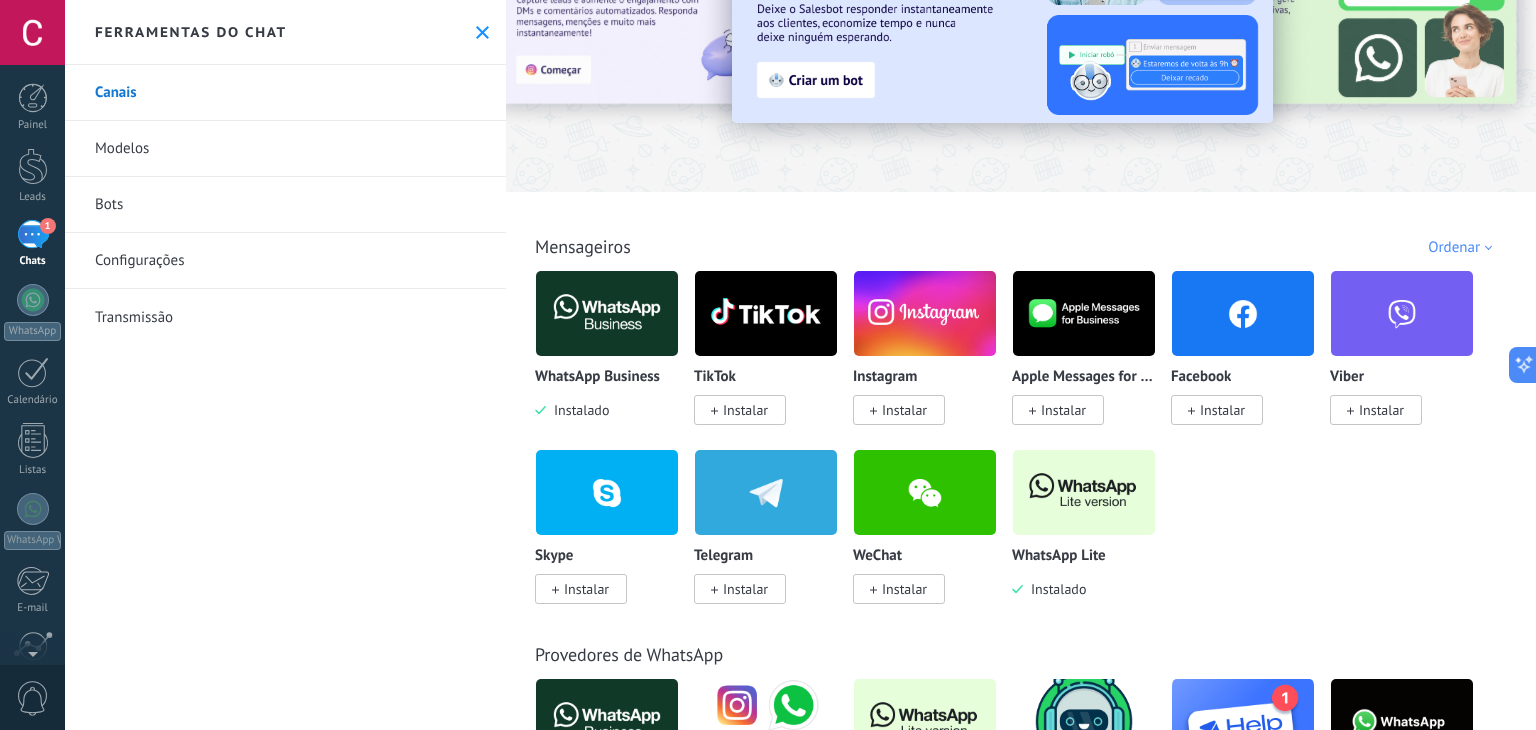 scroll, scrollTop: 100, scrollLeft: 0, axis: vertical 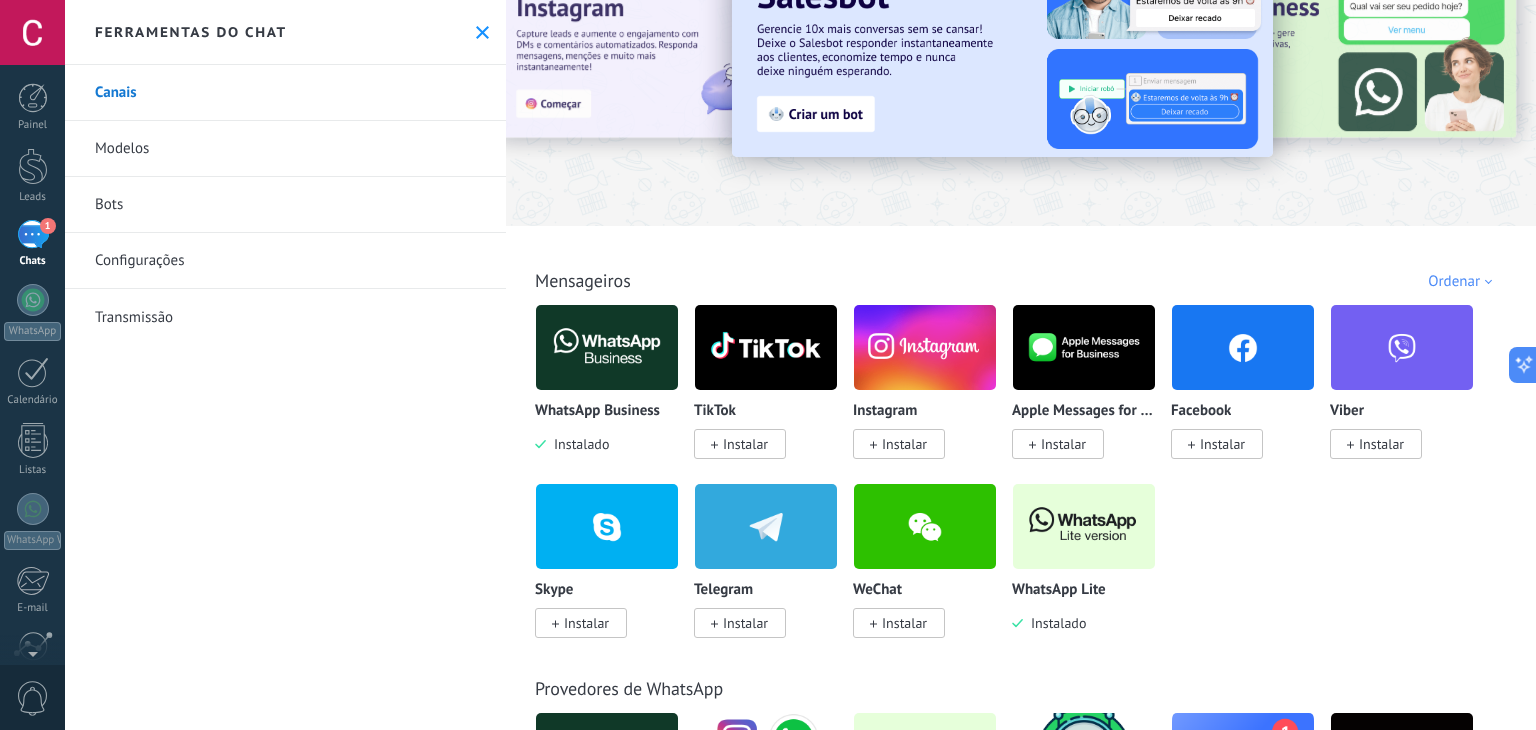 click at bounding box center [607, 347] 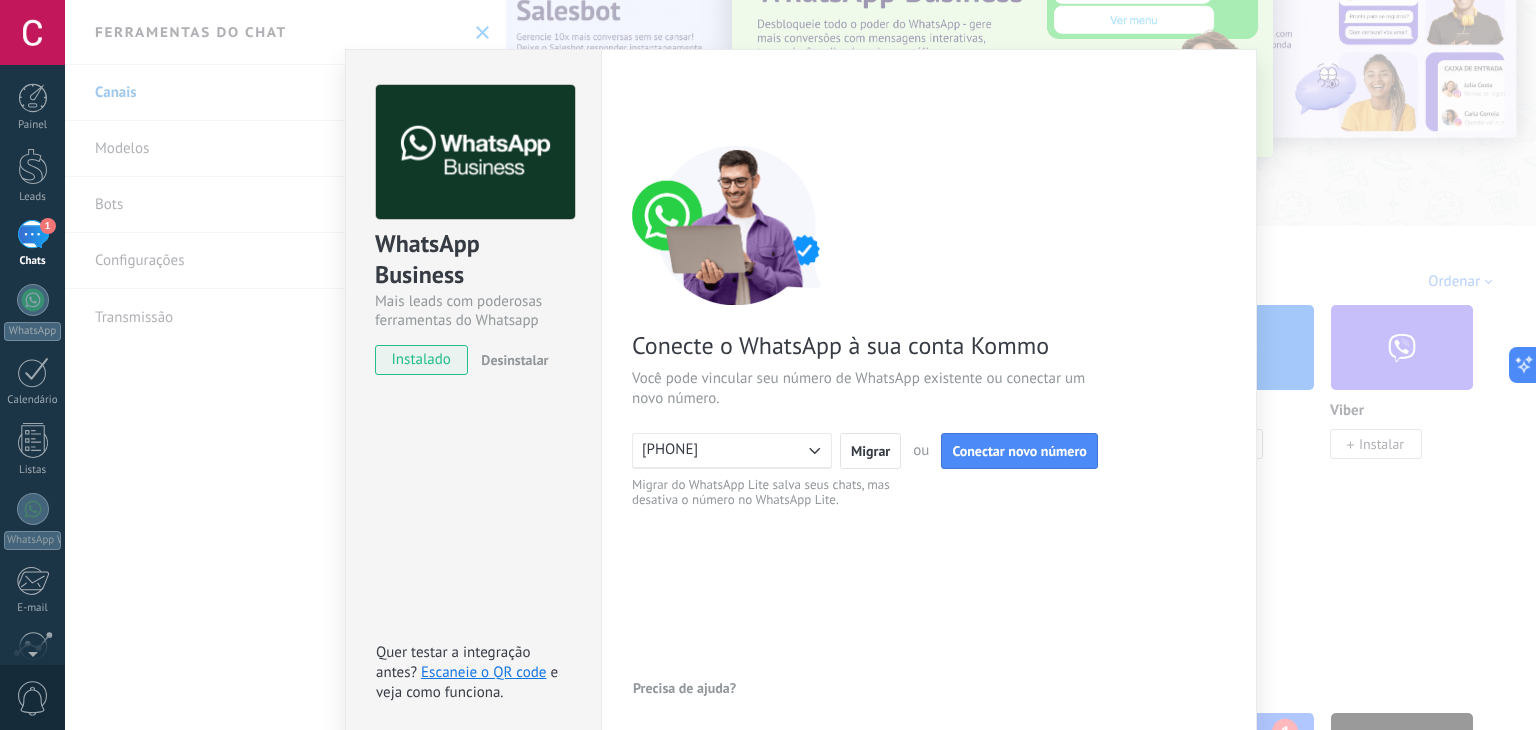 scroll, scrollTop: 0, scrollLeft: 0, axis: both 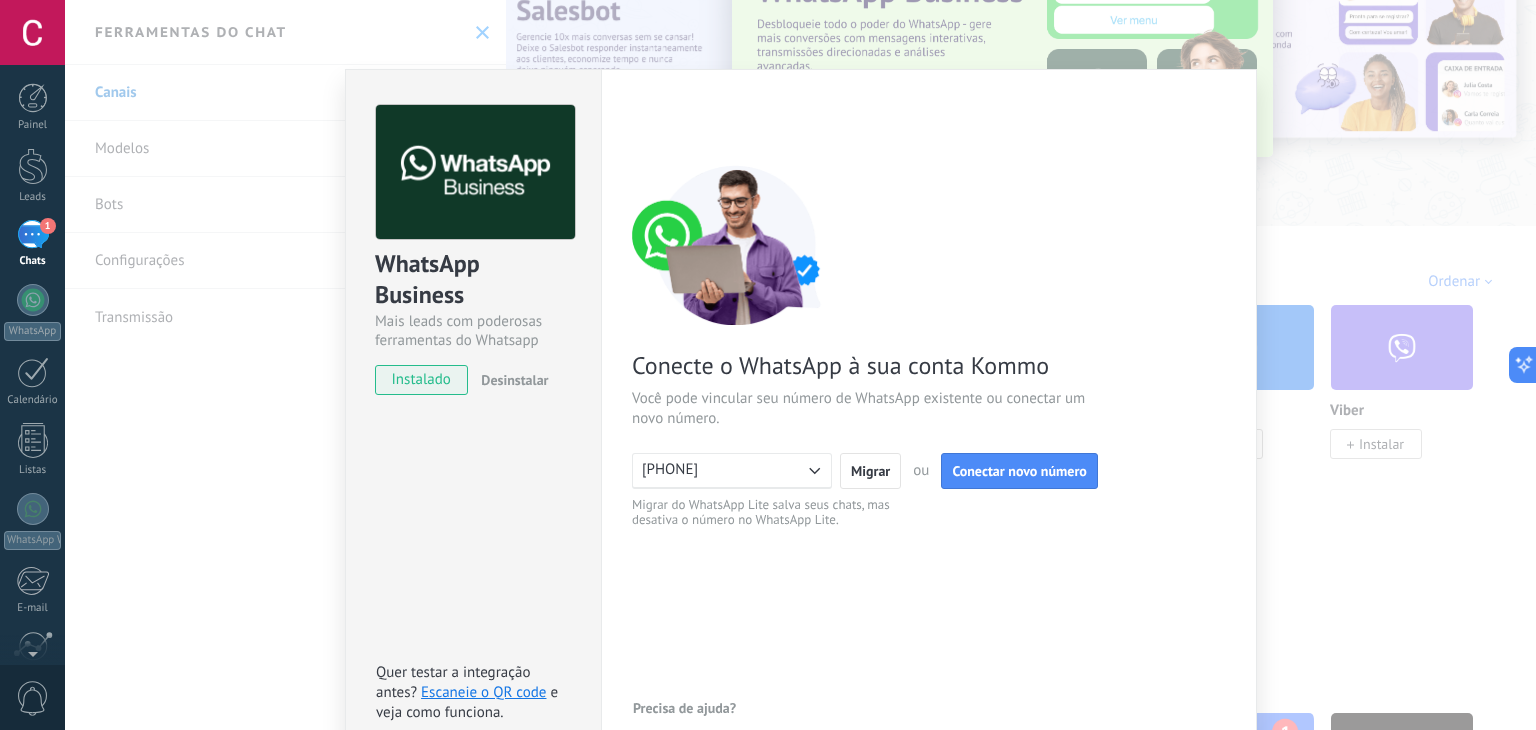 click on "WhatsApp Business Mais leads com poderosas ferramentas do Whatsapp instalado Desinstalar Quer testar a integração antes?   Escaneie o QR code   e veja como funciona. Configurações Autorização Esta aba registra os usuários que permitiram acesso à esta conta. Se você quiser remover a possibilidade de um usuário de enviar solicitações para a conta em relação a esta integração, você pode revogar o acesso. Se o acesso de todos os usuários for revogado, a integração parará de funcionar. Este app está instalado, mas ninguém concedeu acesso ainda. WhatsApp Cloud API Mais _:   Salvar < Voltar 1 Conectar Facebook 2 Finalizar configuração Conecte o WhatsApp à sua conta Kommo Você pode vincular seu número de WhatsApp existente ou conectar um novo número. [PHONE] Migrar ou Conectar novo número Migrar do WhatsApp Lite salva seus chats, mas desativa o número no WhatsApp Lite. Precisa de ajuda?" at bounding box center (800, 365) 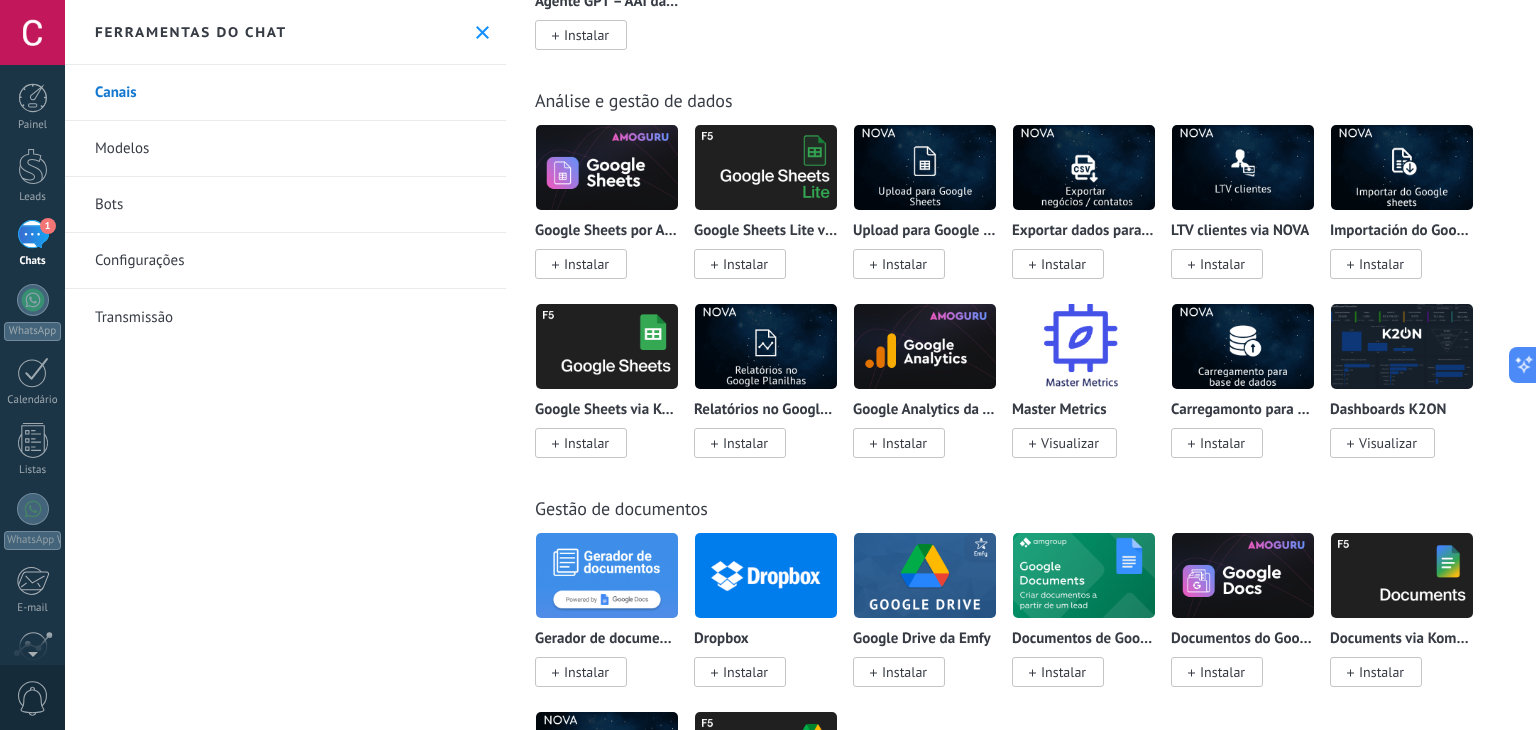 scroll, scrollTop: 5800, scrollLeft: 0, axis: vertical 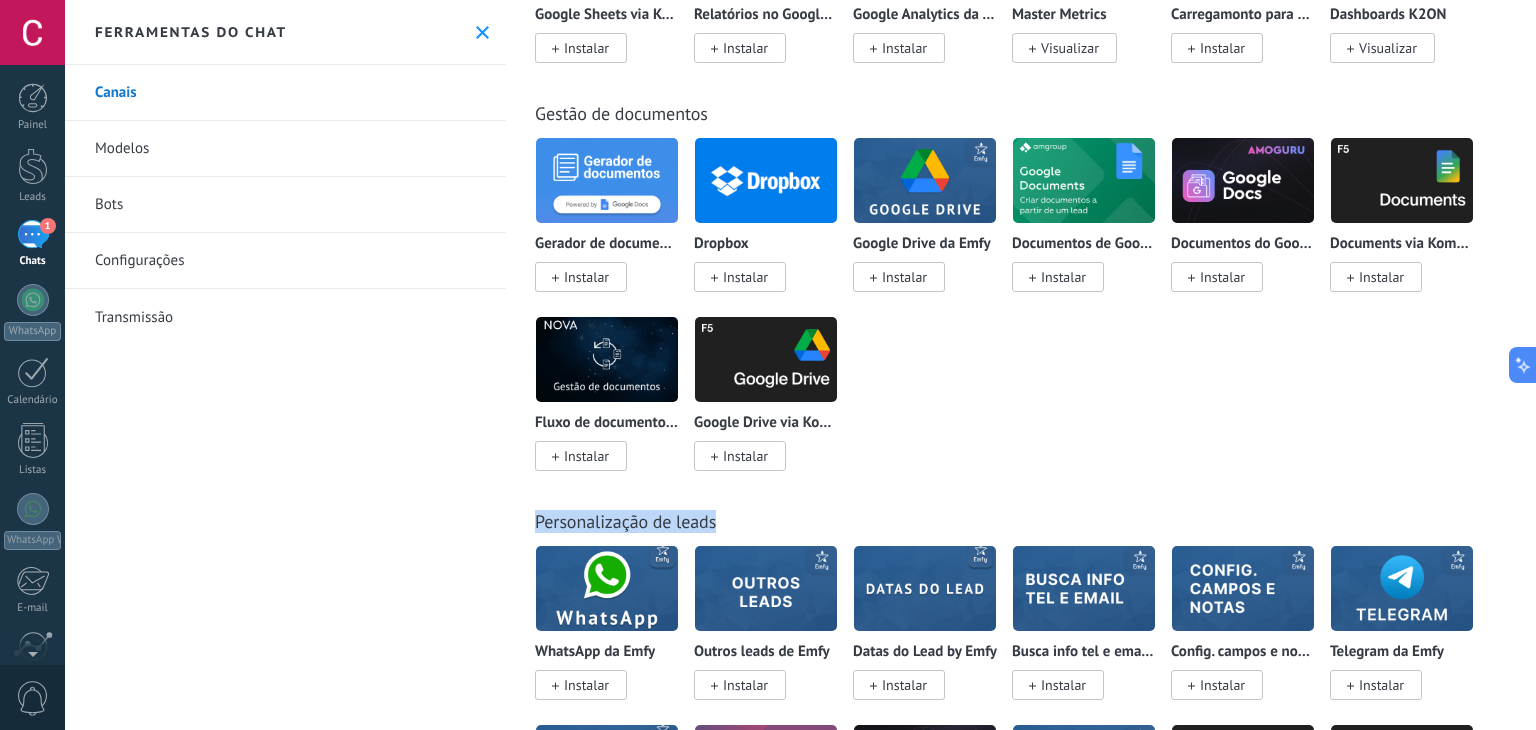 drag, startPoint x: 1535, startPoint y: 544, endPoint x: 1512, endPoint y: 289, distance: 256.03516 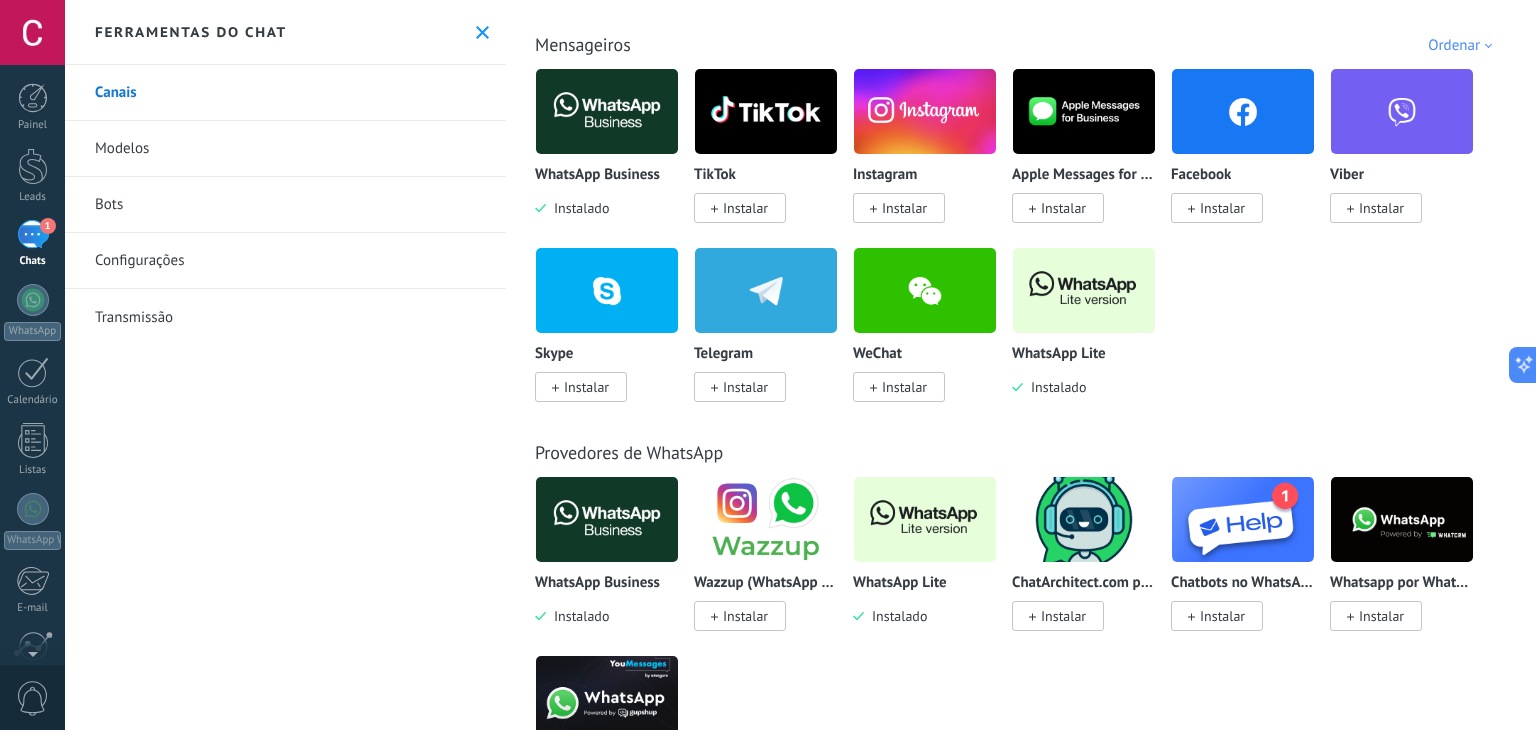 scroll, scrollTop: 0, scrollLeft: 0, axis: both 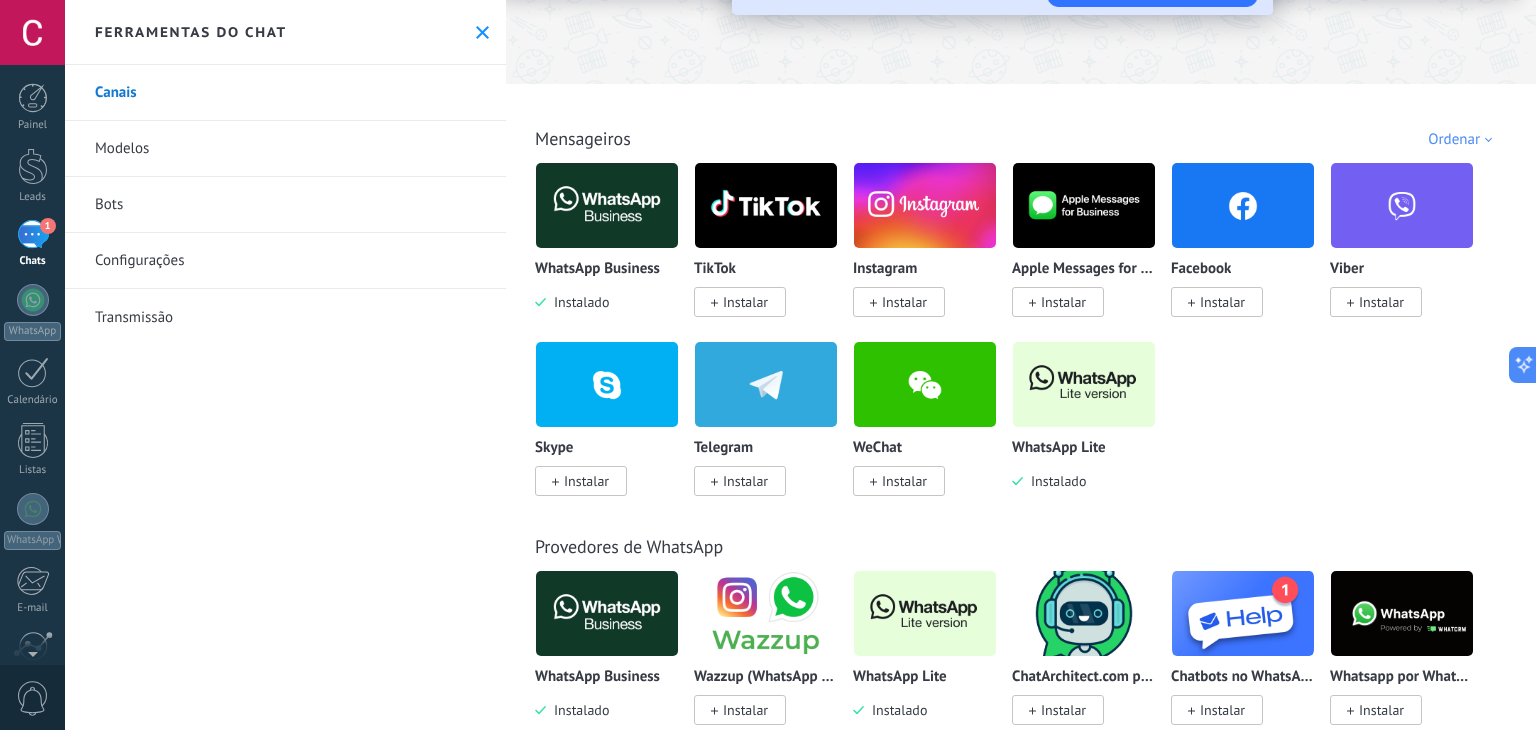 click at bounding box center [607, 205] 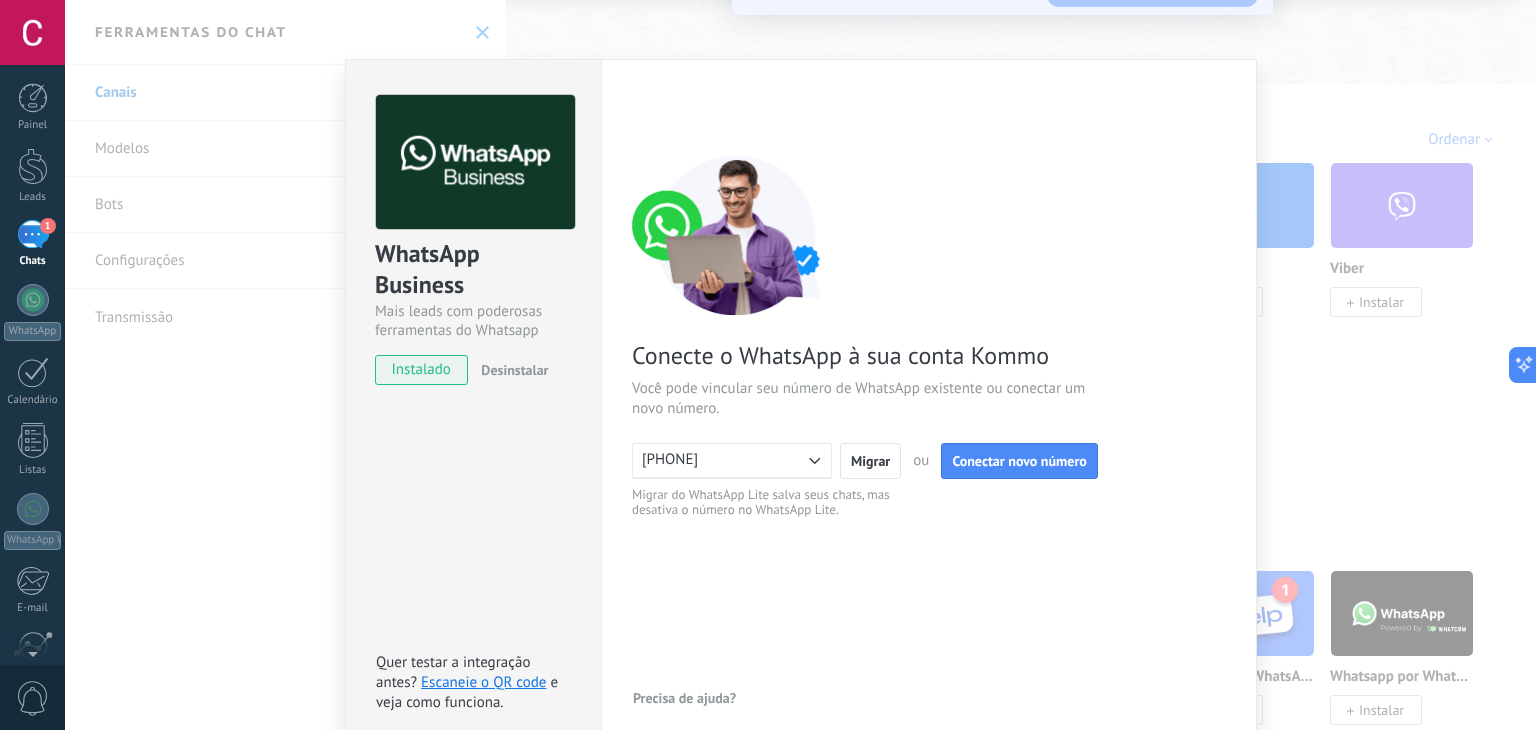 scroll, scrollTop: 28, scrollLeft: 0, axis: vertical 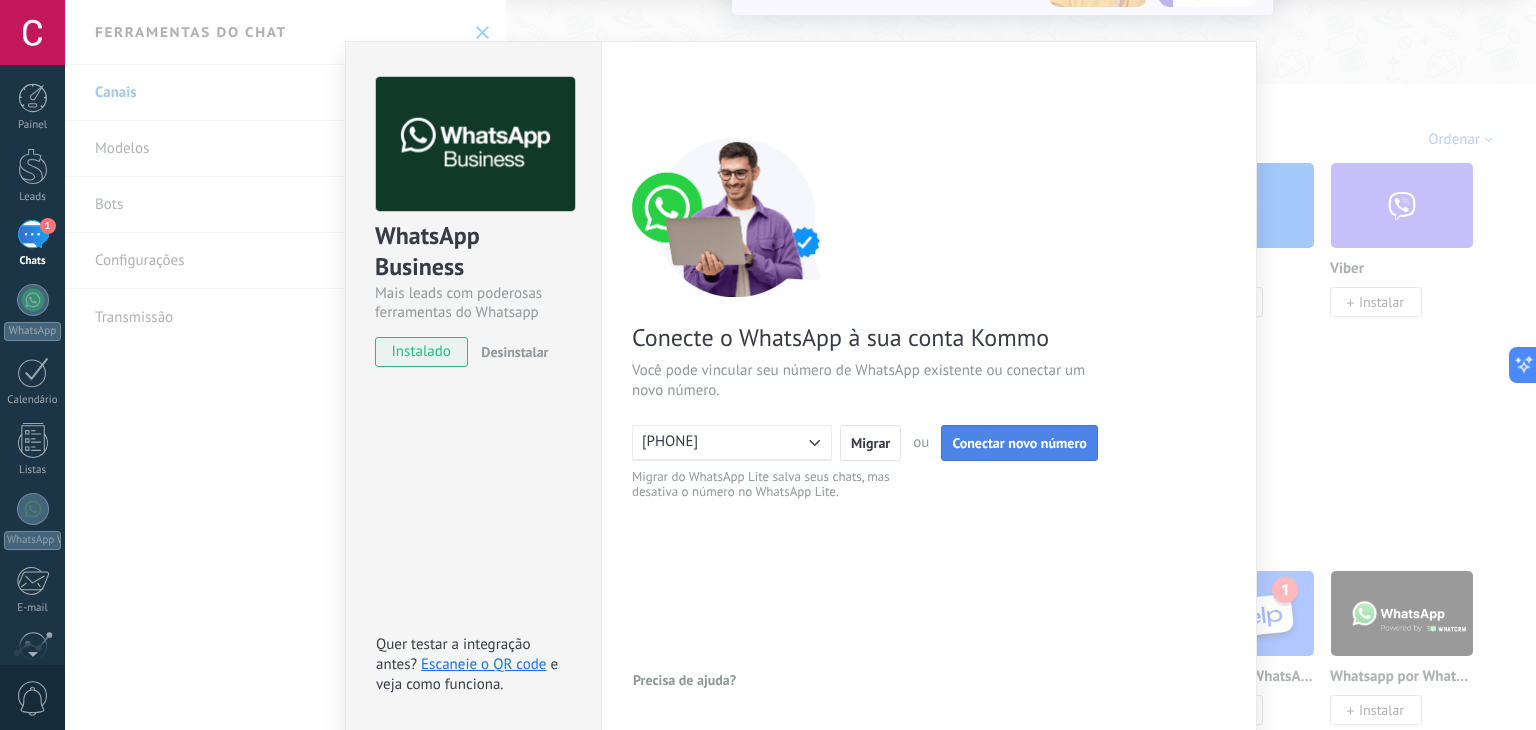 click on "Conectar novo número" at bounding box center (1019, 443) 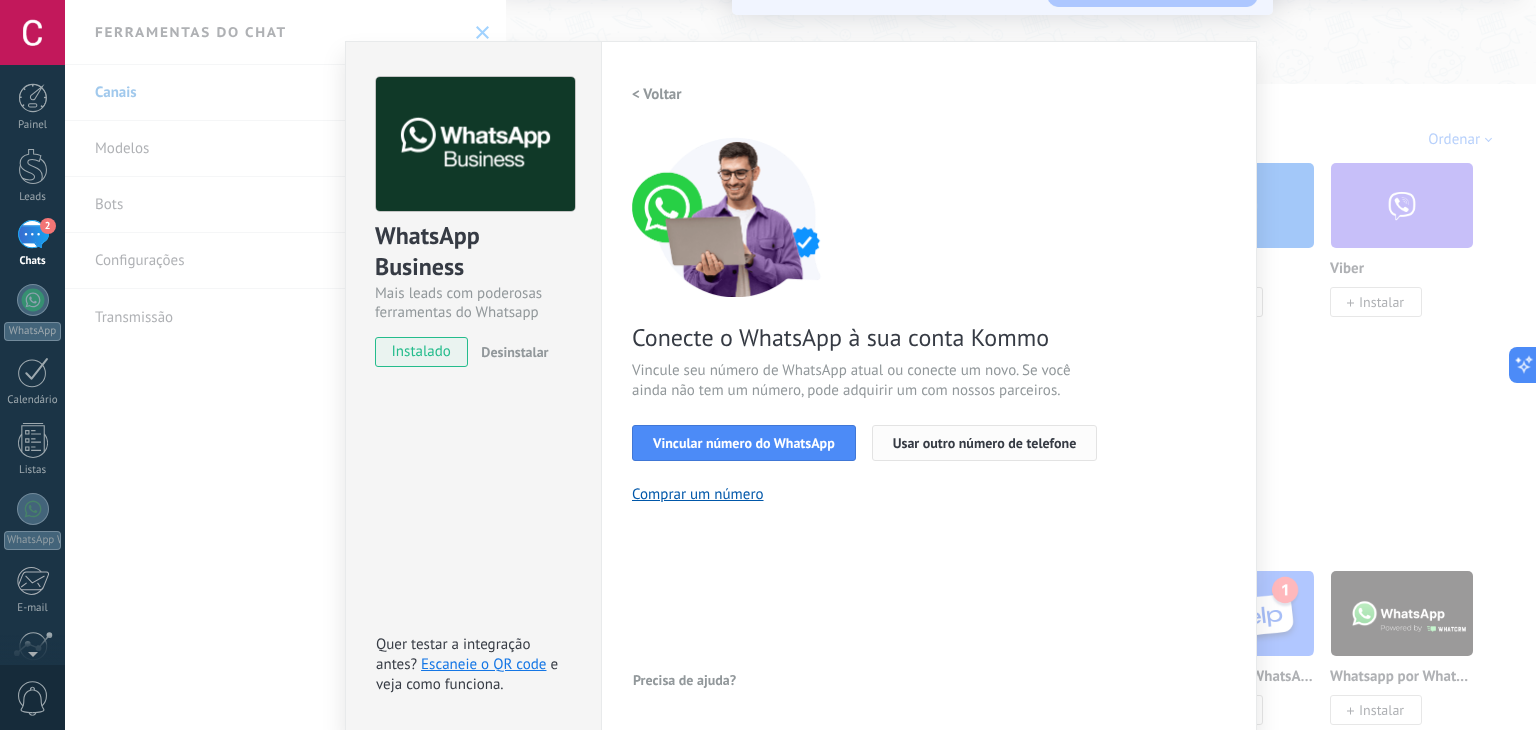 click on "Usar outro número de telefone" at bounding box center [985, 443] 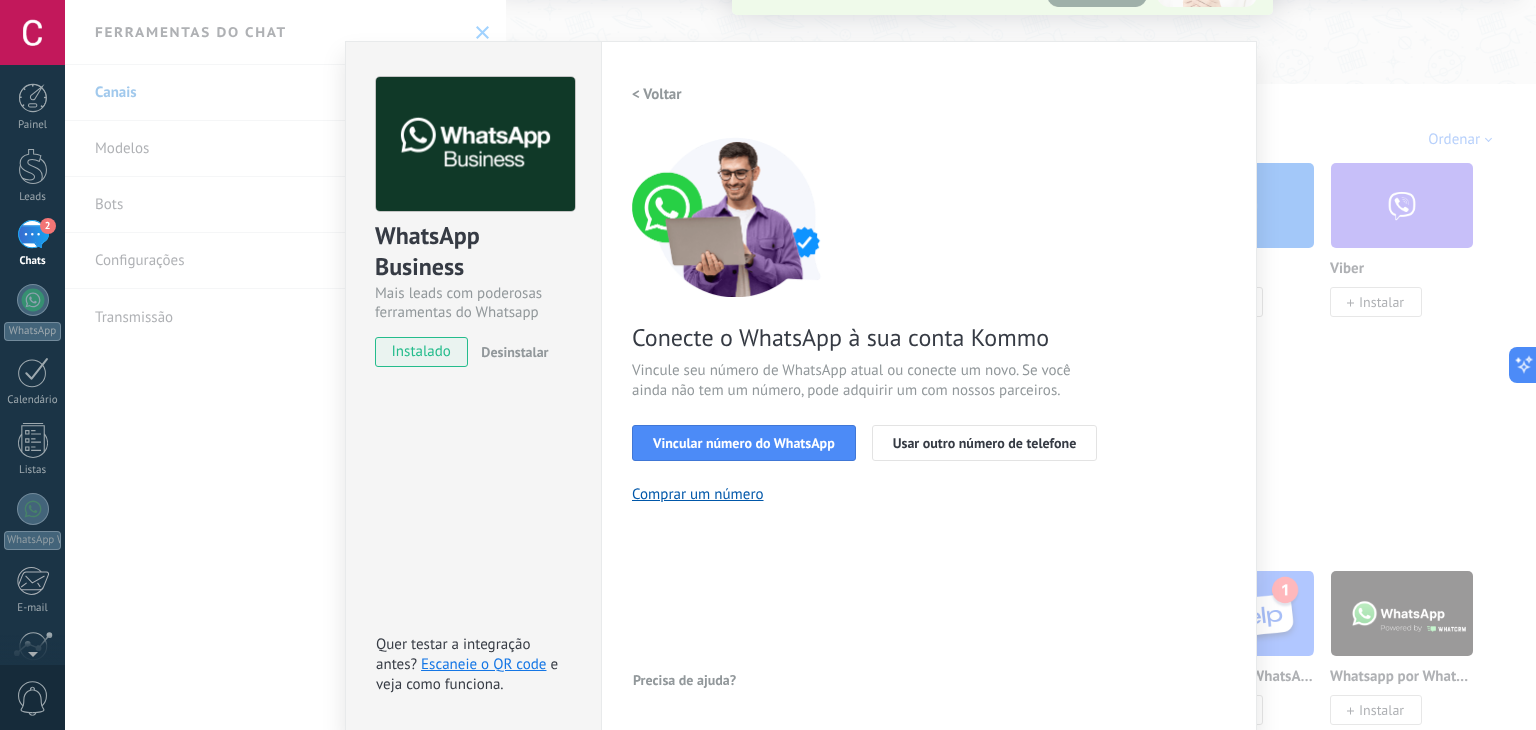 click on "2" at bounding box center (33, 234) 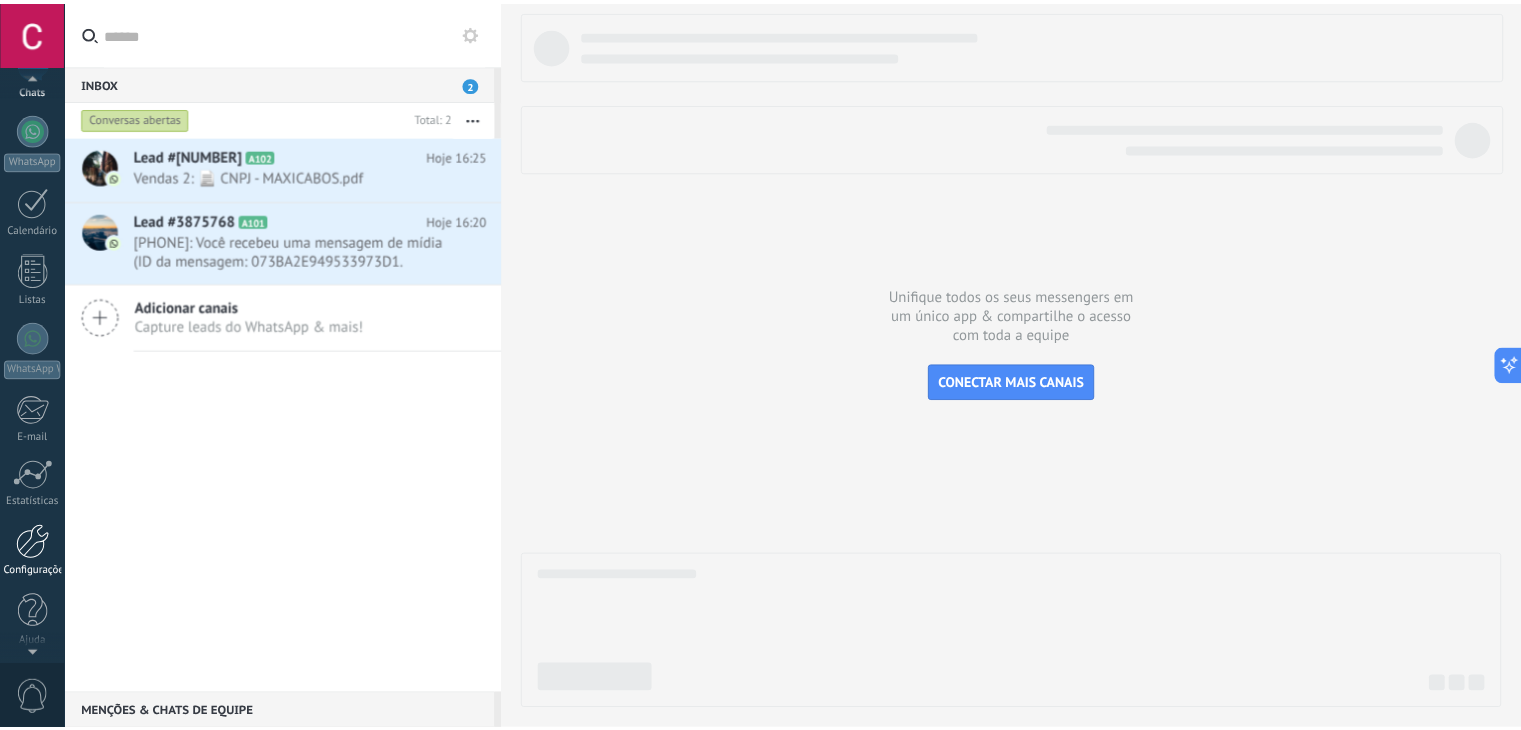 scroll, scrollTop: 173, scrollLeft: 0, axis: vertical 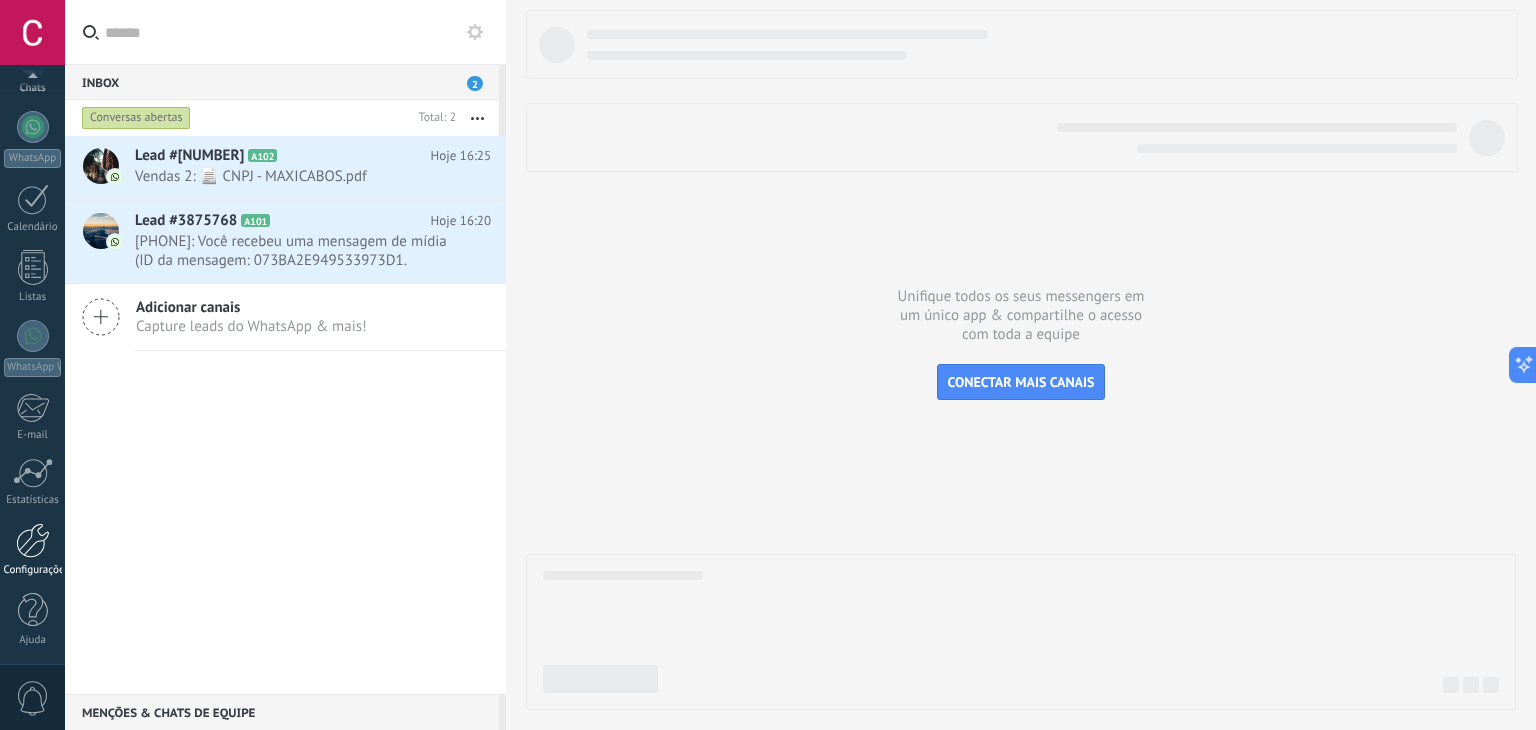 click at bounding box center (33, 540) 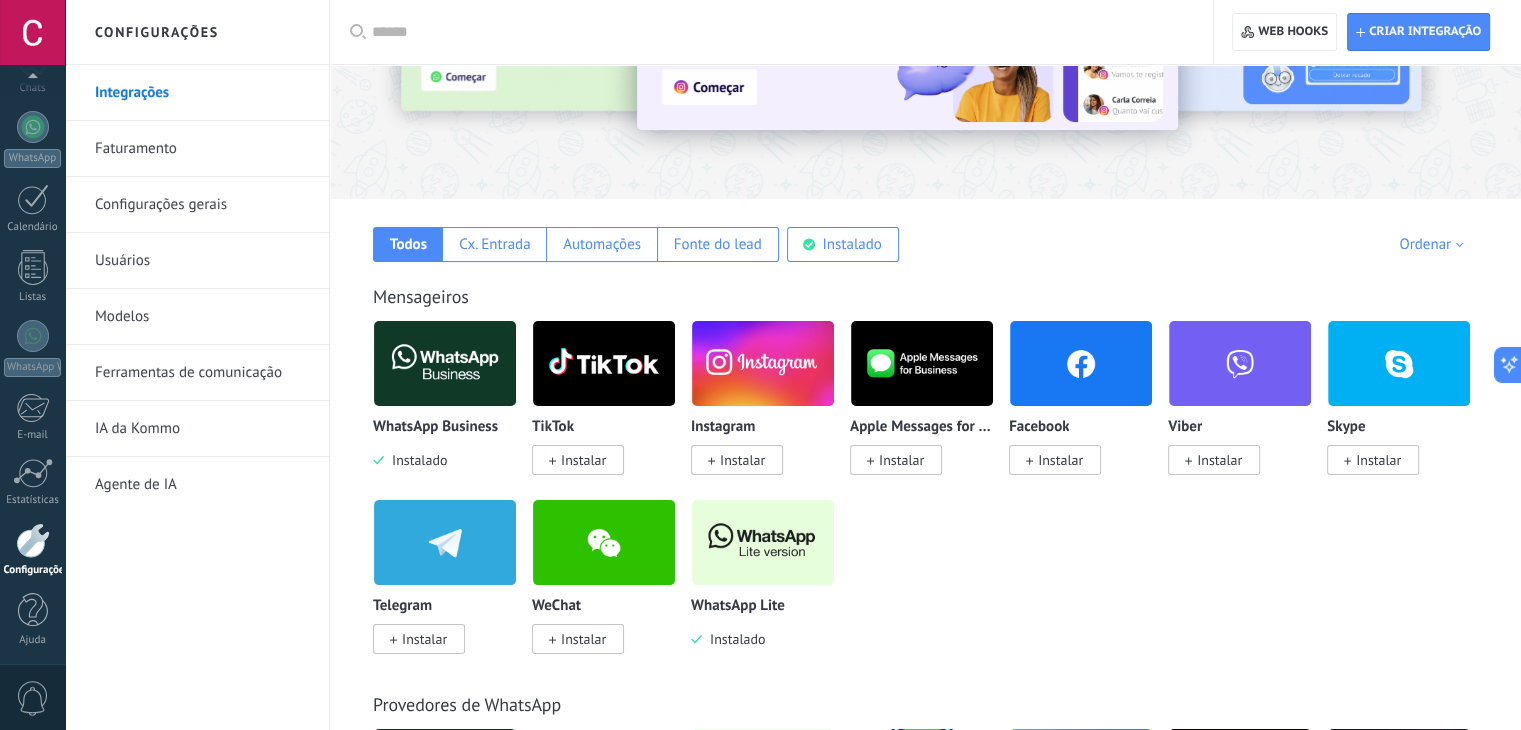 scroll, scrollTop: 200, scrollLeft: 0, axis: vertical 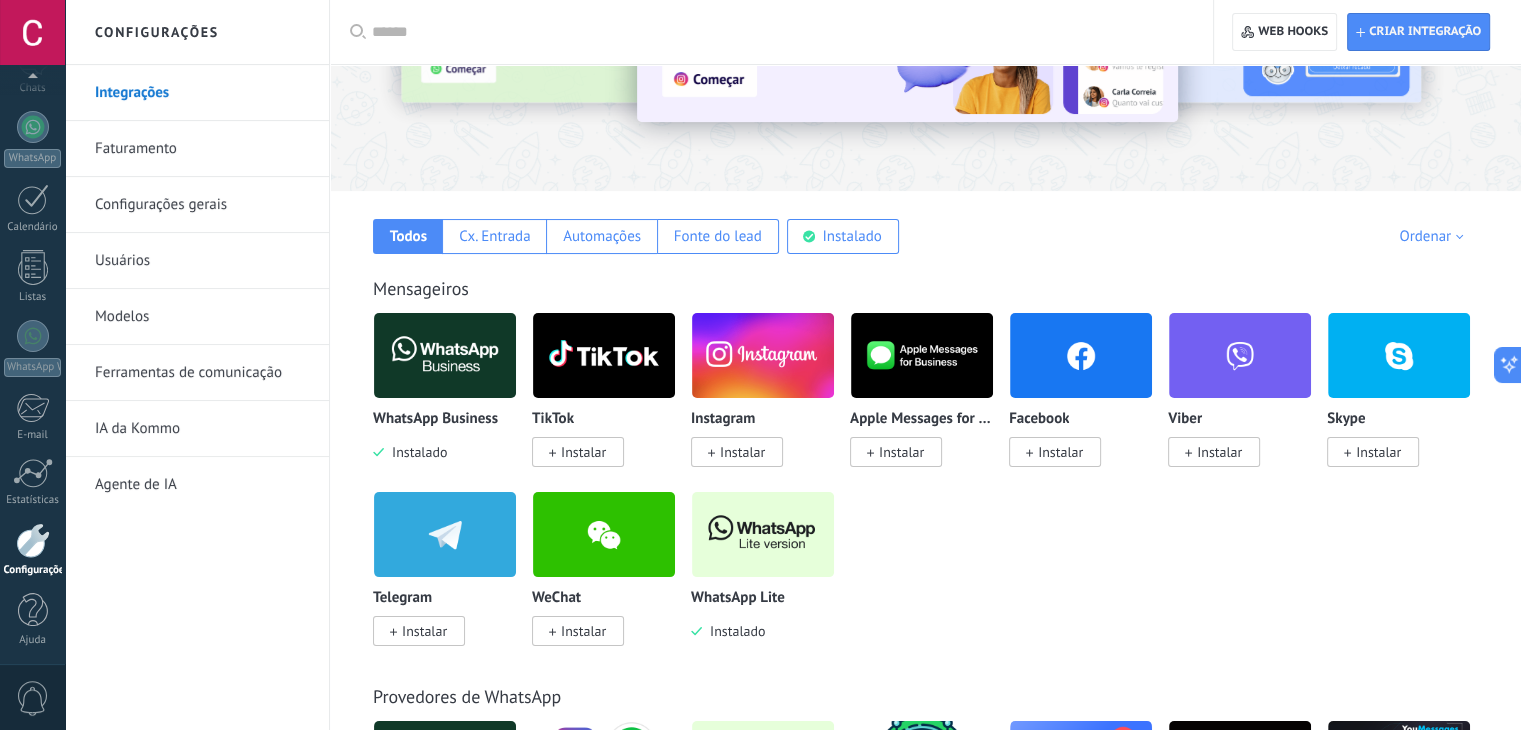 click on "Instalar" at bounding box center (742, 452) 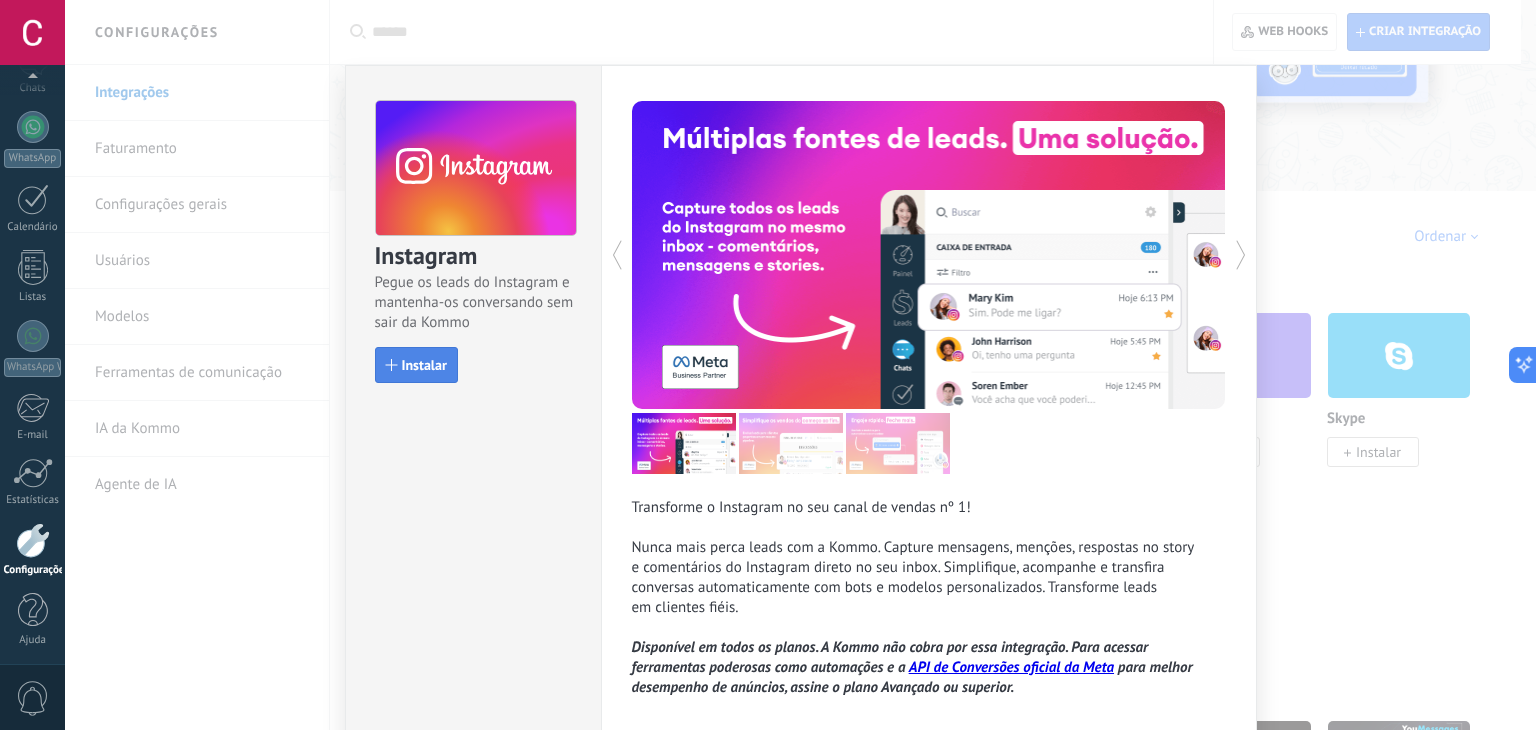 click on "Instalar" at bounding box center (424, 365) 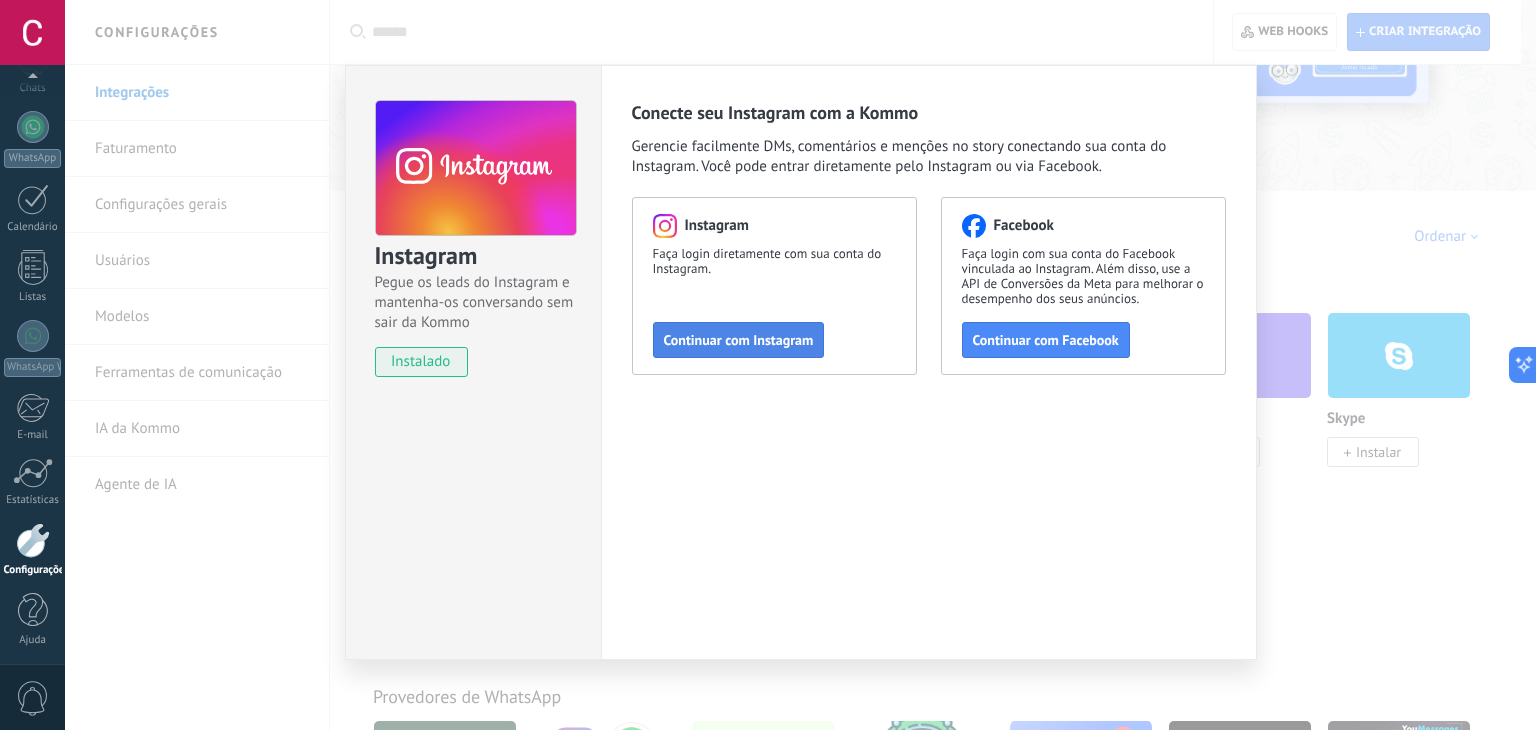 click on "Continuar com Instagram" at bounding box center [739, 340] 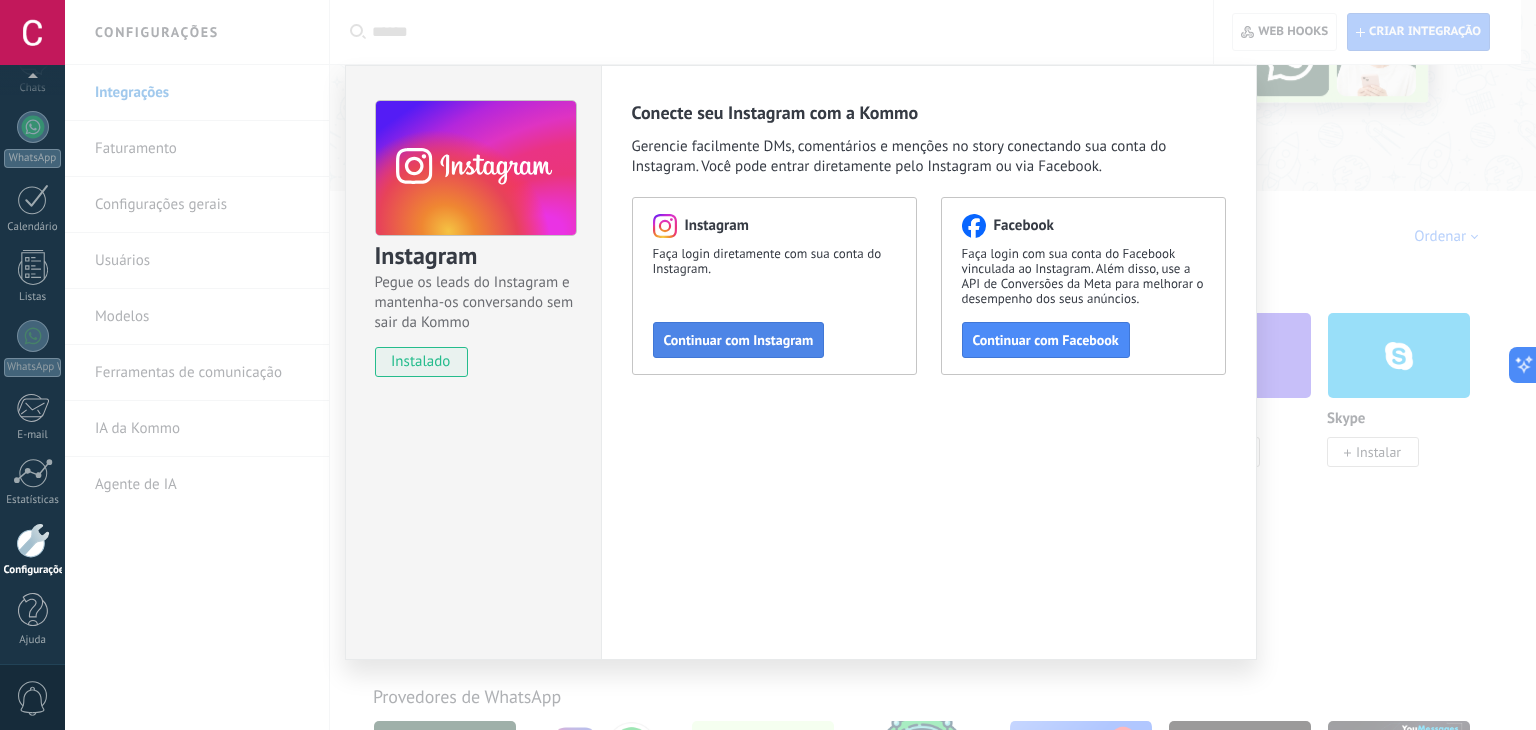 click on "Continuar com Instagram" at bounding box center (739, 340) 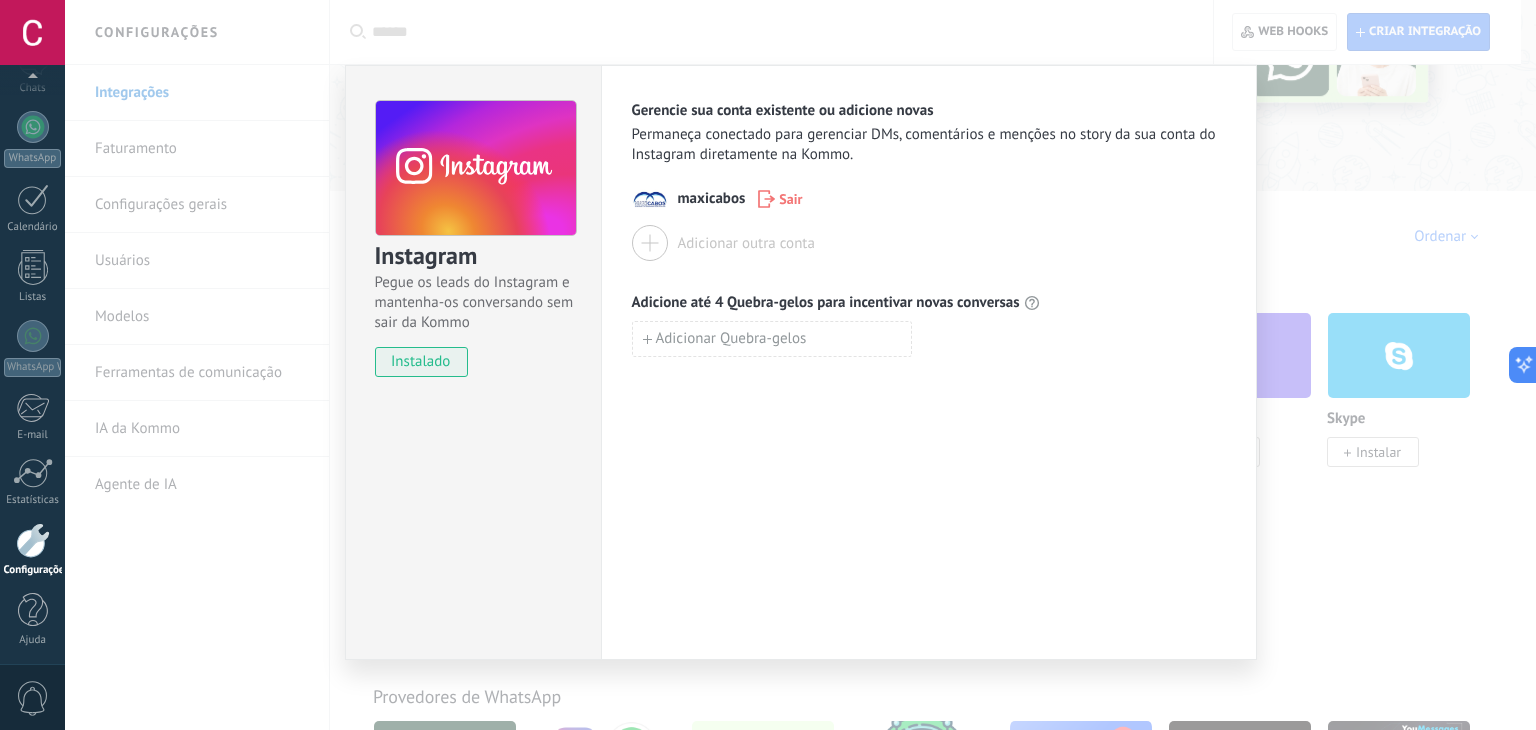 click on "Instagram Pegue os leads do Instagram e mantenha-os conversando sem sair da Kommo instalado Gerencie sua conta existente ou adicione novas Permaneça conectado para gerenciar DMs, comentários e menções no story da sua conta do Instagram diretamente na Kommo. maxicabos Sair Adicionar outra conta Adicione até 4 Quebra-gelos para incentivar novas conversas Adicionar Quebra-gelos" at bounding box center [800, 365] 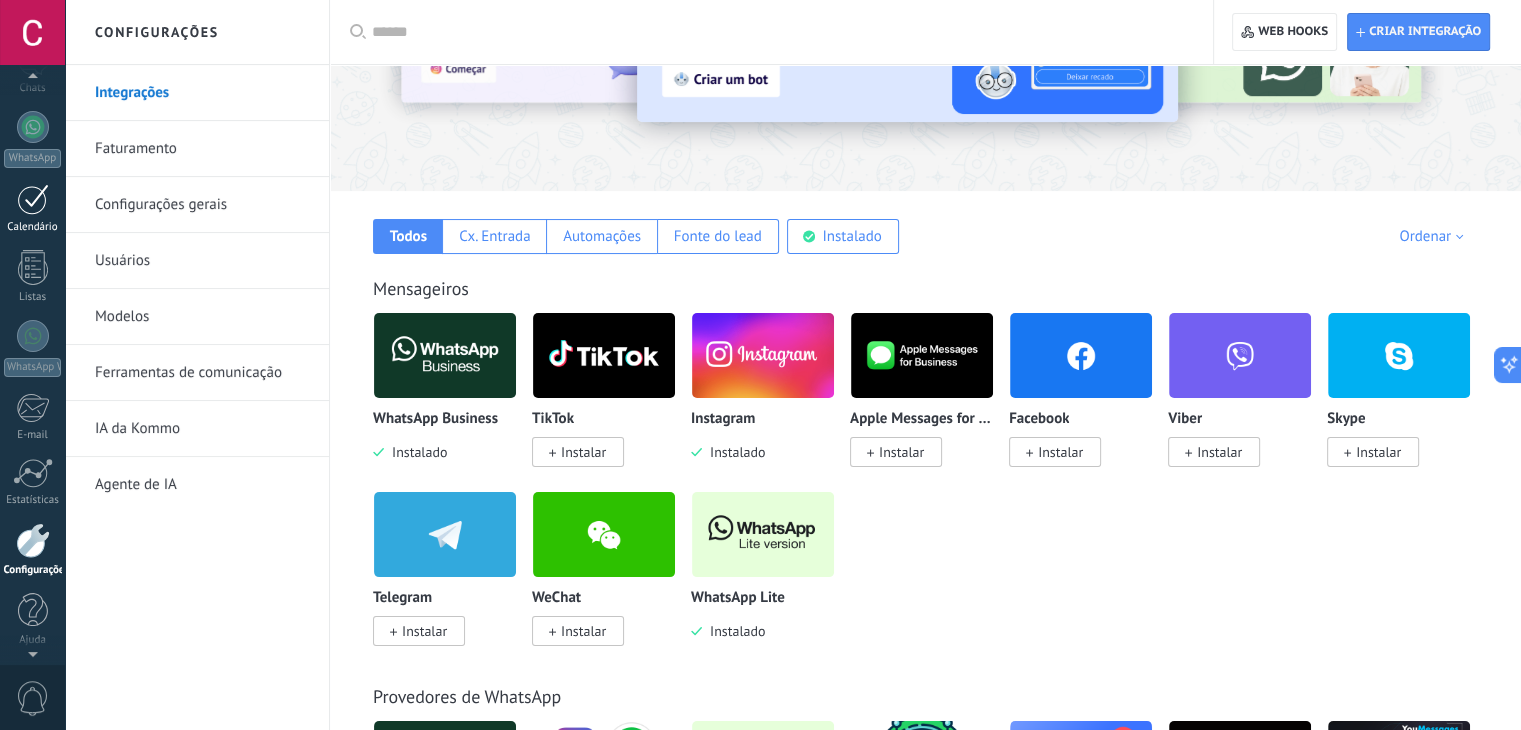 scroll, scrollTop: 0, scrollLeft: 0, axis: both 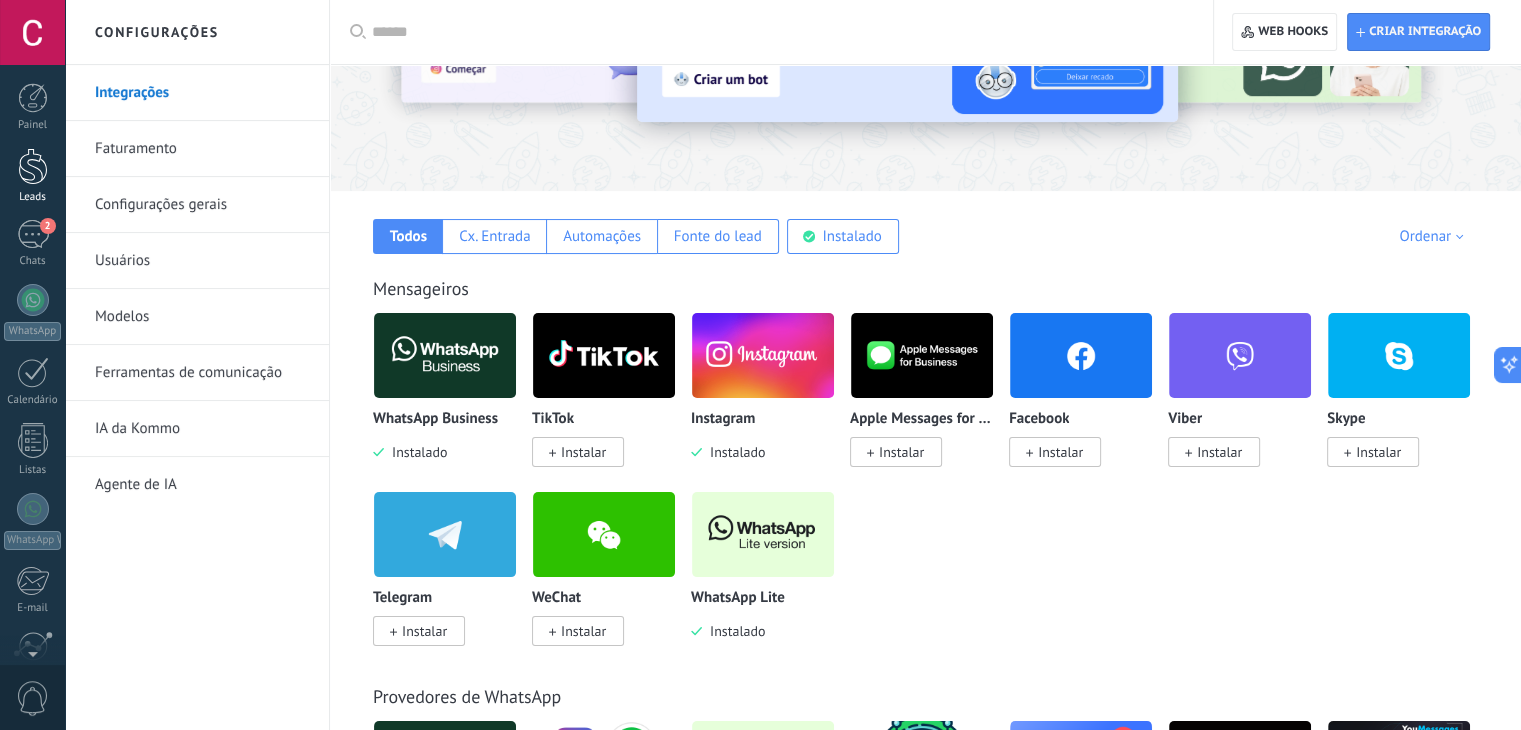 click on "Leads" at bounding box center [32, 176] 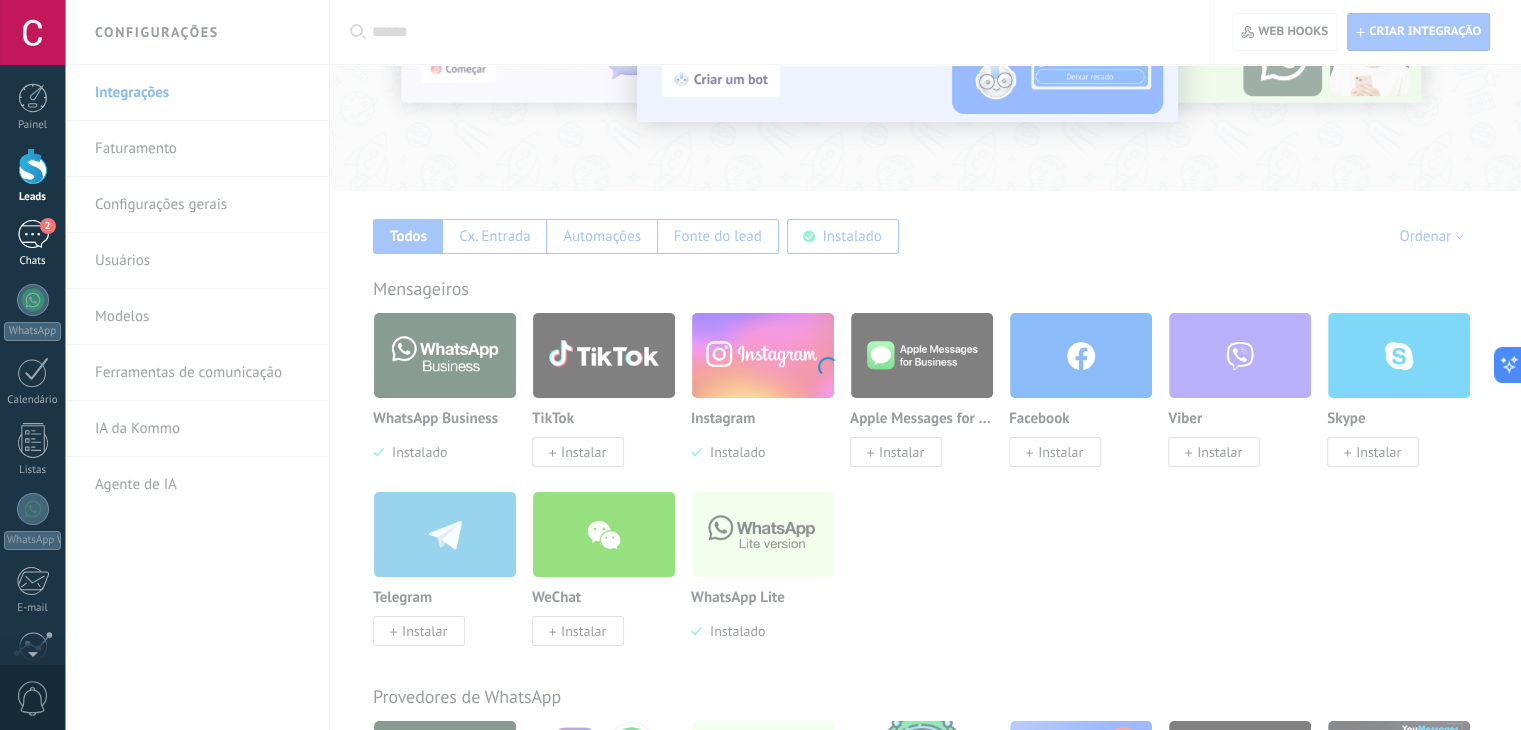 click on "2" at bounding box center [33, 234] 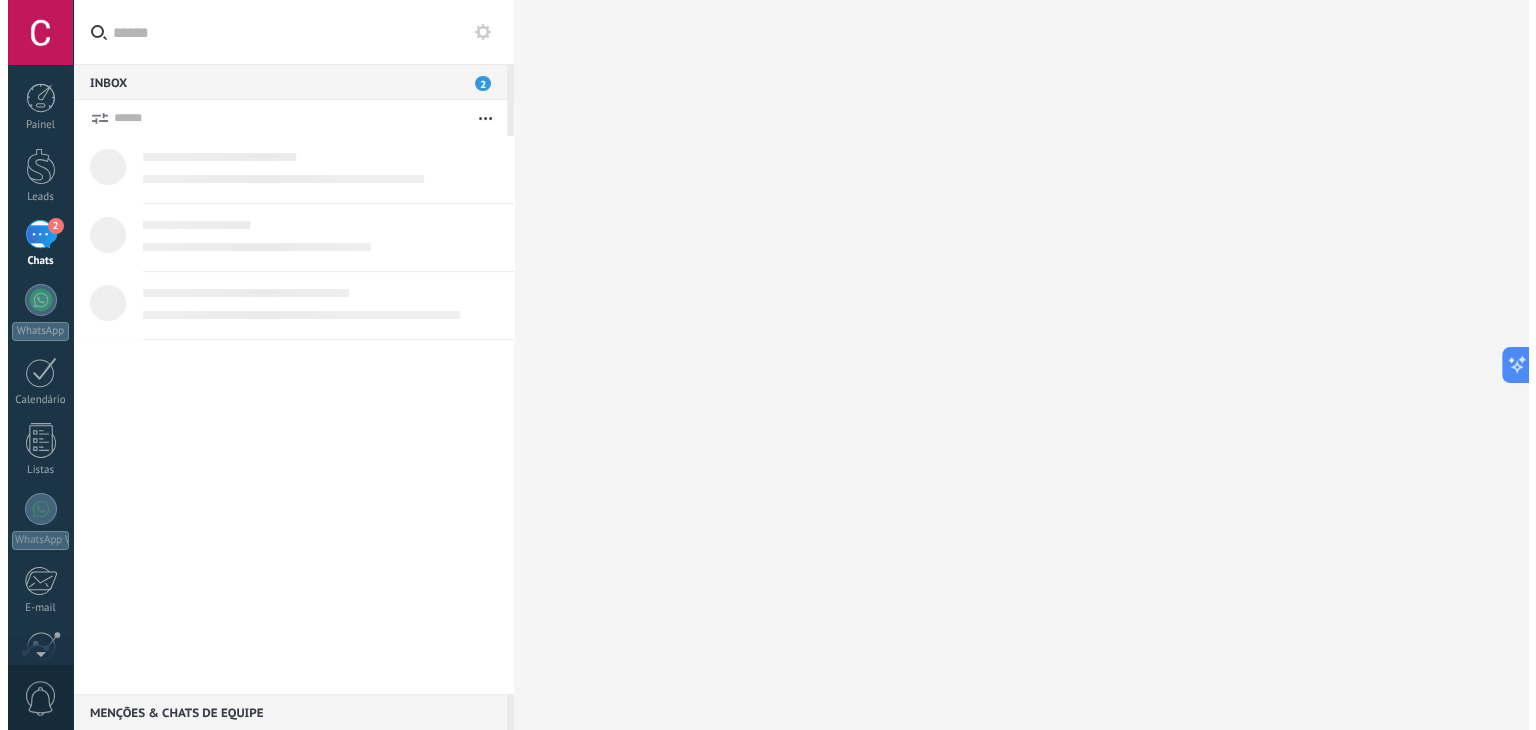 scroll, scrollTop: 0, scrollLeft: 0, axis: both 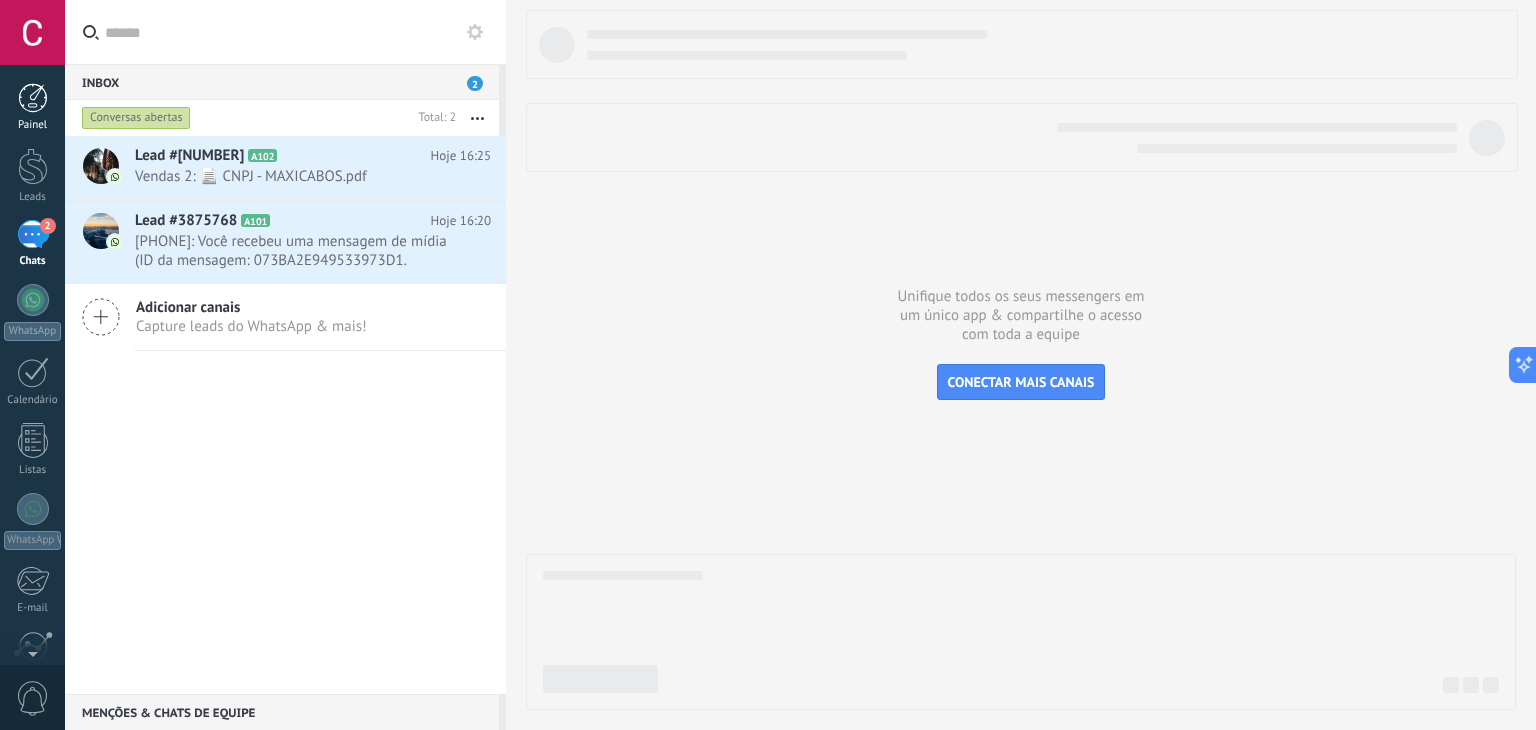 click on "Painel" at bounding box center [32, 107] 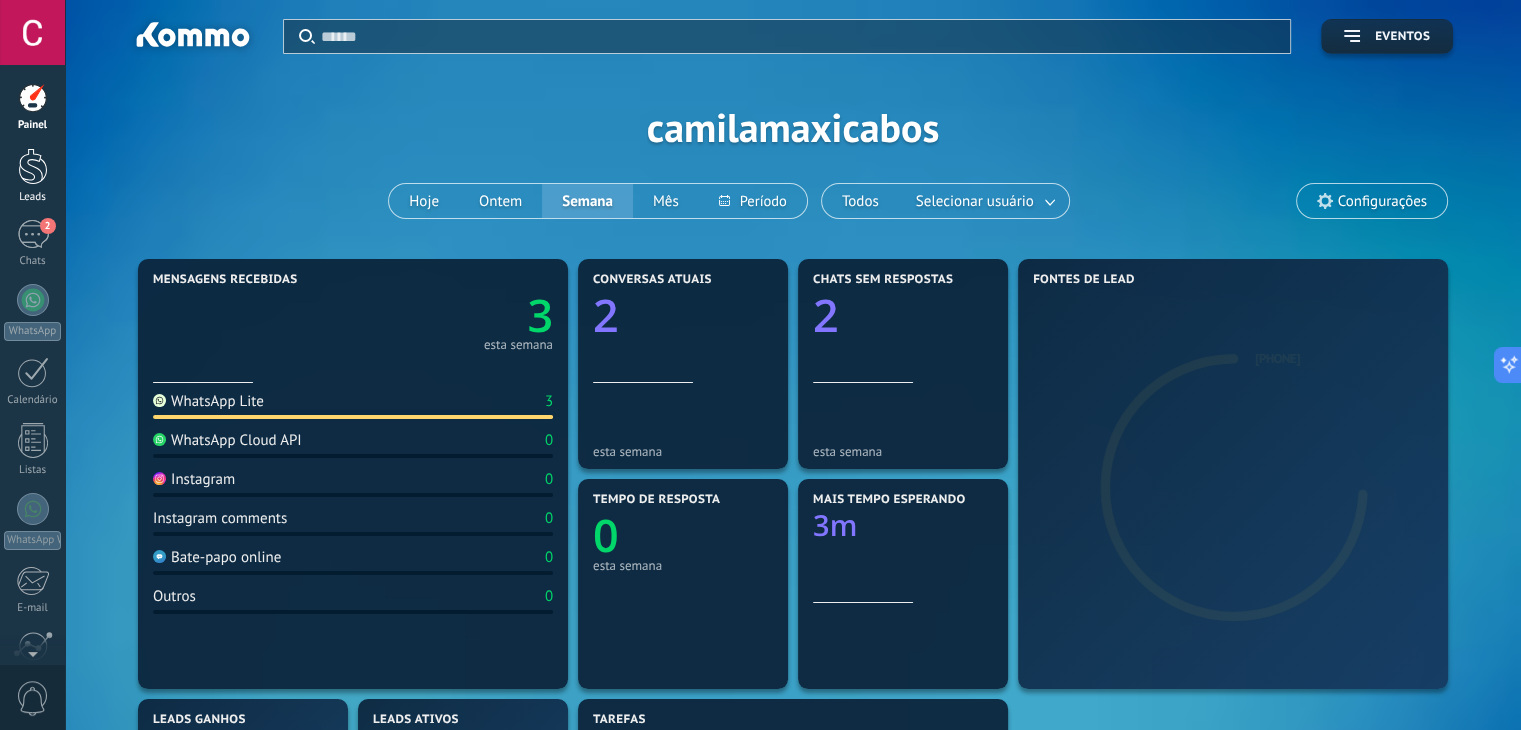 click at bounding box center (33, 166) 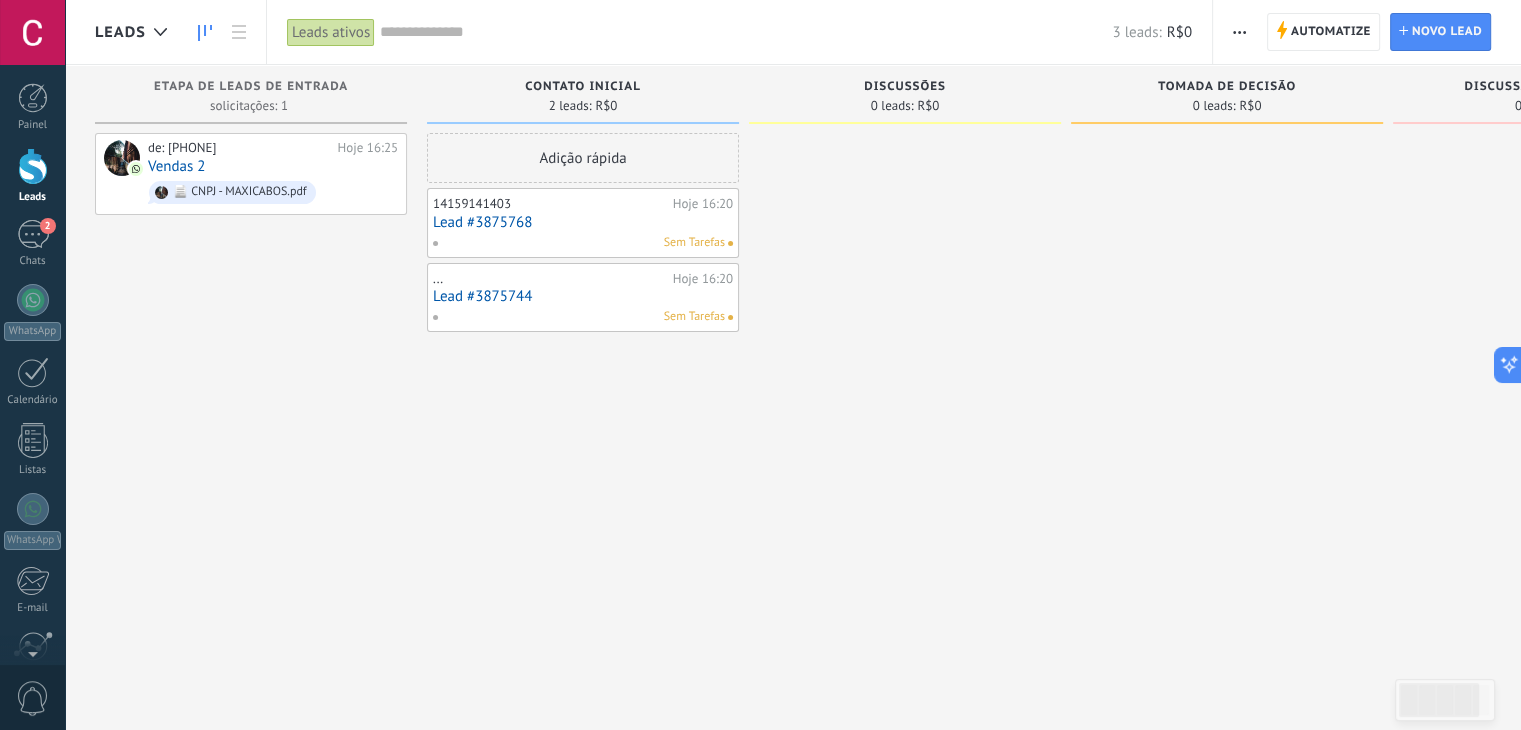 click on "de: [PHONE] Hoje 16:25 Vendas 2 📄 CNPJ - MAXICABOS.pdf" at bounding box center (251, 367) 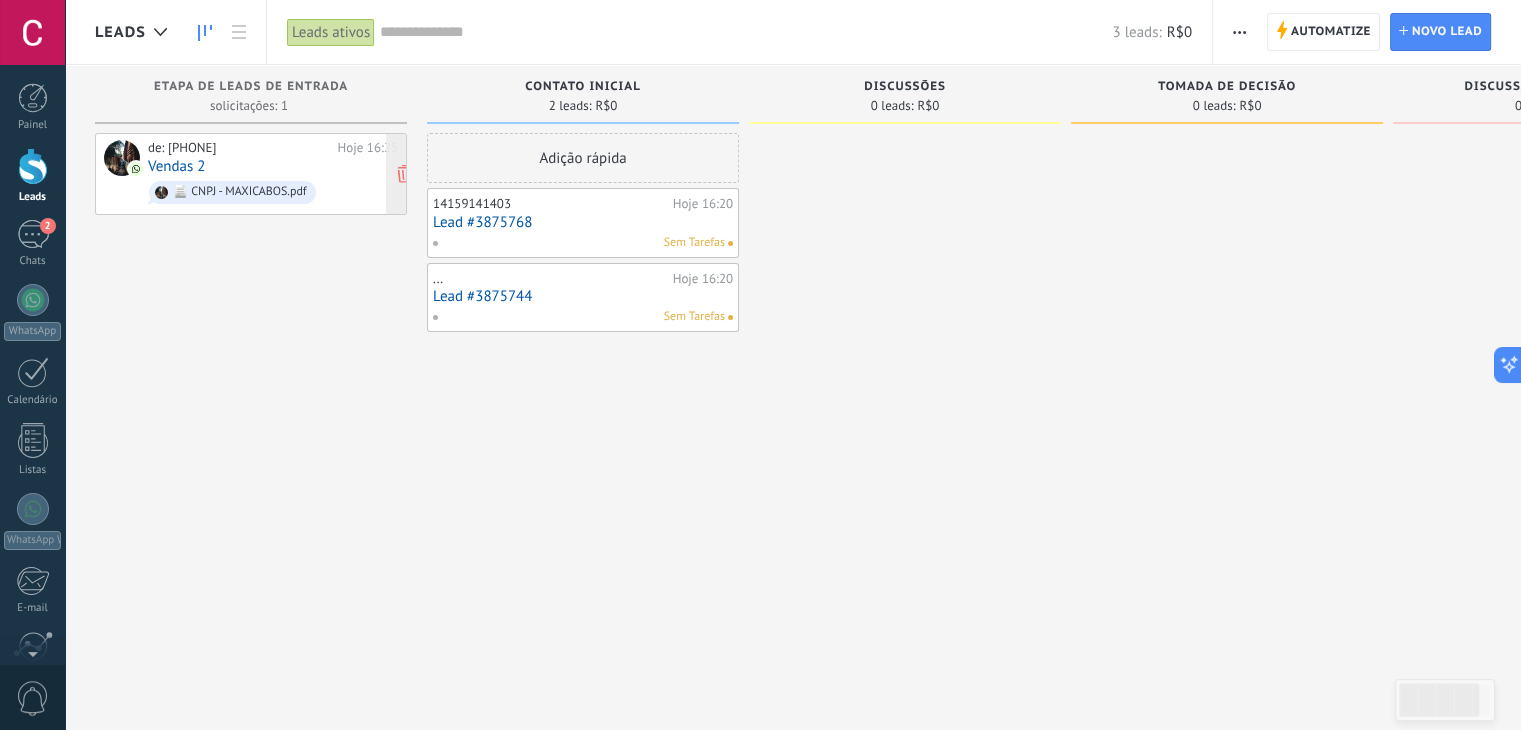 click on "de: [PHONE] Hoje 16:25 Vendas 2 📄 CNPJ - MAXICABOS.pdf" at bounding box center [273, 174] 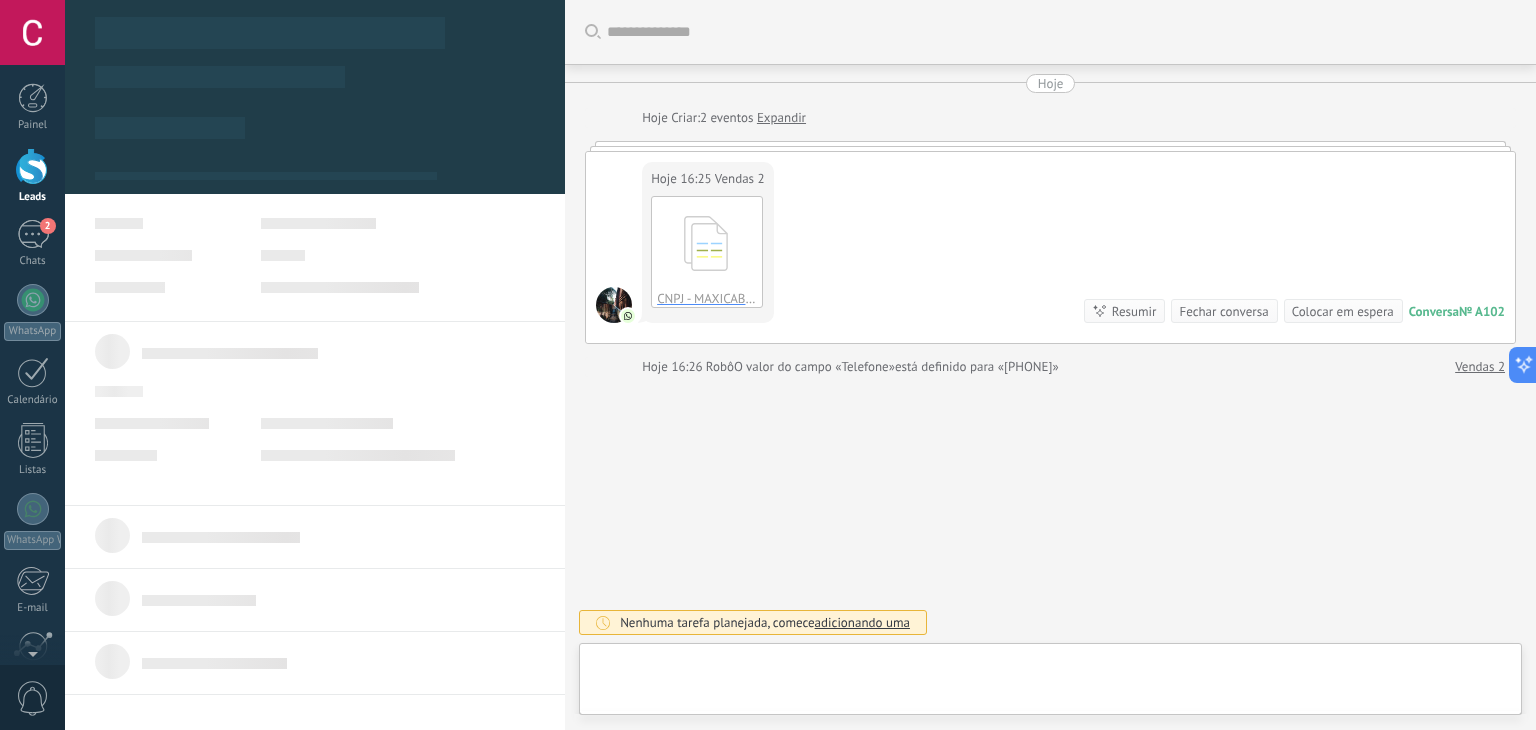 scroll, scrollTop: 29, scrollLeft: 0, axis: vertical 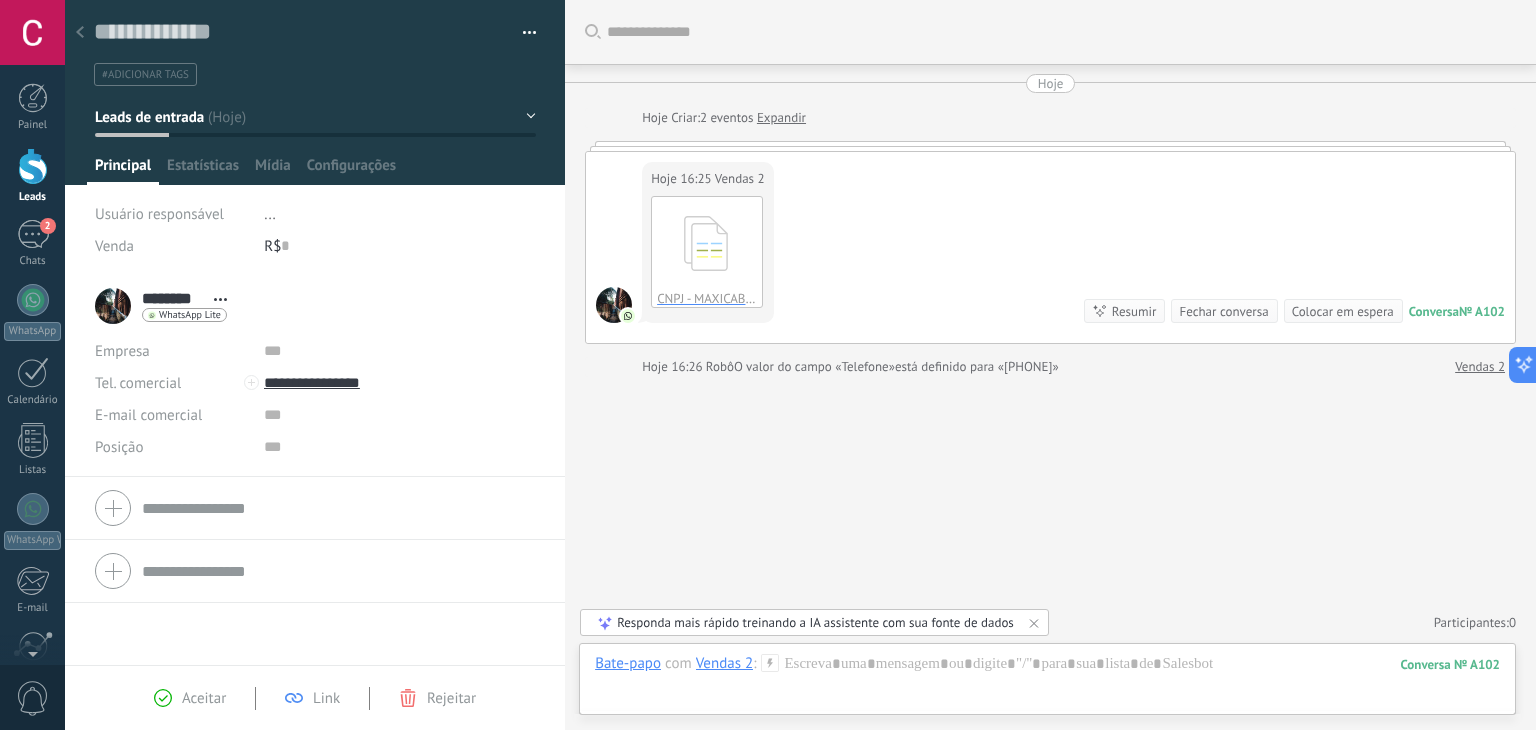 click at bounding box center (33, 166) 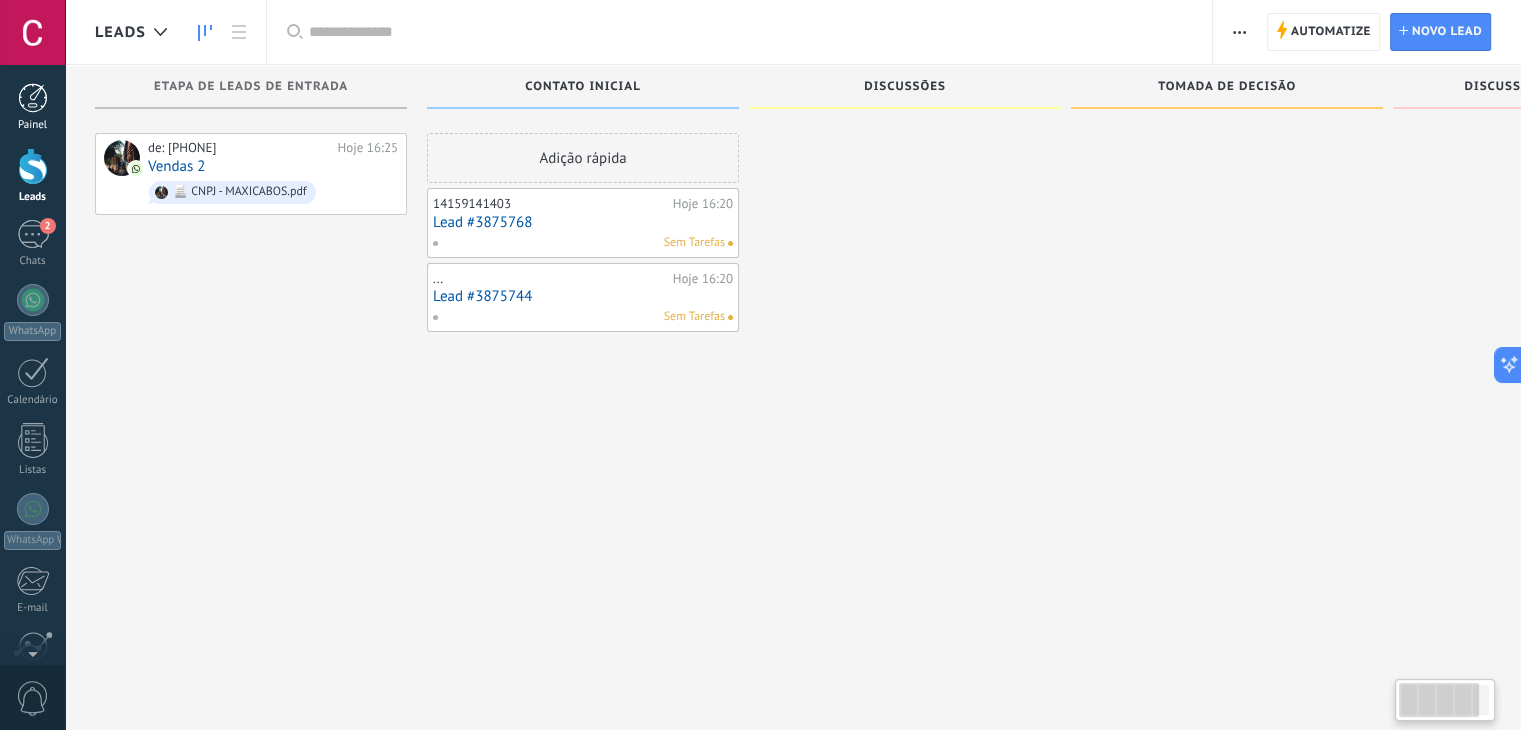 click on "Painel" at bounding box center [32, 107] 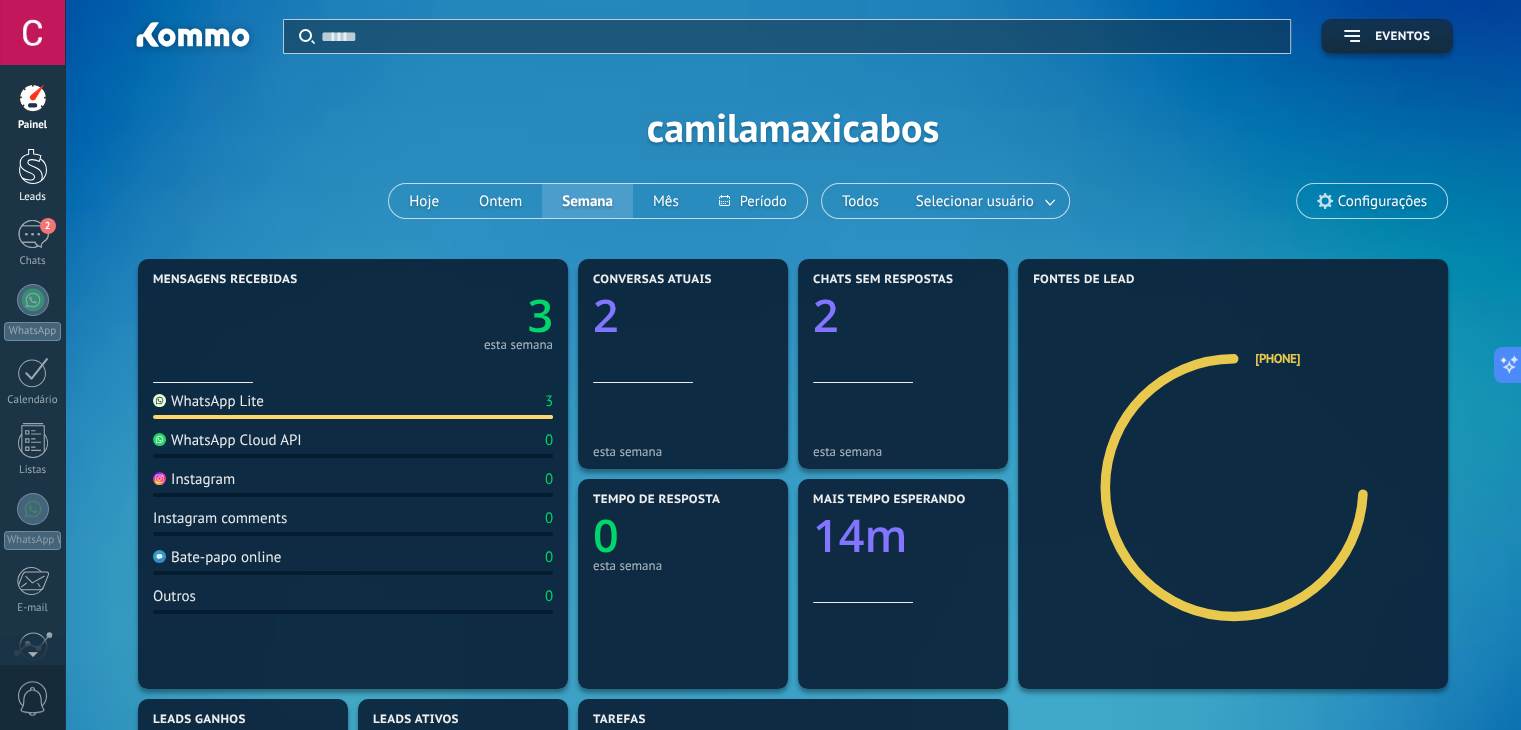 click on "Leads" at bounding box center (32, 176) 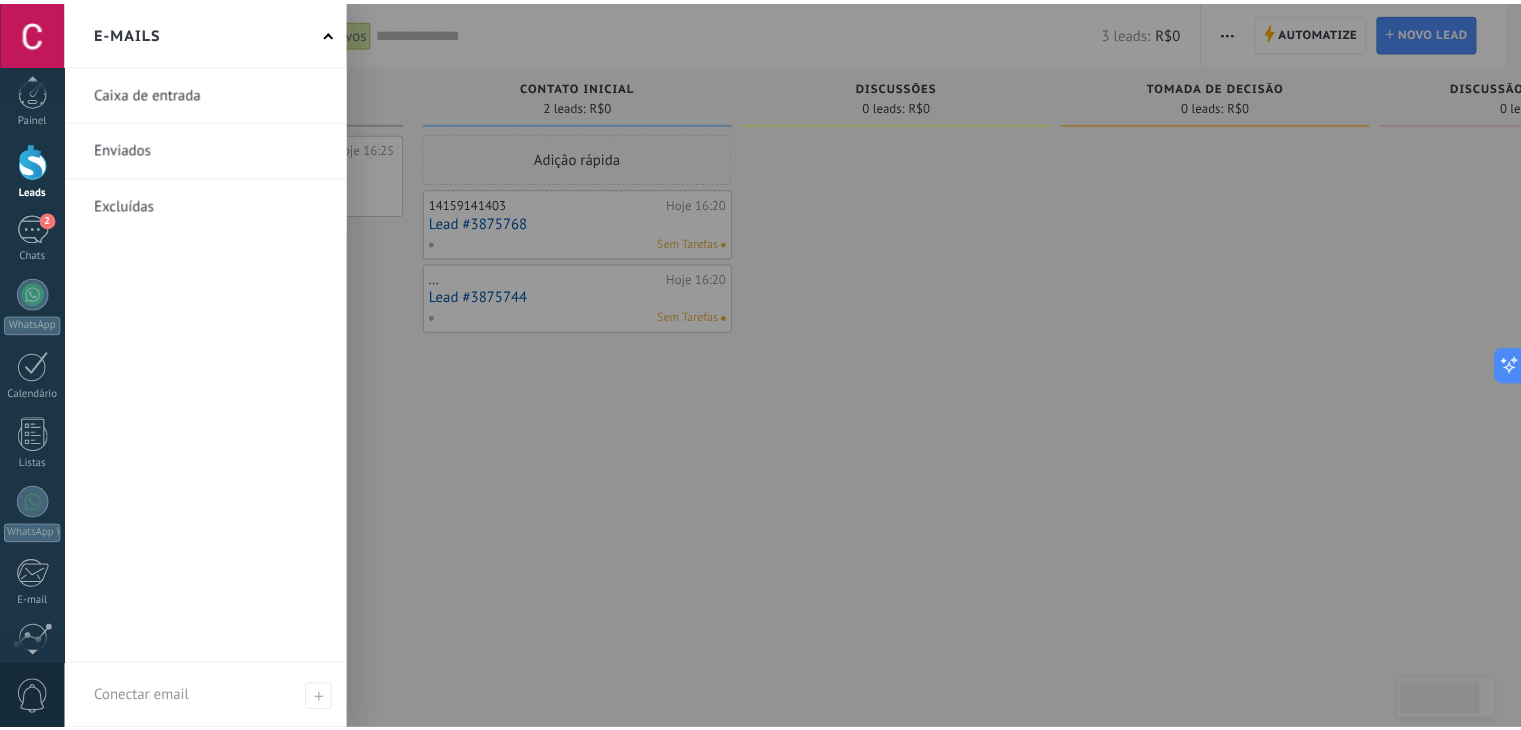 scroll, scrollTop: 173, scrollLeft: 0, axis: vertical 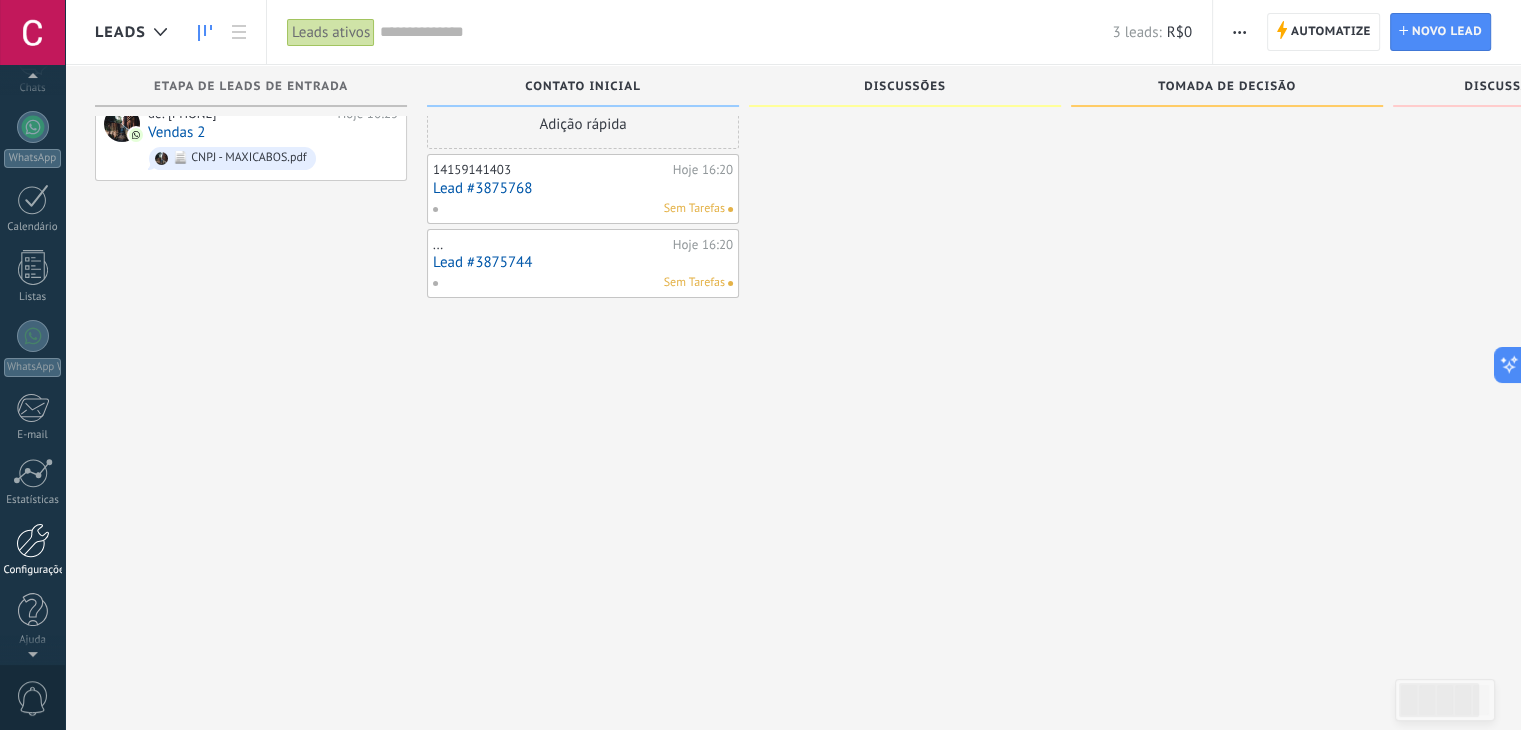 click at bounding box center (33, 540) 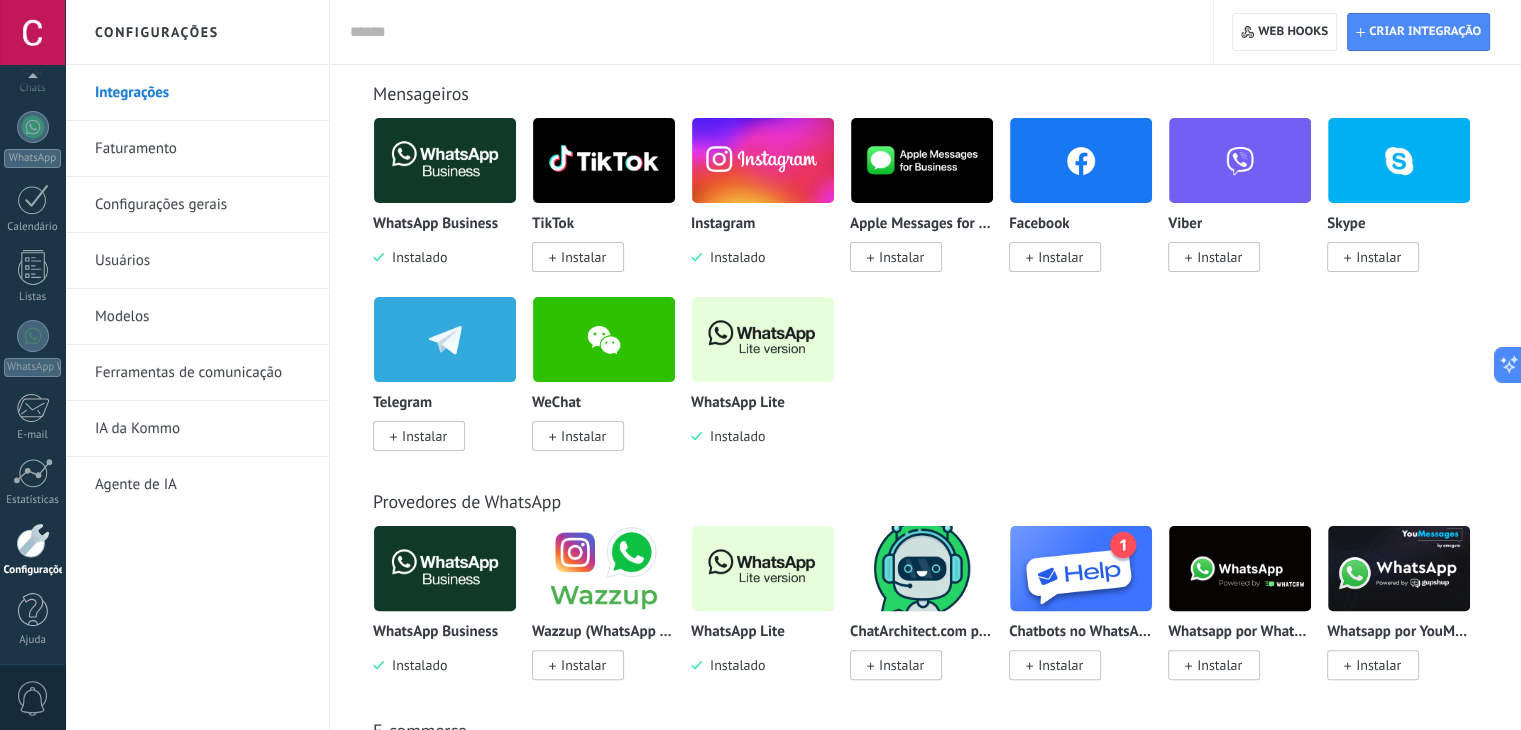 scroll, scrollTop: 400, scrollLeft: 0, axis: vertical 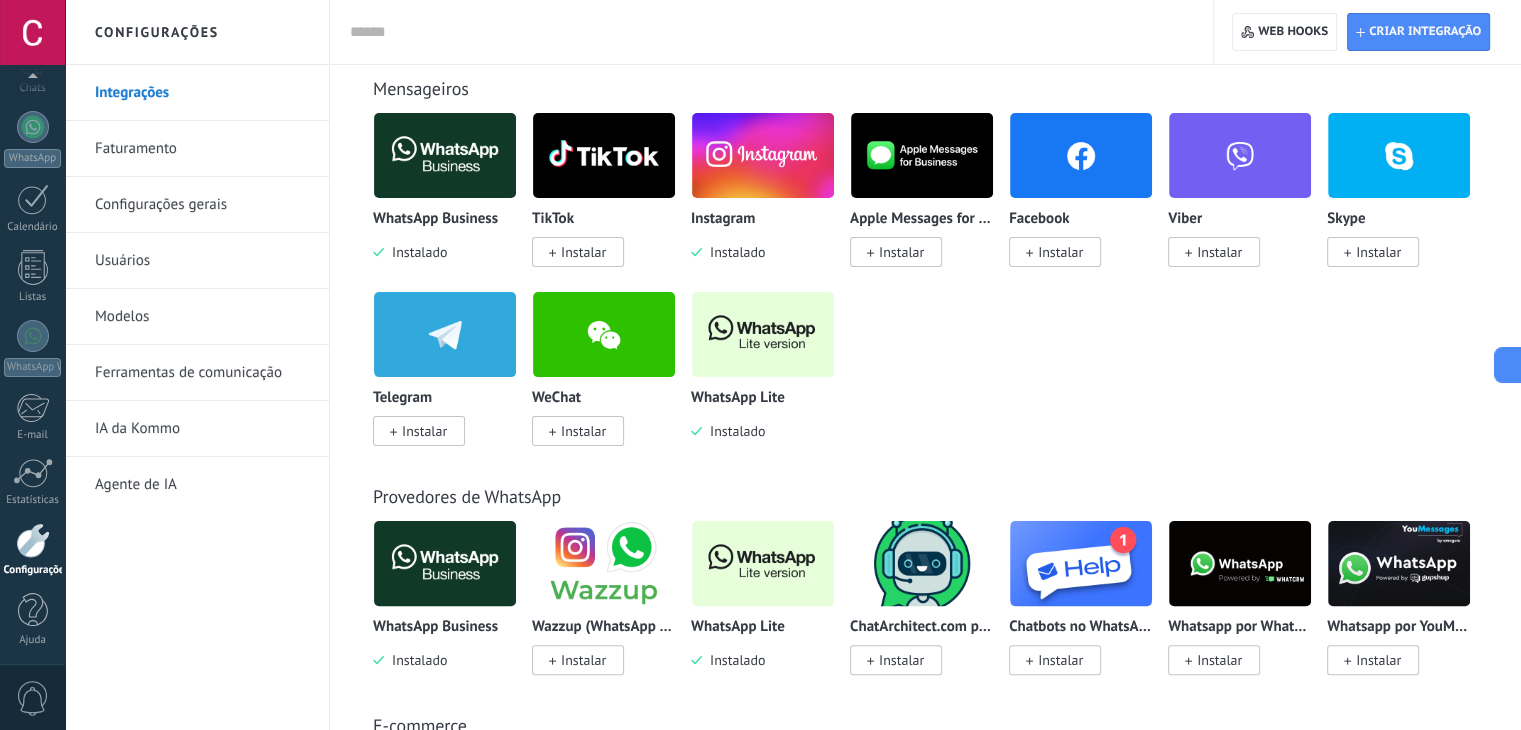 click at bounding box center (1240, 563) 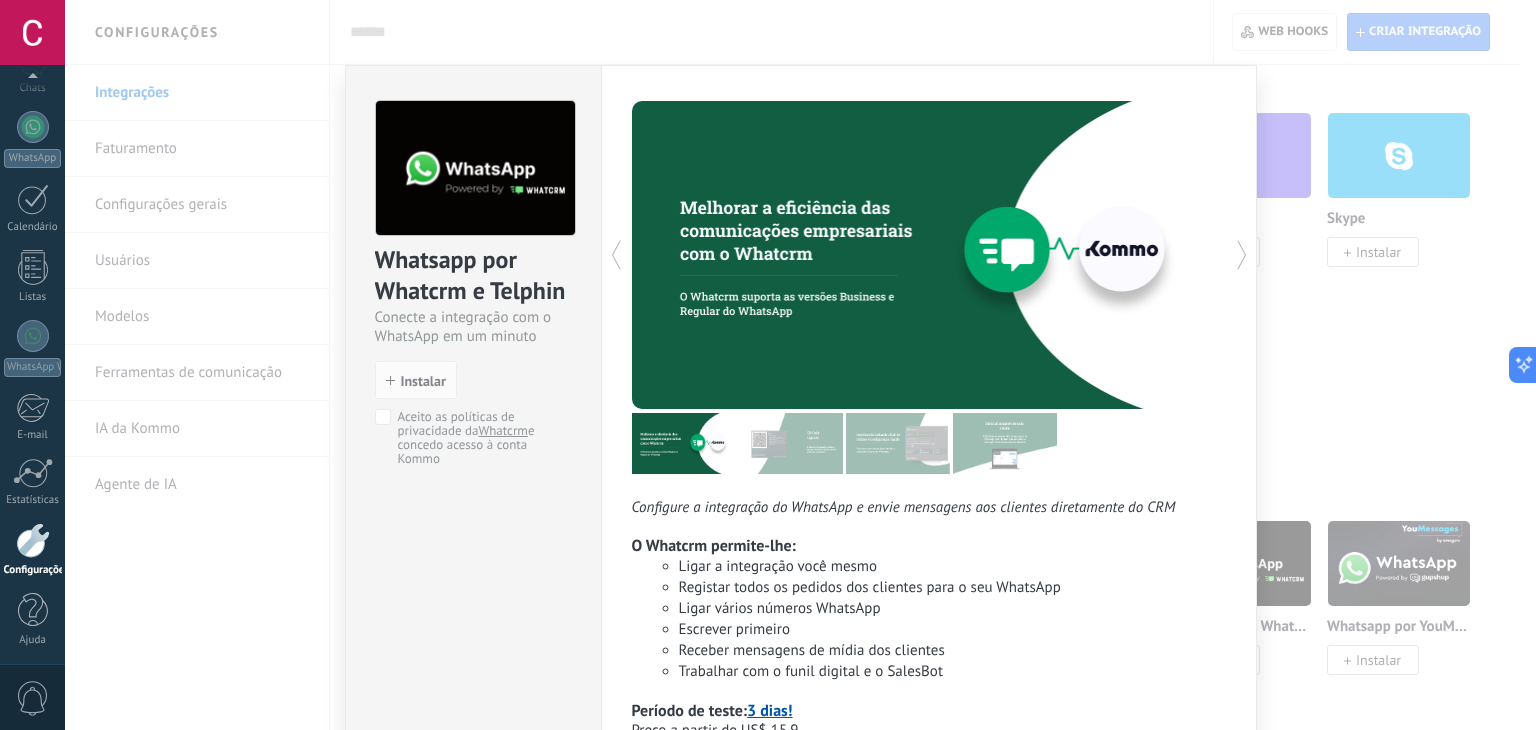 click on "Whatsapp por Whatcrm e Telphin Conecte a integração com o WhatsApp em um minuto install Instalar Aceito as políticas de privacidade da  Whatcrm  e concedo acesso à conta Kommo
Configure a integração do WhatsApp e envie mensagens aos clientes diretamente do CRM
O Whatcrm permite-lhe:
Ligar a integração você mesmo
Registar todos os pedidos dos clientes para o seu WhatsApp
Ligar vários números WhatsApp
Escrever primeiro
Receber mensagens de mídia dos clientes
Trabalhar com o funil digital e o SalesBot
Período de teste:  3 dias!
Preço a partir de US$ 15.9
Mais" at bounding box center (800, 365) 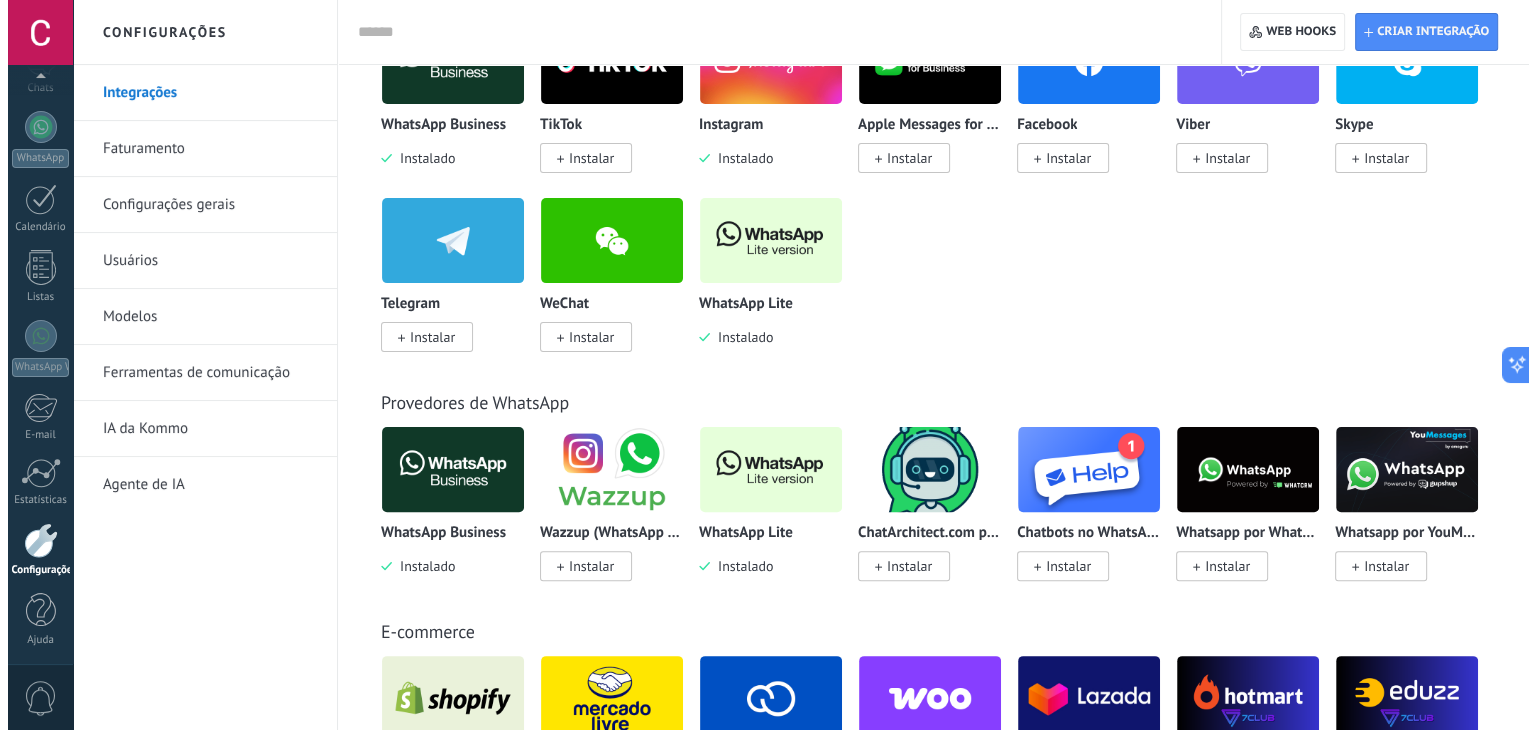 scroll, scrollTop: 600, scrollLeft: 0, axis: vertical 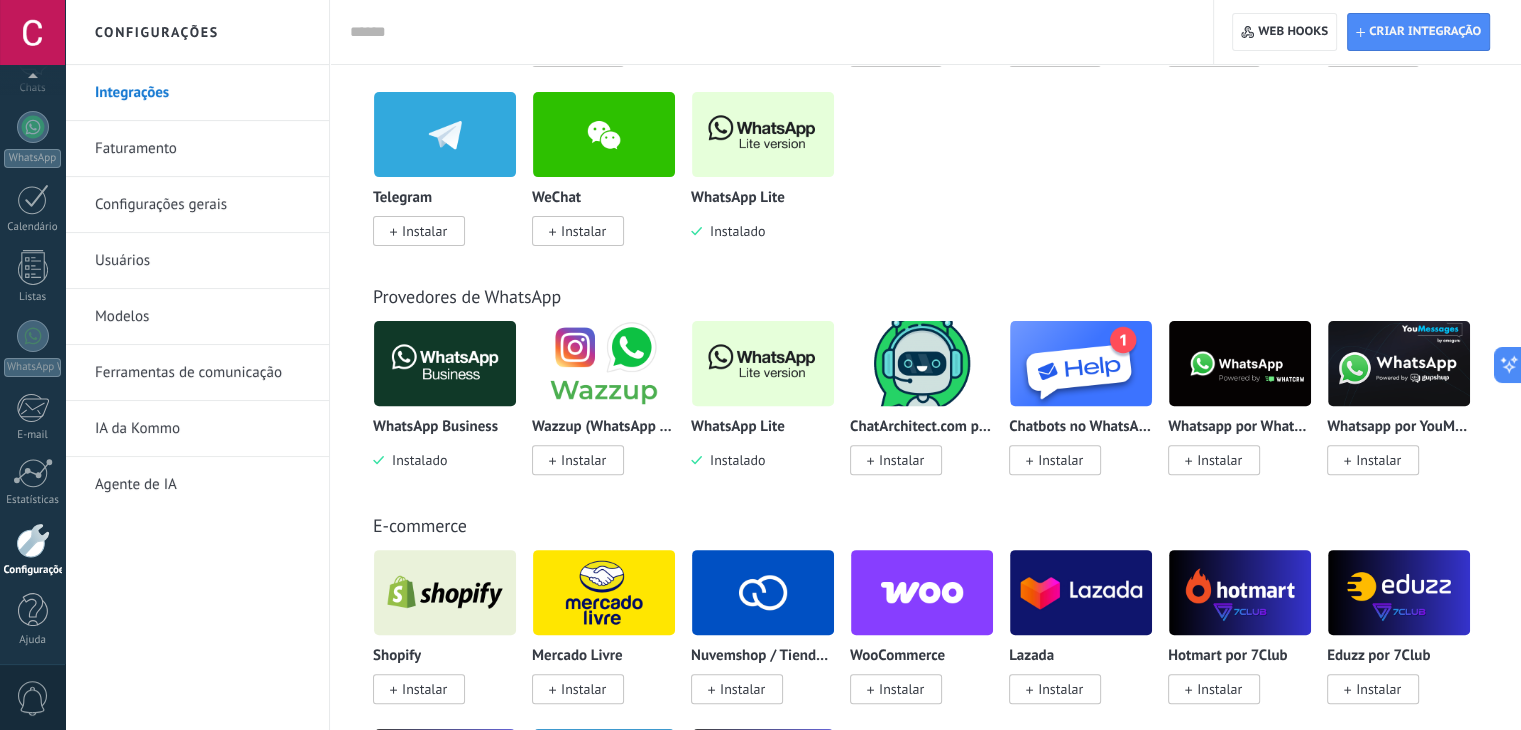 click at bounding box center (604, 363) 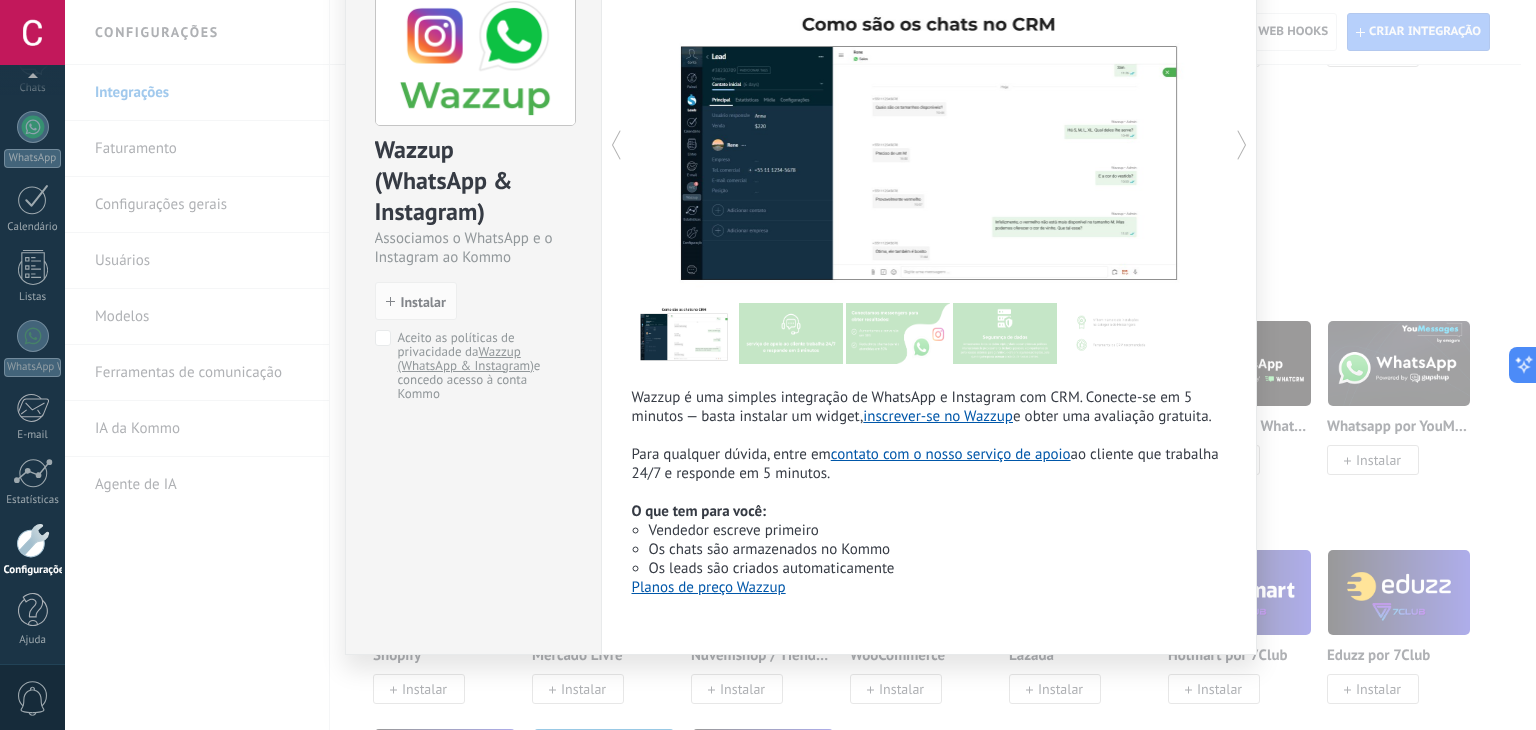 scroll, scrollTop: 112, scrollLeft: 0, axis: vertical 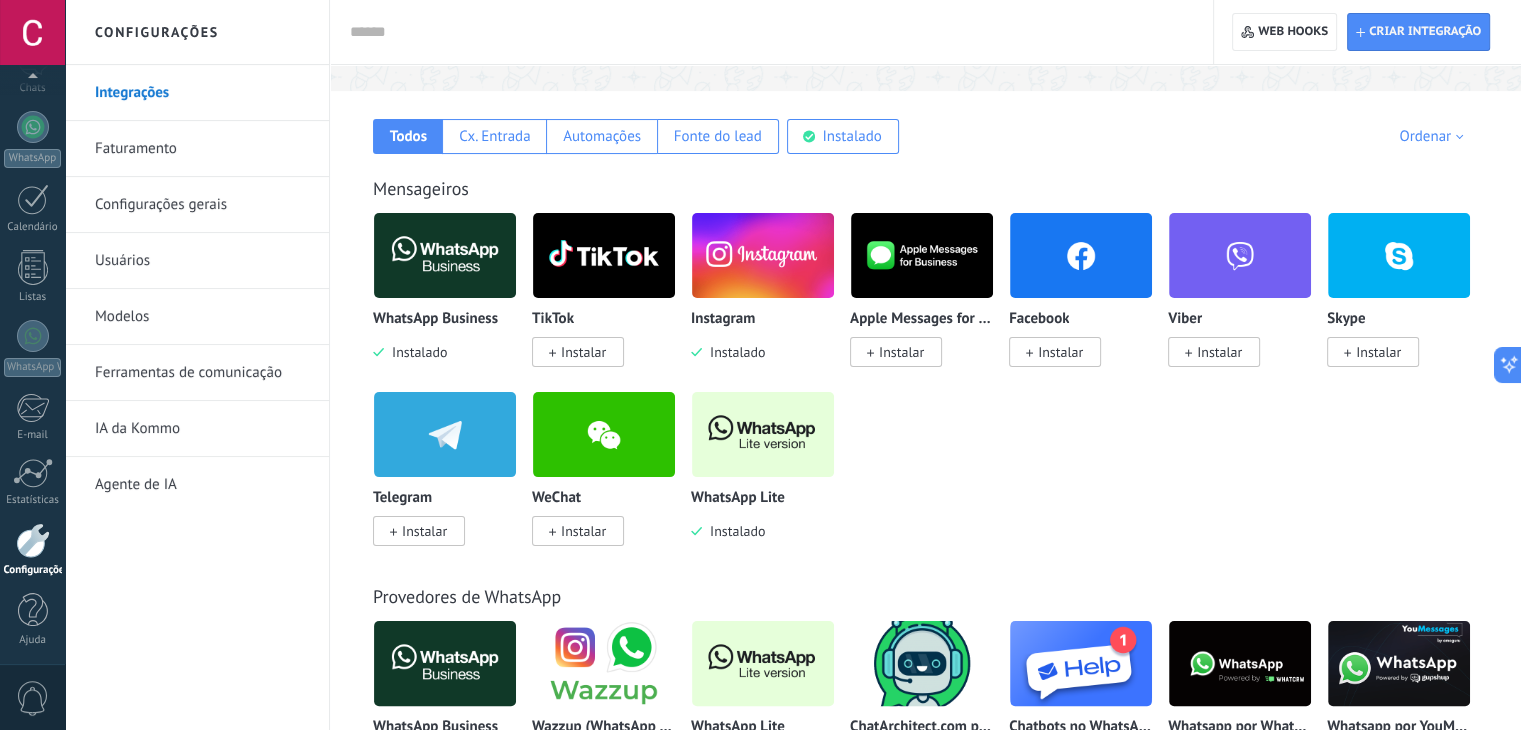click on "WhatsApp Business Instalado" at bounding box center (445, 287) 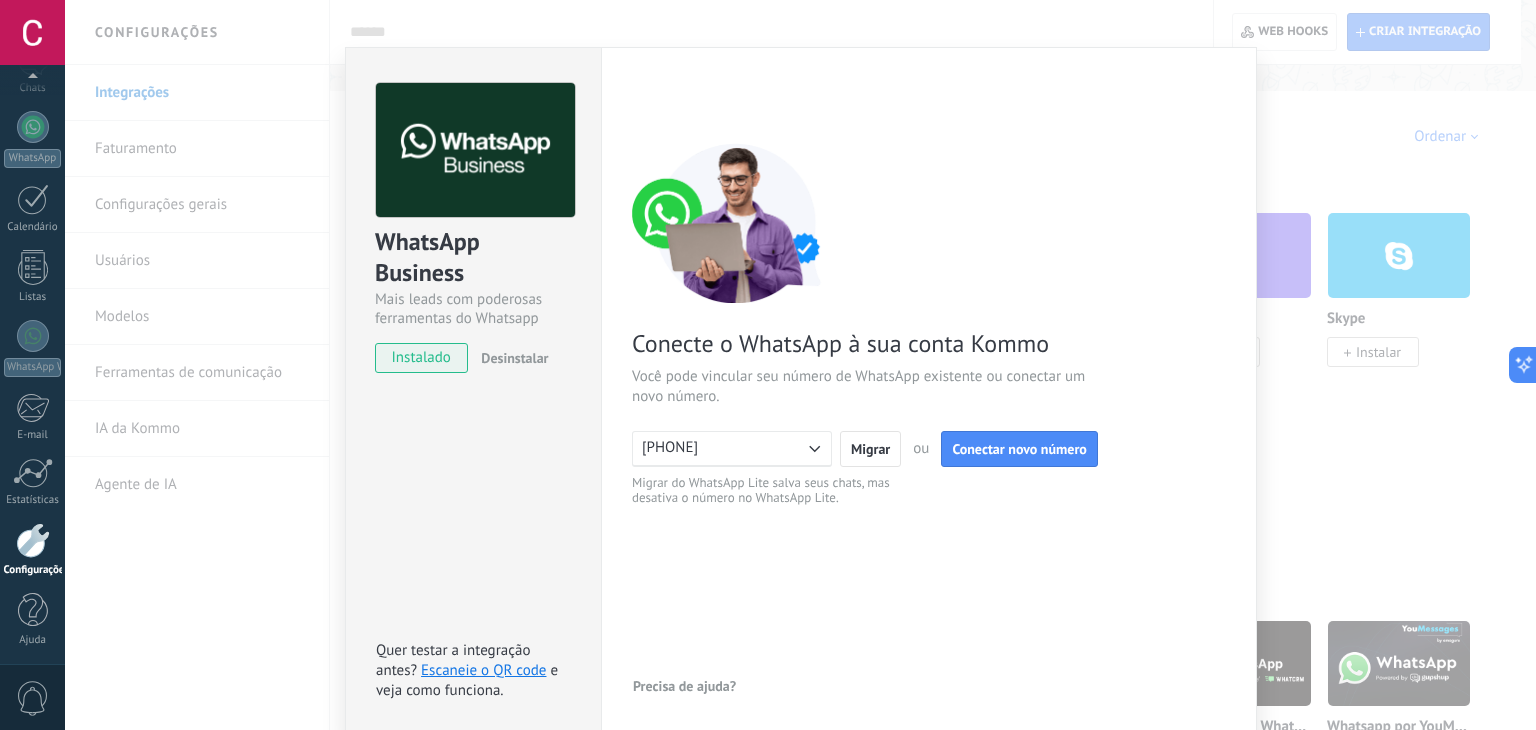 scroll, scrollTop: 28, scrollLeft: 0, axis: vertical 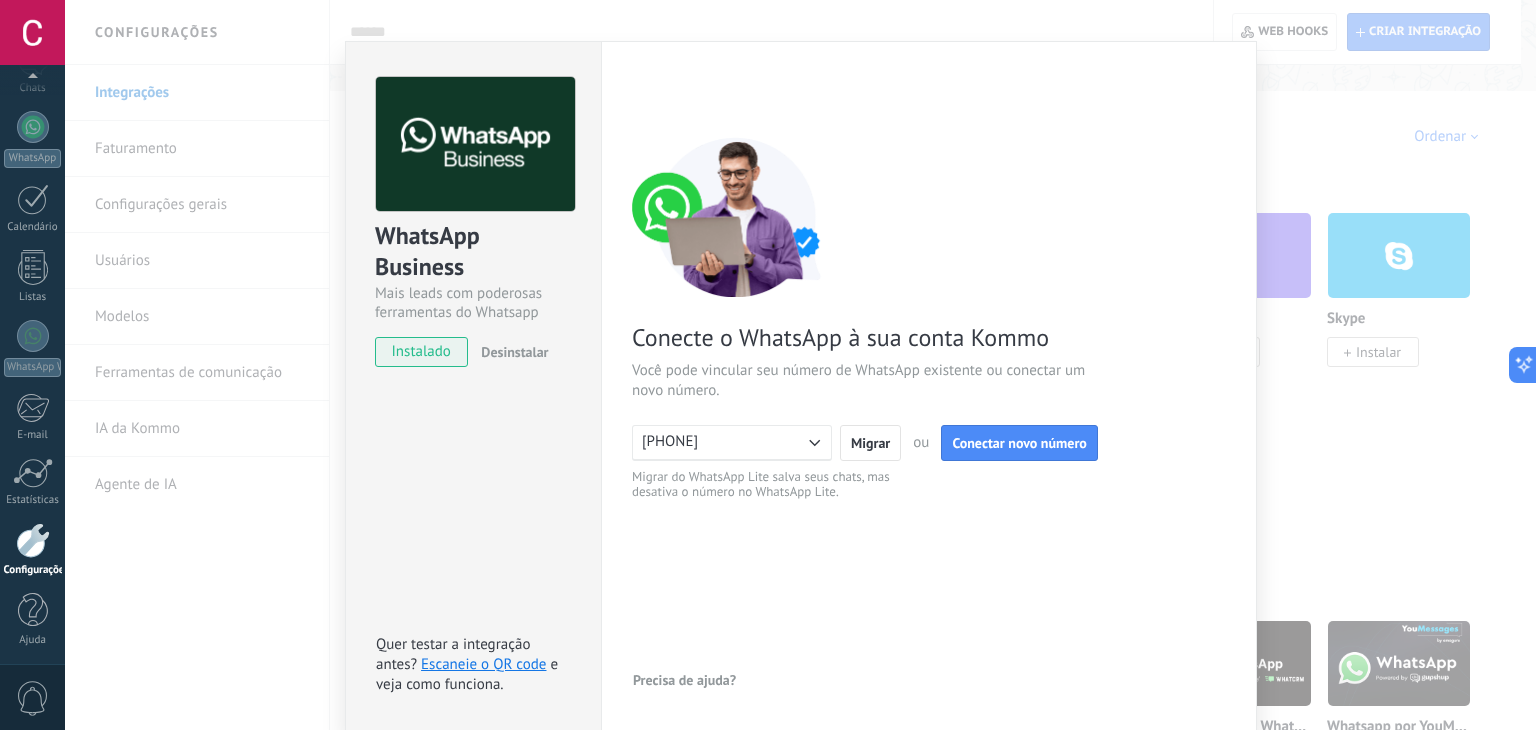 click on "WhatsApp Business Mais leads com poderosas ferramentas do Whatsapp instalado Desinstalar Quer testar a integração antes?   Escaneie o QR code   e veja como funciona. Configurações Autorização Esta aba registra os usuários que permitiram acesso à esta conta. Se você quiser remover a possibilidade de um usuário de enviar solicitações para a conta em relação a esta integração, você pode revogar o acesso. Se o acesso de todos os usuários for revogado, a integração parará de funcionar. Este app está instalado, mas ninguém concedeu acesso ainda. WhatsApp Cloud API Mais _:   Salvar < Voltar 1 Conectar Facebook 2 Finalizar configuração Conecte o WhatsApp à sua conta Kommo Você pode vincular seu número de WhatsApp existente ou conectar um novo número. [PHONE] Migrar ou Conectar novo número Migrar do WhatsApp Lite salva seus chats, mas desativa o número no WhatsApp Lite. Precisa de ajuda?" at bounding box center (800, 365) 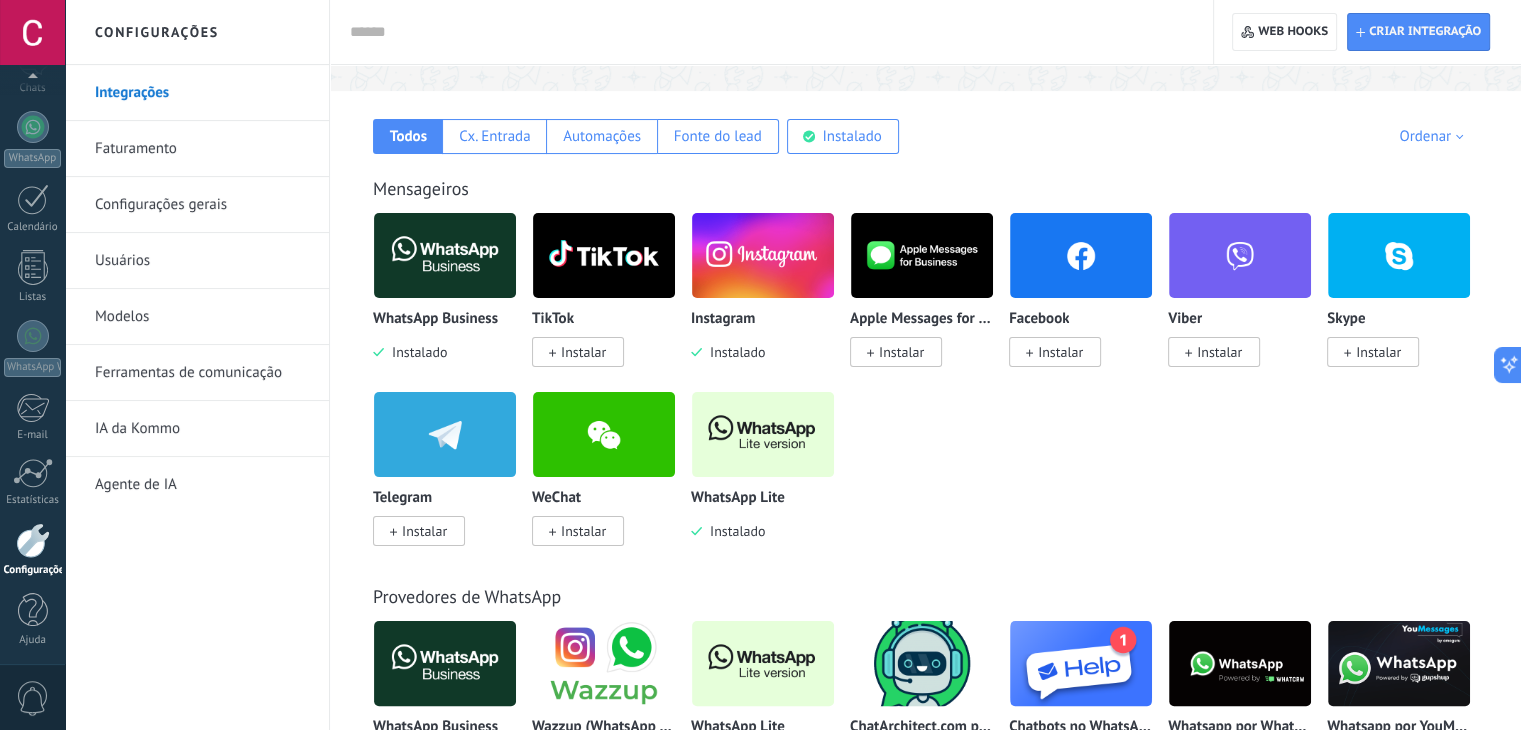 click at bounding box center [445, 255] 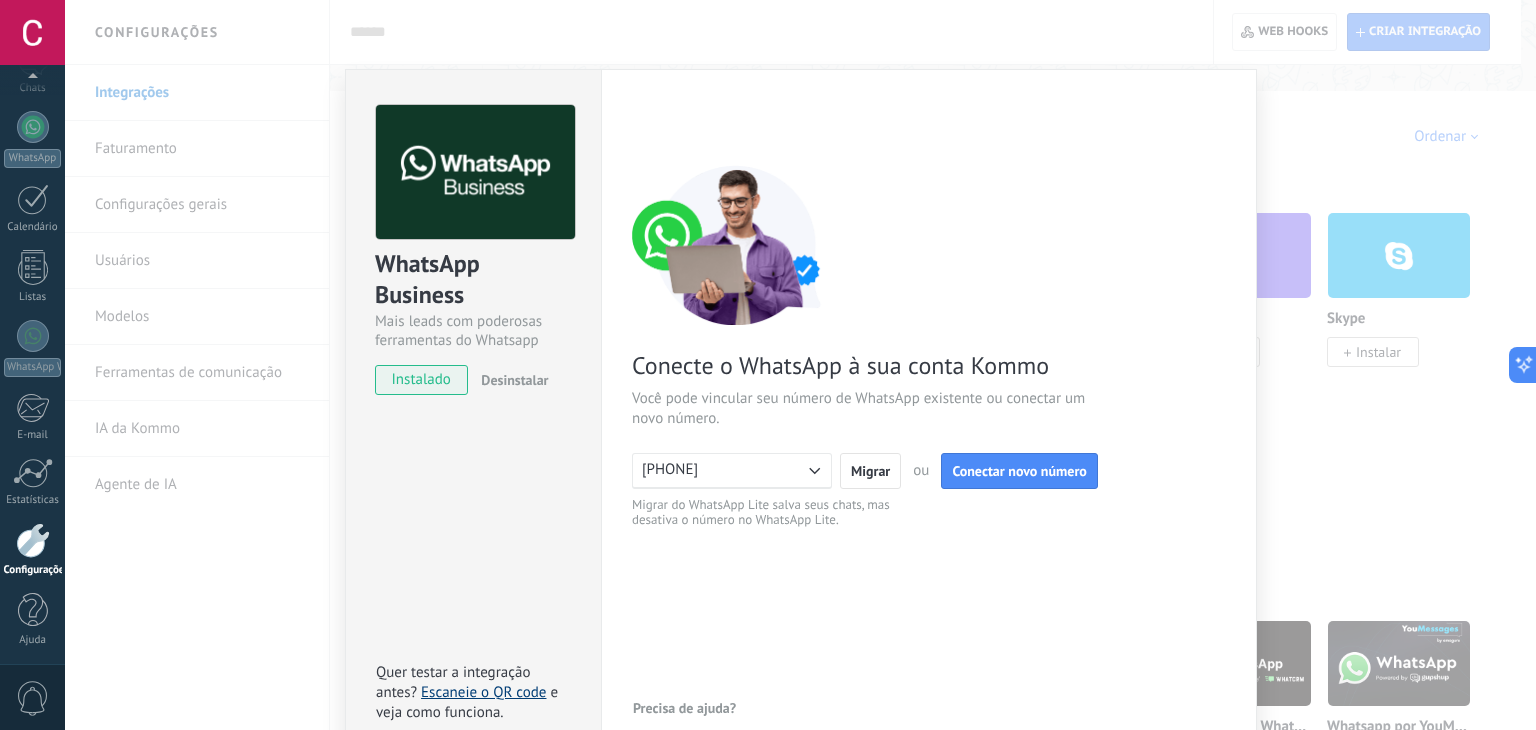click on "Escaneie o QR code" at bounding box center (483, 692) 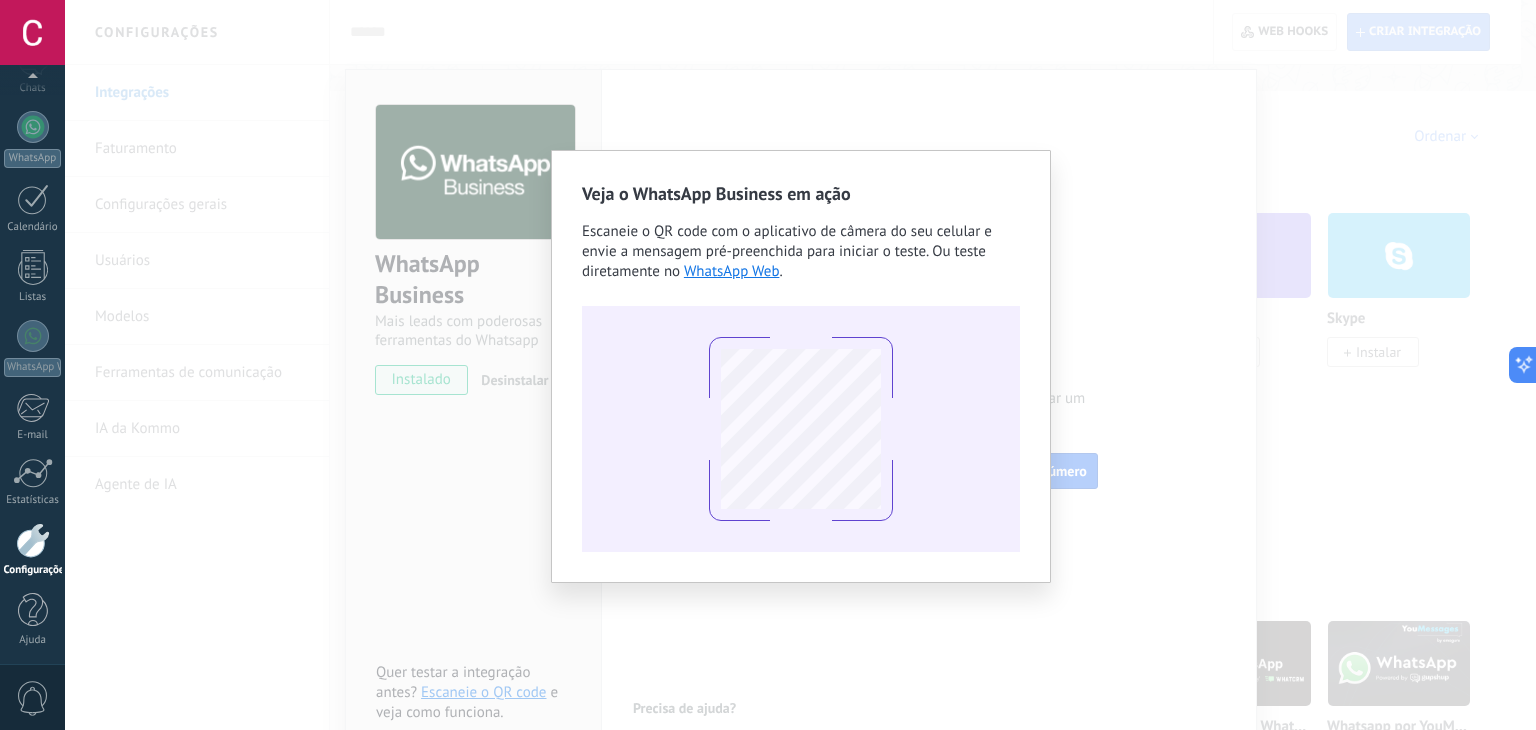 click on "Veja o WhatsApp Business em ação Escaneie o QR code com o aplicativo de câmera do seu celular e envie a mensagem pré-preenchida para iniciar o teste. Ou teste diretamente no   WhatsApp Web ." at bounding box center [800, 365] 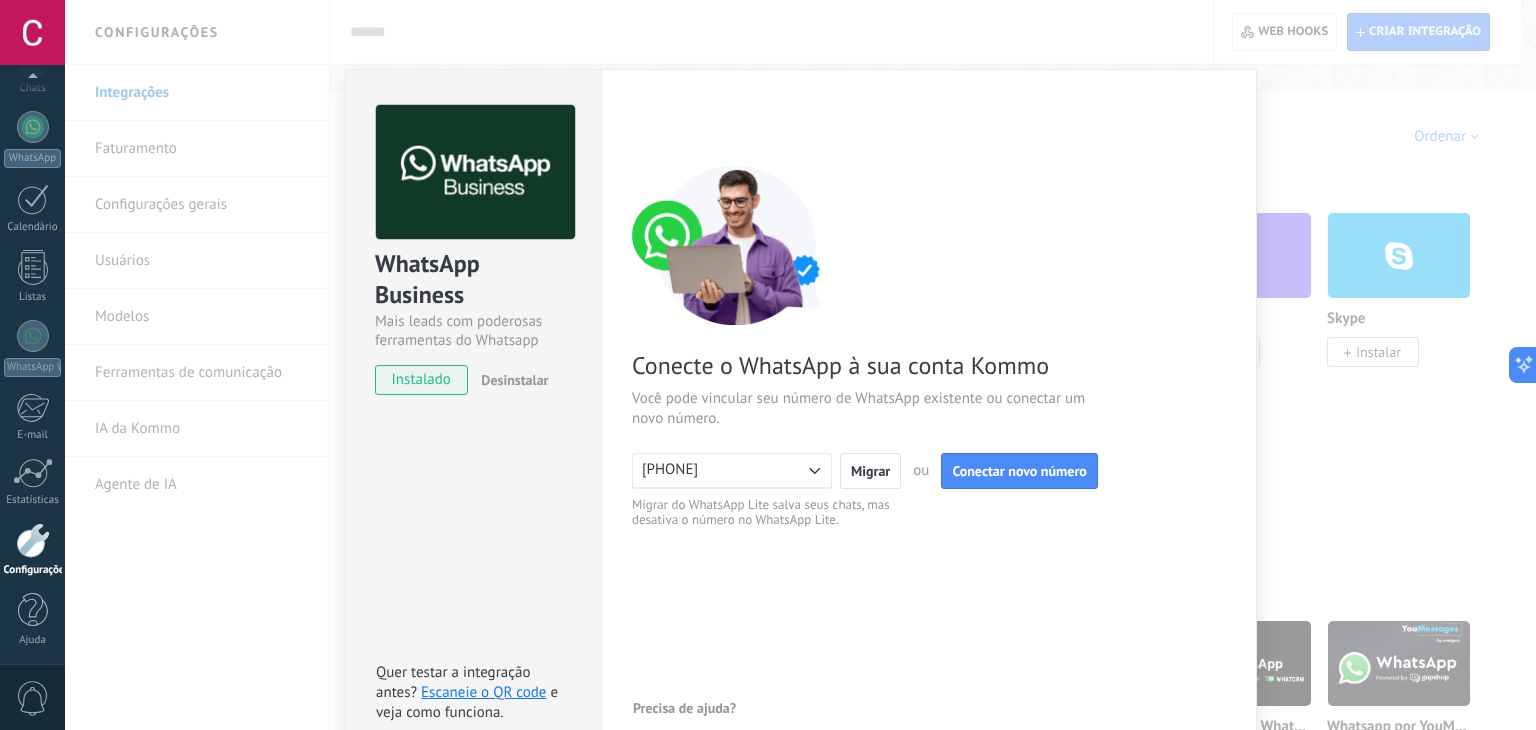 click on "WhatsApp Business Mais leads com poderosas ferramentas do Whatsapp instalado Desinstalar Quer testar a integração antes?   Escaneie o QR code   e veja como funciona. Configurações Autorização Esta aba registra os usuários que permitiram acesso à esta conta. Se você quiser remover a possibilidade de um usuário de enviar solicitações para a conta em relação a esta integração, você pode revogar o acesso. Se o acesso de todos os usuários for revogado, a integração parará de funcionar. Este app está instalado, mas ninguém concedeu acesso ainda. WhatsApp Cloud API Mais _:   Salvar < Voltar 1 Conectar Facebook 2 Finalizar configuração Conecte o WhatsApp à sua conta Kommo Você pode vincular seu número de WhatsApp existente ou conectar um novo número. [PHONE] Migrar ou Conectar novo número Migrar do WhatsApp Lite salva seus chats, mas desativa o número no WhatsApp Lite. Precisa de ajuda?" at bounding box center (800, 365) 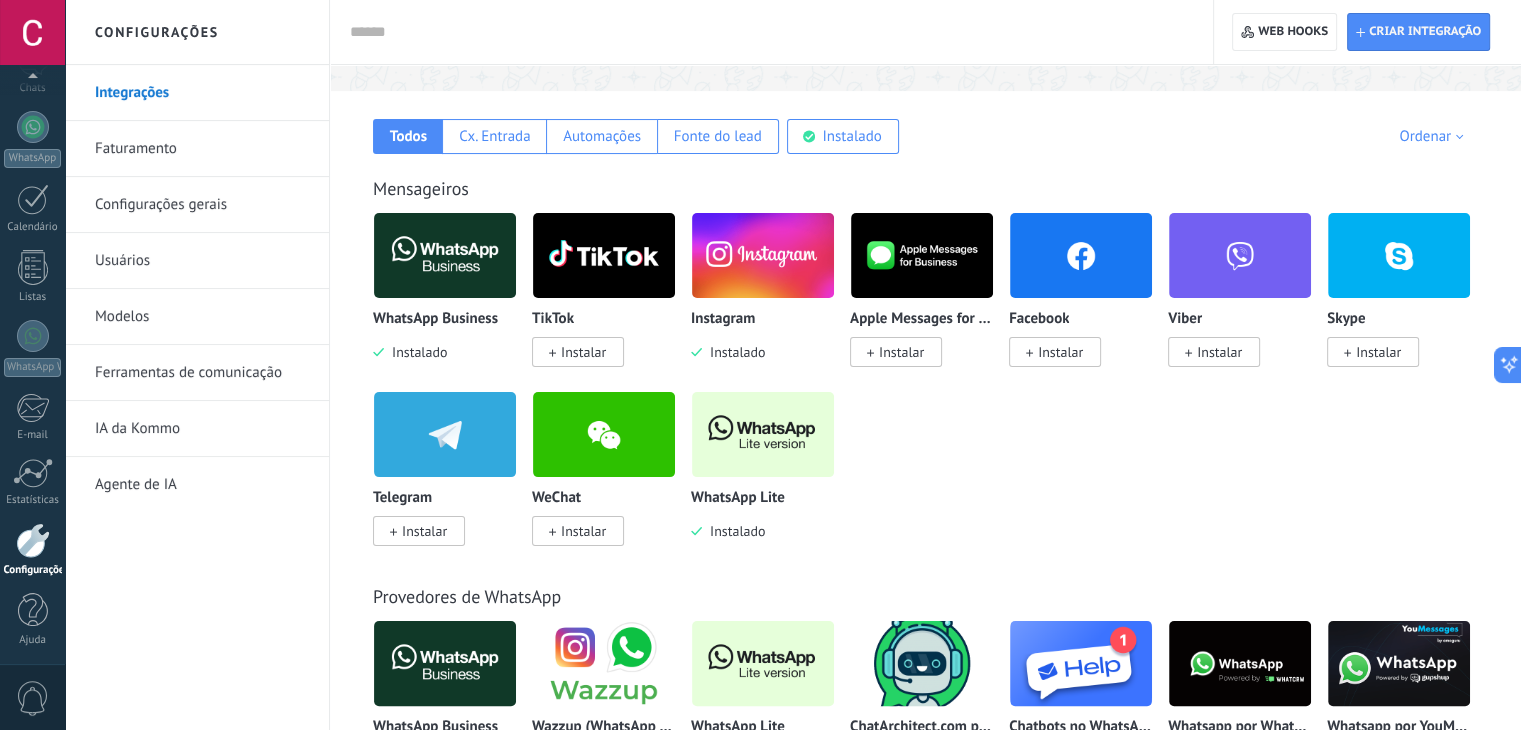 click at bounding box center (763, 434) 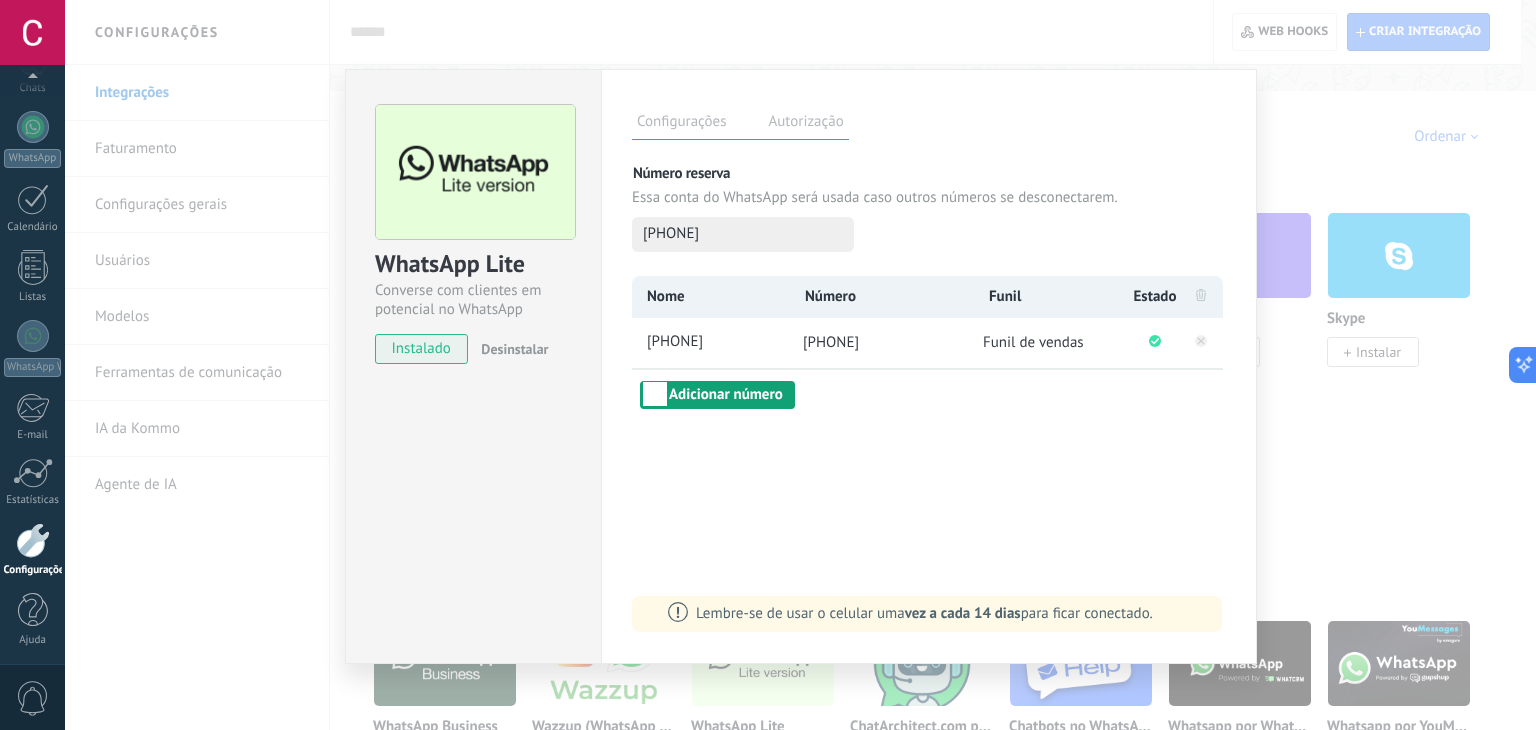 click on "Adicionar número" at bounding box center (717, 395) 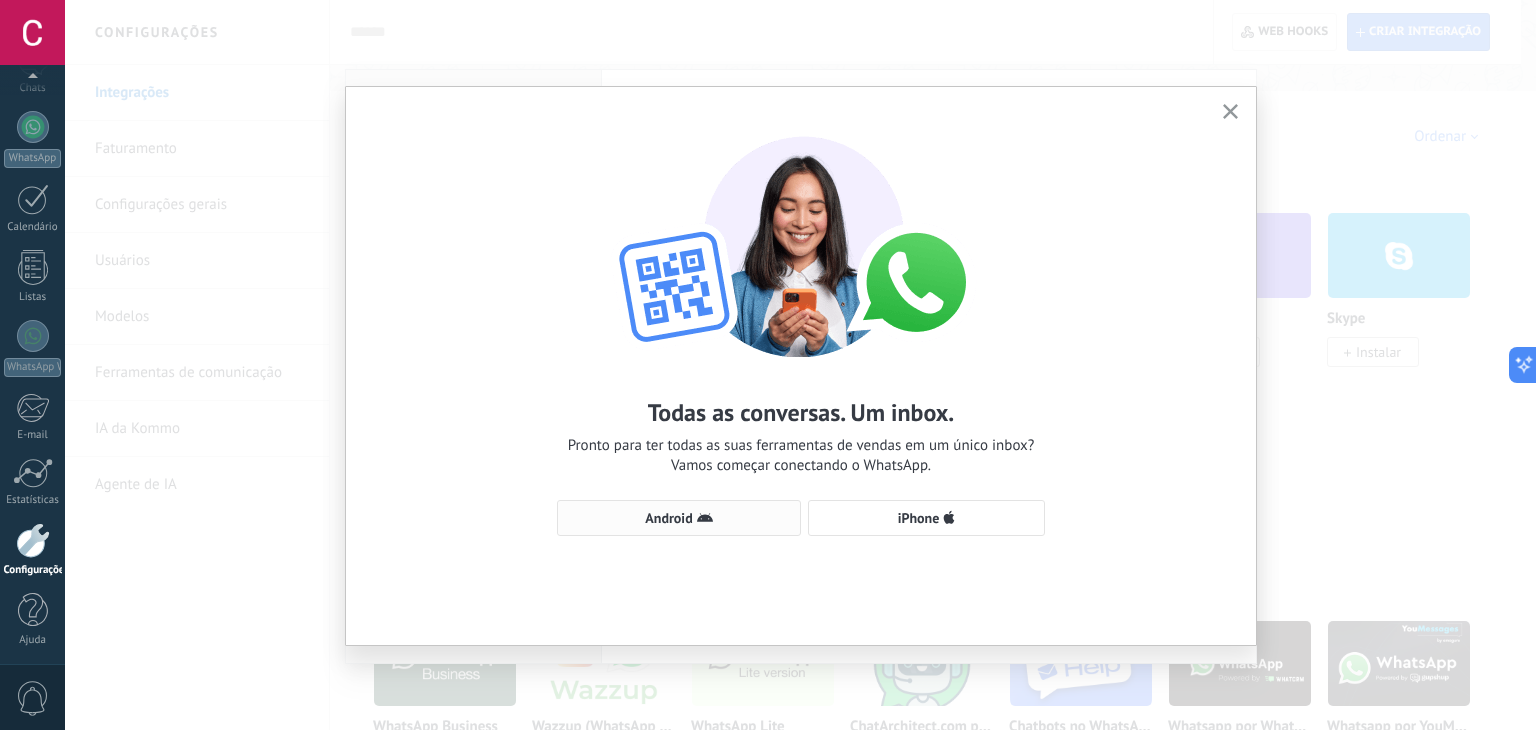 click on "Android" at bounding box center [668, 518] 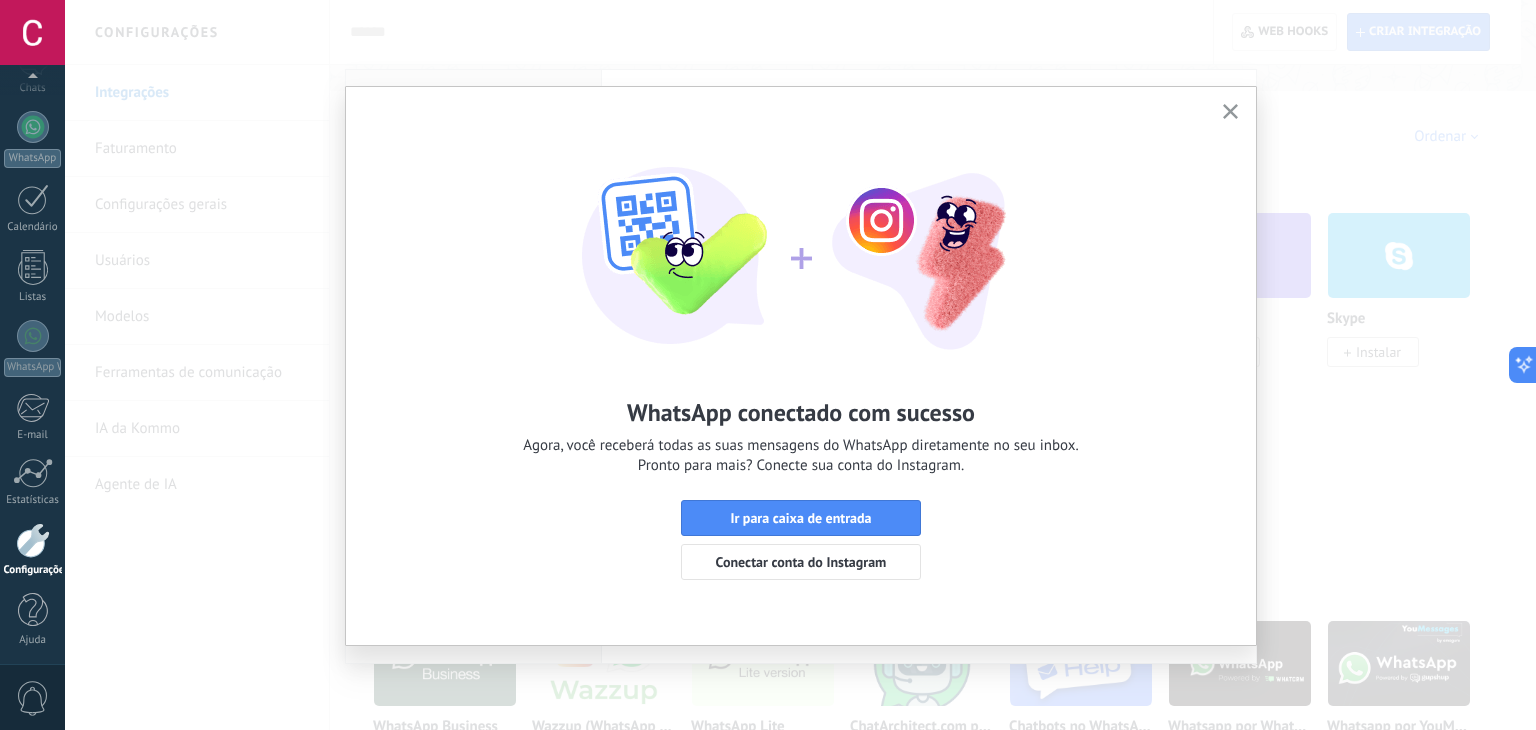 click on "Ir para caixa de entrada" at bounding box center (800, 518) 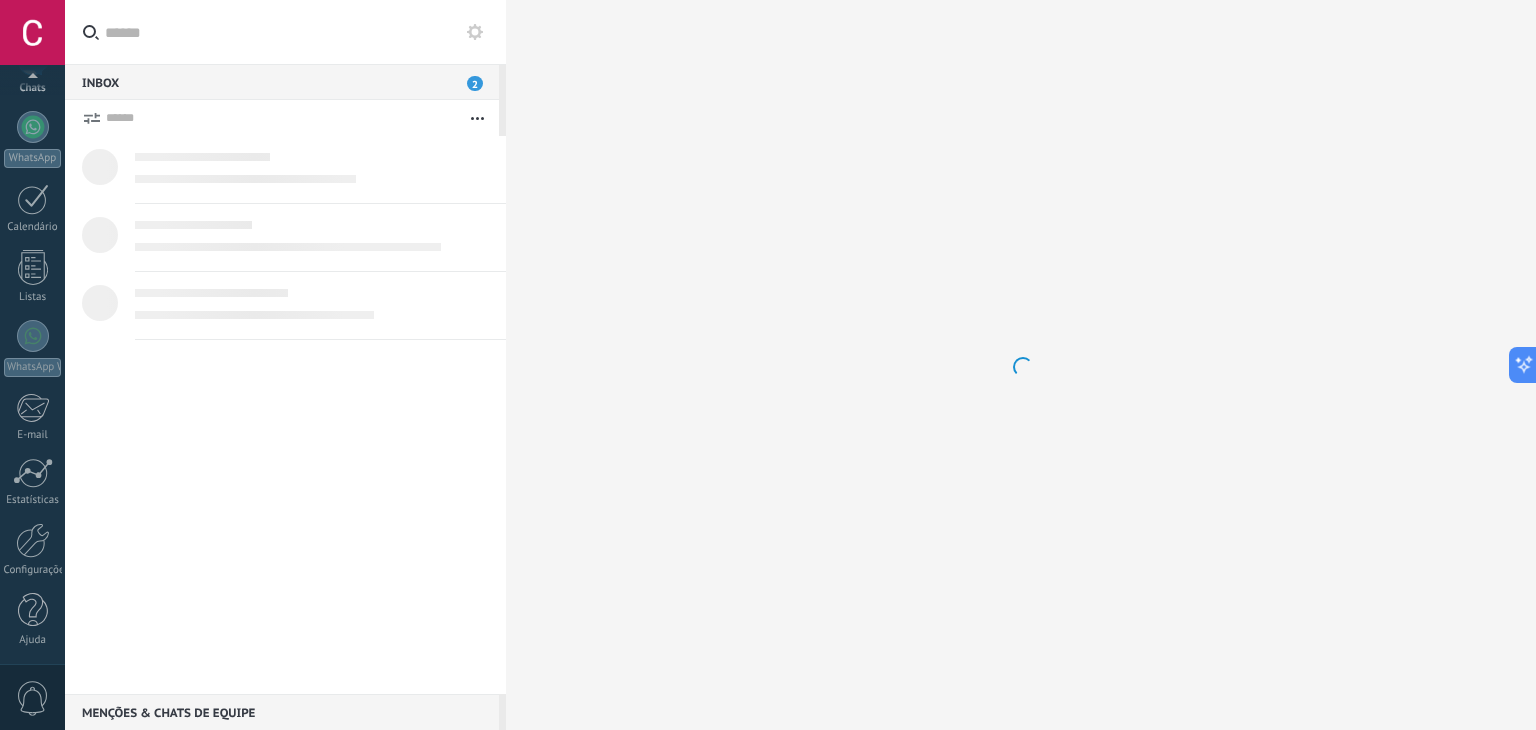 scroll, scrollTop: 0, scrollLeft: 0, axis: both 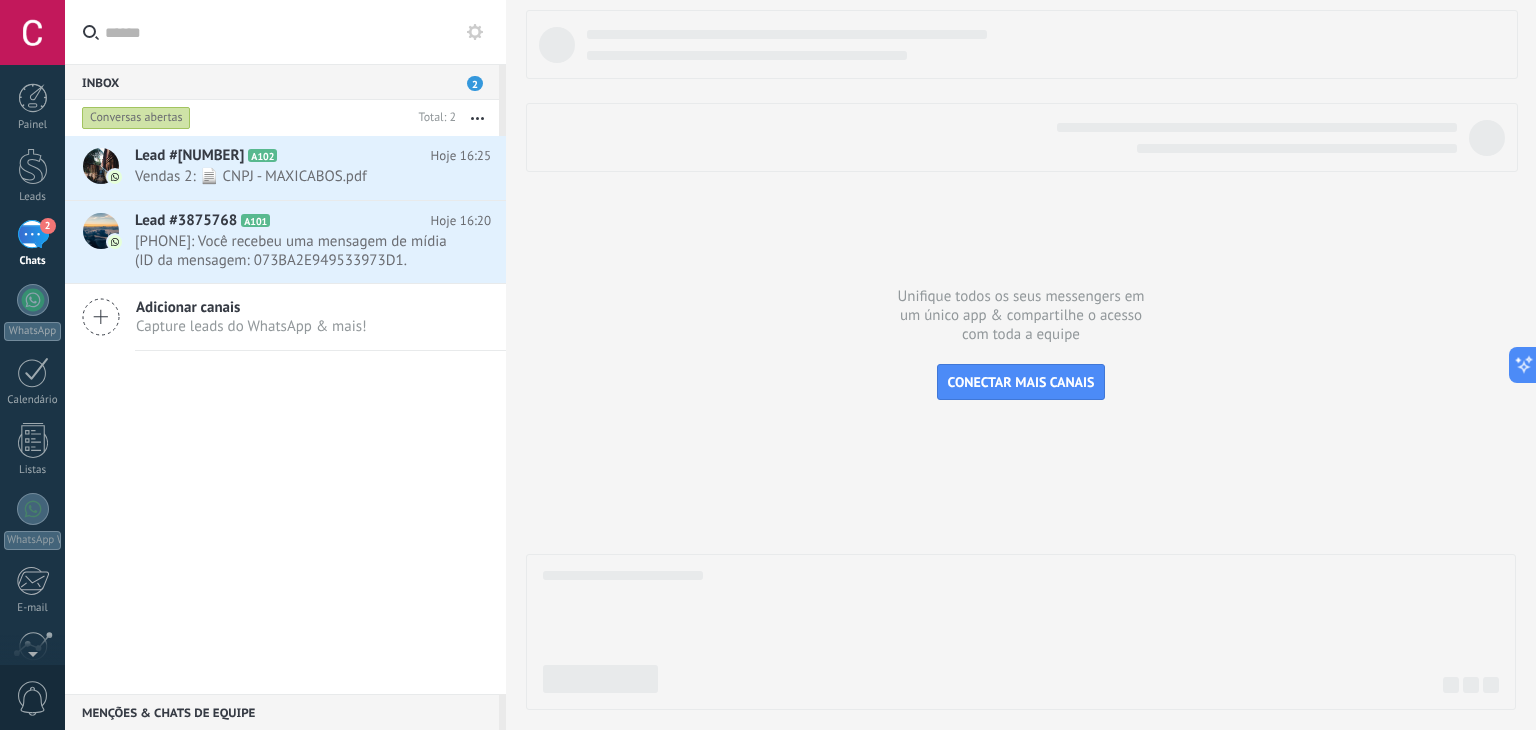 click on "2
Chats" at bounding box center (32, 244) 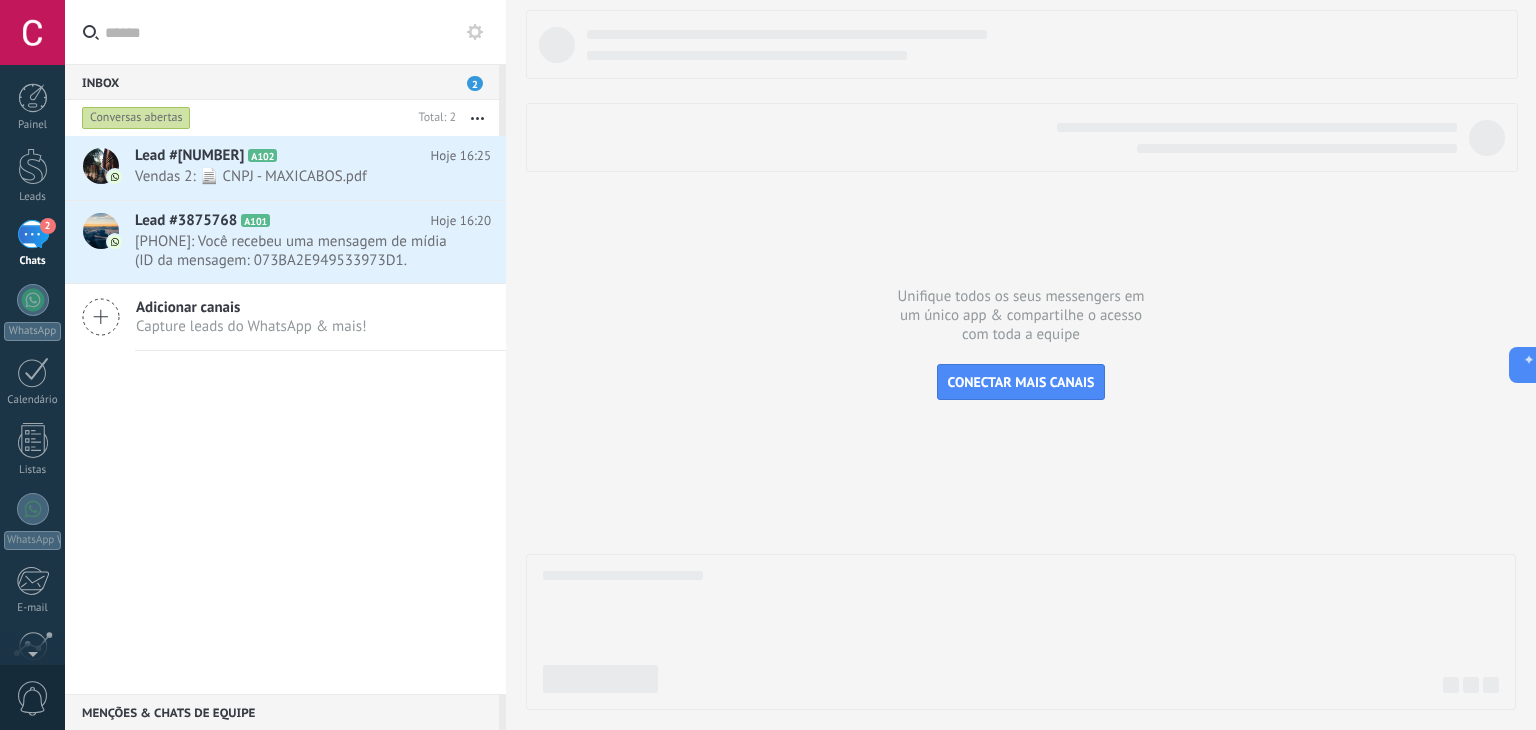 click on "2" at bounding box center [33, 234] 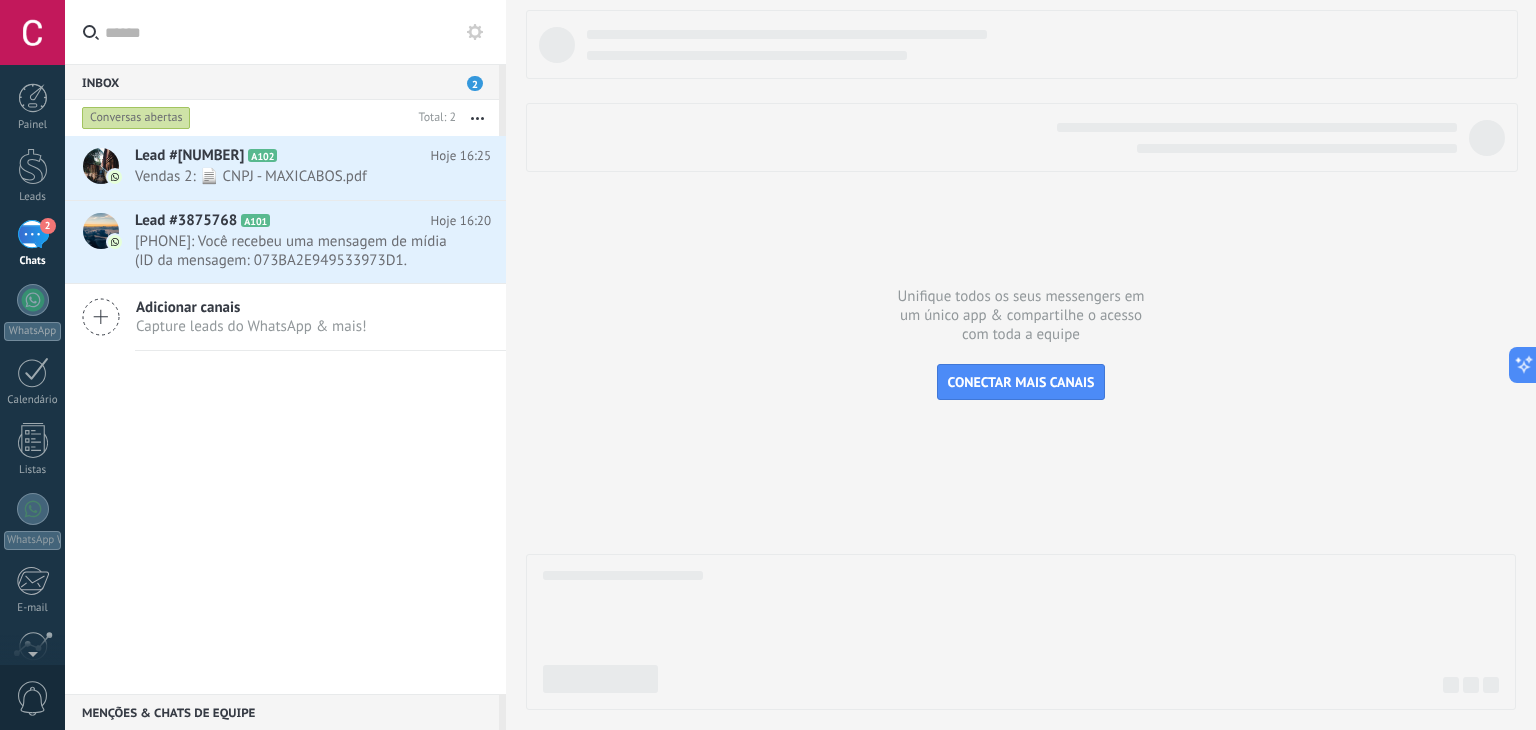 click on "2" at bounding box center (33, 234) 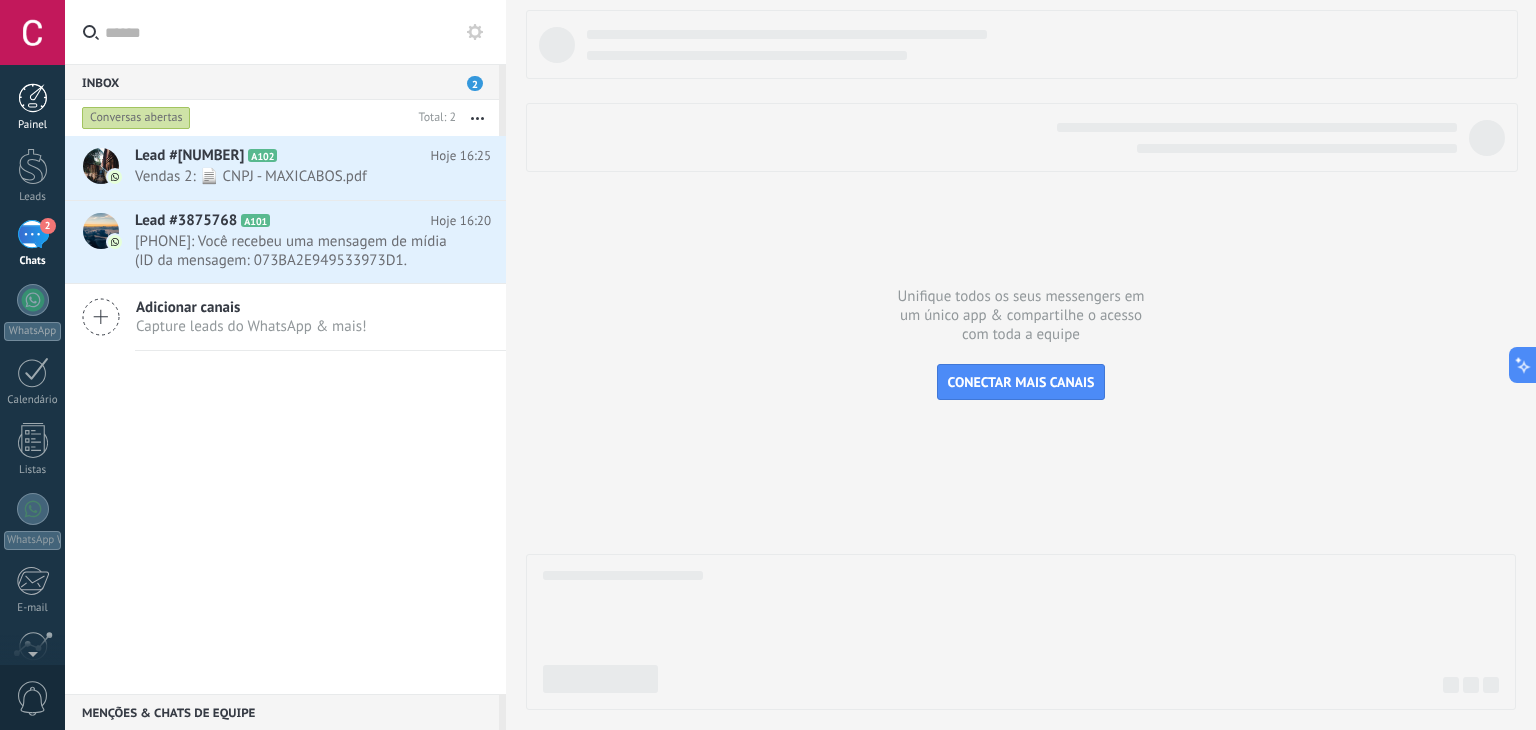 click at bounding box center (33, 98) 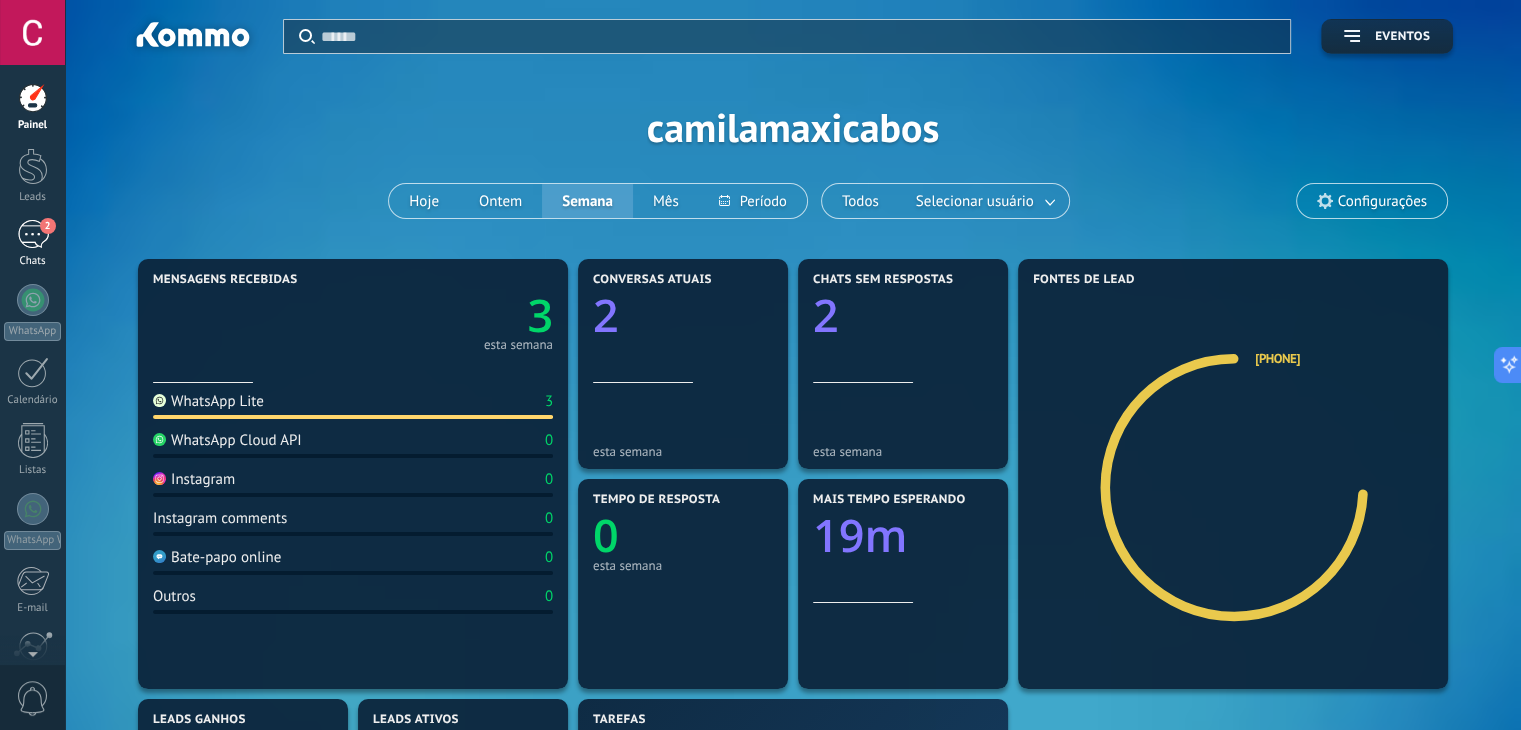 click on "2" at bounding box center [33, 234] 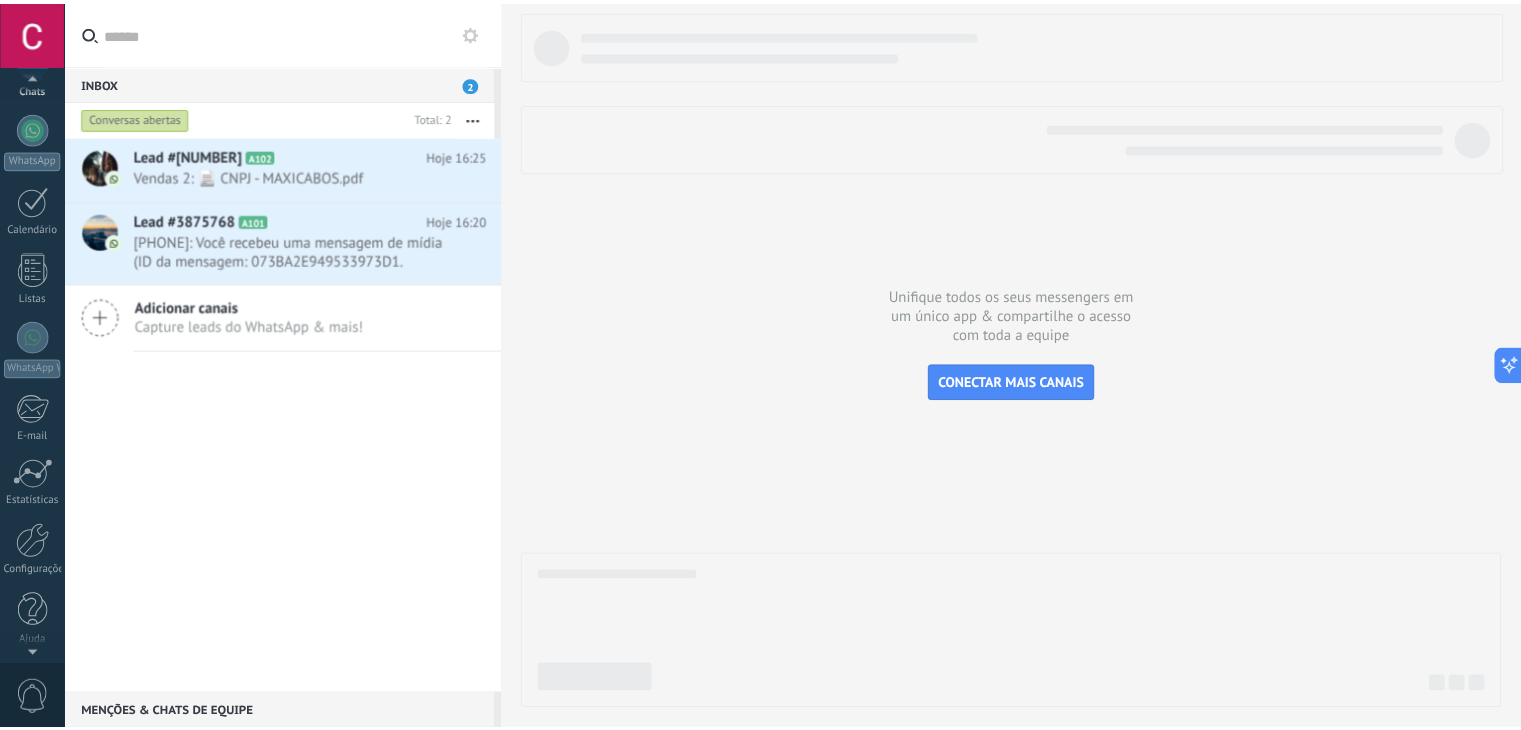 scroll, scrollTop: 173, scrollLeft: 0, axis: vertical 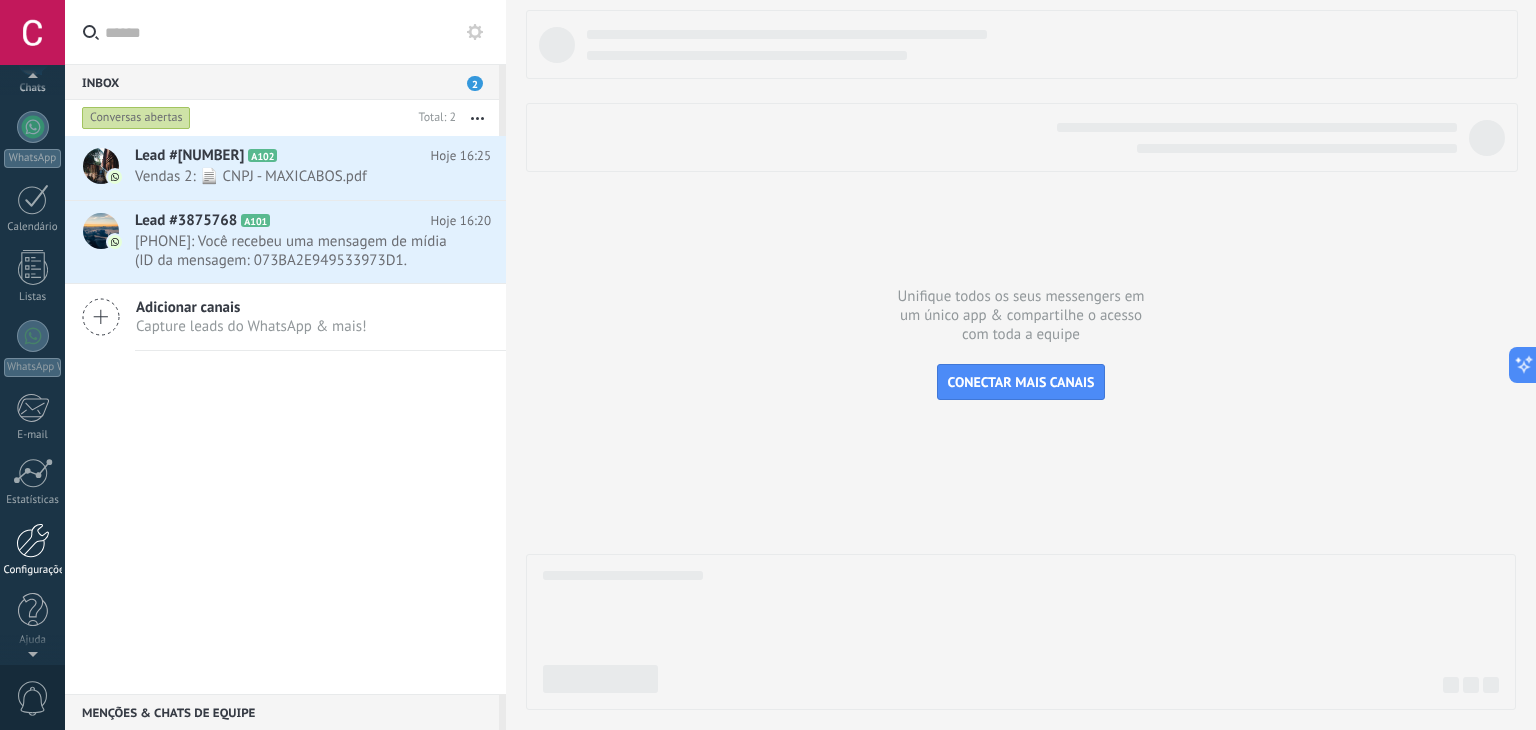 click at bounding box center [33, 540] 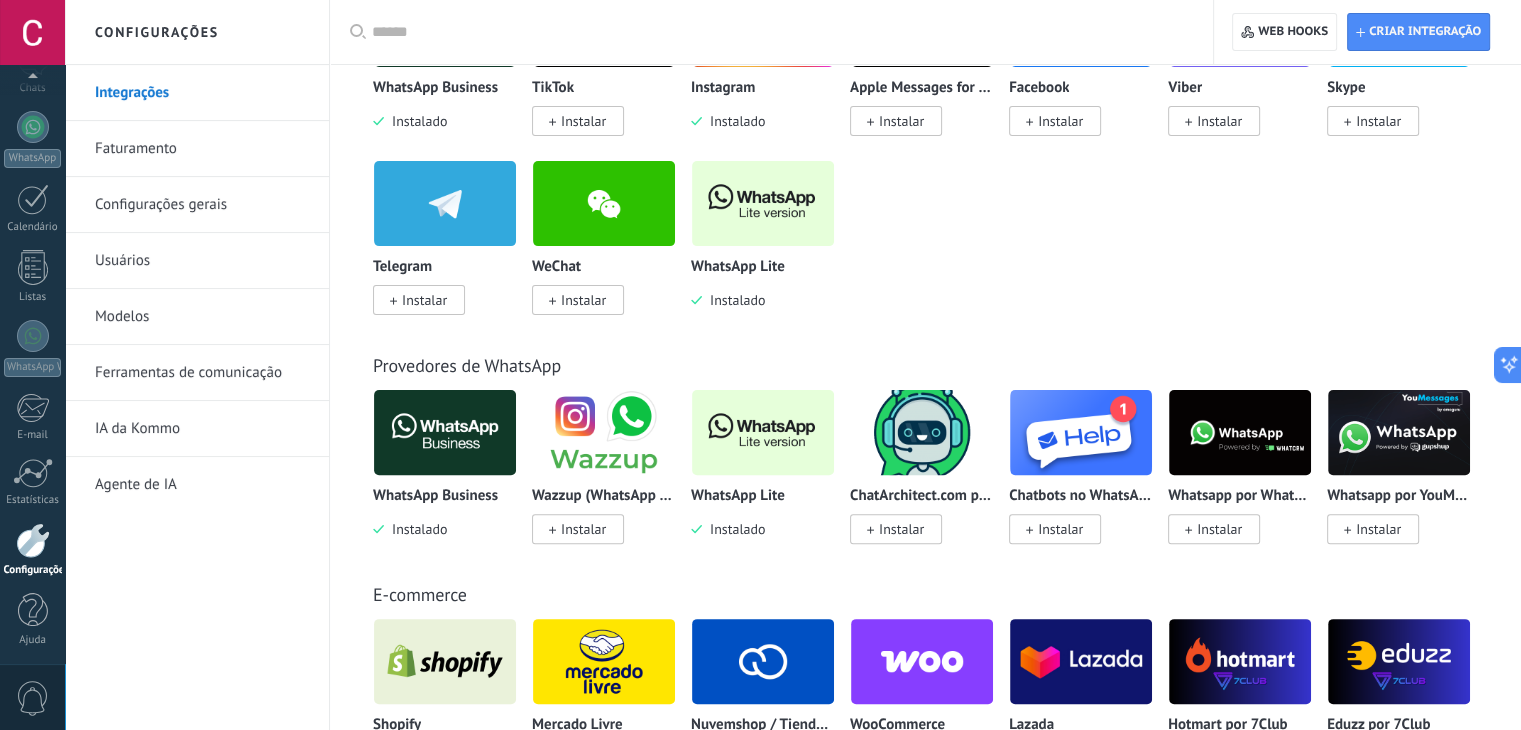 scroll, scrollTop: 300, scrollLeft: 0, axis: vertical 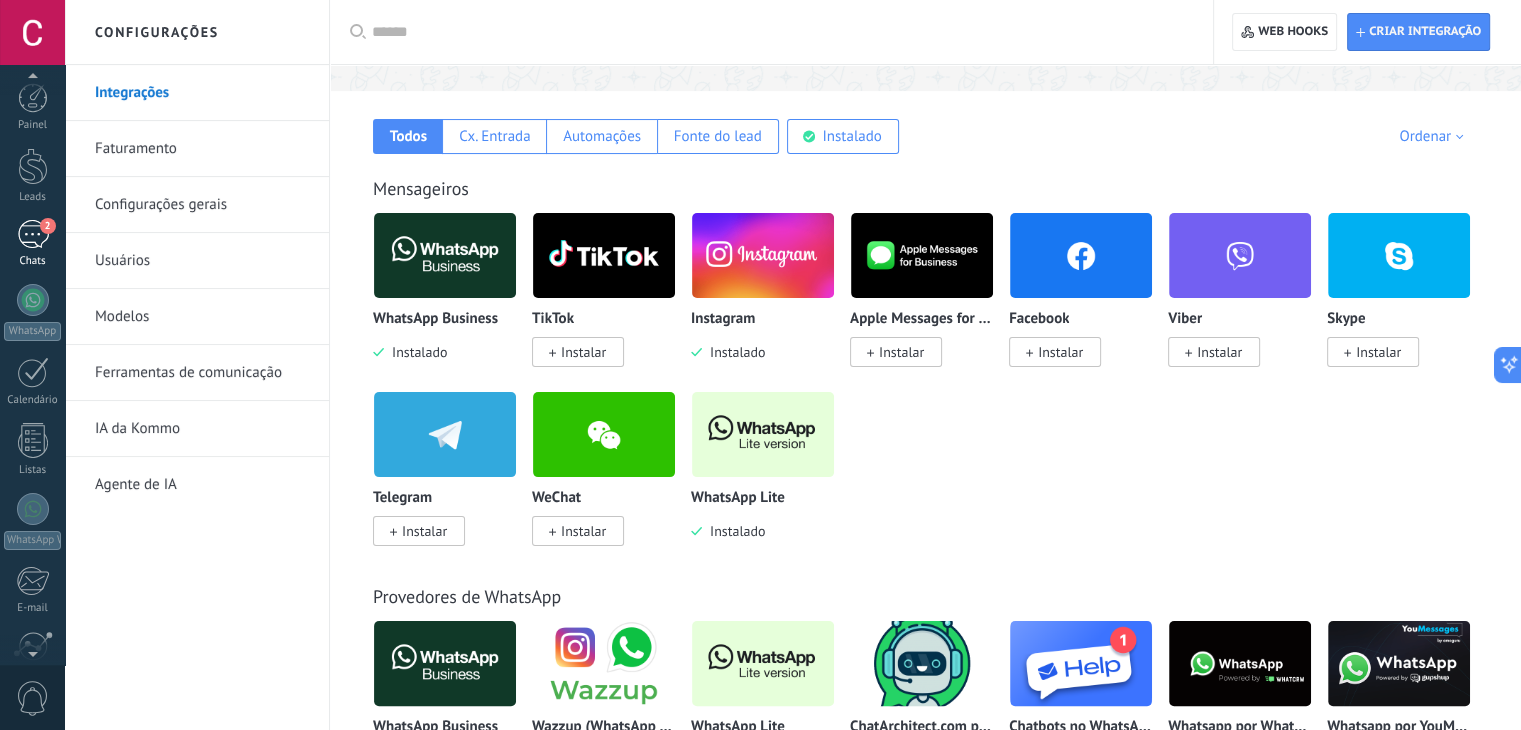 click on "2
Chats" at bounding box center [32, 244] 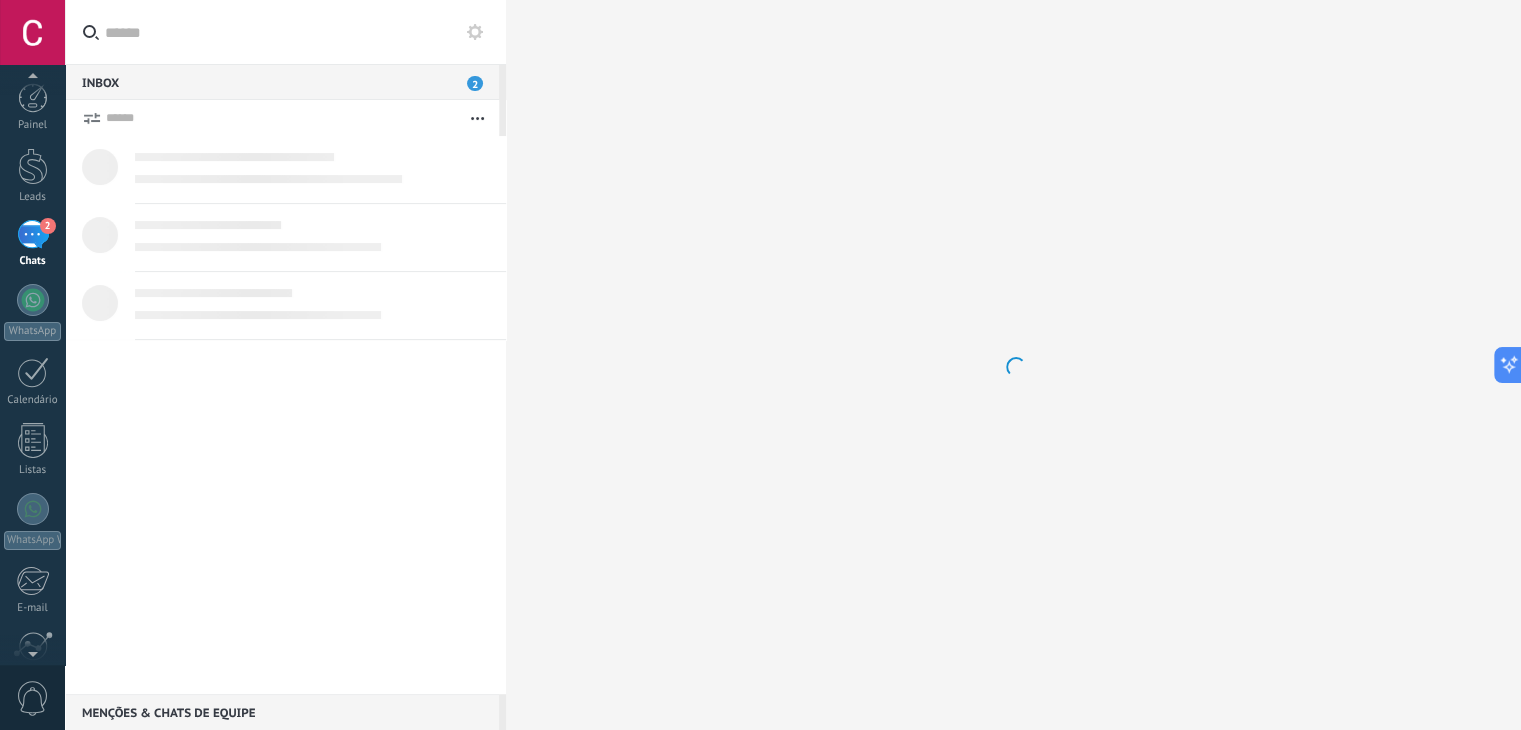 scroll, scrollTop: 0, scrollLeft: 0, axis: both 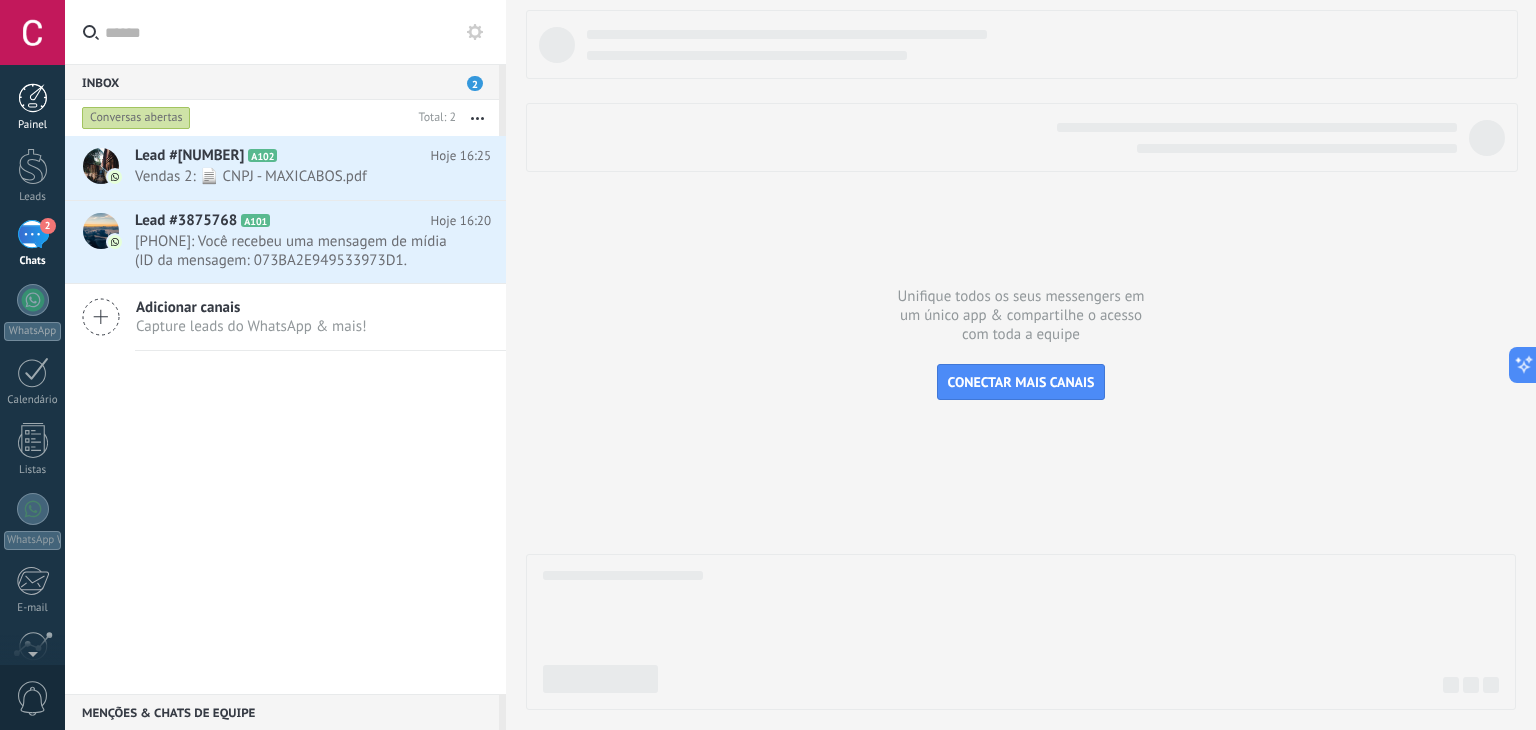 click at bounding box center [33, 98] 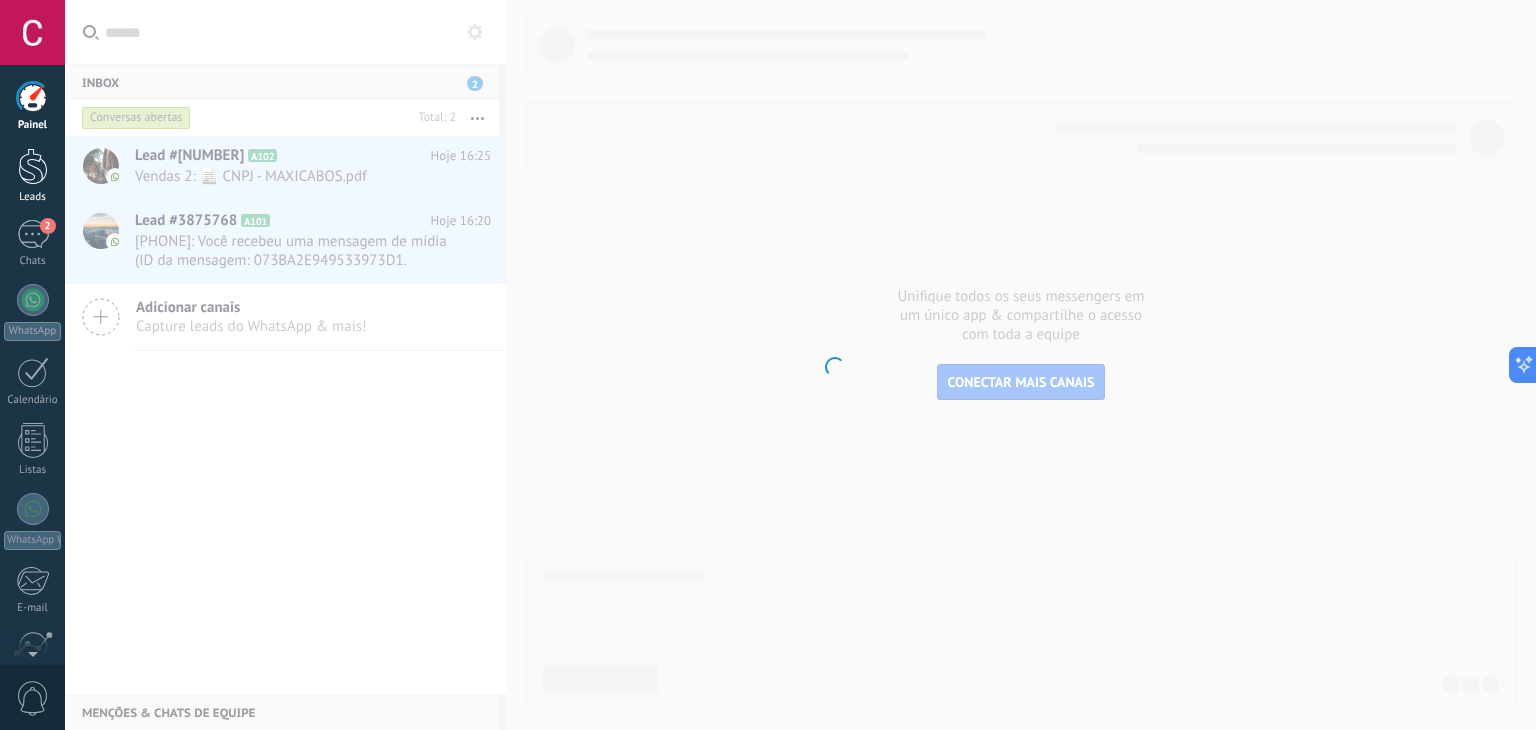 click at bounding box center [33, 166] 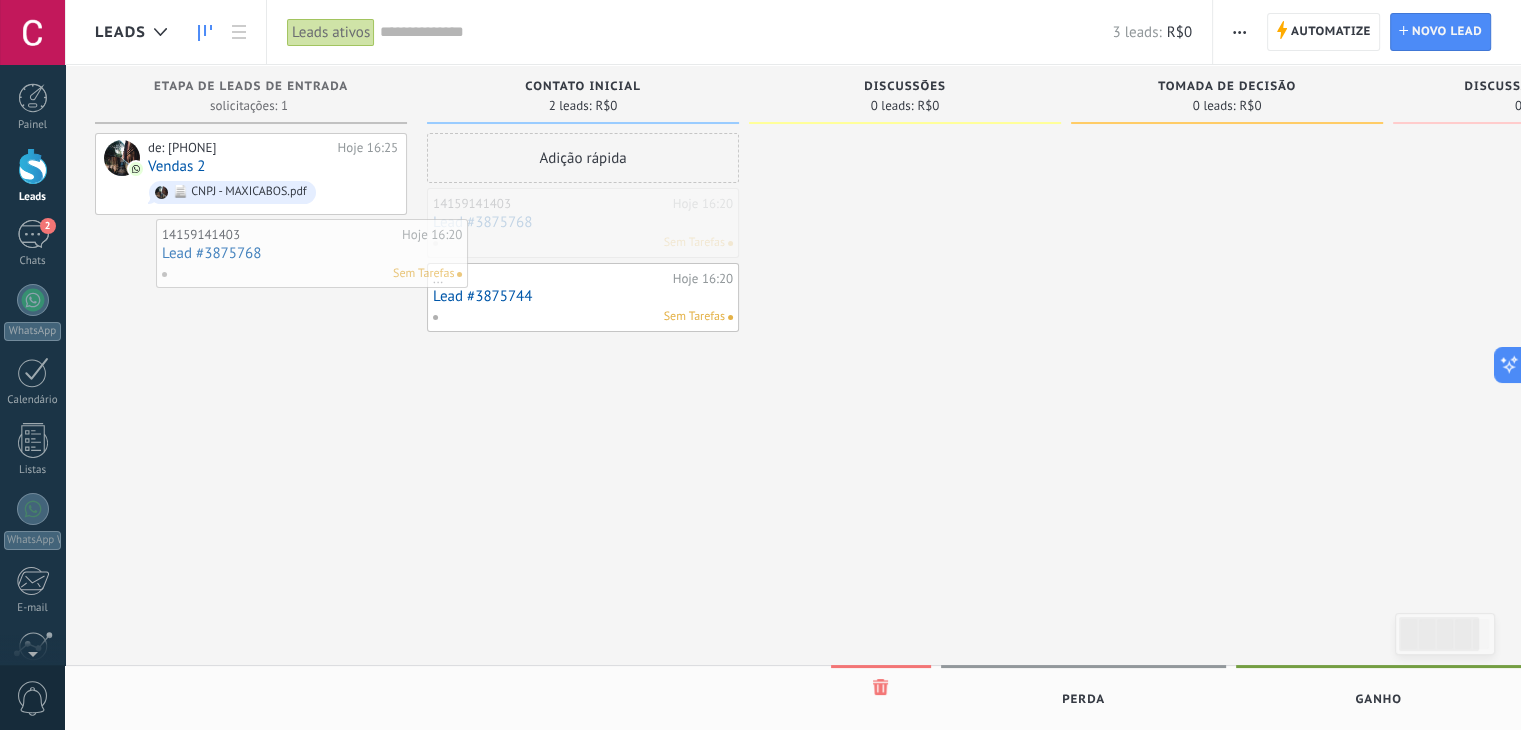 drag, startPoint x: 587, startPoint y: 226, endPoint x: 248, endPoint y: 254, distance: 340.1544 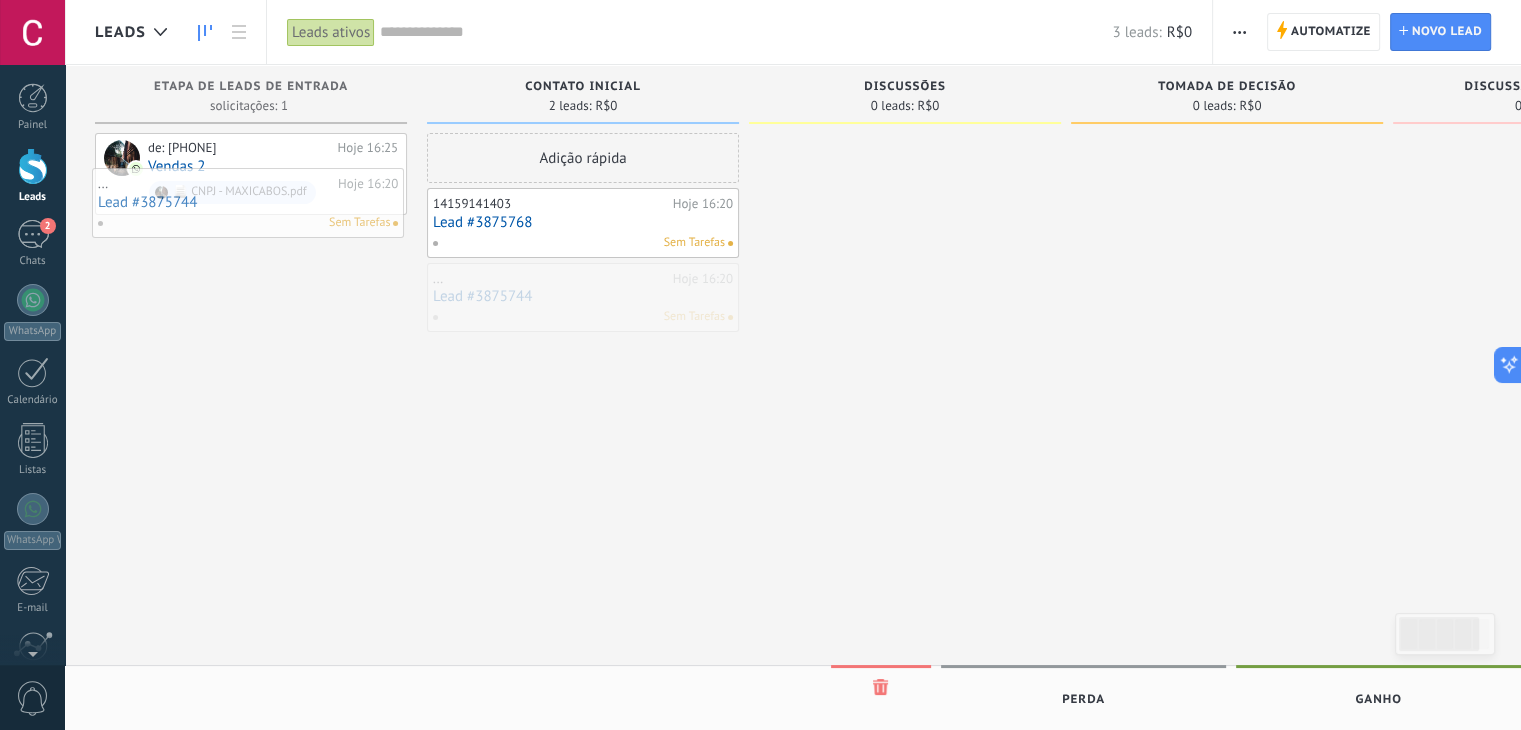drag, startPoint x: 522, startPoint y: 299, endPoint x: 187, endPoint y: 205, distance: 347.9382 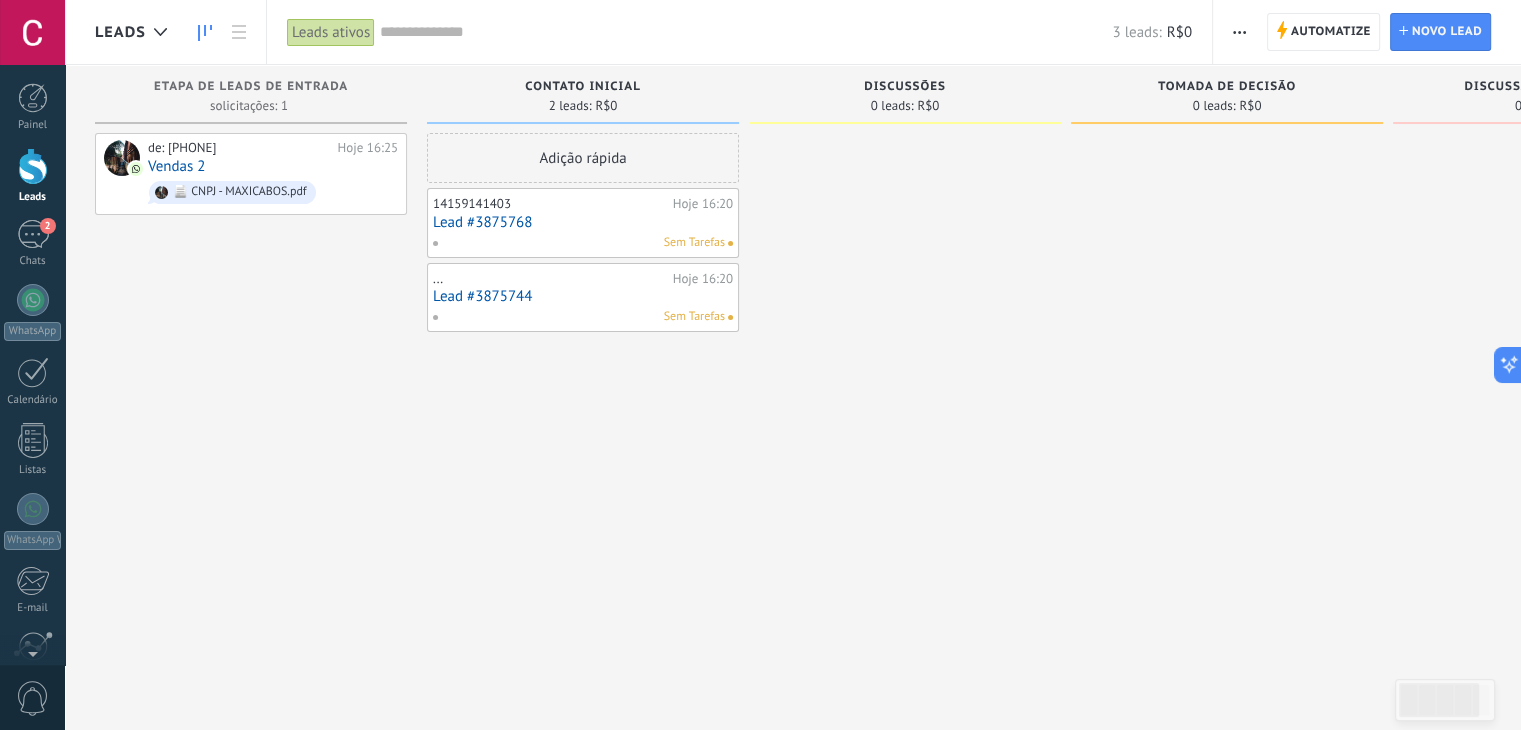 drag, startPoint x: 1186, startPoint y: 298, endPoint x: 923, endPoint y: 269, distance: 264.59402 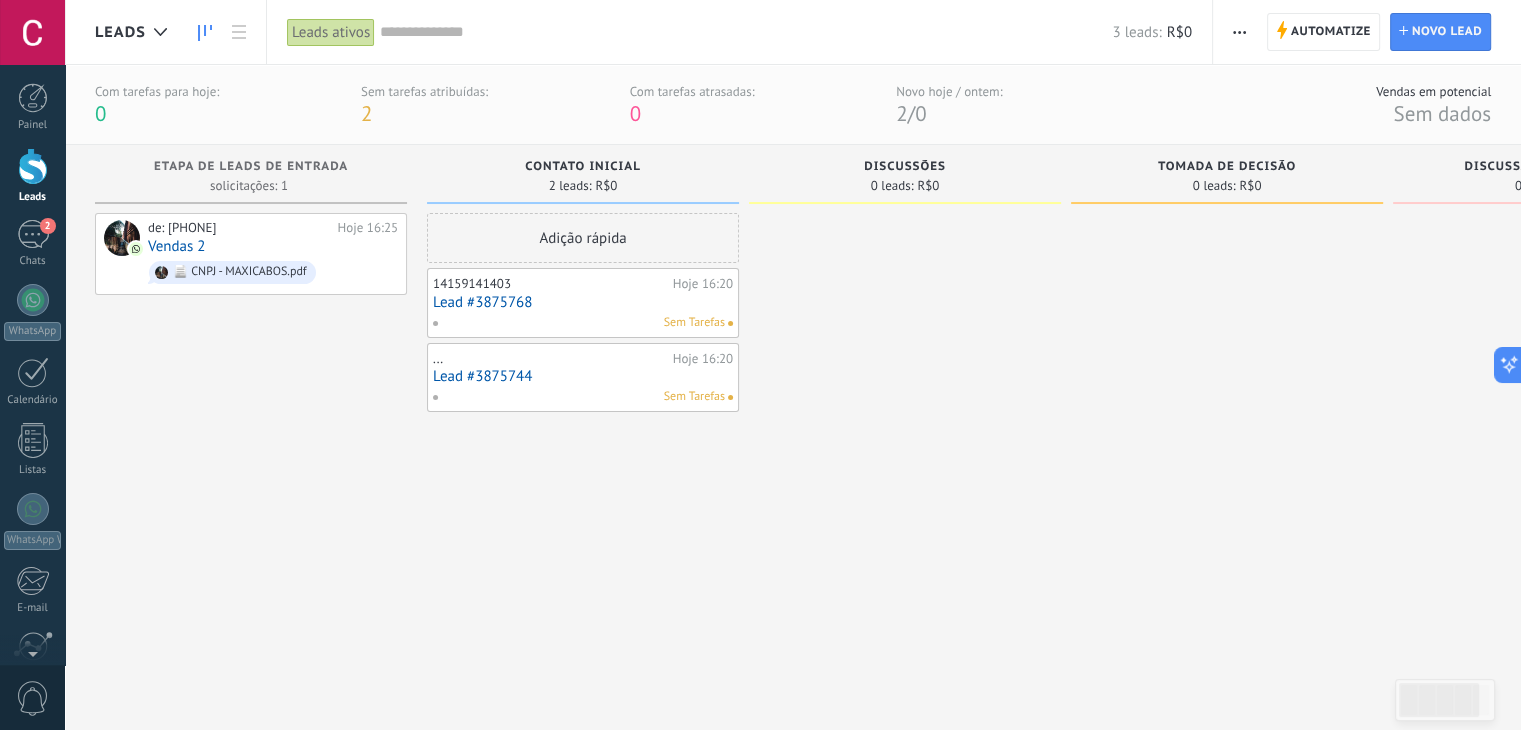 click on "Adição rápida" at bounding box center (583, 238) 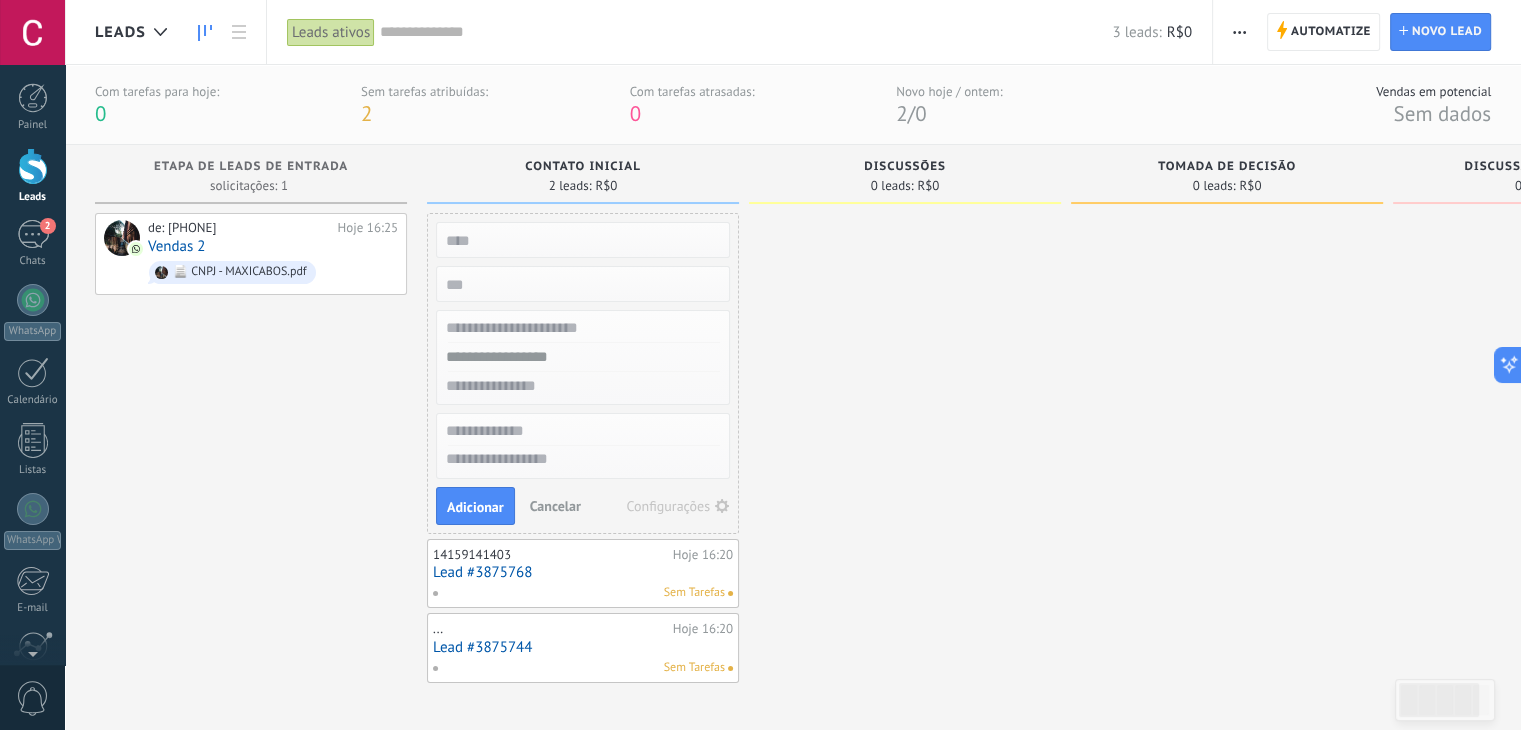 click at bounding box center [905, 448] 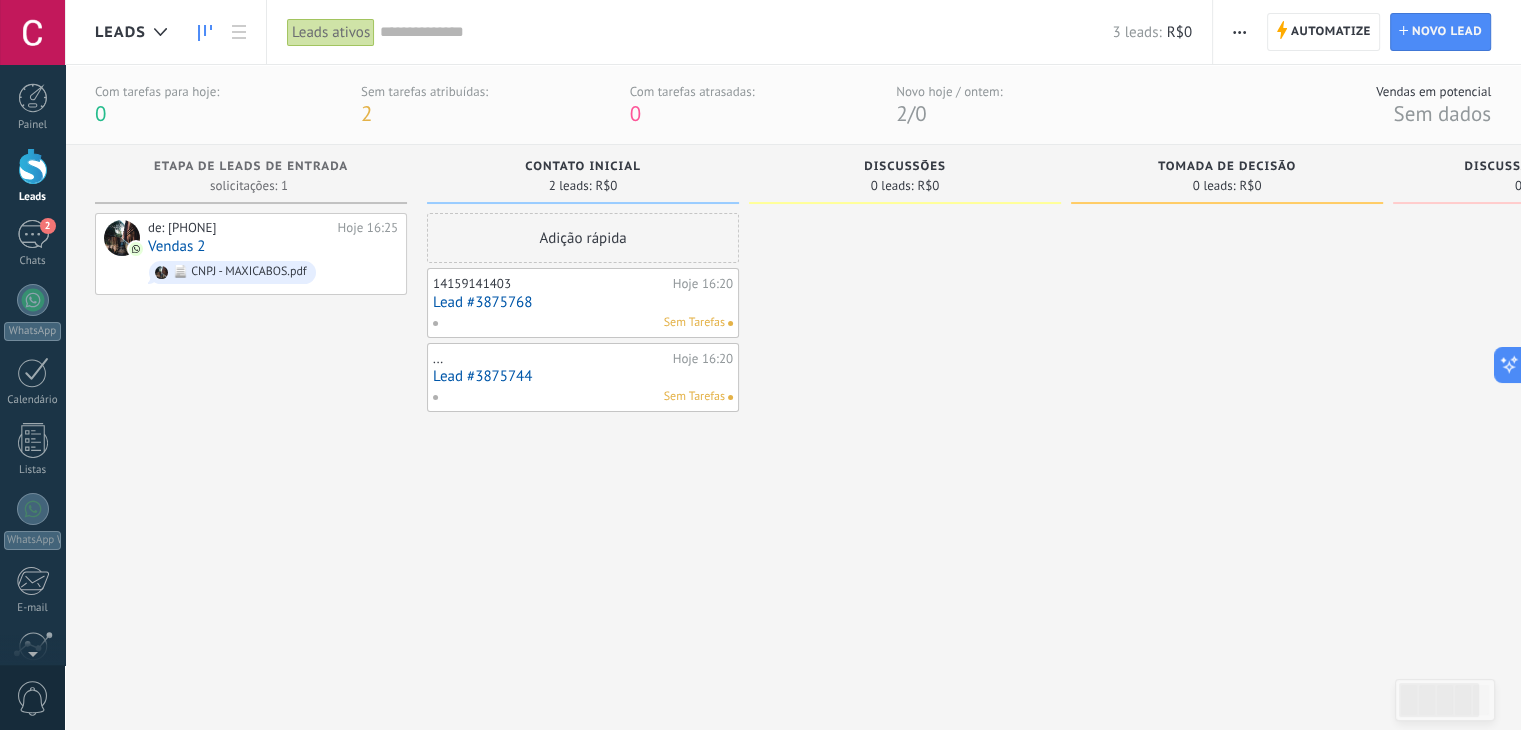 drag, startPoint x: 880, startPoint y: 454, endPoint x: 615, endPoint y: 385, distance: 273.83572 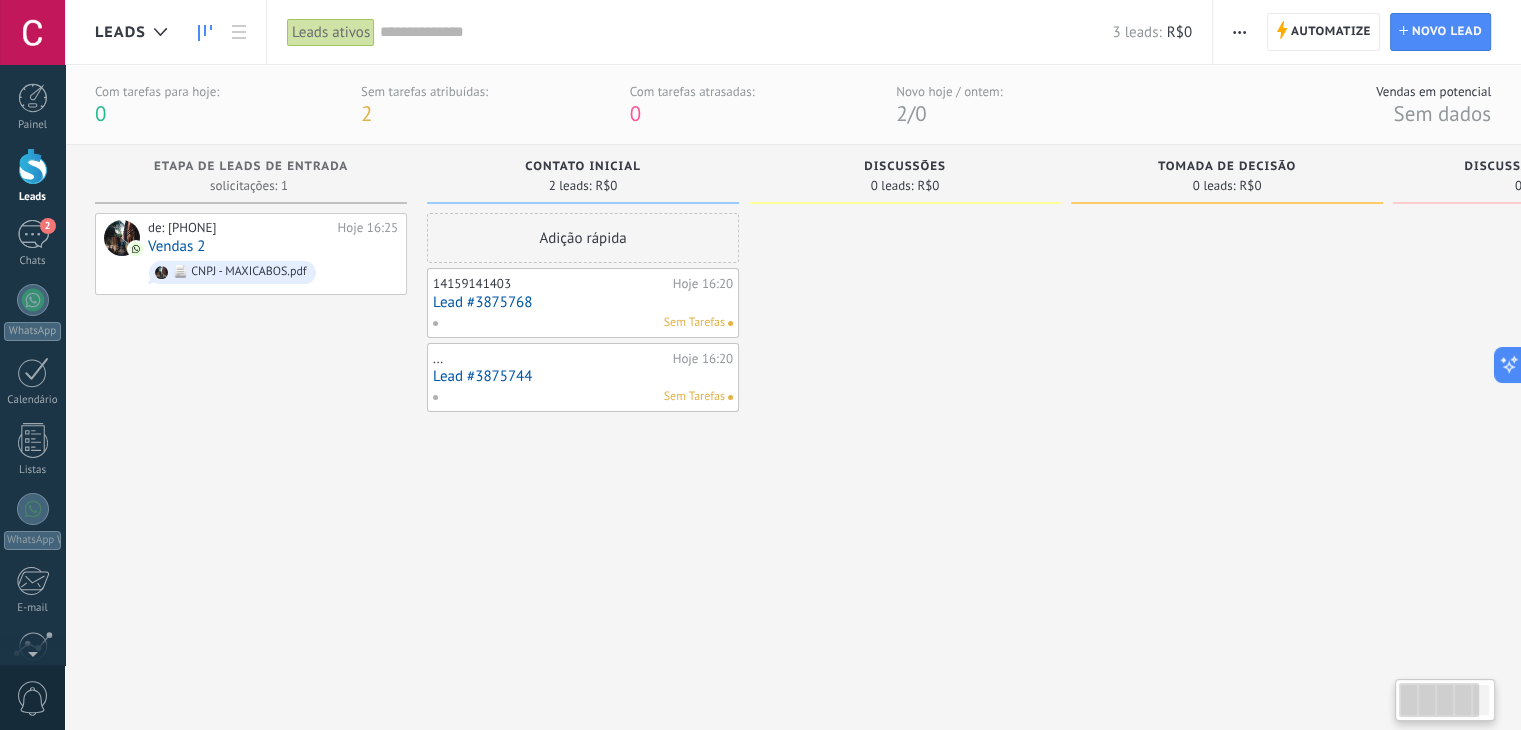 scroll, scrollTop: 0, scrollLeft: 8, axis: horizontal 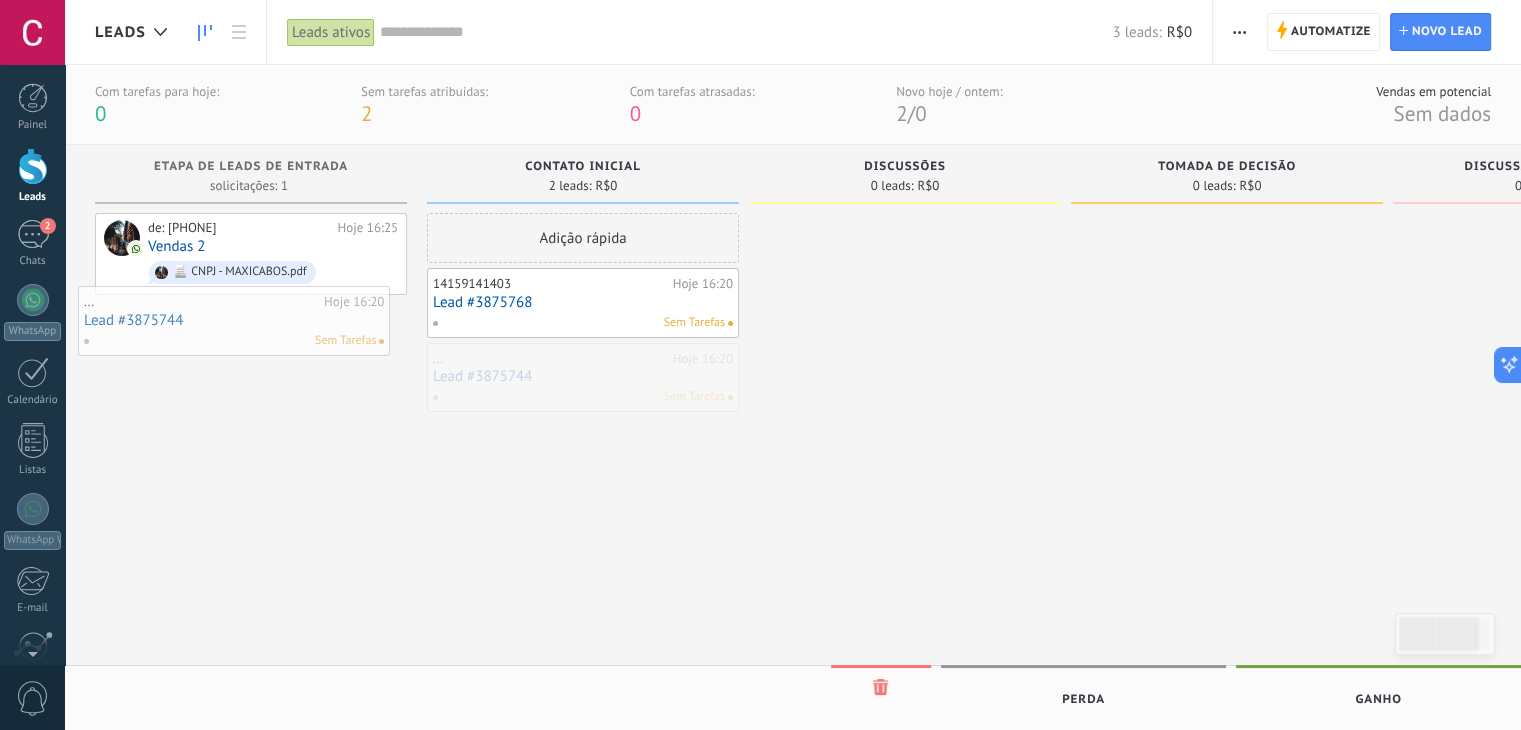 drag, startPoint x: 484, startPoint y: 391, endPoint x: 315, endPoint y: 323, distance: 182.16751 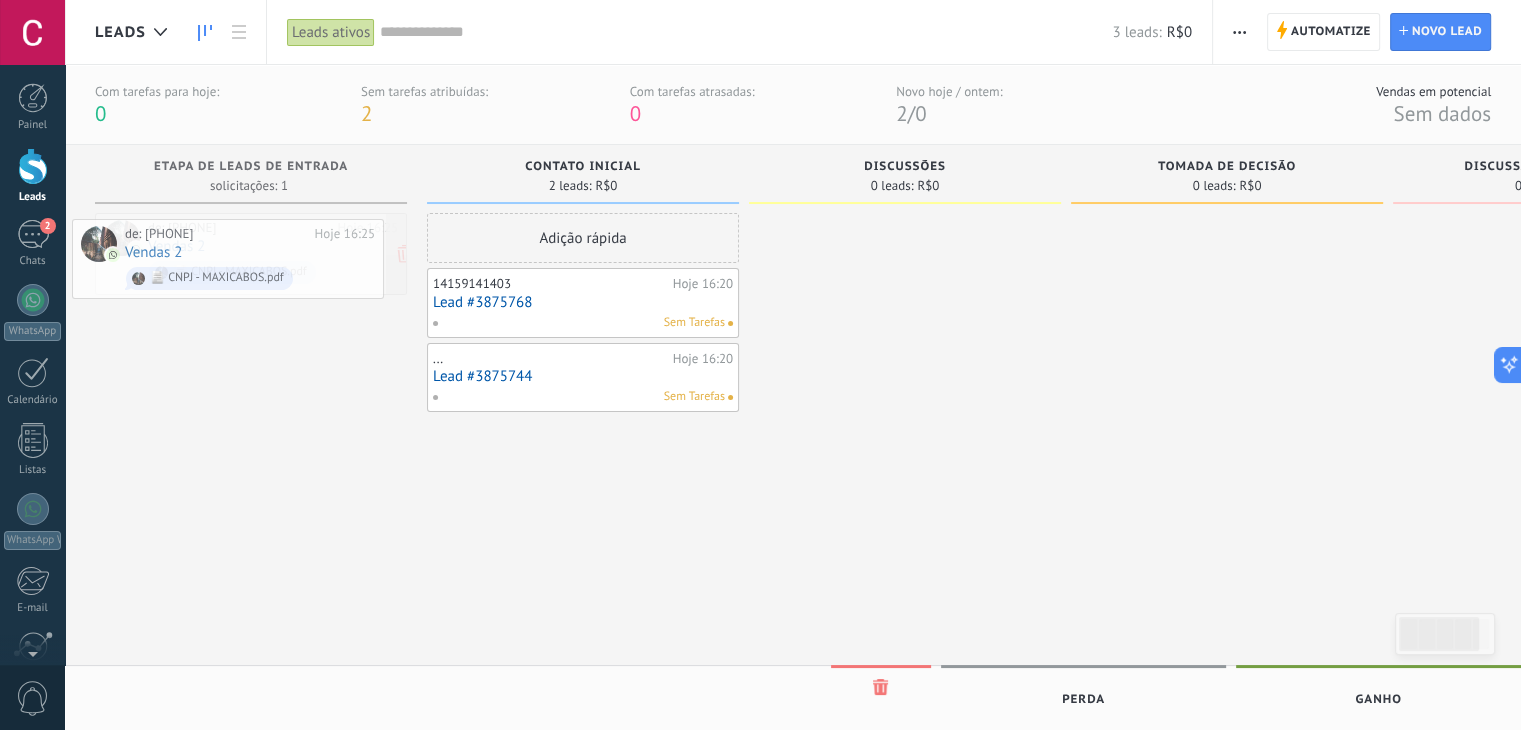drag, startPoint x: 289, startPoint y: 259, endPoint x: 263, endPoint y: 258, distance: 26.019224 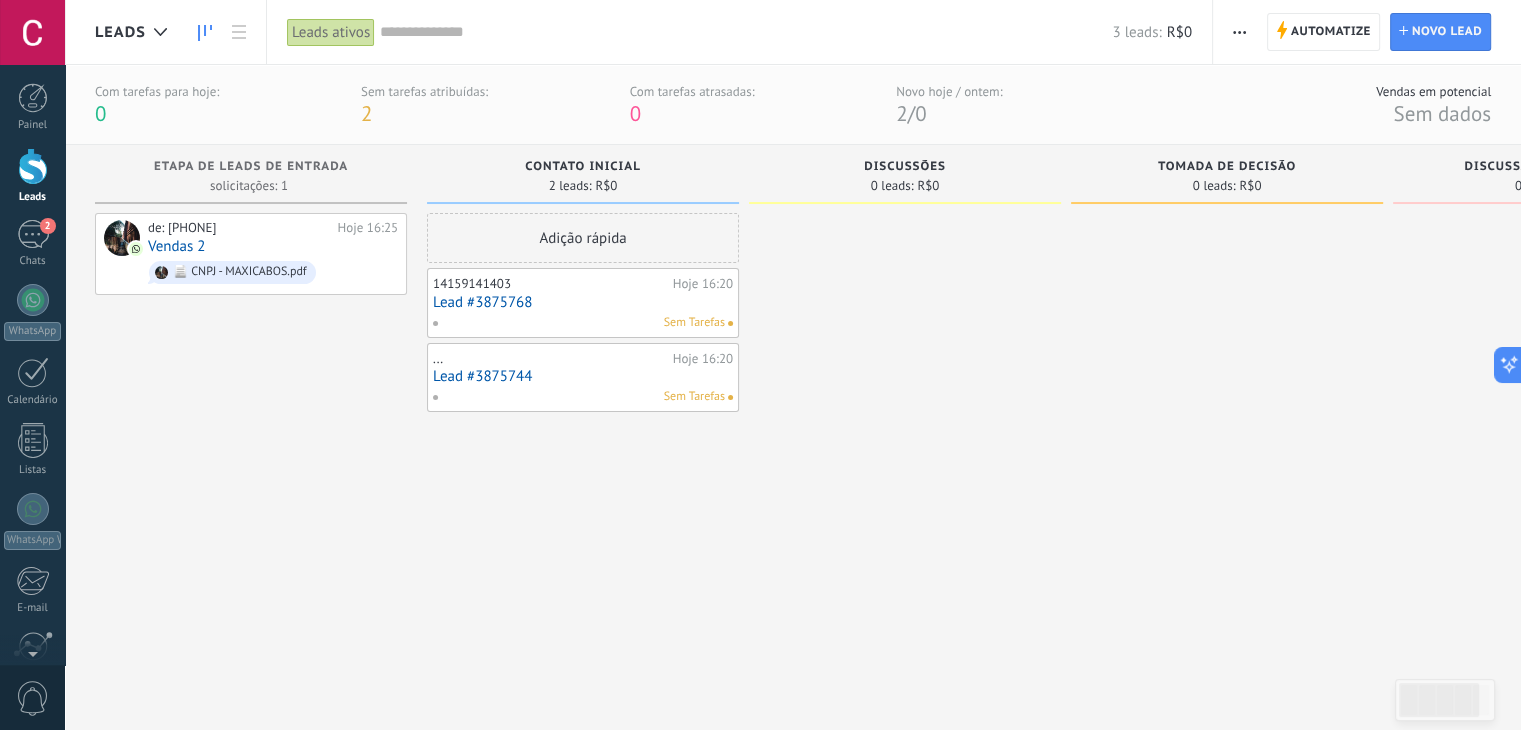 click on "de: [PHONE] Hoje 16:25 Vendas 2 📄 CNPJ - MAXICABOS.pdf" at bounding box center [251, 447] 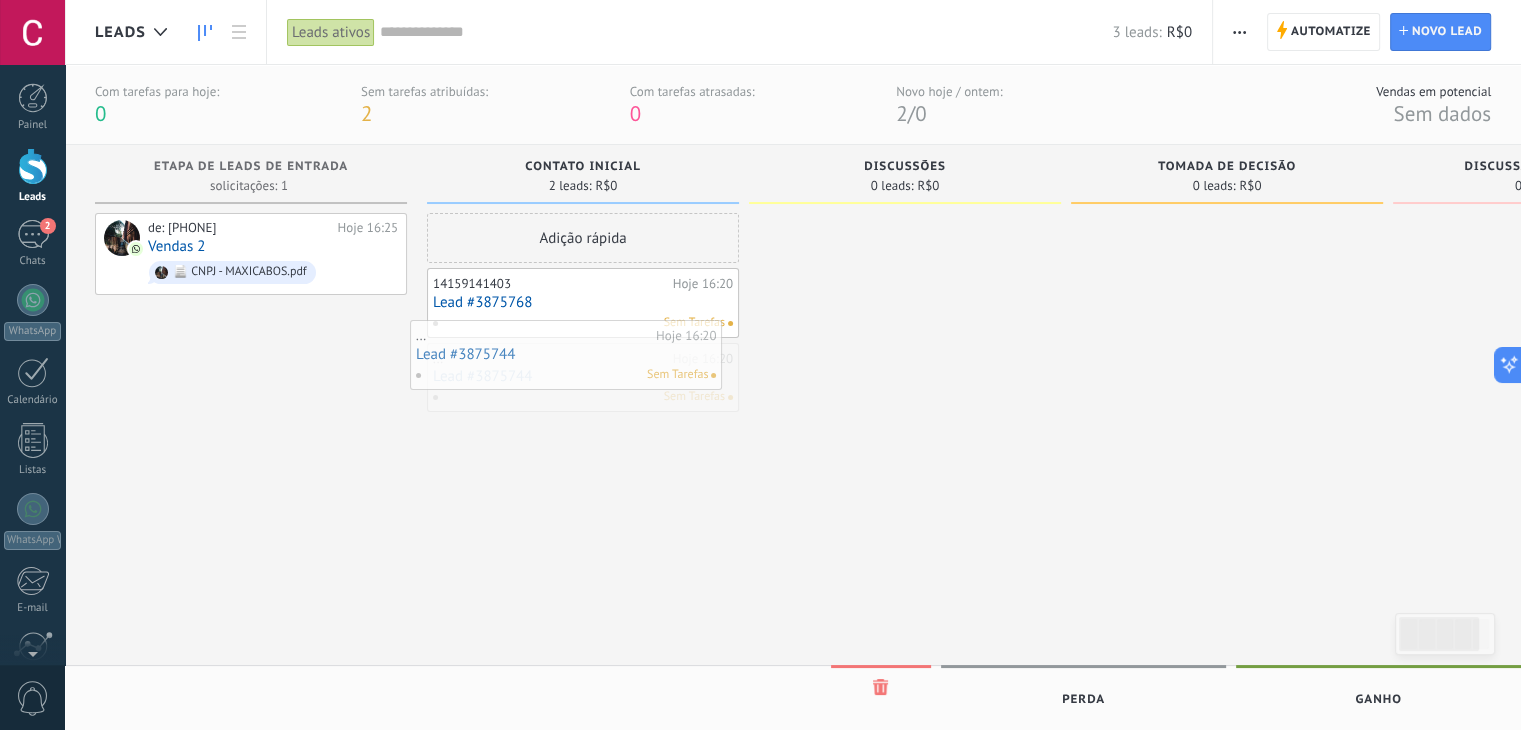 drag, startPoint x: 537, startPoint y: 400, endPoint x: 548, endPoint y: 379, distance: 23.70654 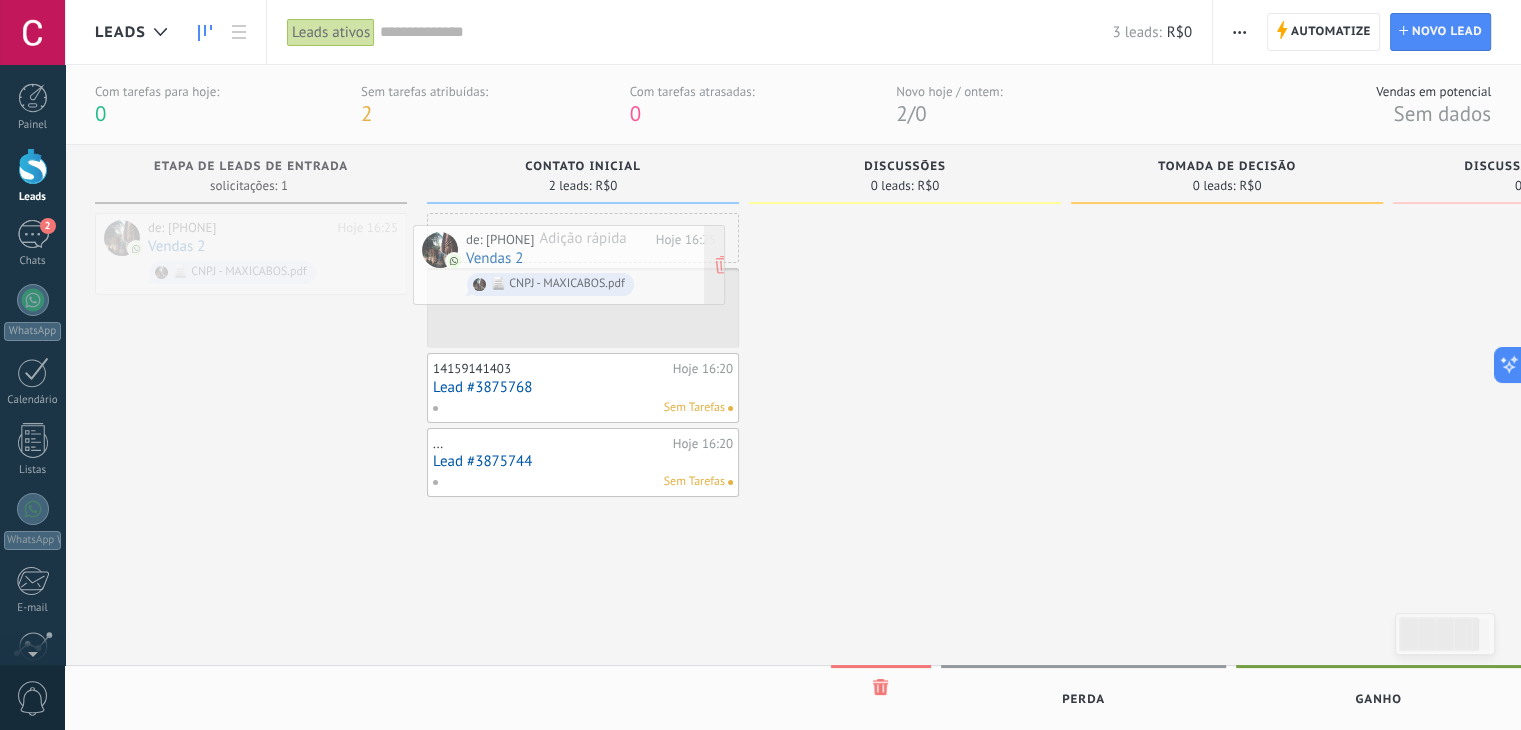 drag, startPoint x: 323, startPoint y: 277, endPoint x: 641, endPoint y: 289, distance: 318.22635 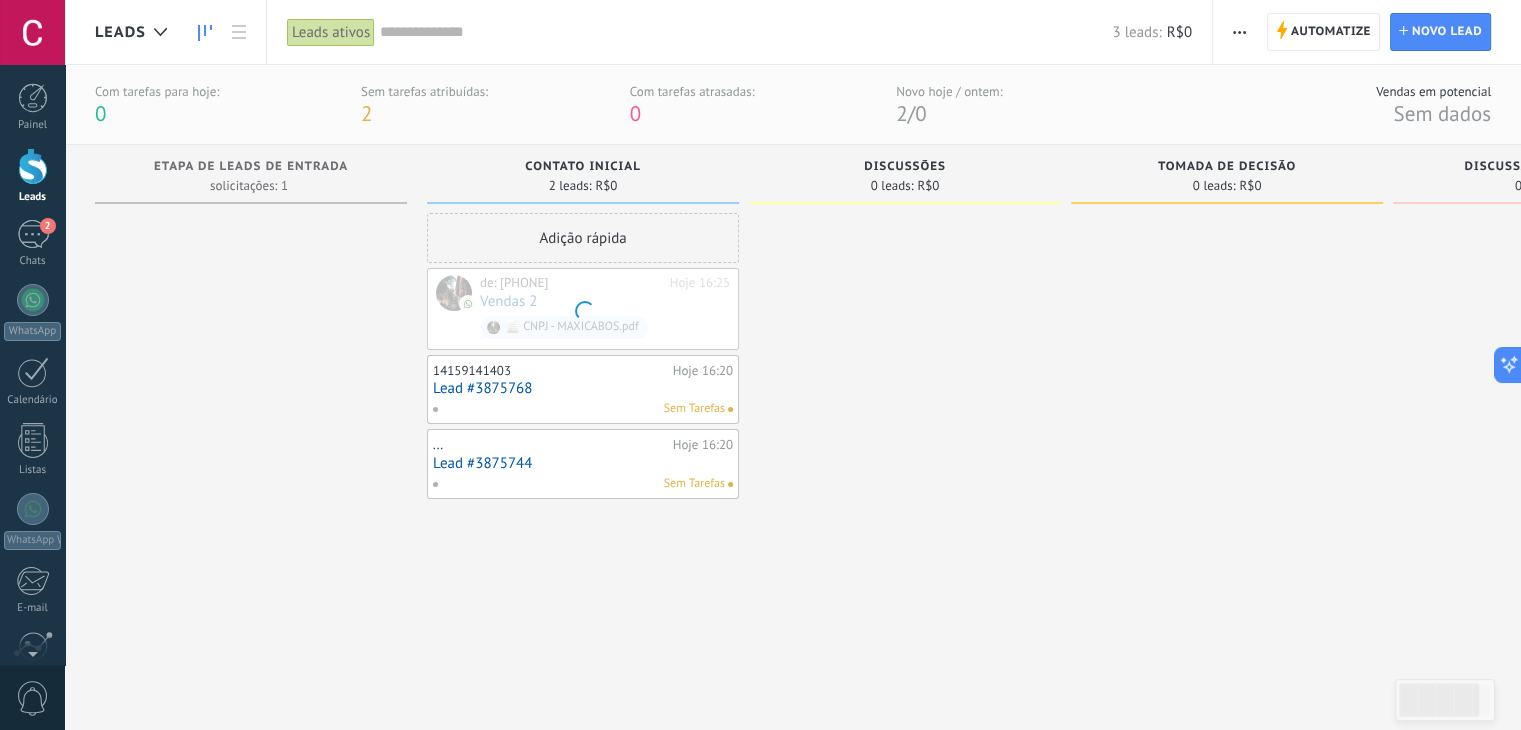 click at bounding box center [905, 447] 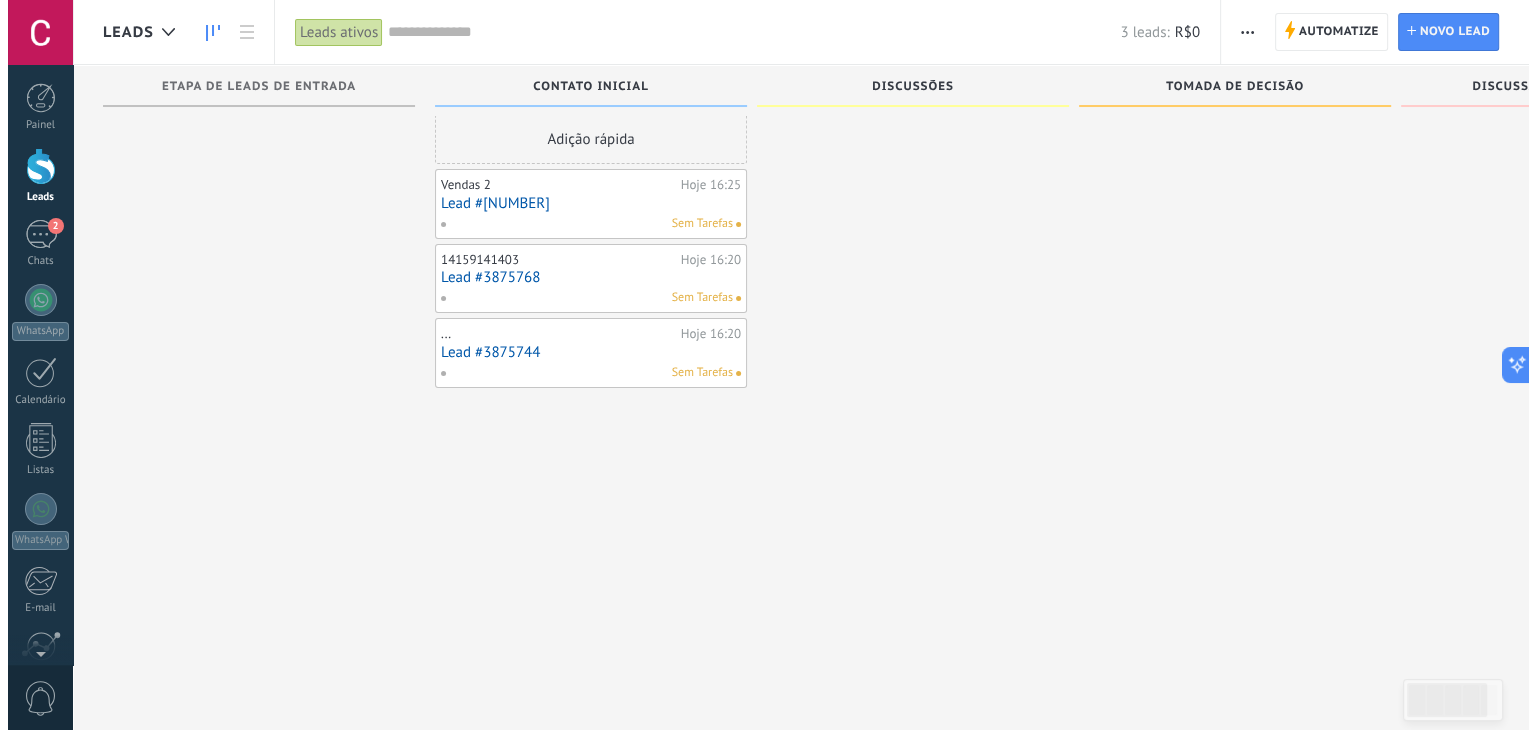 scroll, scrollTop: 19, scrollLeft: 0, axis: vertical 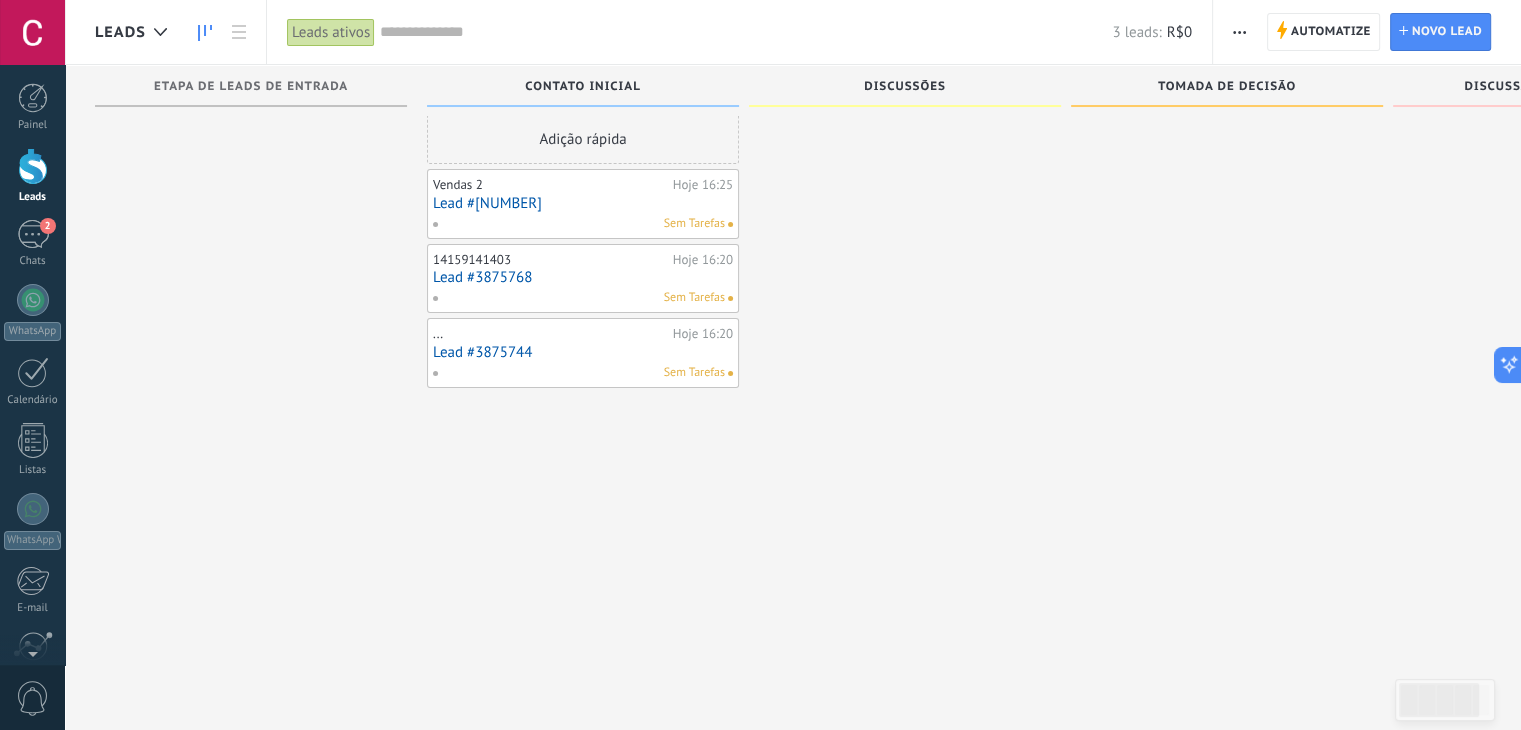 click on "Lead #[NUMBER]" at bounding box center [583, 203] 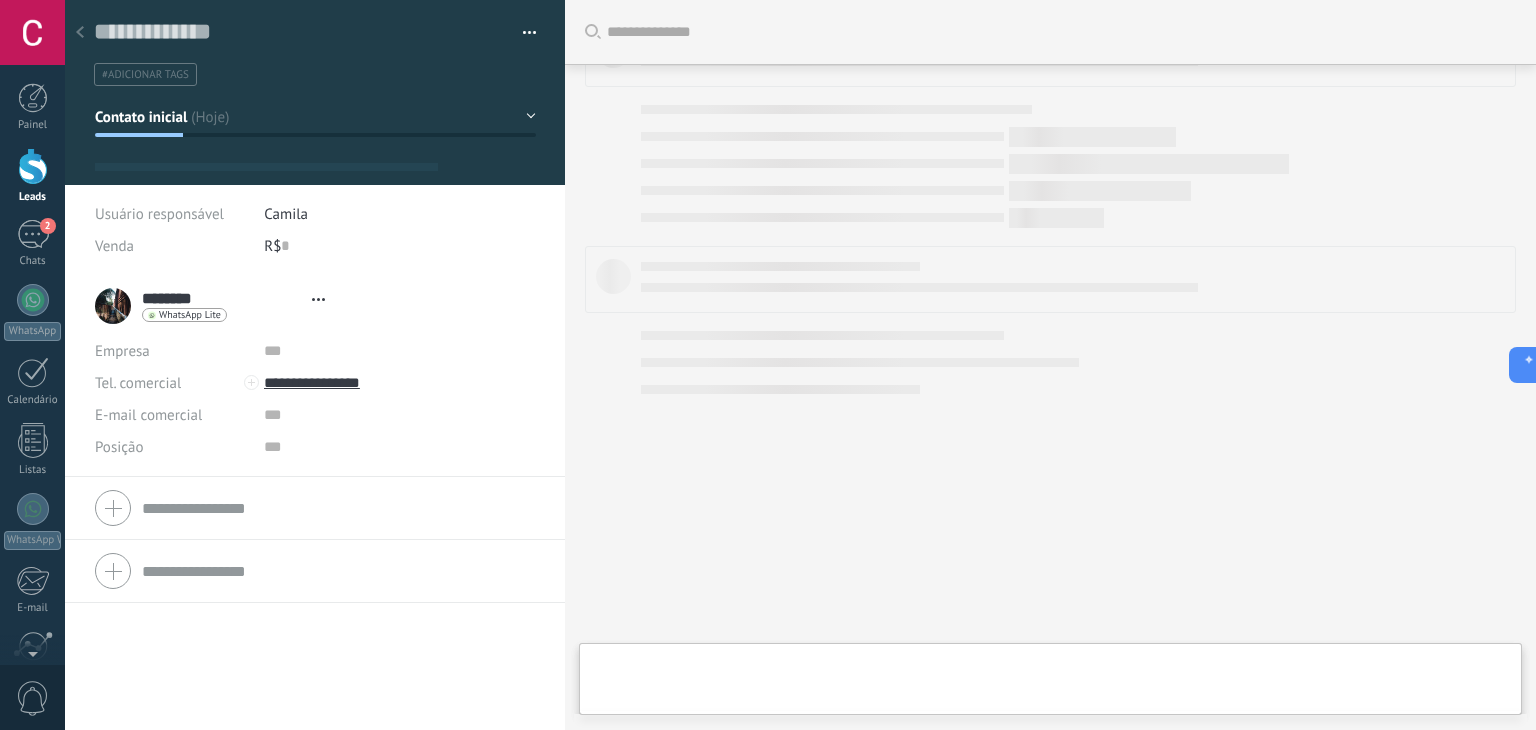 scroll, scrollTop: 0, scrollLeft: 0, axis: both 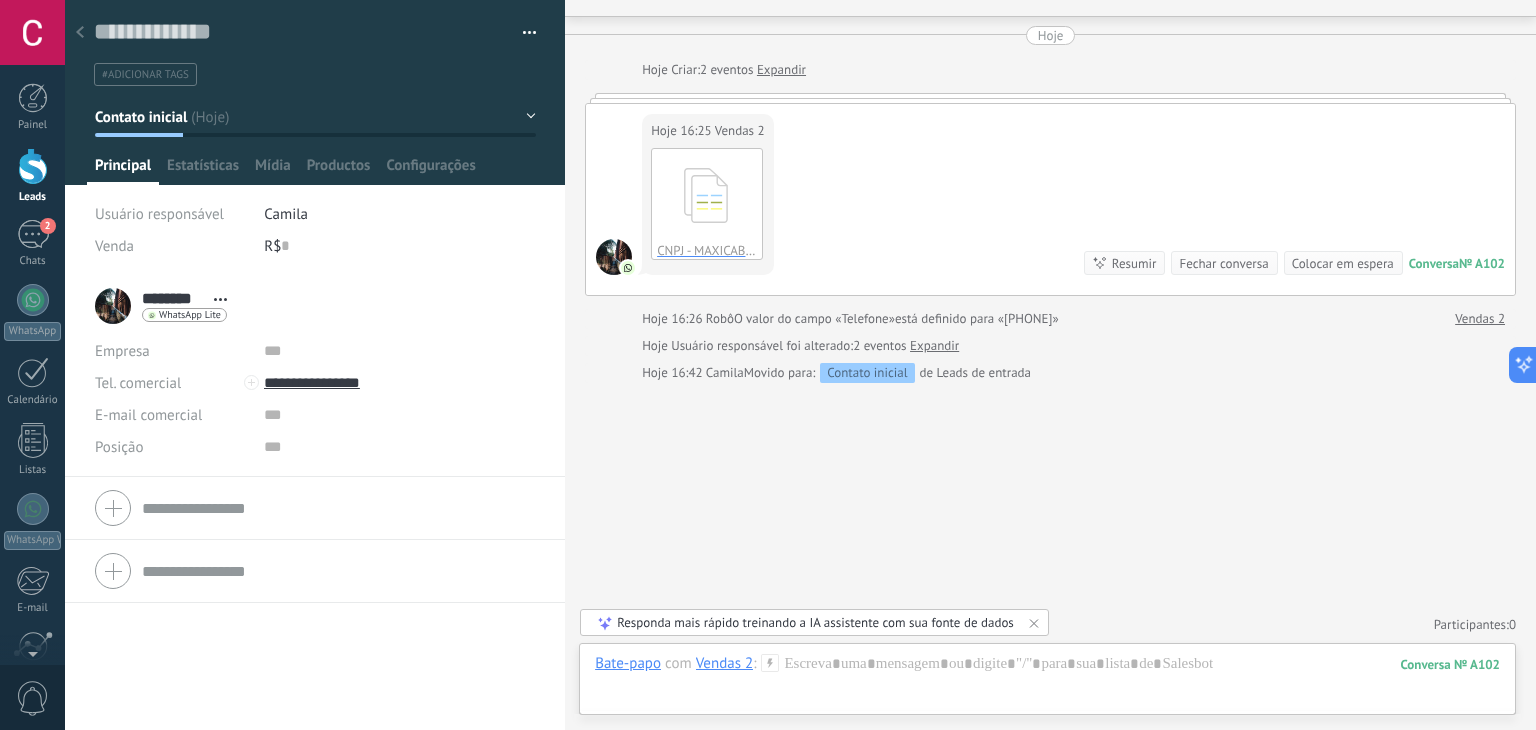 click at bounding box center (614, 257) 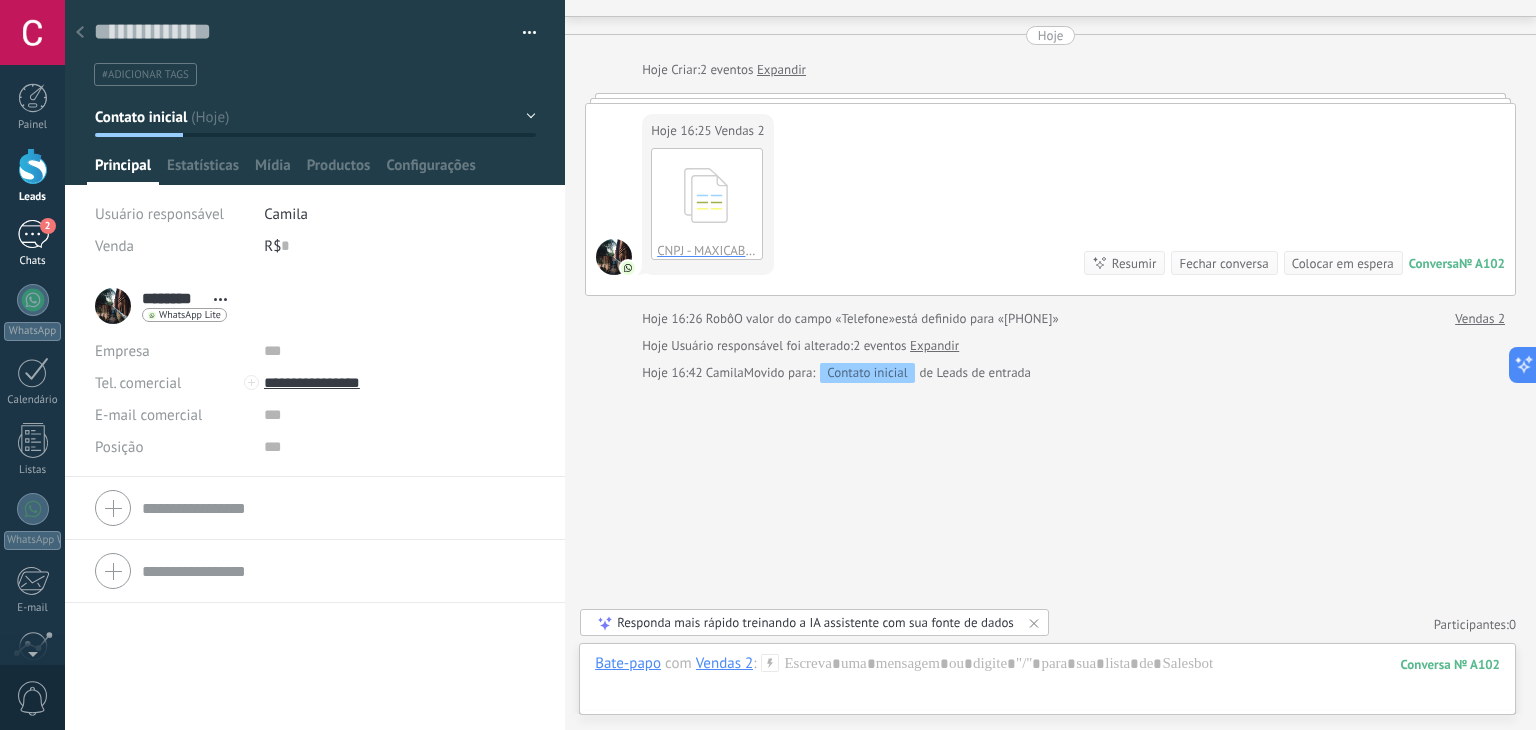 click on "2" at bounding box center [33, 234] 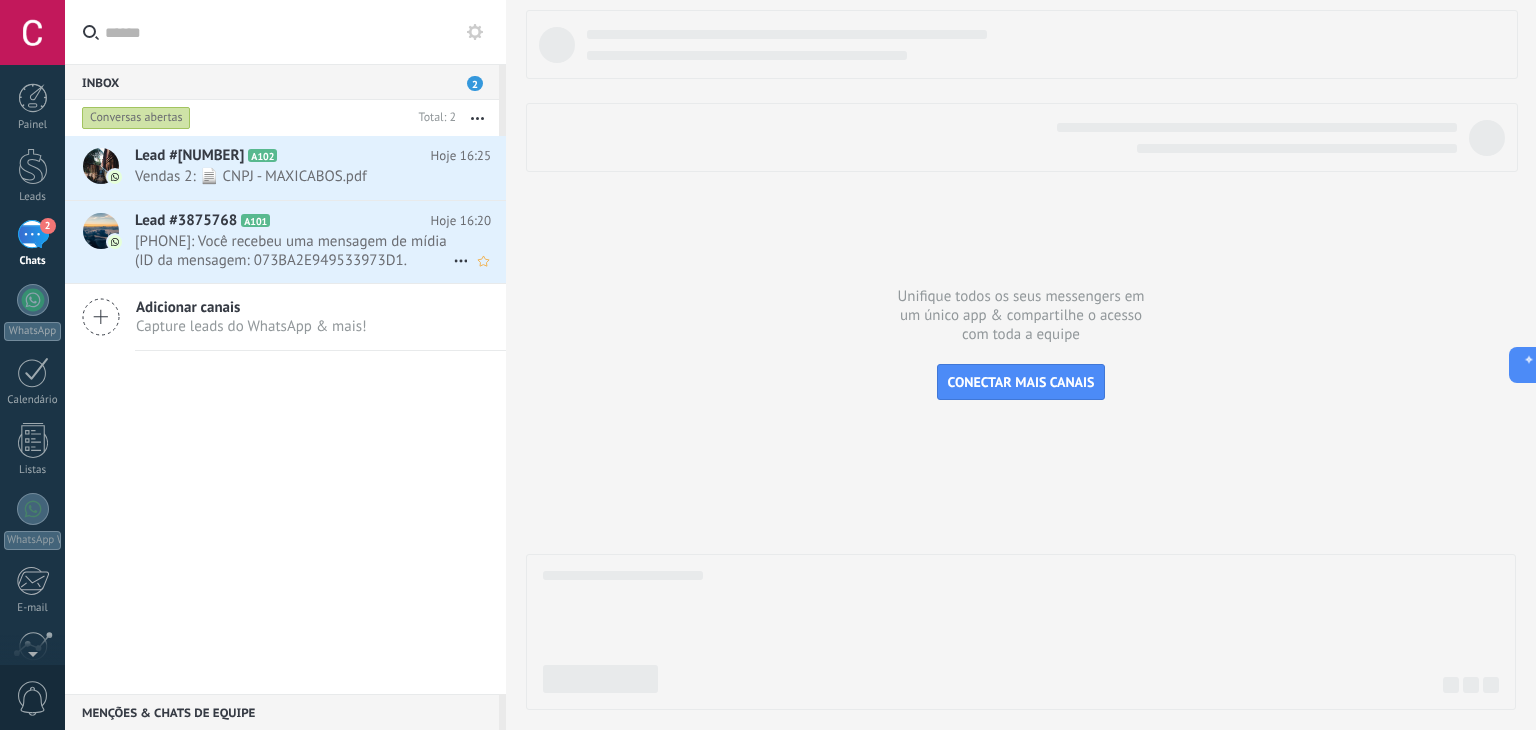 click on "[PHONE]: Você recebeu uma mensagem de mídia (ID da mensagem: 073BA2E949533973D1. Aguarde o carregamento ou a visualizaç..." at bounding box center (294, 251) 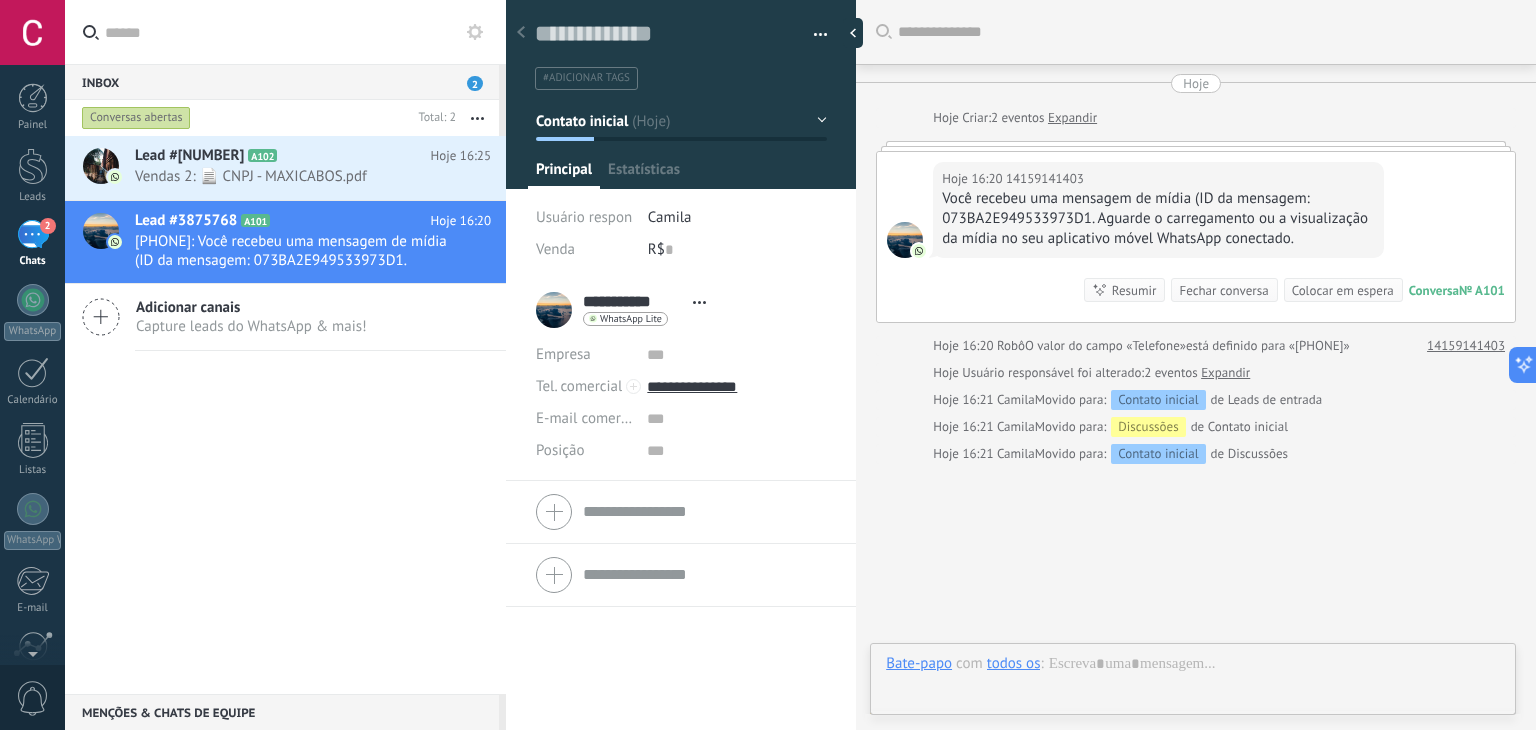 scroll, scrollTop: 29, scrollLeft: 0, axis: vertical 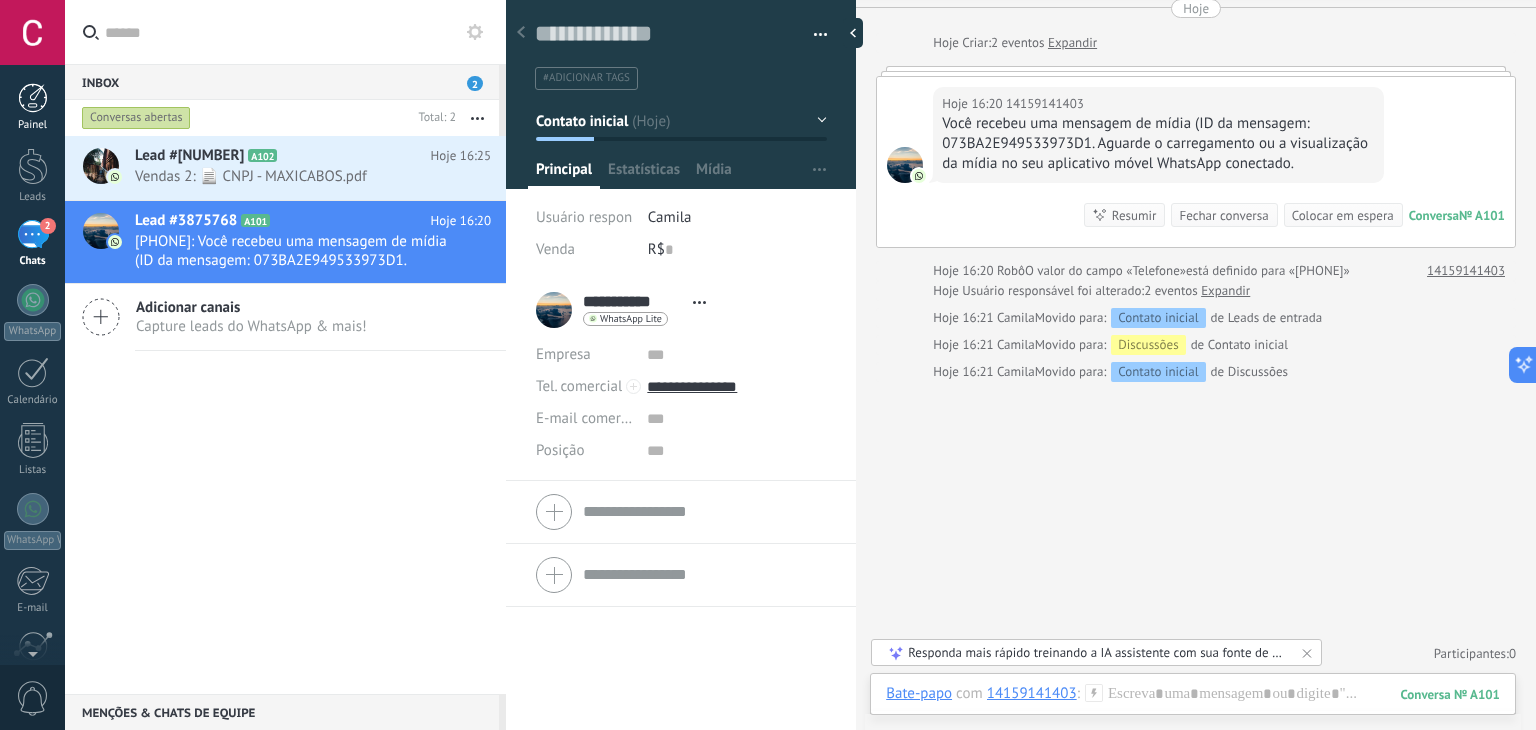click on "Painel" at bounding box center [32, 107] 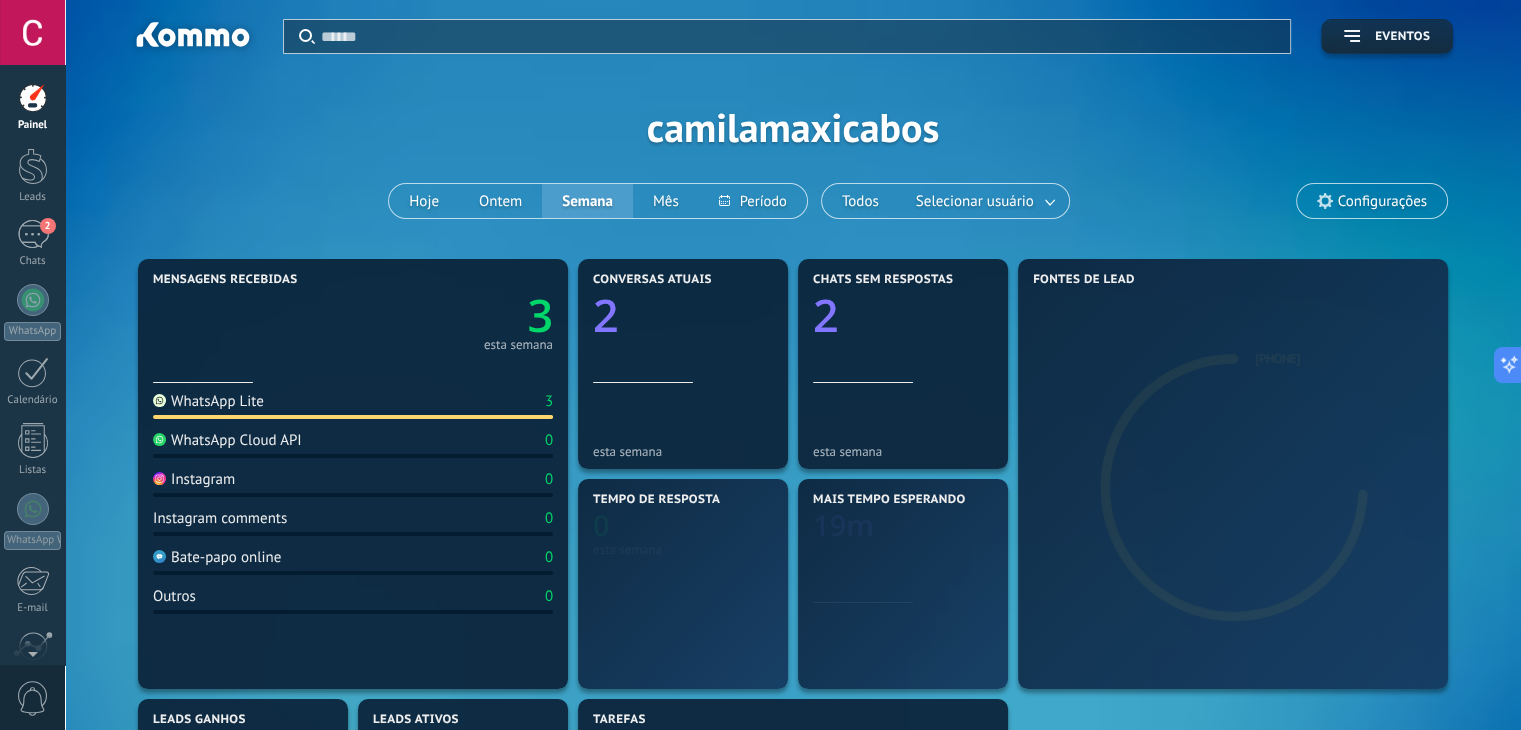 click on "Painel
2
Chats
WhatsApp
Clientes" at bounding box center [32, 461] 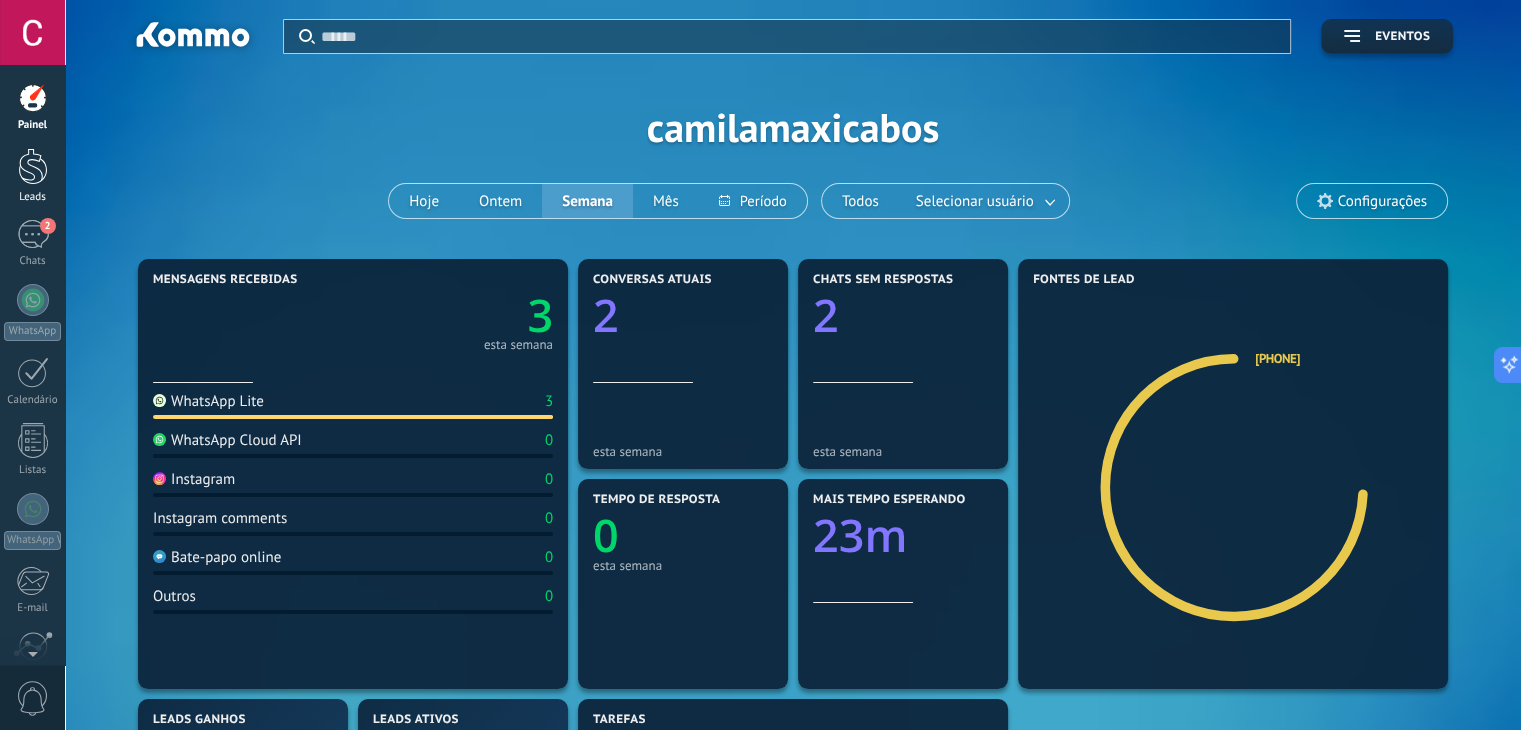 click at bounding box center [33, 166] 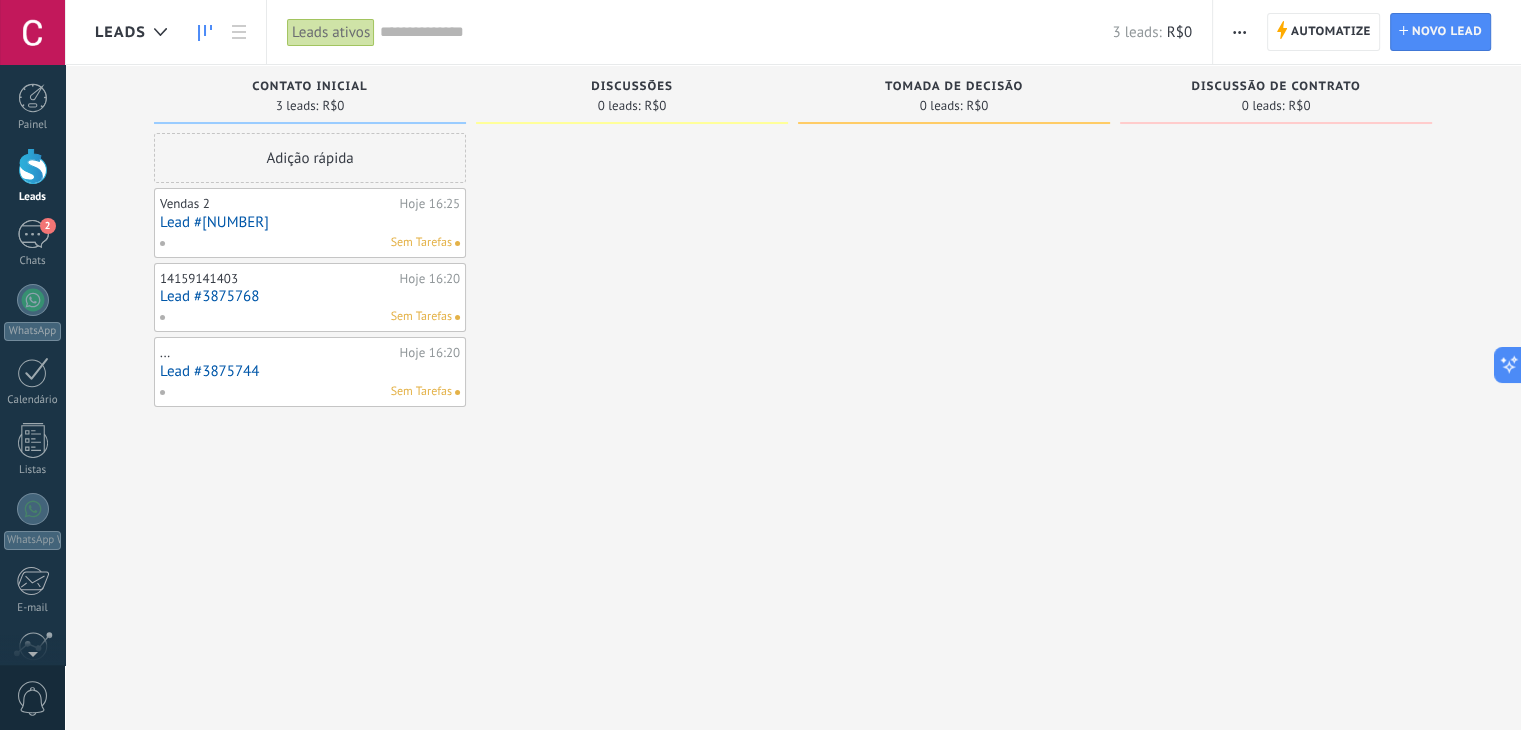 click on "Adição rápida Vendas 2 Hoje 16:25 Lead #[NUMBER] Sem Tarefas [PHONE] Hoje 16:20 Lead #[NUMBER] Sem Tarefas ... Hoje 16:20 Lead #[NUMBER] Sem Tarefas" at bounding box center (310, 367) 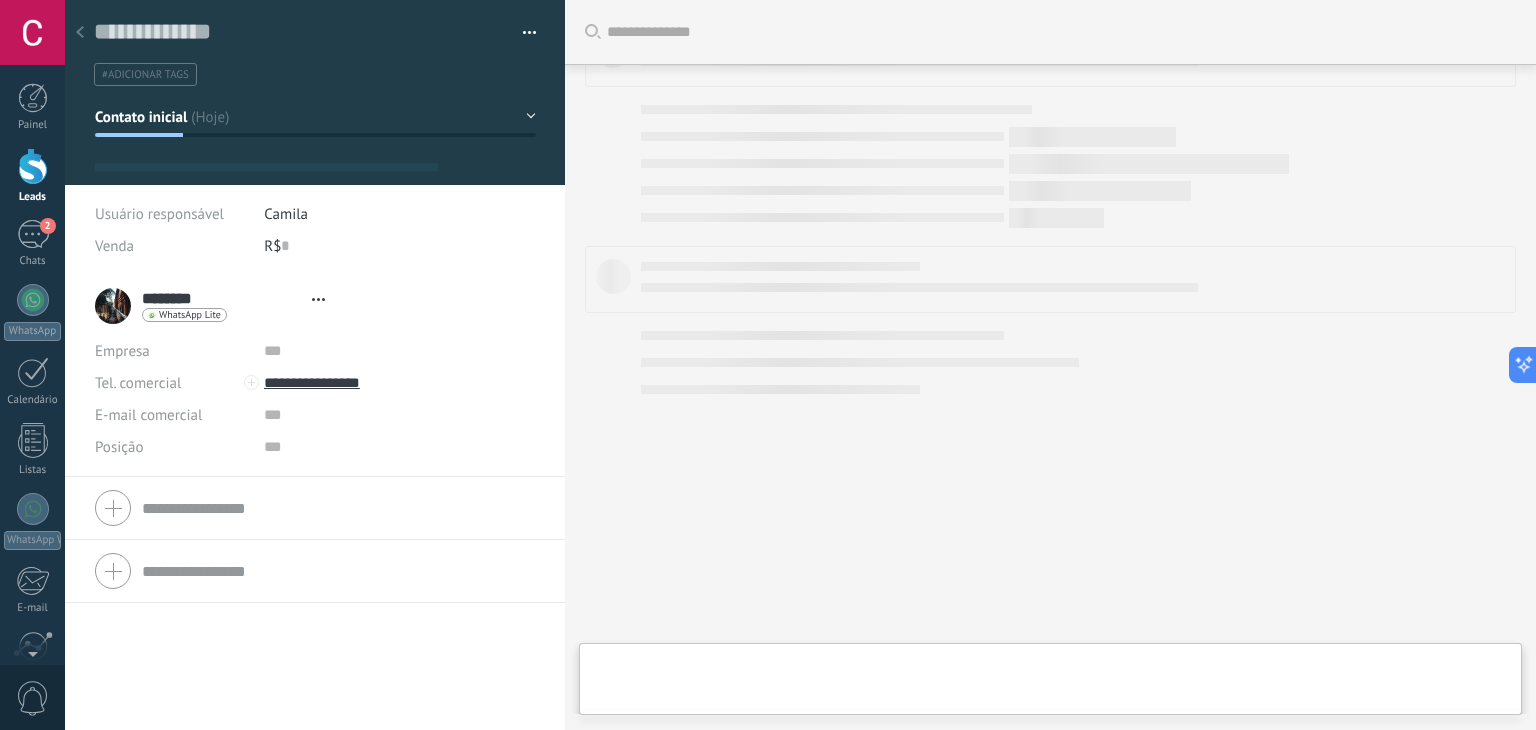 scroll, scrollTop: 48, scrollLeft: 0, axis: vertical 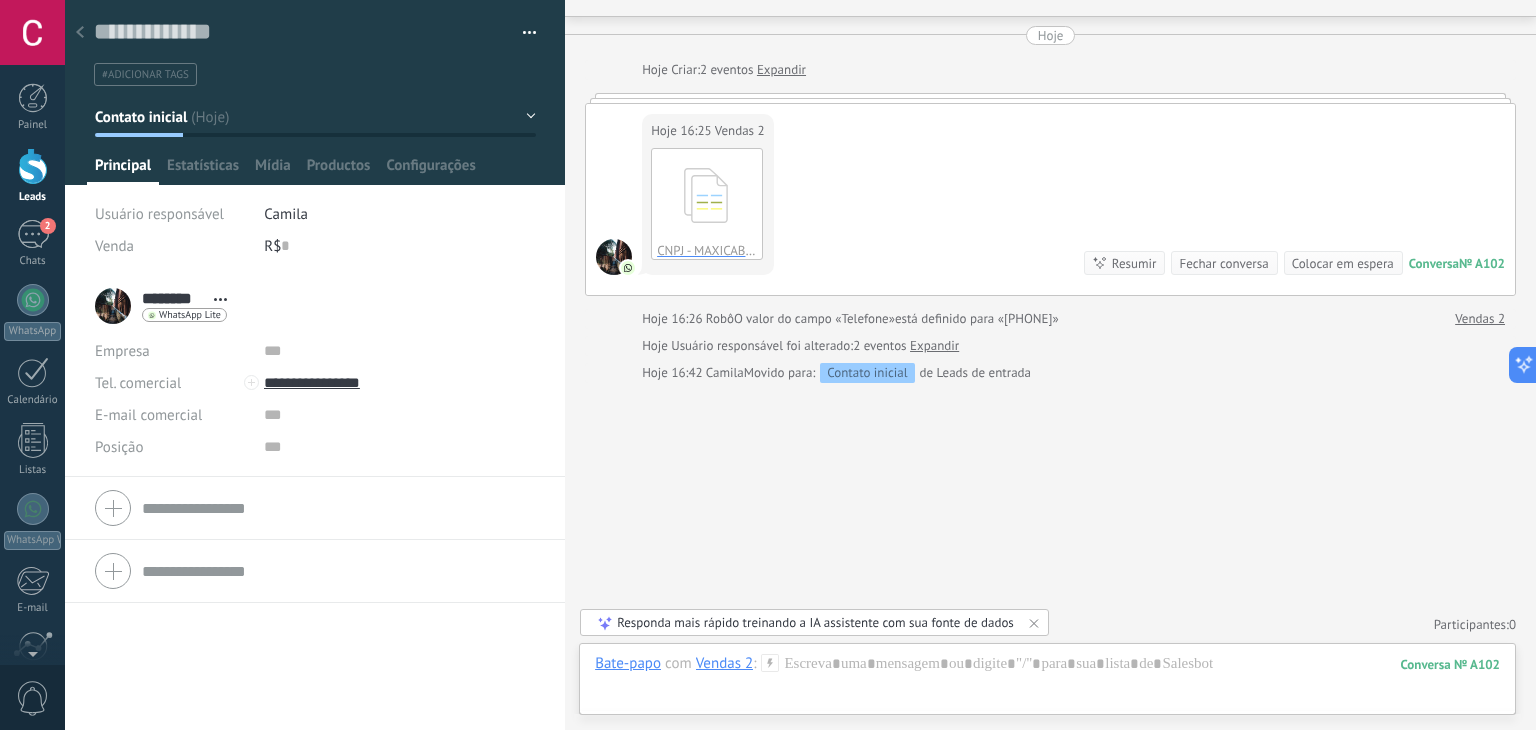 click on "2" at bounding box center [33, 234] 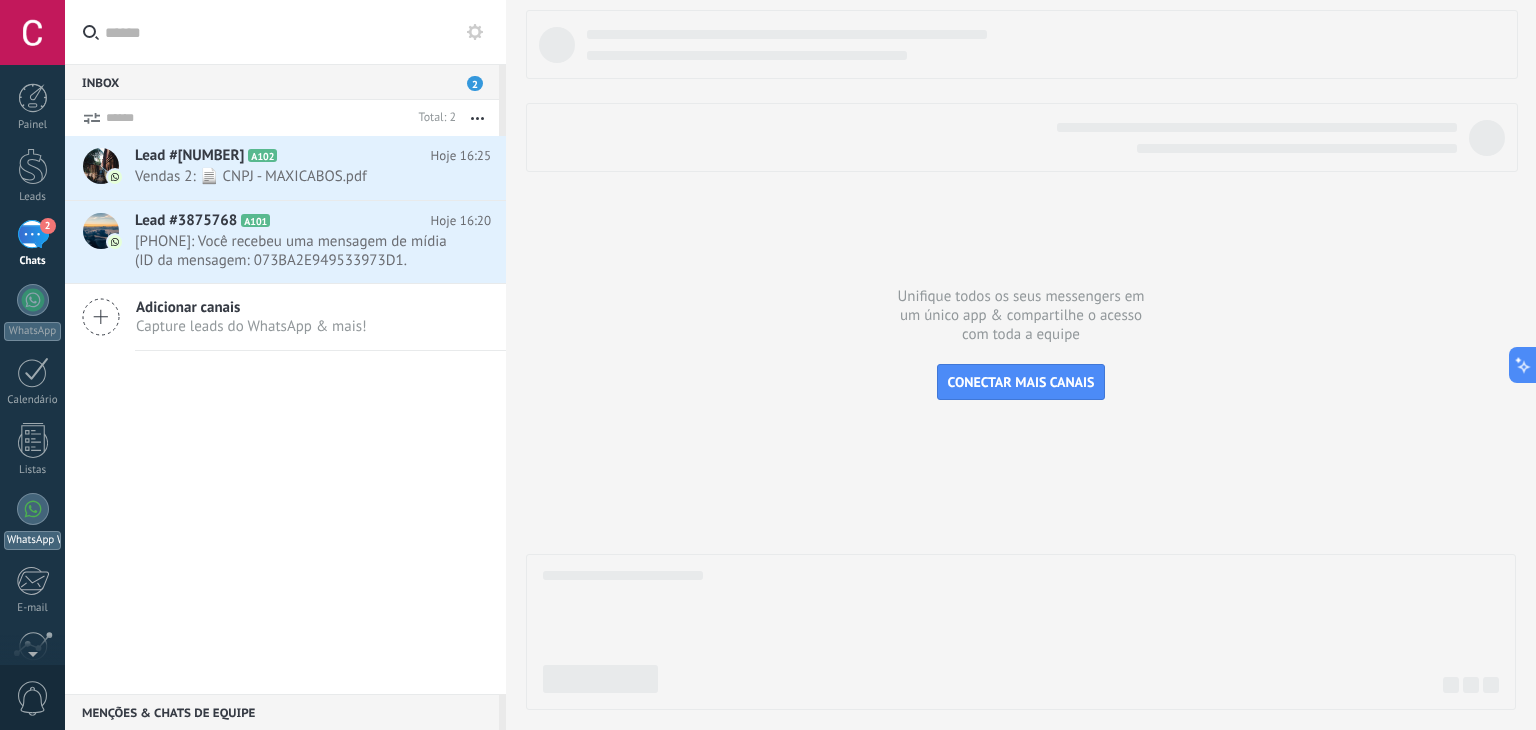 click at bounding box center (33, 509) 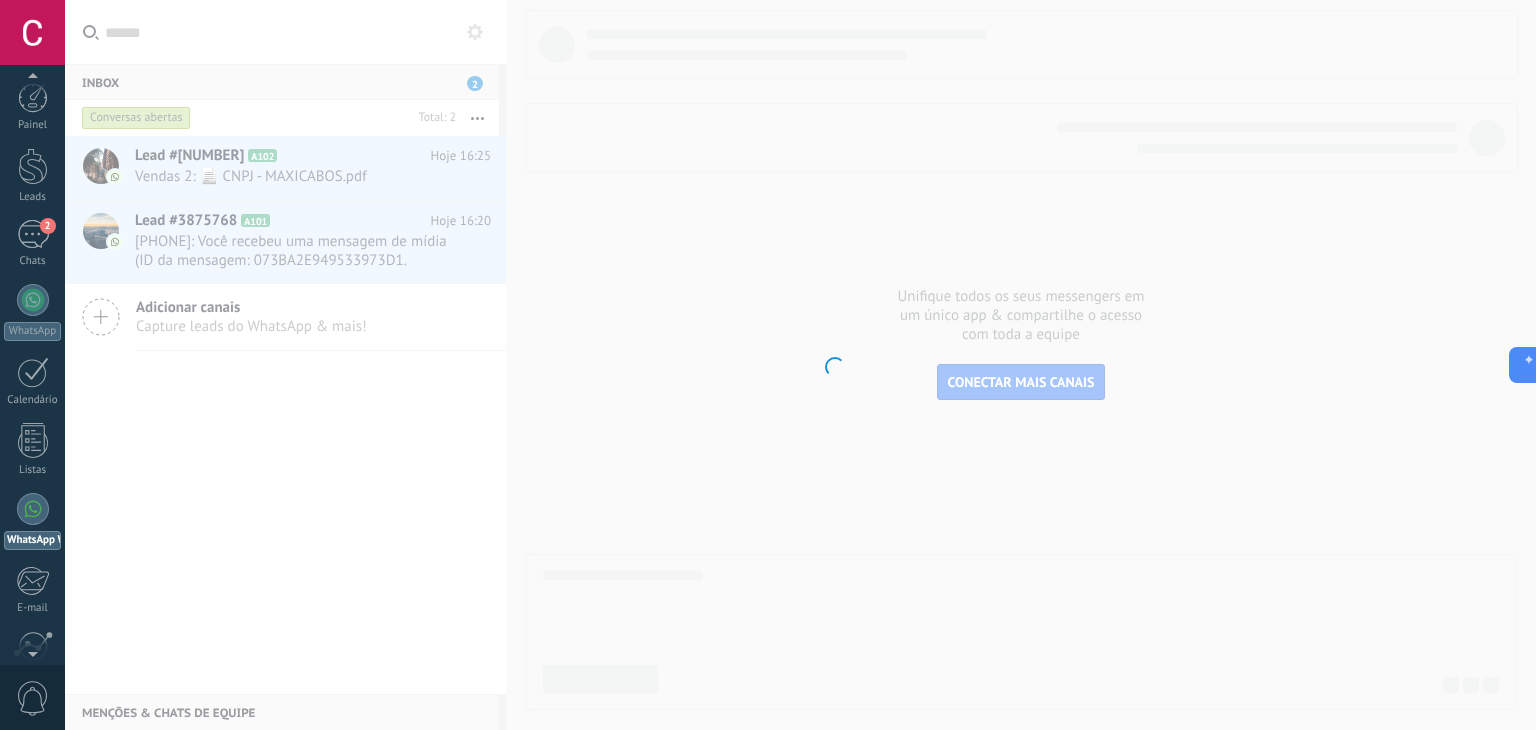 scroll, scrollTop: 120, scrollLeft: 0, axis: vertical 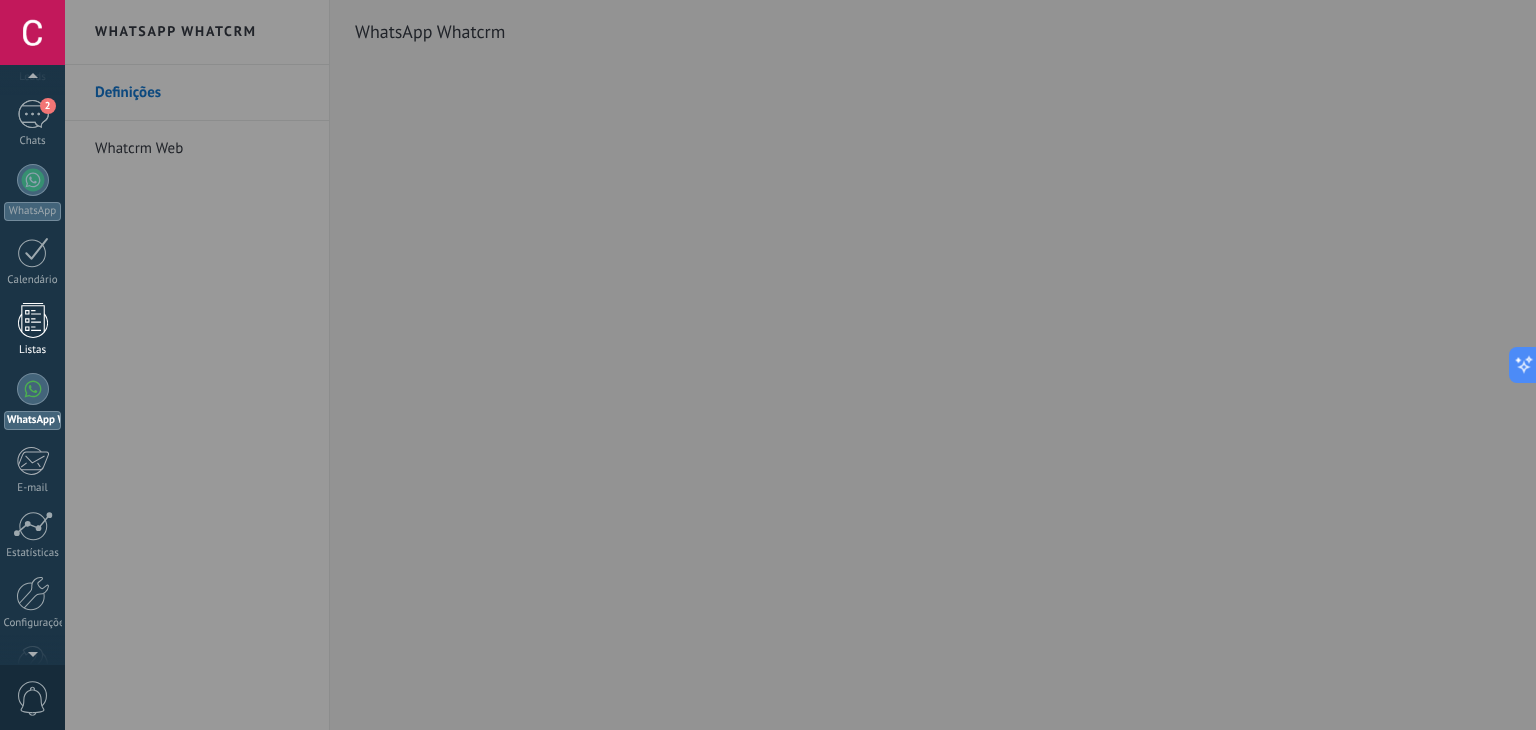 click at bounding box center (33, 320) 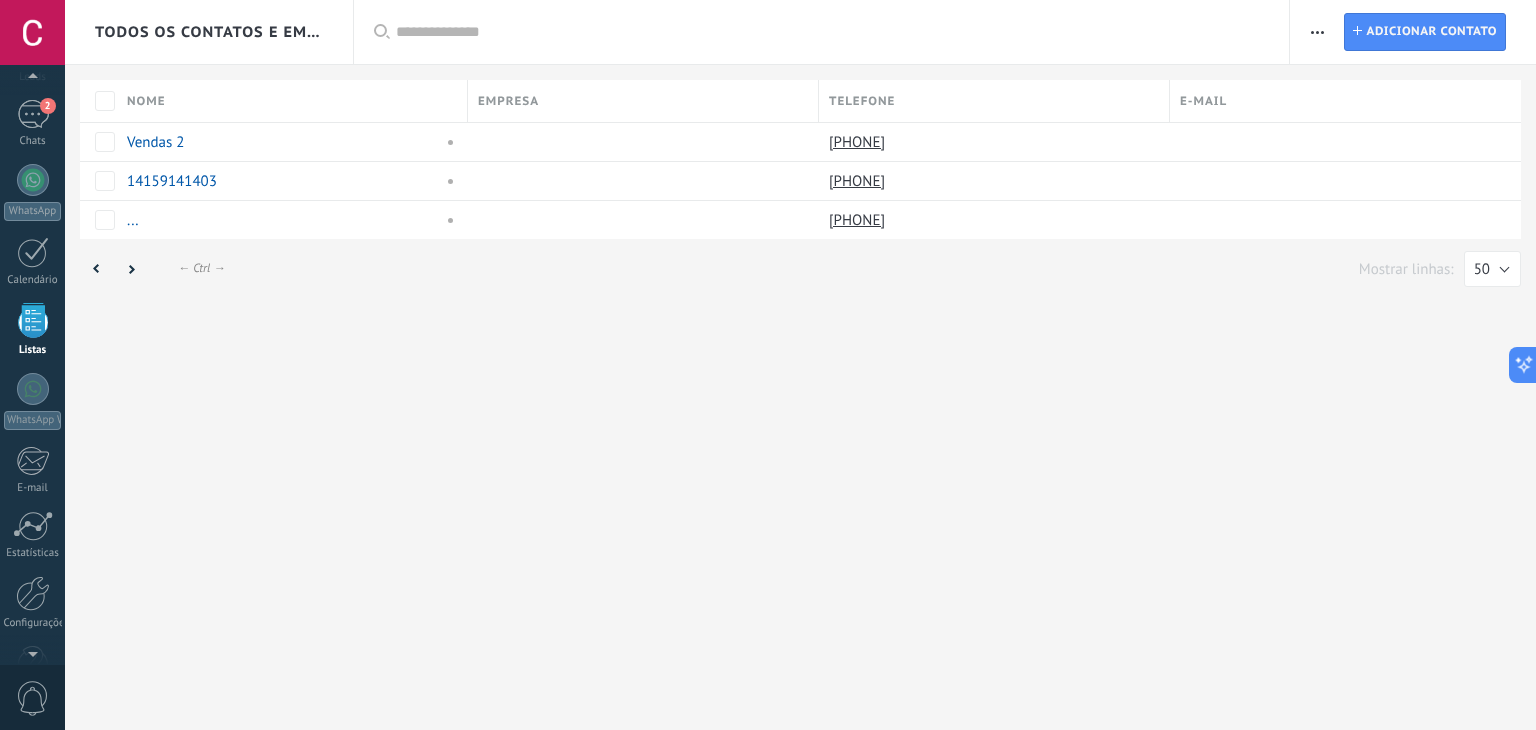 click at bounding box center [33, 320] 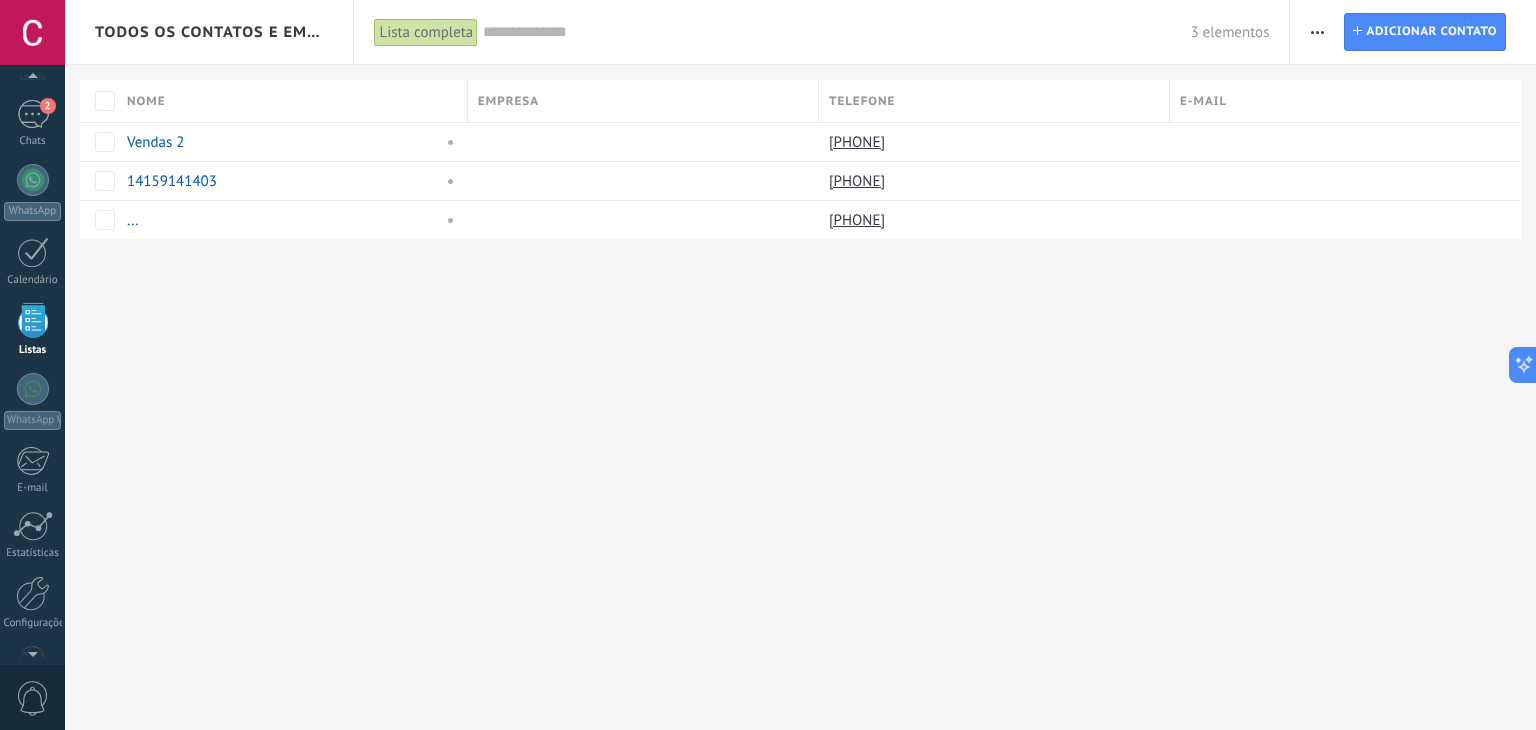 scroll, scrollTop: 51, scrollLeft: 0, axis: vertical 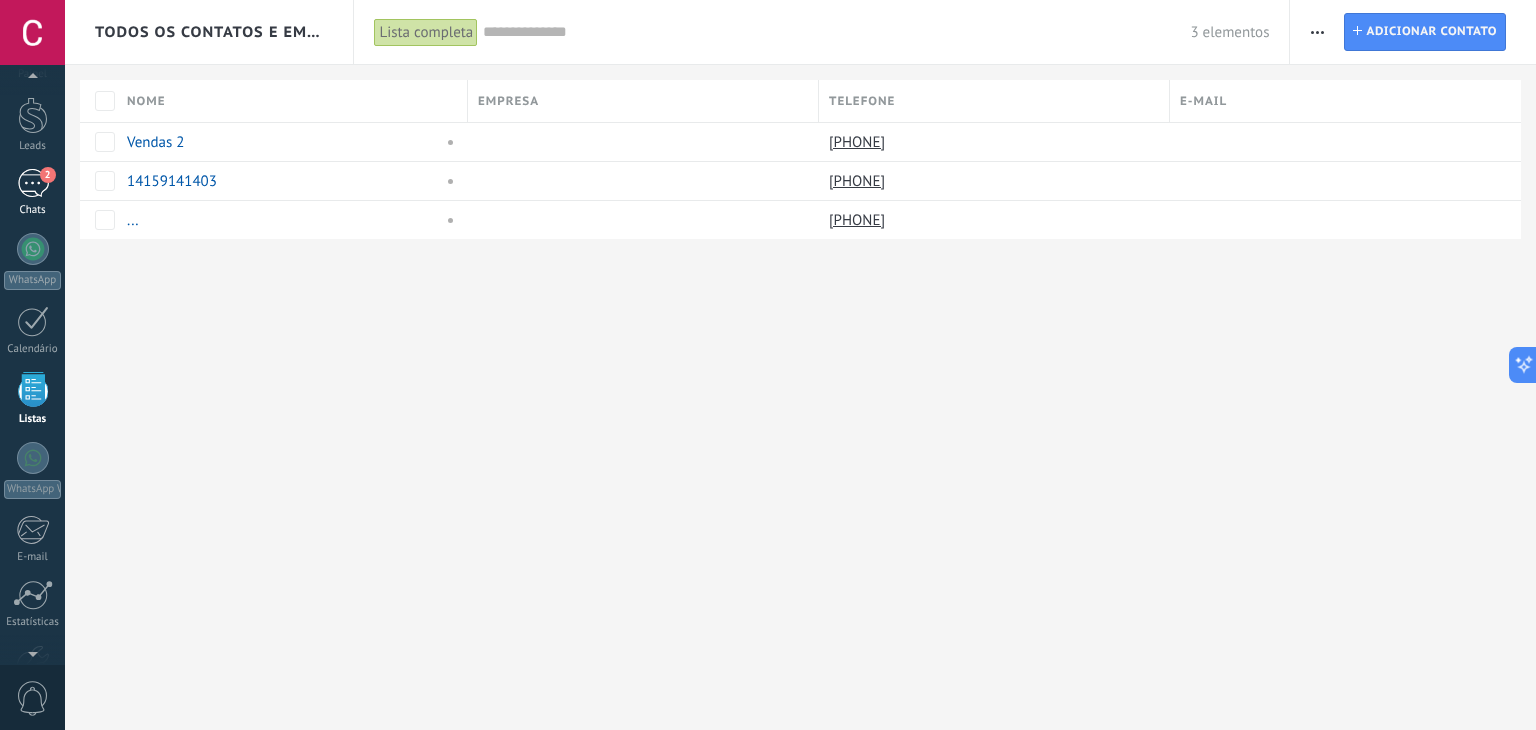 click on "2" at bounding box center (33, 183) 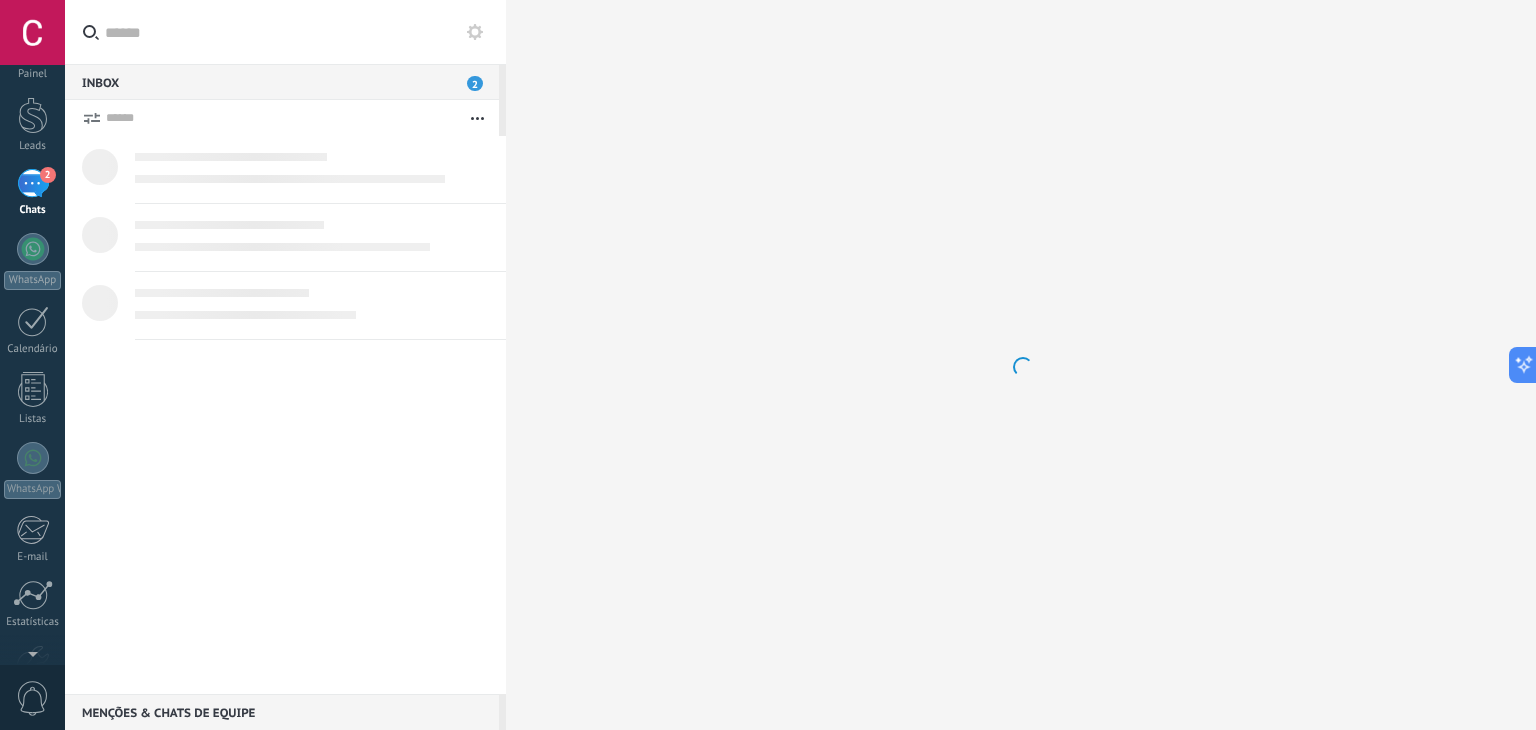 scroll, scrollTop: 0, scrollLeft: 0, axis: both 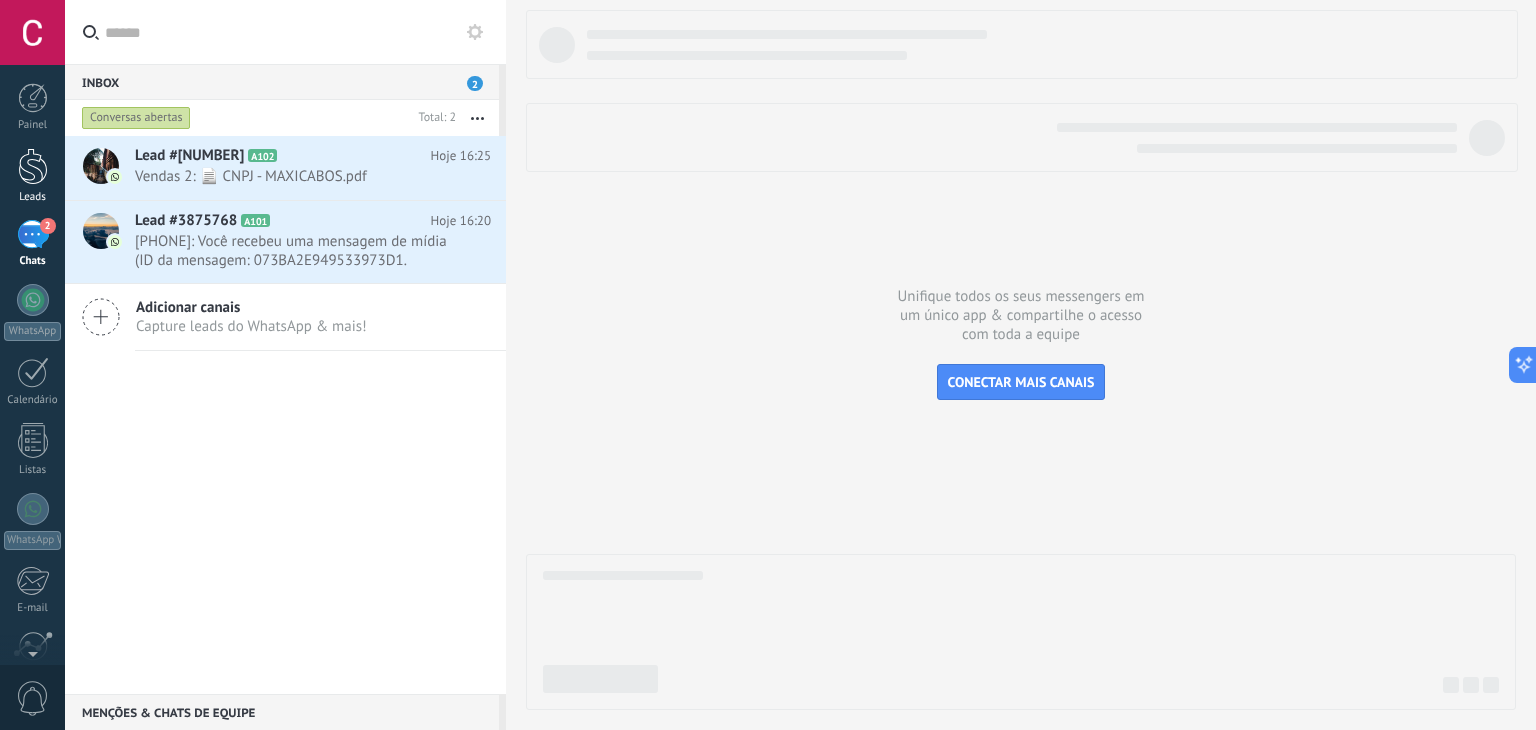 click at bounding box center [33, 166] 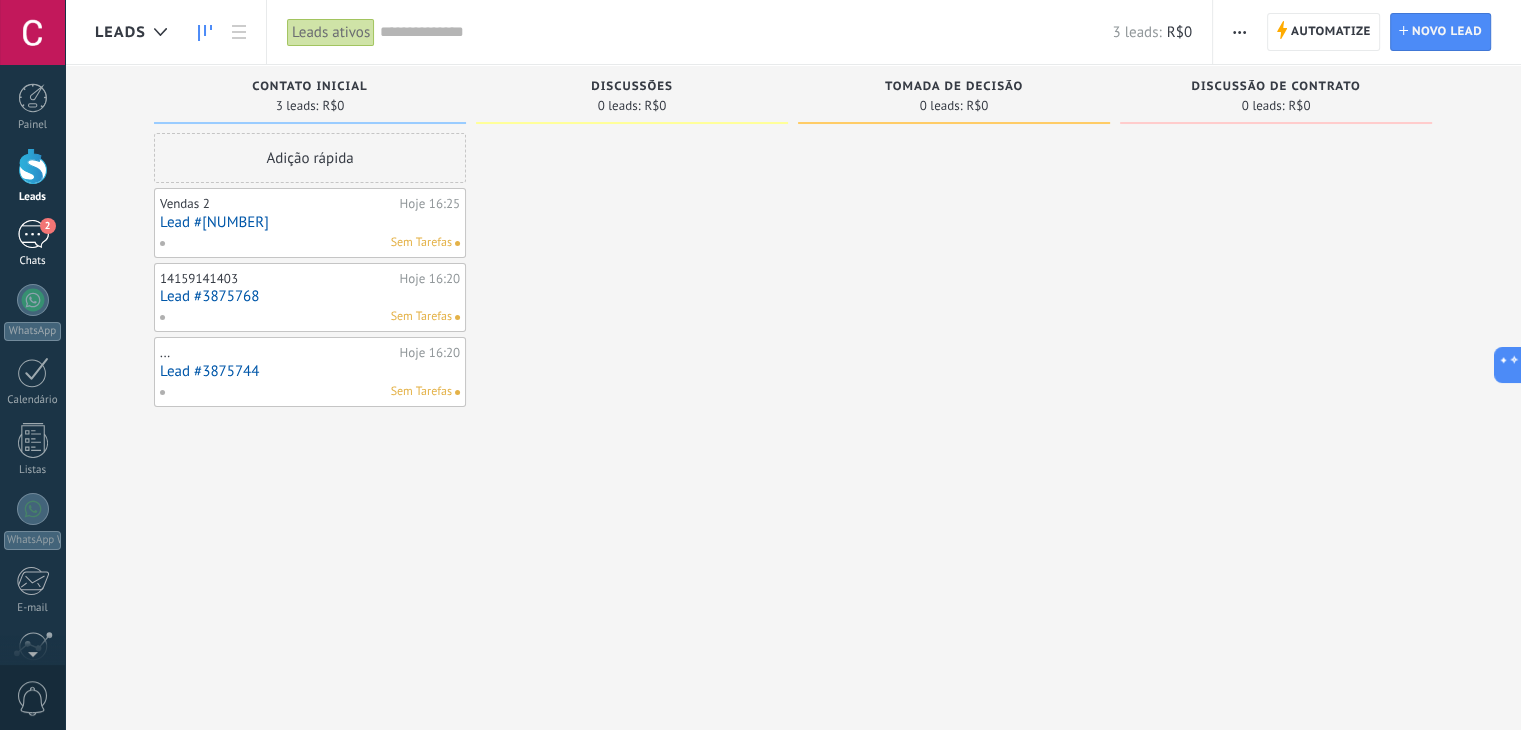 click on "2" at bounding box center [33, 234] 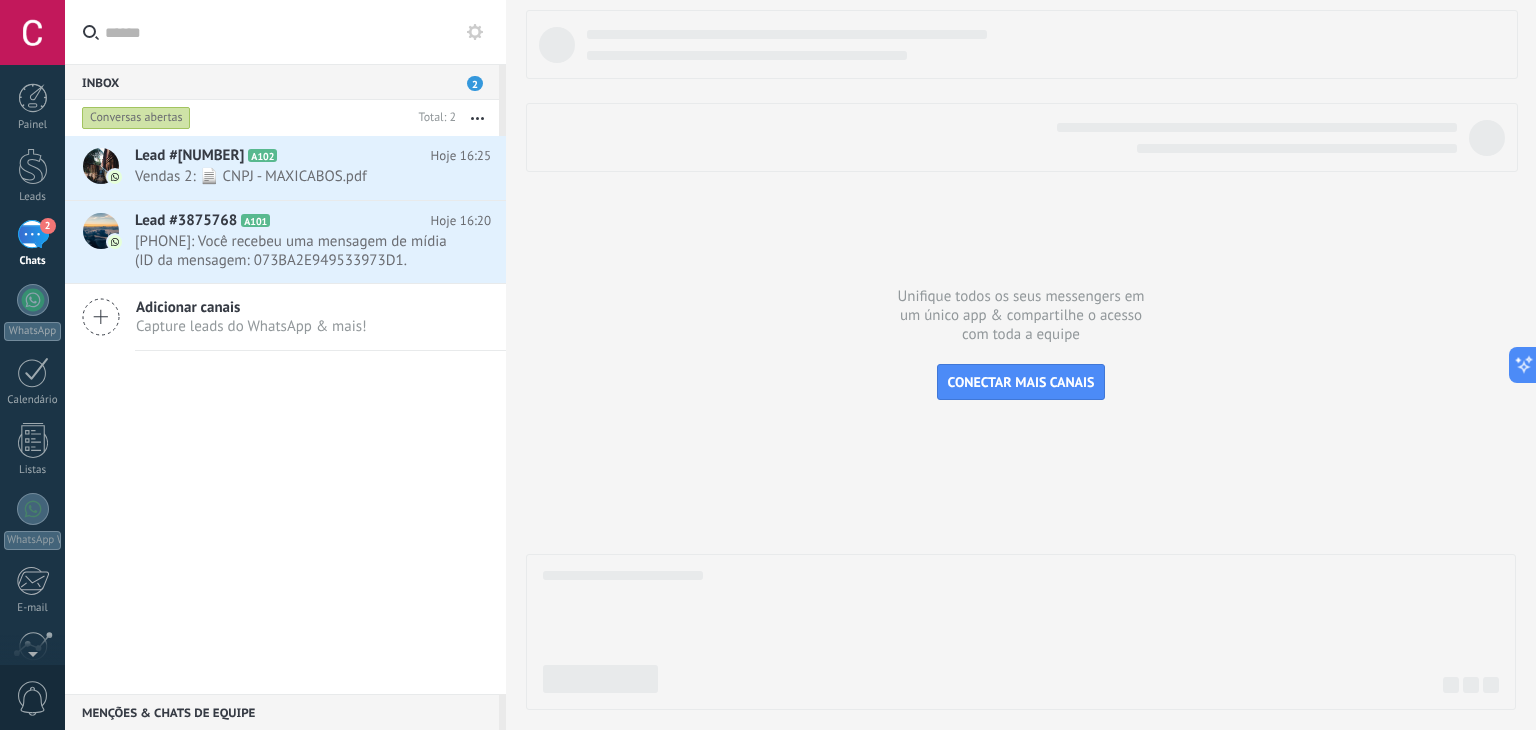 click on "2" at bounding box center [33, 234] 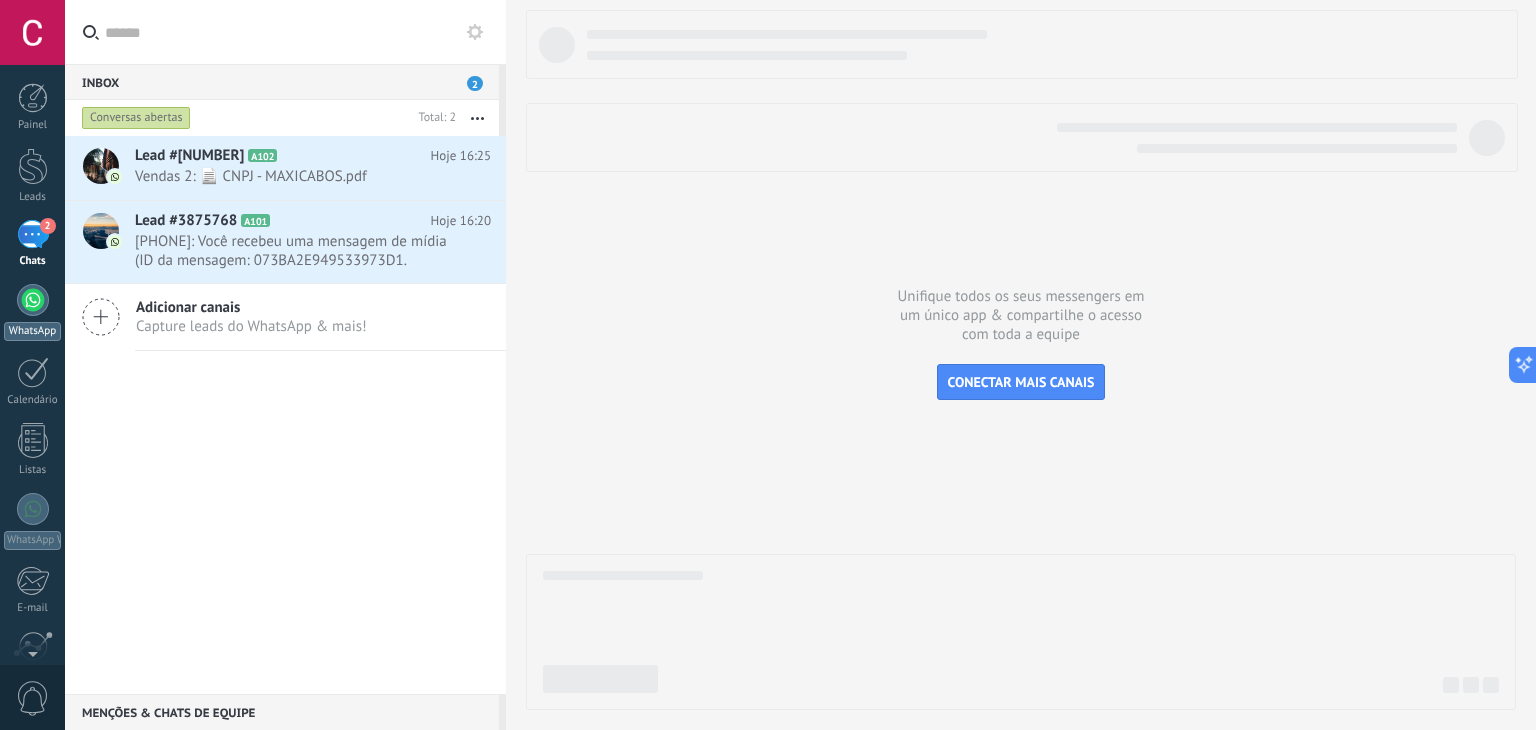click at bounding box center [33, 300] 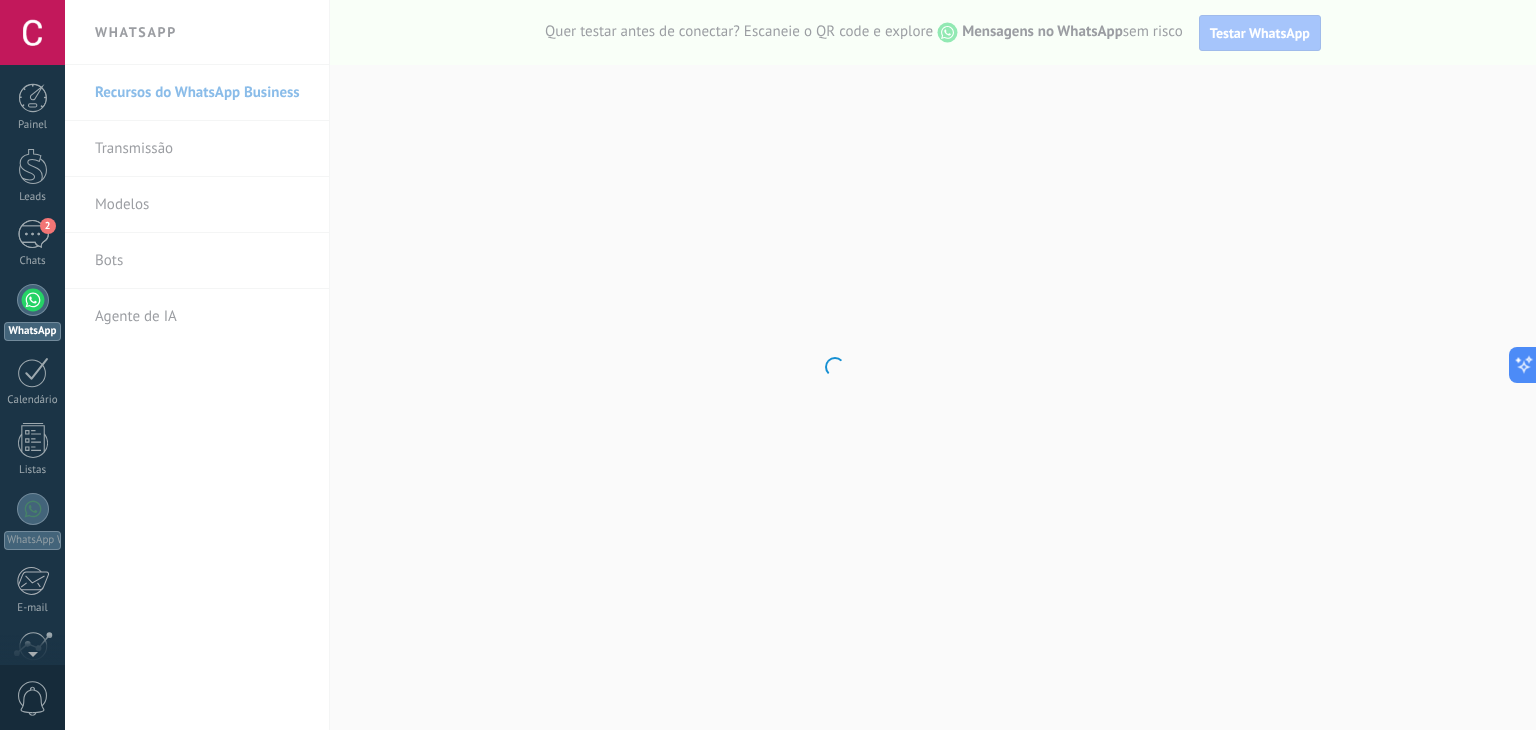click on ".abccls-1,.abccls-2{fill-rule:evenodd}.abccls-2{fill:#fff} .abfcls-1{fill:none}.abfcls-2{fill:#fff} .abncls-1{isolation:isolate}.abncls-2{opacity:.06}.abncls-2,.abncls-3,.abncls-6{mix-blend-mode:multiply}.abncls-3{opacity:.15}.abncls-4,.abncls-8{fill:#fff}.abncls-5{fill:url(#abnlinear-gradient)}.abncls-6{opacity:.04}.abncls-7{fill:url(#abnlinear-gradient-2)}.abncls-8{fill-rule:evenodd} .abqst0{fill:#ffa200} .abwcls-1{fill:#252525} .cls-1{isolation:isolate} .acicls-1{fill:none} .aclcls-1{fill:#232323} .acnst0{display:none} .addcls-1,.addcls-2{fill:none;stroke-miterlimit:10}.addcls-1{stroke:#dfe0e5}.addcls-2{stroke:#a1a7ab} .adecls-1,.adecls-2{fill:none;stroke-miterlimit:10}.adecls-1{stroke:#dfe0e5}.adecls-2{stroke:#a1a7ab} .adqcls-1{fill:#8591a5;fill-rule:evenodd} .aeccls-1{fill:#5c9f37} .aeecls-1{fill:#f86161} .aejcls-1{fill:#8591a5;fill-rule:evenodd} .aekcls-1{fill-rule:evenodd} .aelcls-1{fill-rule:evenodd;fill:currentColor} .aemcls-1{fill-rule:evenodd;fill:currentColor} .aencls-2{fill:#f86161;opacity:.3}" at bounding box center [768, 365] 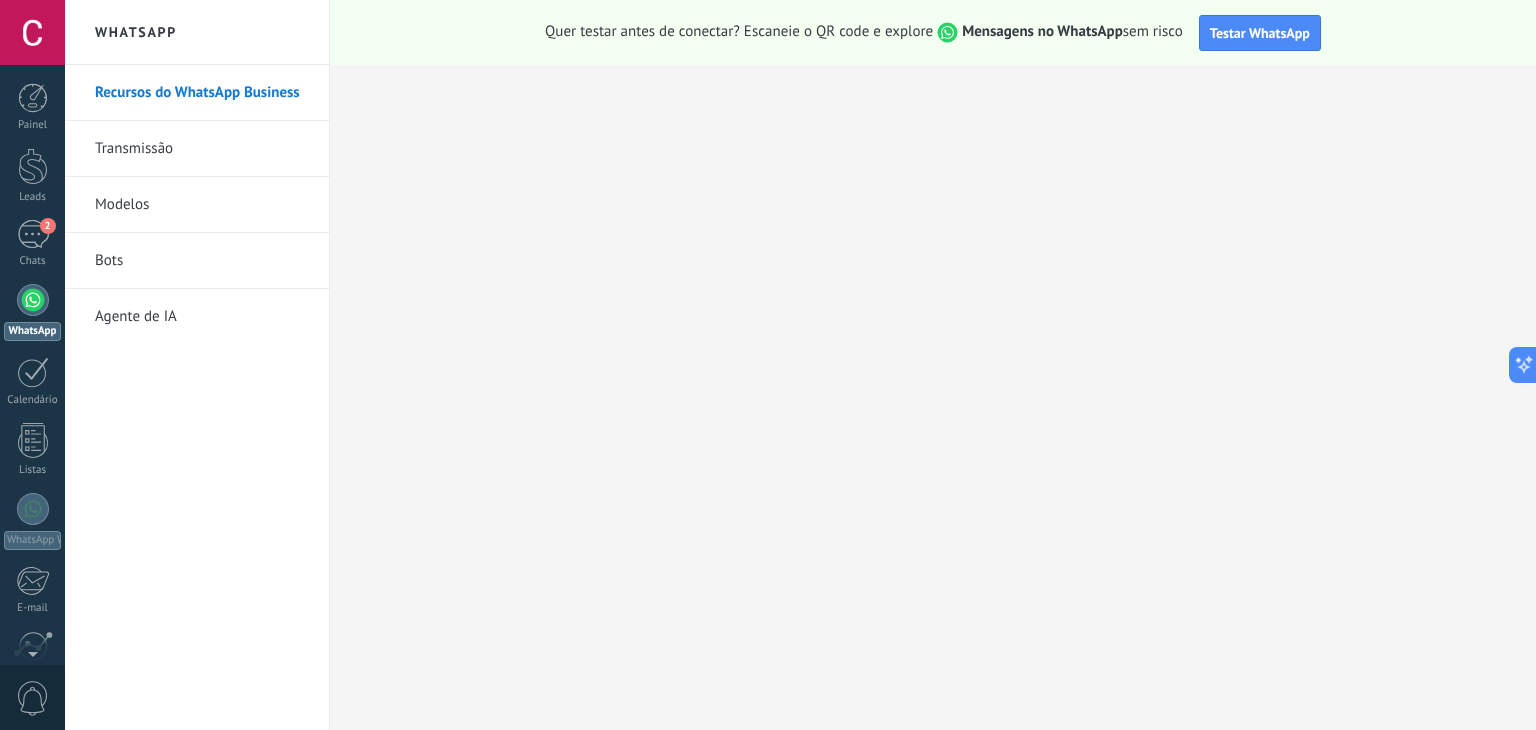 click on ".abccls-1,.abccls-2{fill-rule:evenodd}.abccls-2{fill:#fff} .abfcls-1{fill:none}.abfcls-2{fill:#fff} .abncls-1{isolation:isolate}.abncls-2{opacity:.06}.abncls-2,.abncls-3,.abncls-6{mix-blend-mode:multiply}.abncls-3{opacity:.15}.abncls-4,.abncls-8{fill:#fff}.abncls-5{fill:url(#abnlinear-gradient)}.abncls-6{opacity:.04}.abncls-7{fill:url(#abnlinear-gradient-2)}.abncls-8{fill-rule:evenodd} .abqst0{fill:#ffa200} .abwcls-1{fill:#252525} .cls-1{isolation:isolate} .acicls-1{fill:none} .aclcls-1{fill:#232323} .acnst0{display:none} .addcls-1,.addcls-2{fill:none;stroke-miterlimit:10}.addcls-1{stroke:#dfe0e5}.addcls-2{stroke:#a1a7ab} .adecls-1,.adecls-2{fill:none;stroke-miterlimit:10}.adecls-1{stroke:#dfe0e5}.adecls-2{stroke:#a1a7ab} .adqcls-1{fill:#8591a5;fill-rule:evenodd} .aeccls-1{fill:#5c9f37} .aeecls-1{fill:#f86161} .aejcls-1{fill:#8591a5;fill-rule:evenodd} .aekcls-1{fill-rule:evenodd} .aelcls-1{fill-rule:evenodd;fill:currentColor} .aemcls-1{fill-rule:evenodd;fill:currentColor} .aencls-2{fill:#f86161;opacity:.3}" at bounding box center (768, 365) 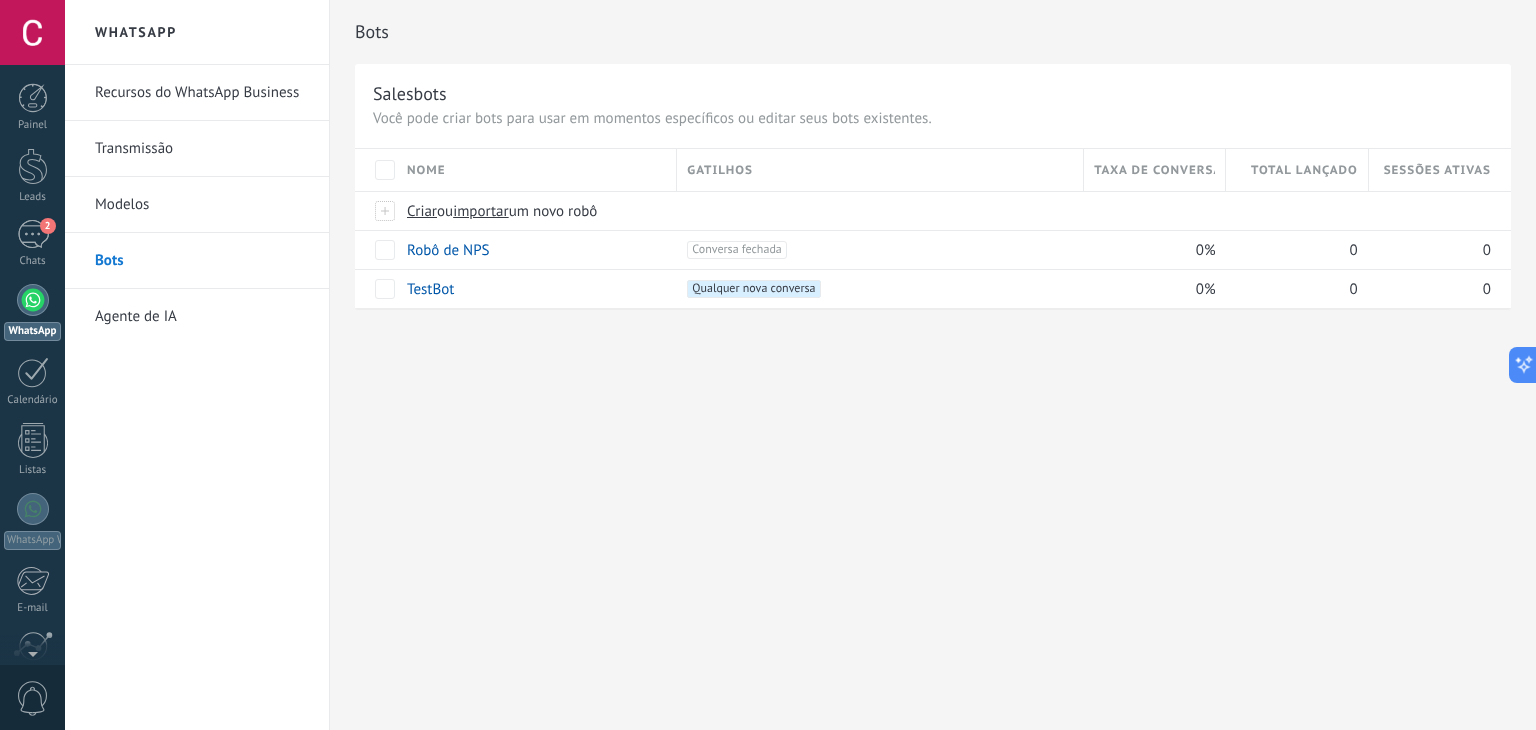 click on "Agente de IA" at bounding box center [202, 317] 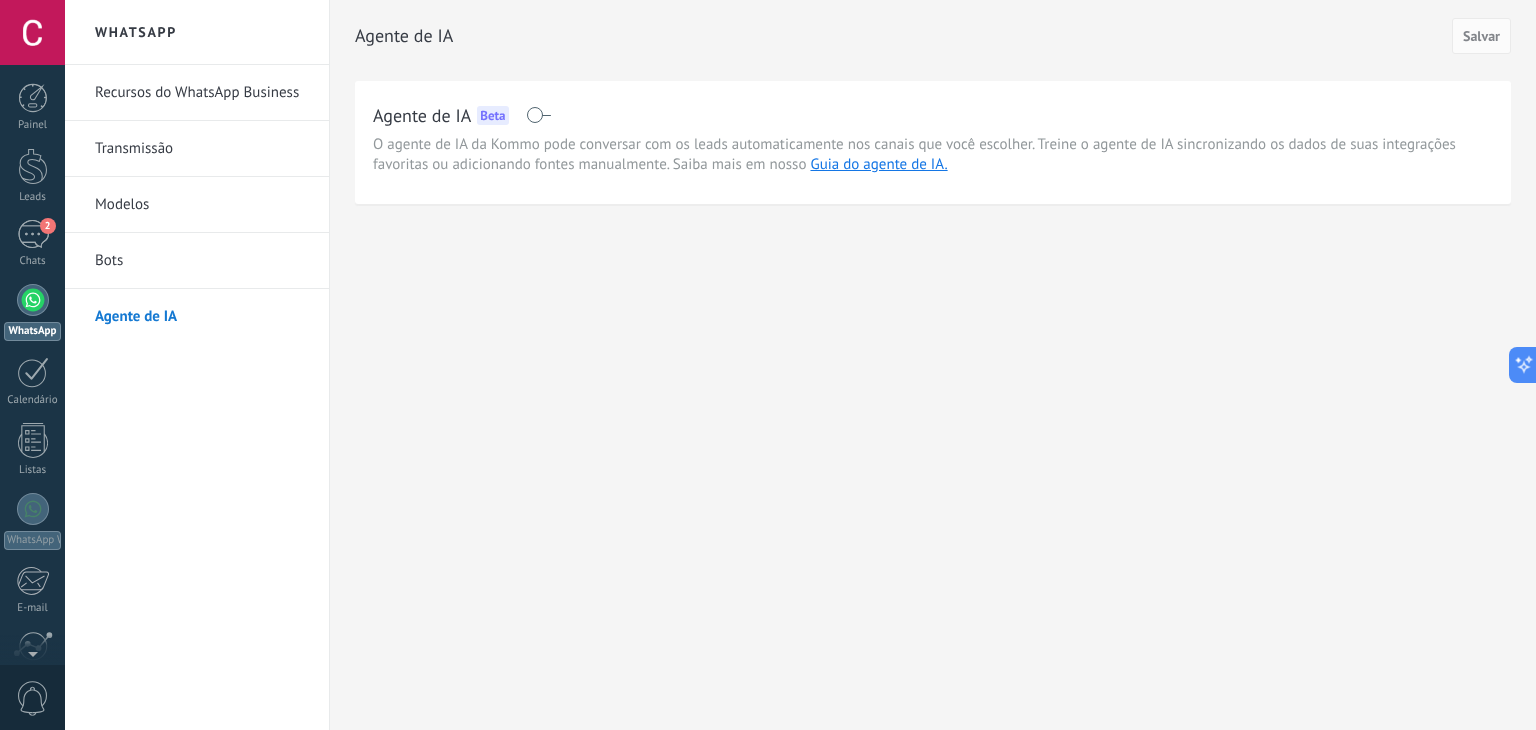click on "Transmissão" at bounding box center [202, 149] 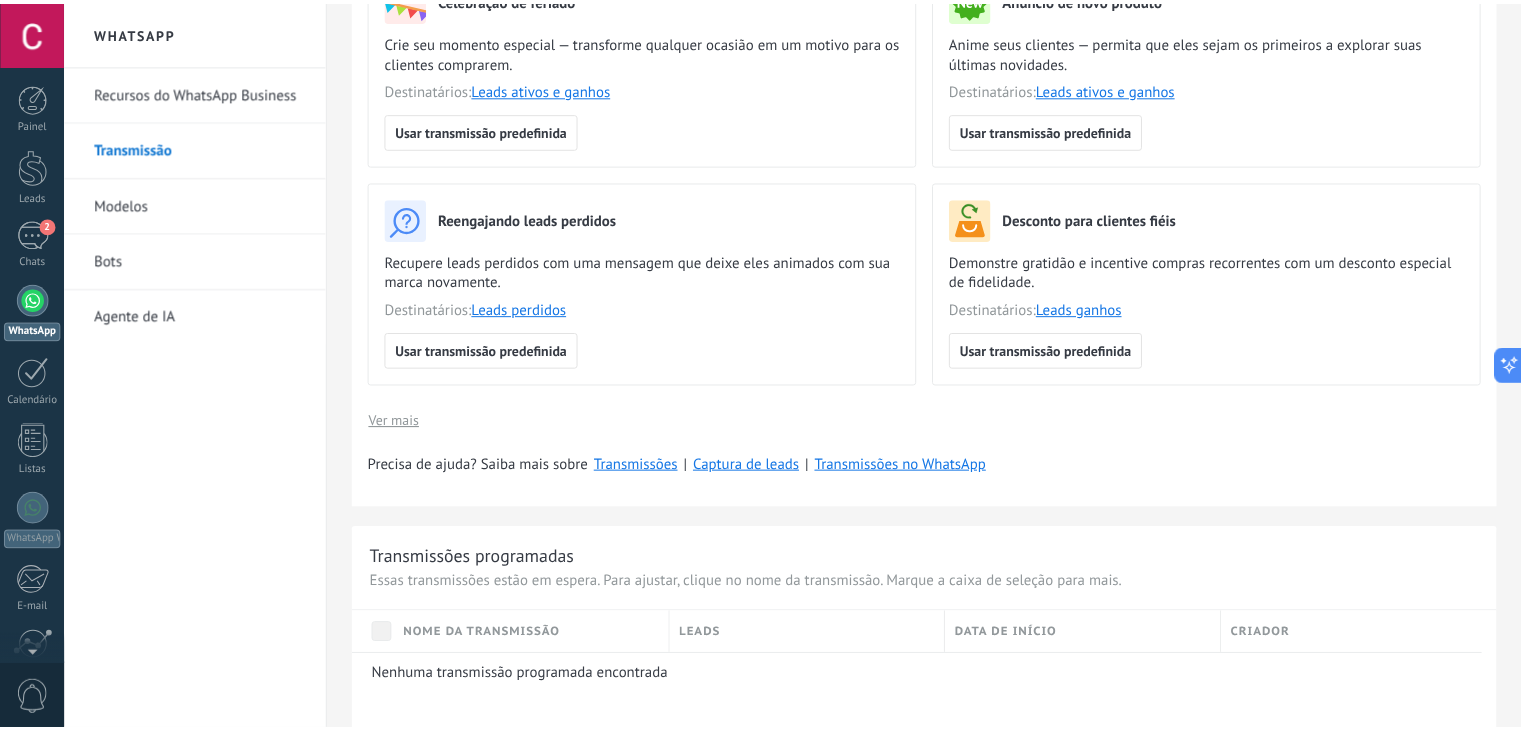 scroll, scrollTop: 100, scrollLeft: 0, axis: vertical 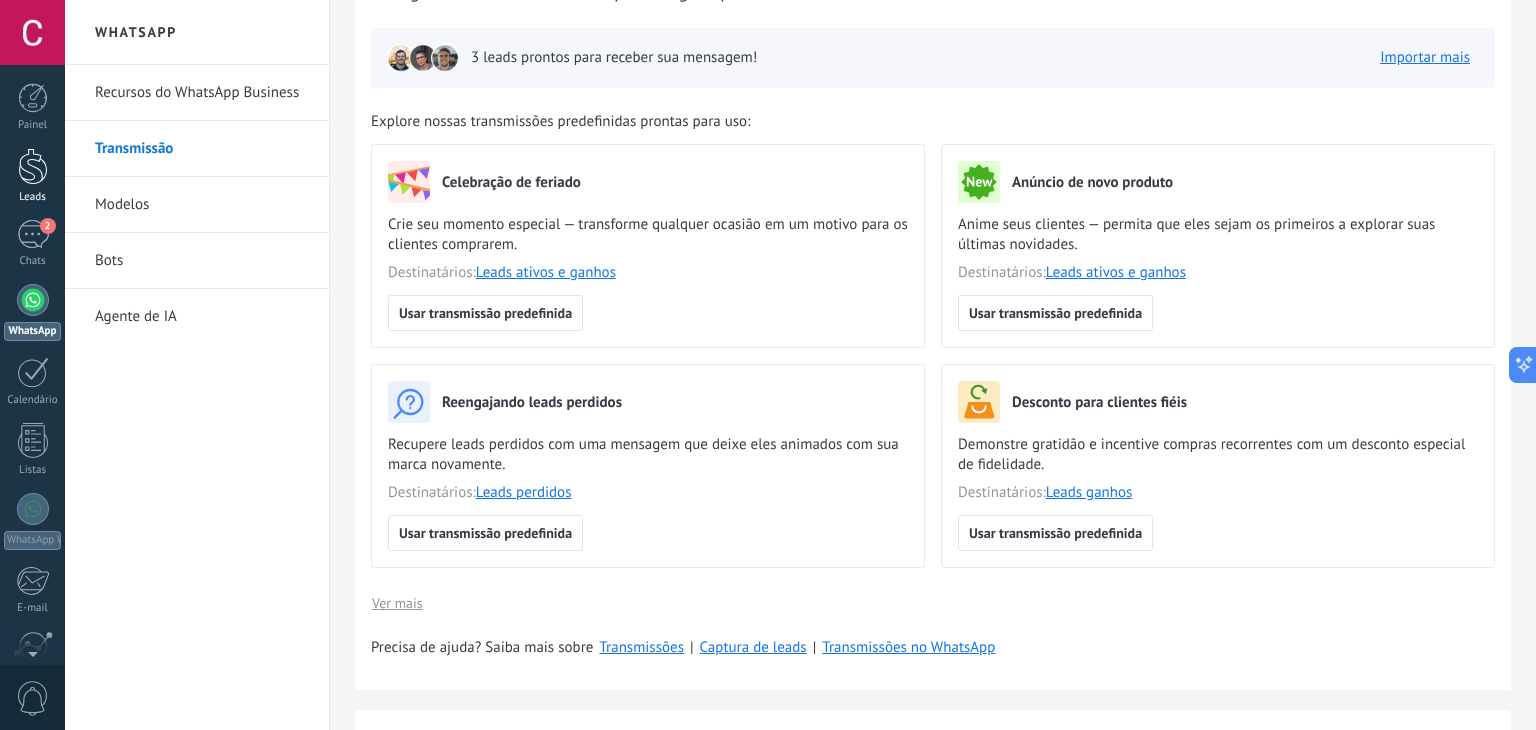 click at bounding box center (33, 166) 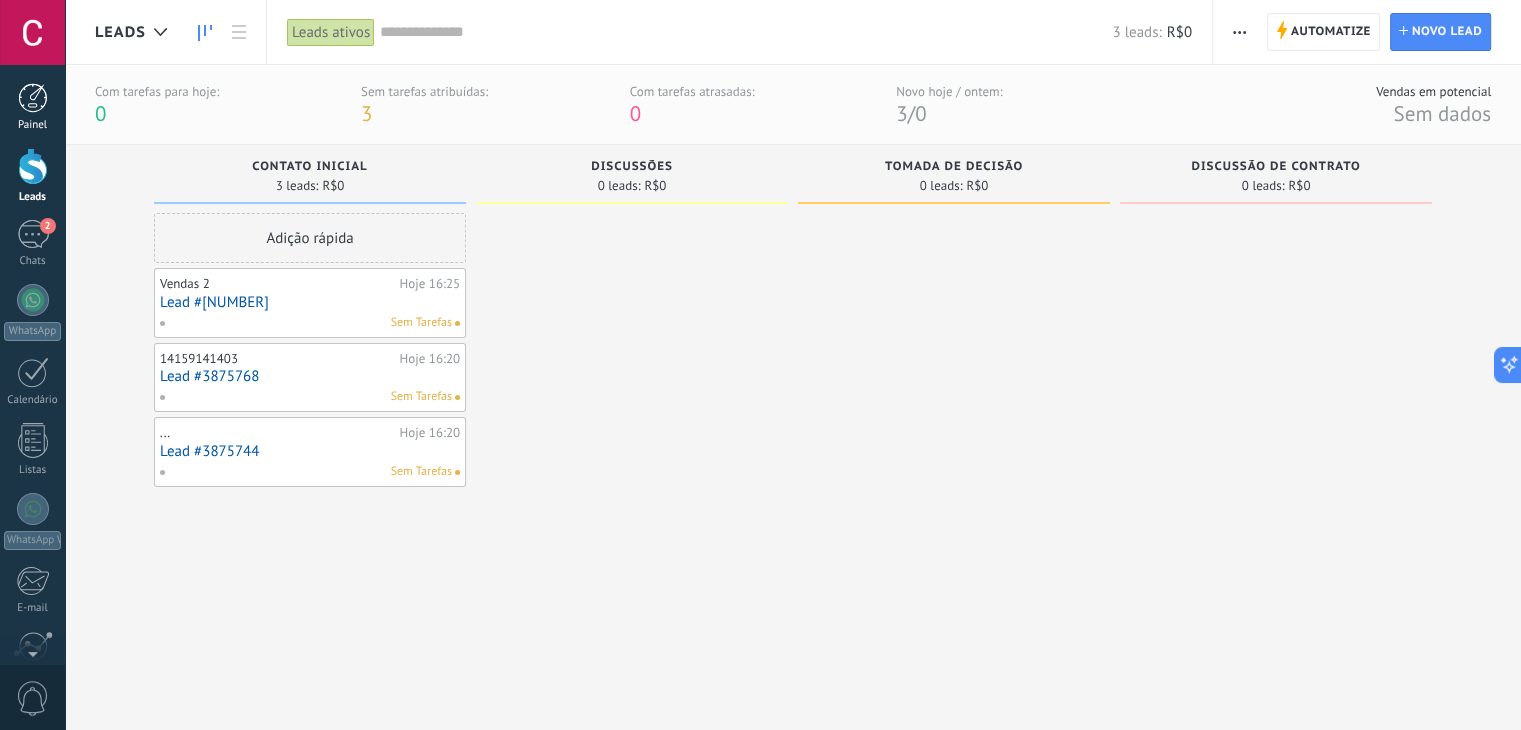 click on "Painel" at bounding box center [32, 107] 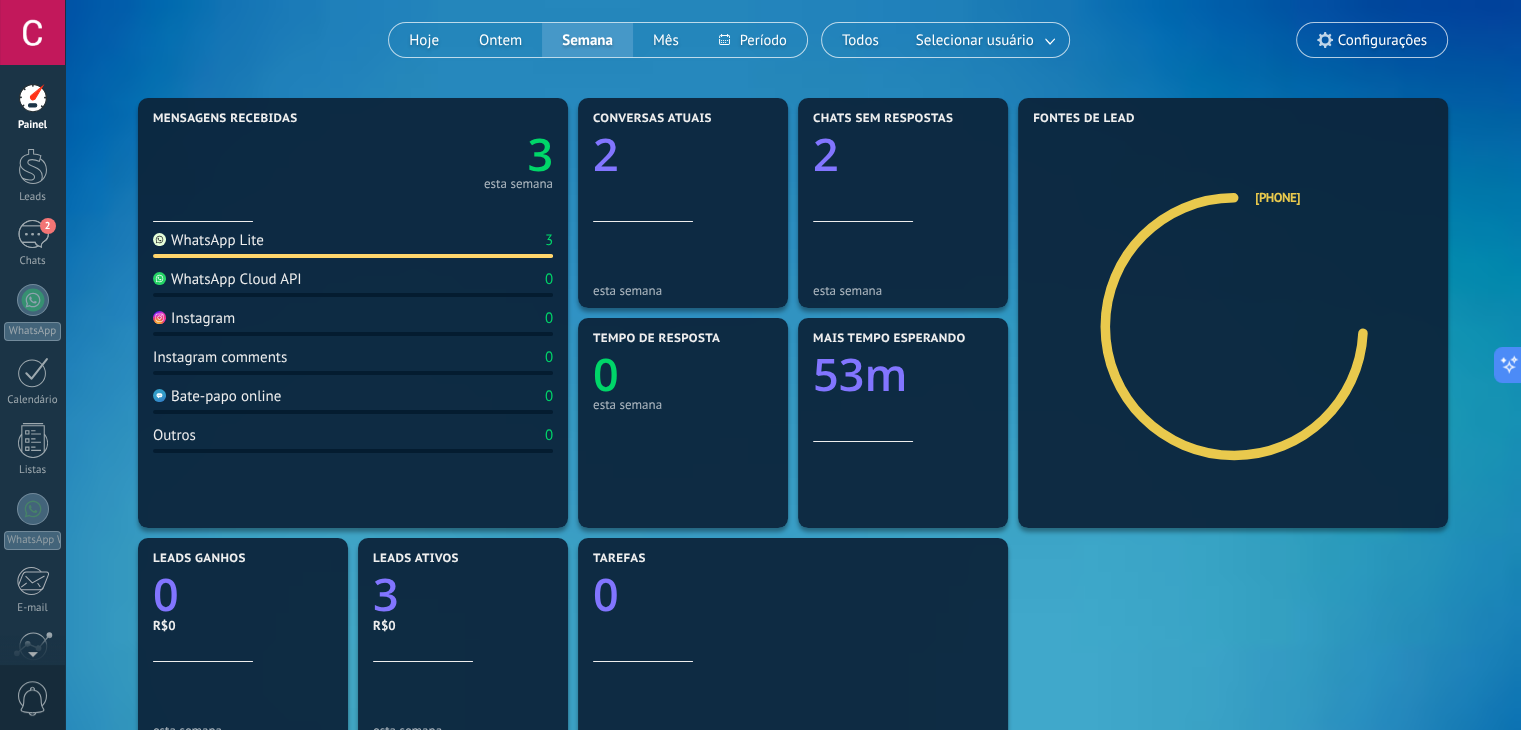 scroll, scrollTop: 0, scrollLeft: 0, axis: both 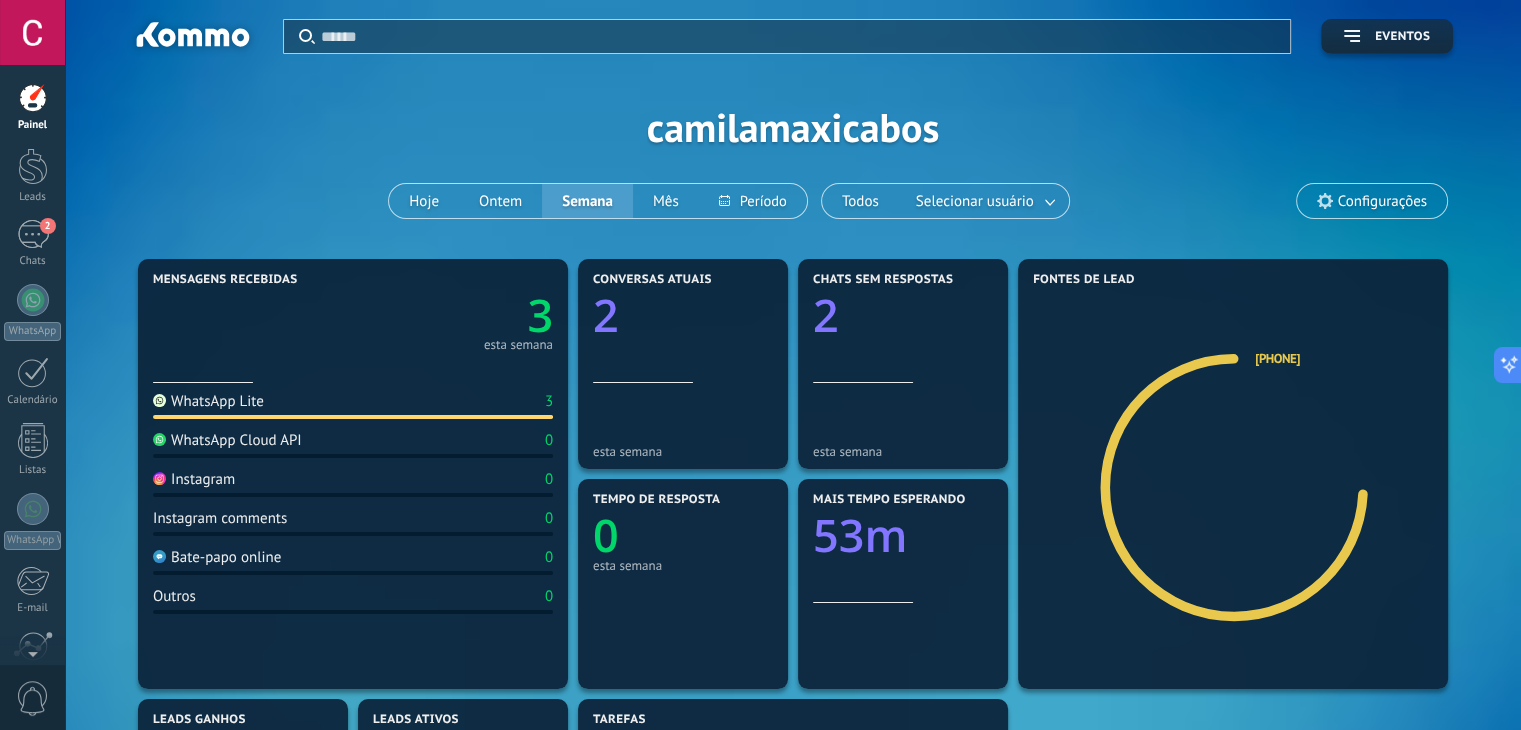 click on "Instagram" at bounding box center [194, 479] 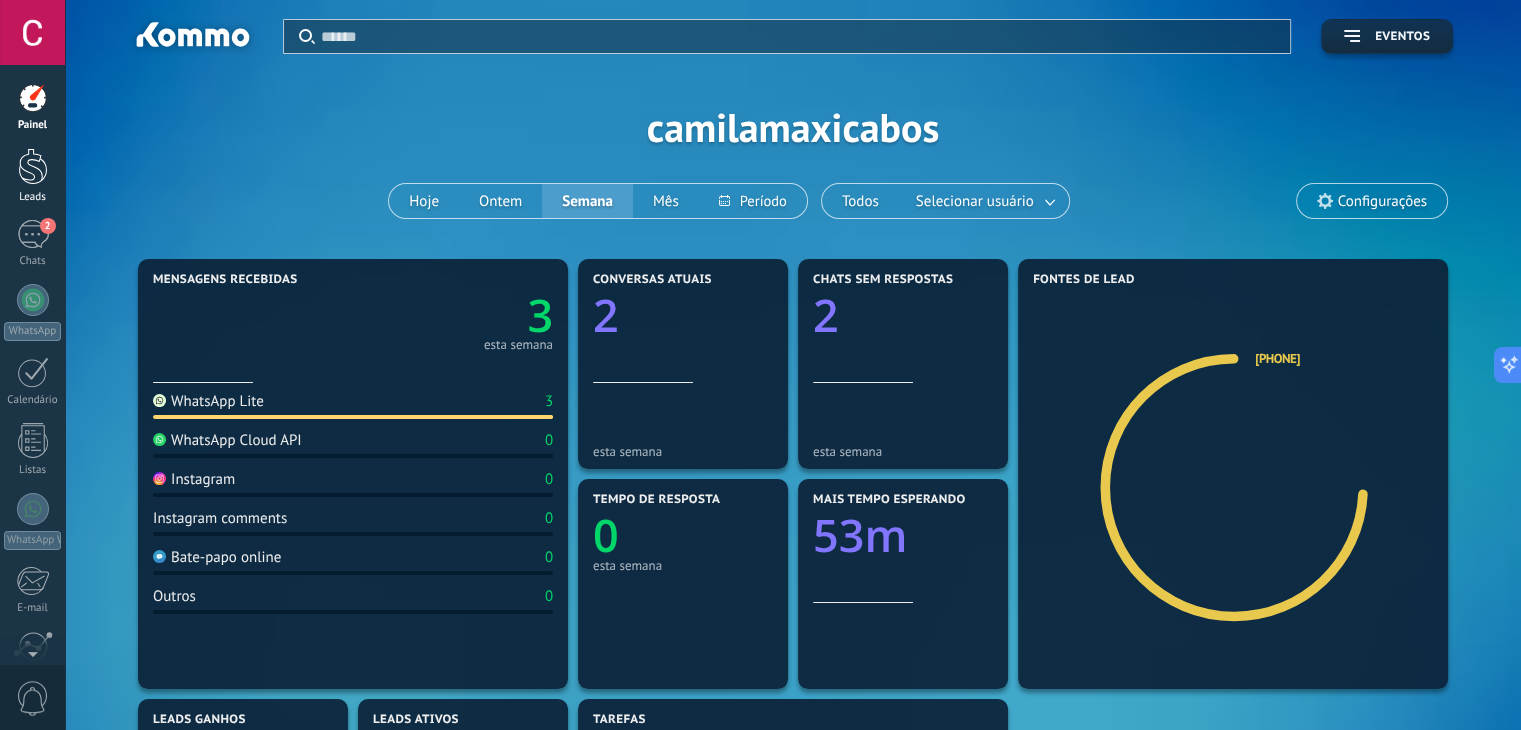 click at bounding box center (33, 166) 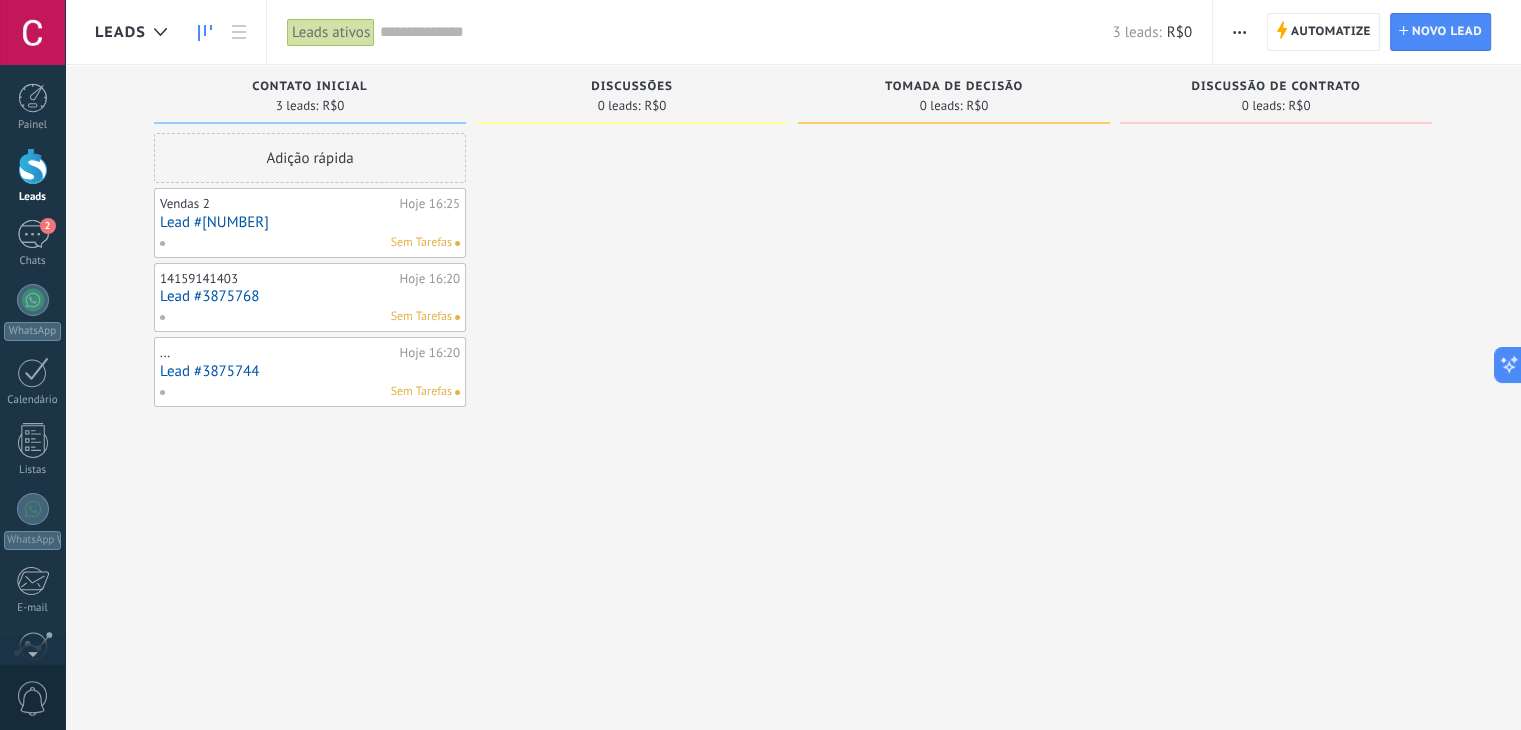 drag, startPoint x: 748, startPoint y: 37, endPoint x: 356, endPoint y: 1, distance: 393.6496 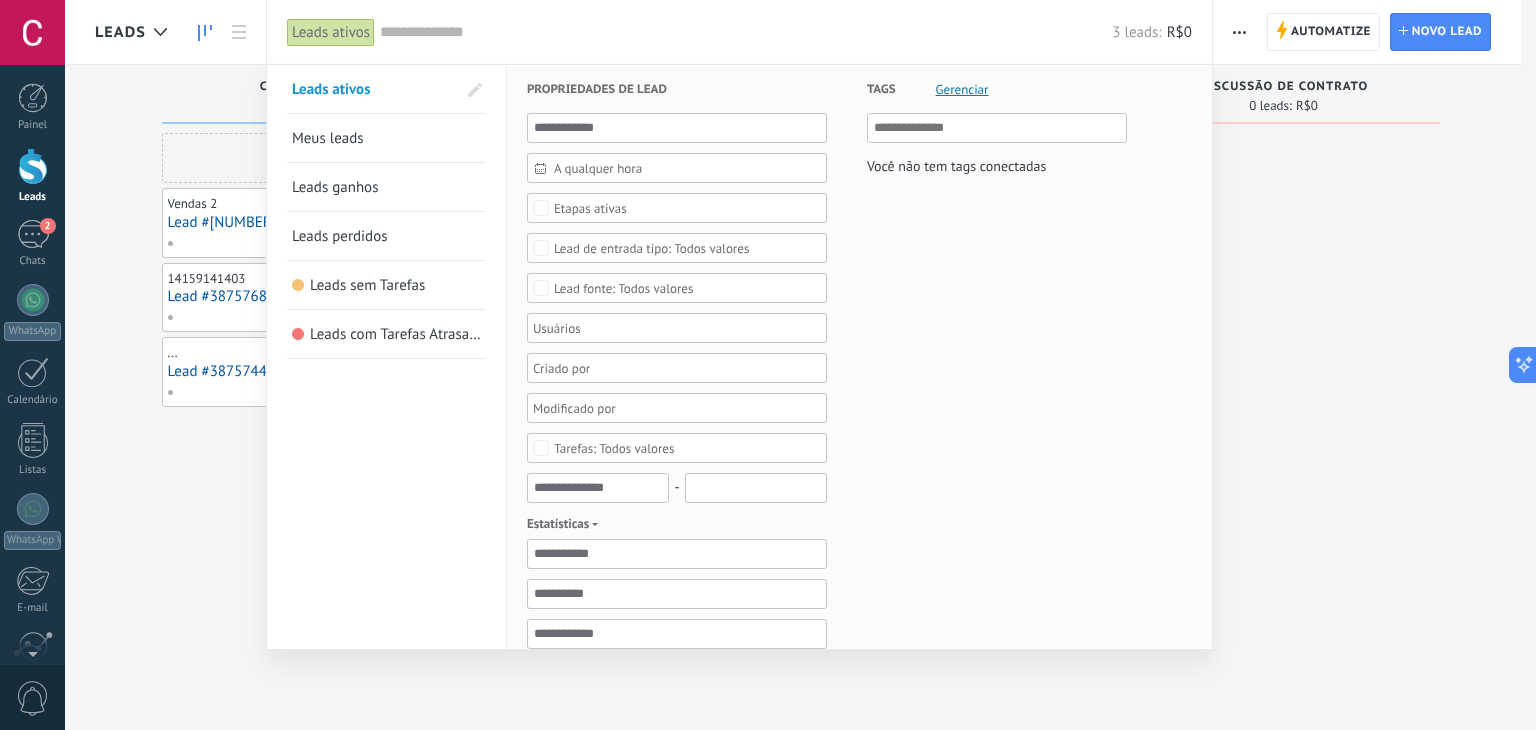 click at bounding box center (768, 365) 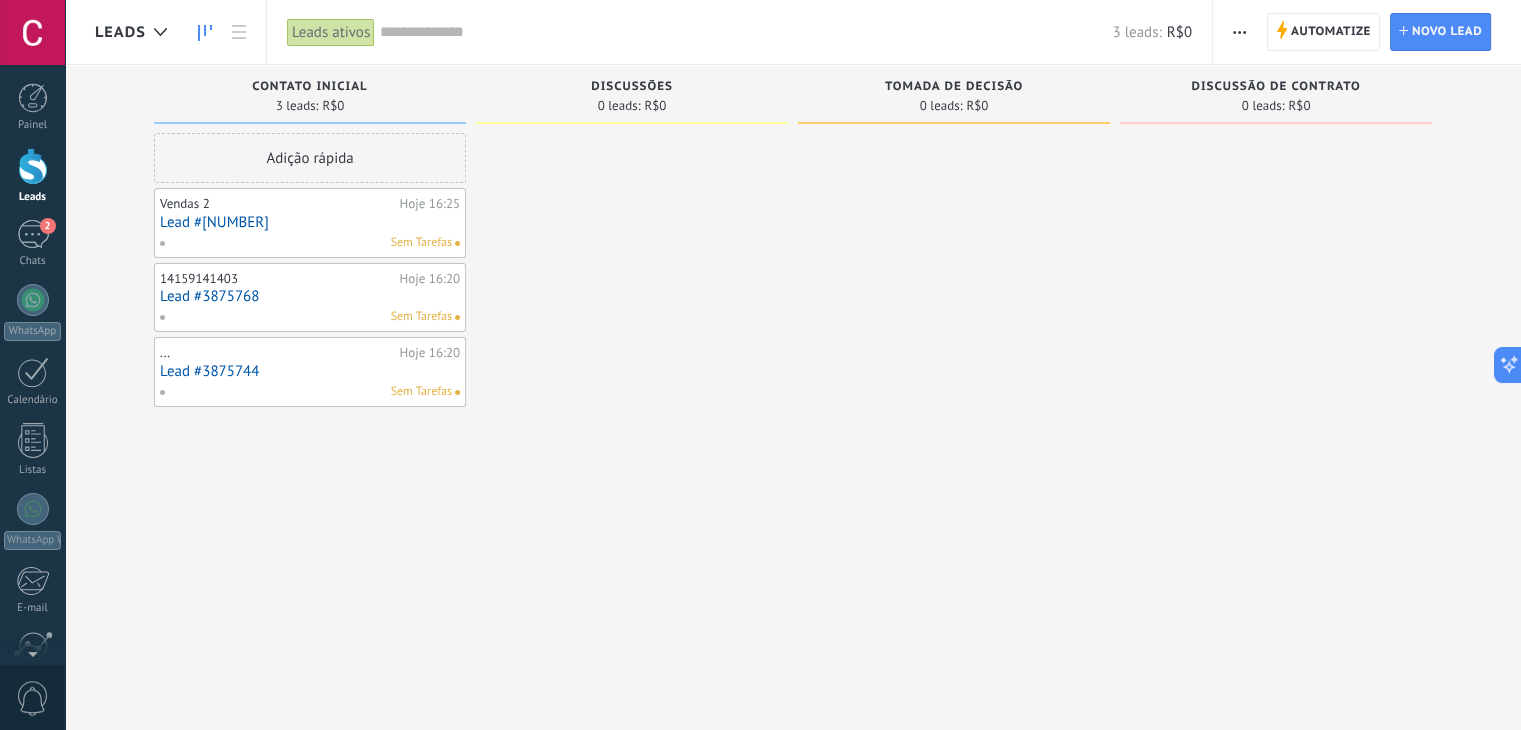 click on "Leads" at bounding box center (120, 32) 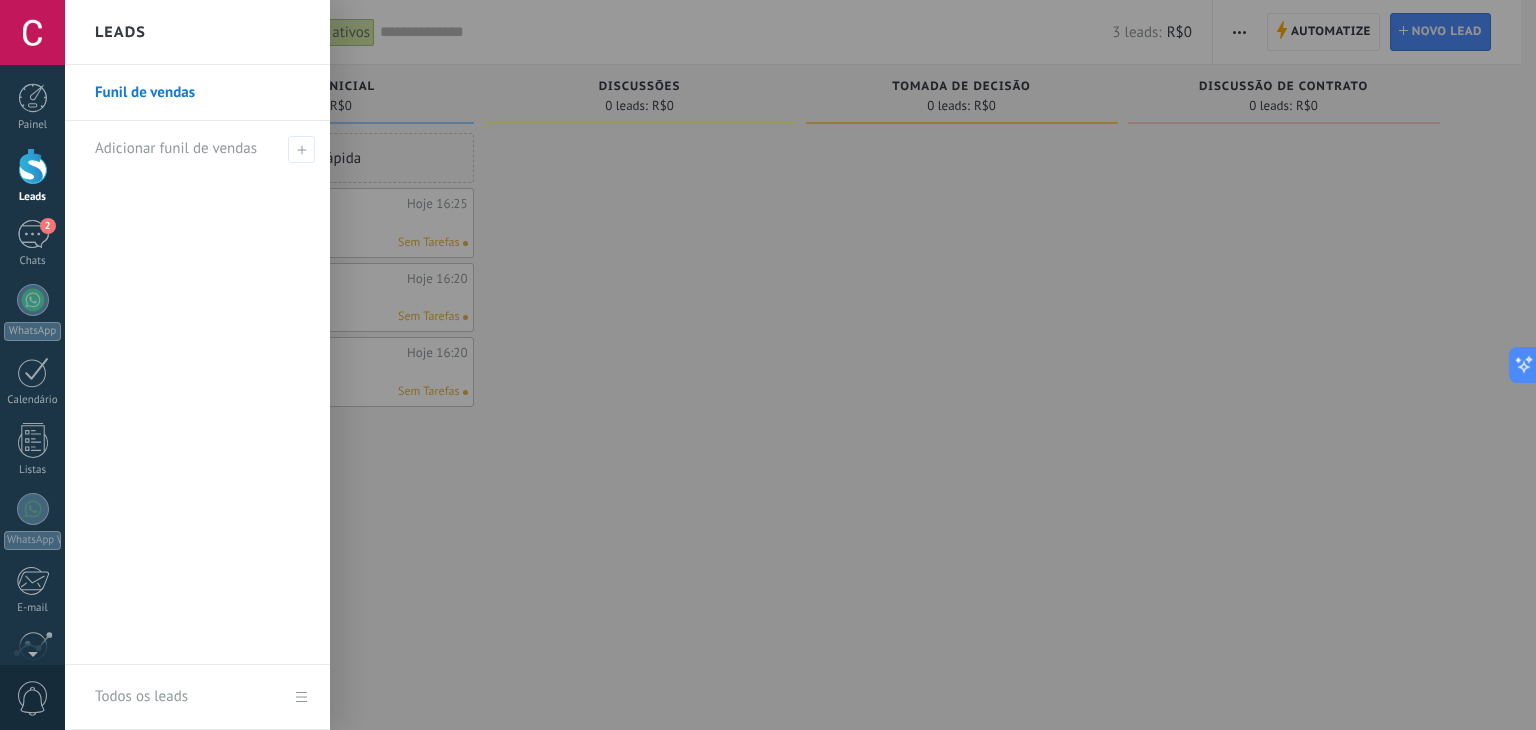 click on "Funil de vendas" at bounding box center (202, 93) 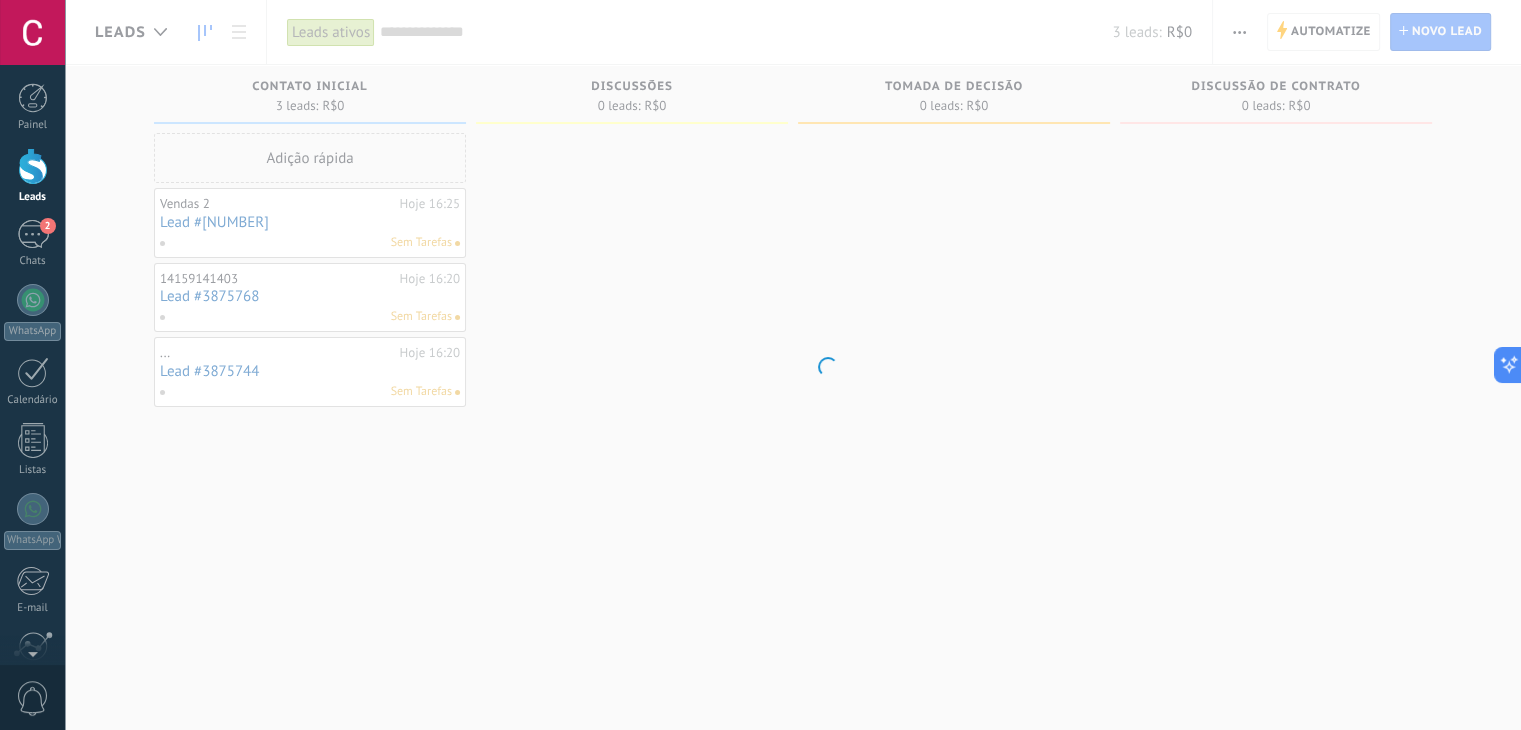 click on ".abccls-1,.abccls-2{fill-rule:evenodd}.abccls-2{fill:#fff} .abfcls-1{fill:none}.abfcls-2{fill:#fff} .abncls-1{isolation:isolate}.abncls-2{opacity:.06}.abncls-2,.abncls-3,.abncls-6{mix-blend-mode:multiply}.abncls-3{opacity:.15}.abncls-4,.abncls-8{fill:#fff}.abncls-5{fill:url(#abnlinear-gradient)}.abncls-6{opacity:.04}.abncls-7{fill:url(#abnlinear-gradient-2)}.abncls-8{fill-rule:evenodd} .abqst0{fill:#ffa200} .abwcls-1{fill:#252525} .cls-1{isolation:isolate} .acicls-1{fill:none} .aclcls-1{fill:#232323} .acnst0{display:none} .addcls-1,.addcls-2{fill:none;stroke-miterlimit:10}.addcls-1{stroke:#dfe0e5}.addcls-2{stroke:#a1a7ab} .adecls-1,.adecls-2{fill:none;stroke-miterlimit:10}.adecls-1{stroke:#dfe0e5}.adecls-2{stroke:#a1a7ab} .adqcls-1{fill:#8591a5;fill-rule:evenodd} .aeccls-1{fill:#5c9f37} .aeecls-1{fill:#f86161} .aejcls-1{fill:#8591a5;fill-rule:evenodd} .aekcls-1{fill-rule:evenodd} .aelcls-1{fill-rule:evenodd;fill:currentColor} .aemcls-1{fill-rule:evenodd;fill:currentColor} .aencls-2{fill:#f86161;opacity:.3}" at bounding box center (760, 365) 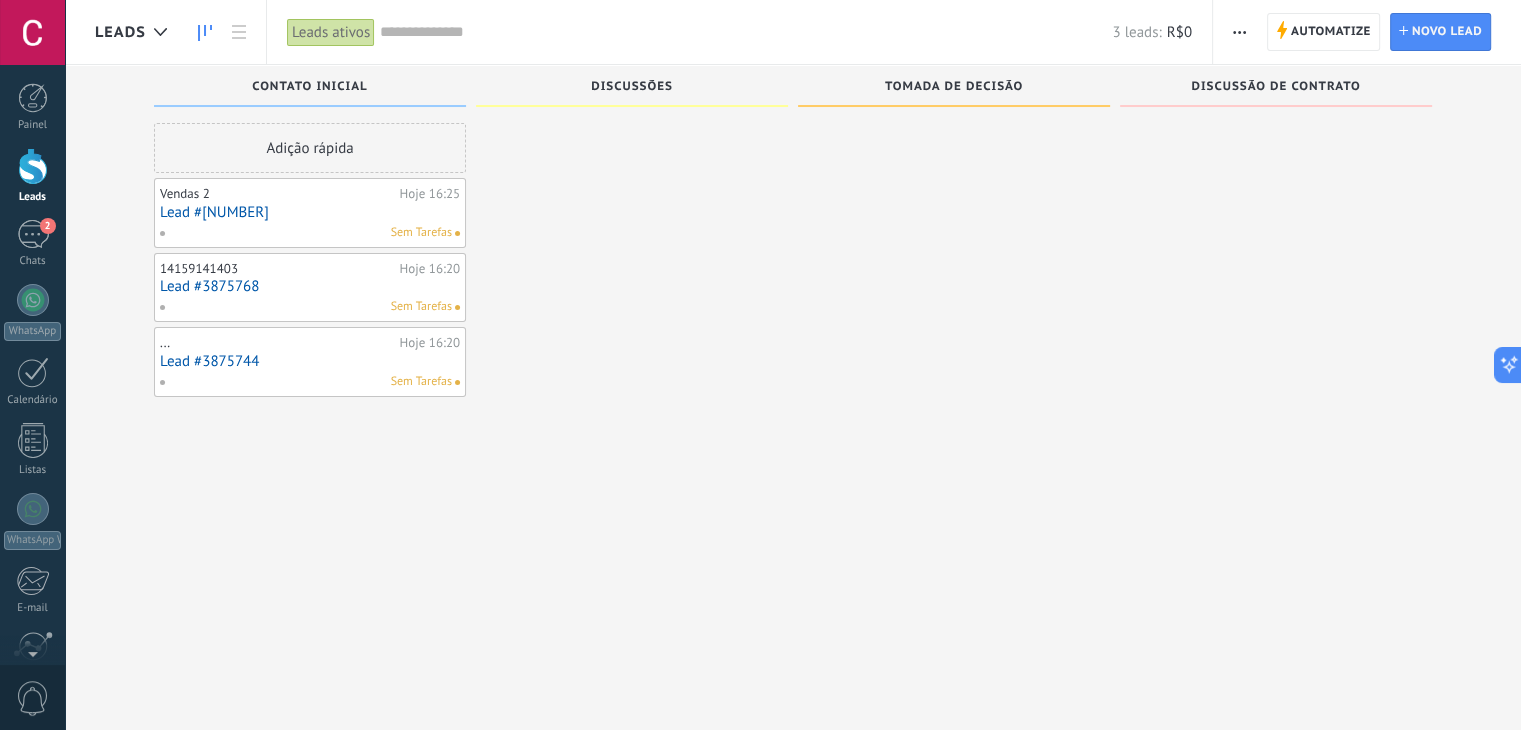 scroll, scrollTop: 0, scrollLeft: 0, axis: both 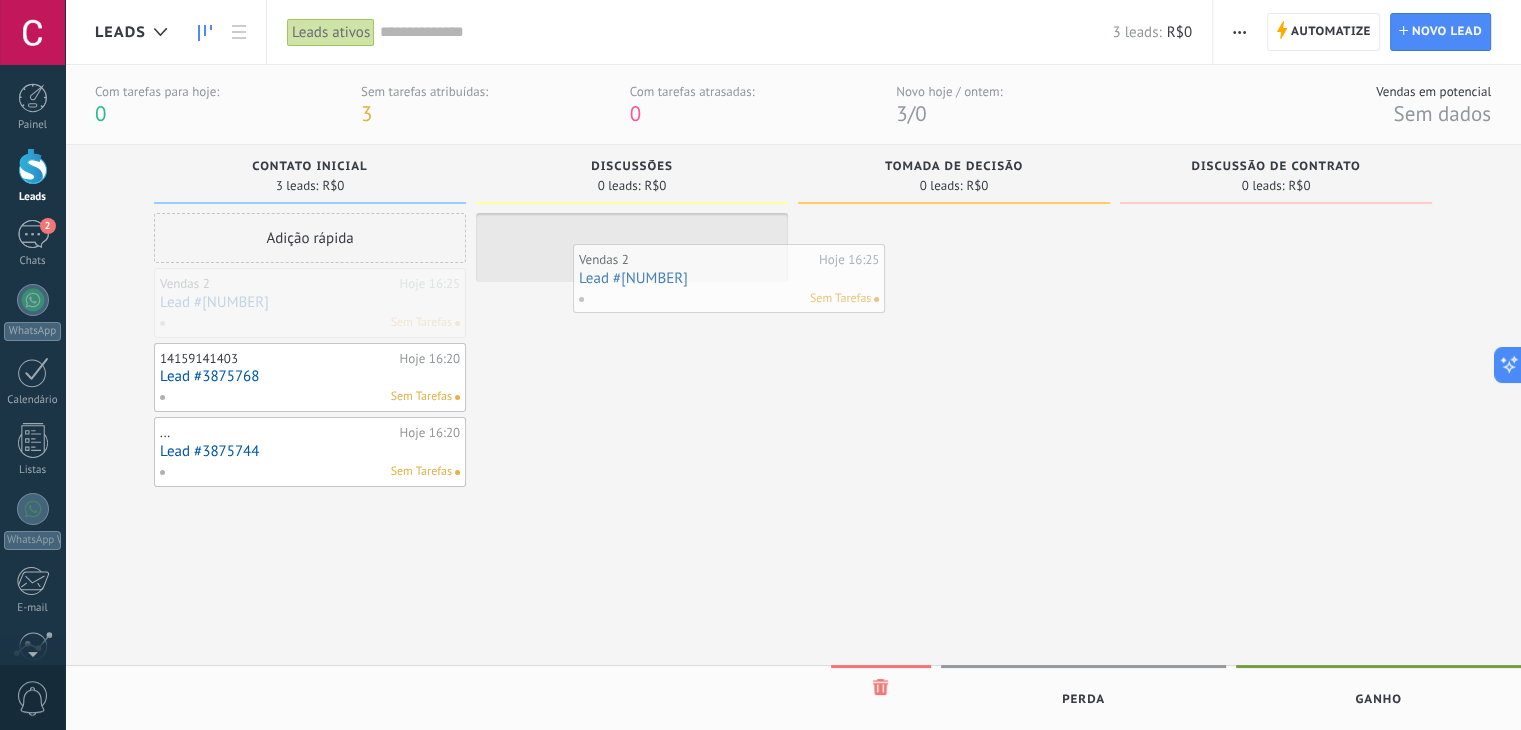 drag, startPoint x: 280, startPoint y: 299, endPoint x: 698, endPoint y: 275, distance: 418.68842 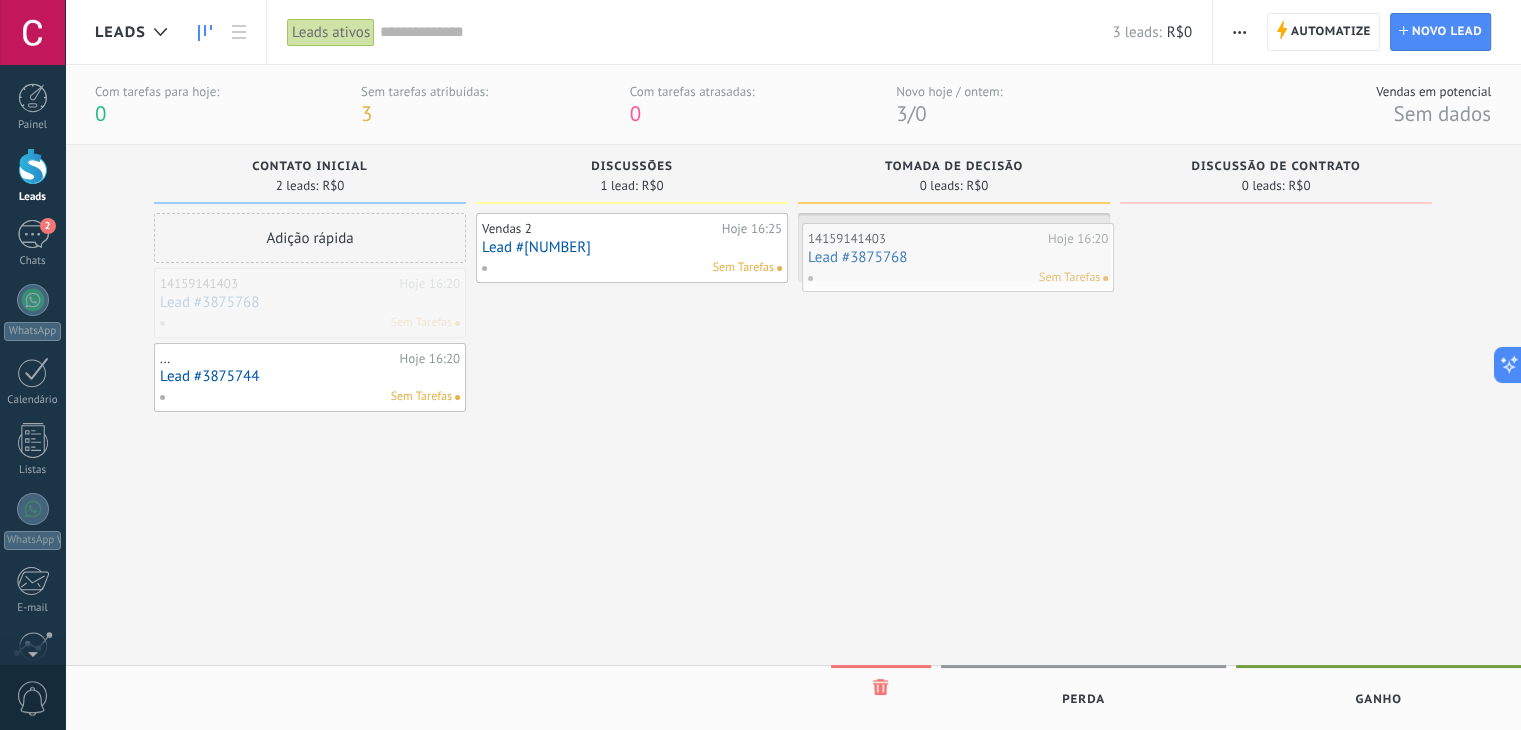 drag, startPoint x: 339, startPoint y: 312, endPoint x: 981, endPoint y: 265, distance: 643.7181 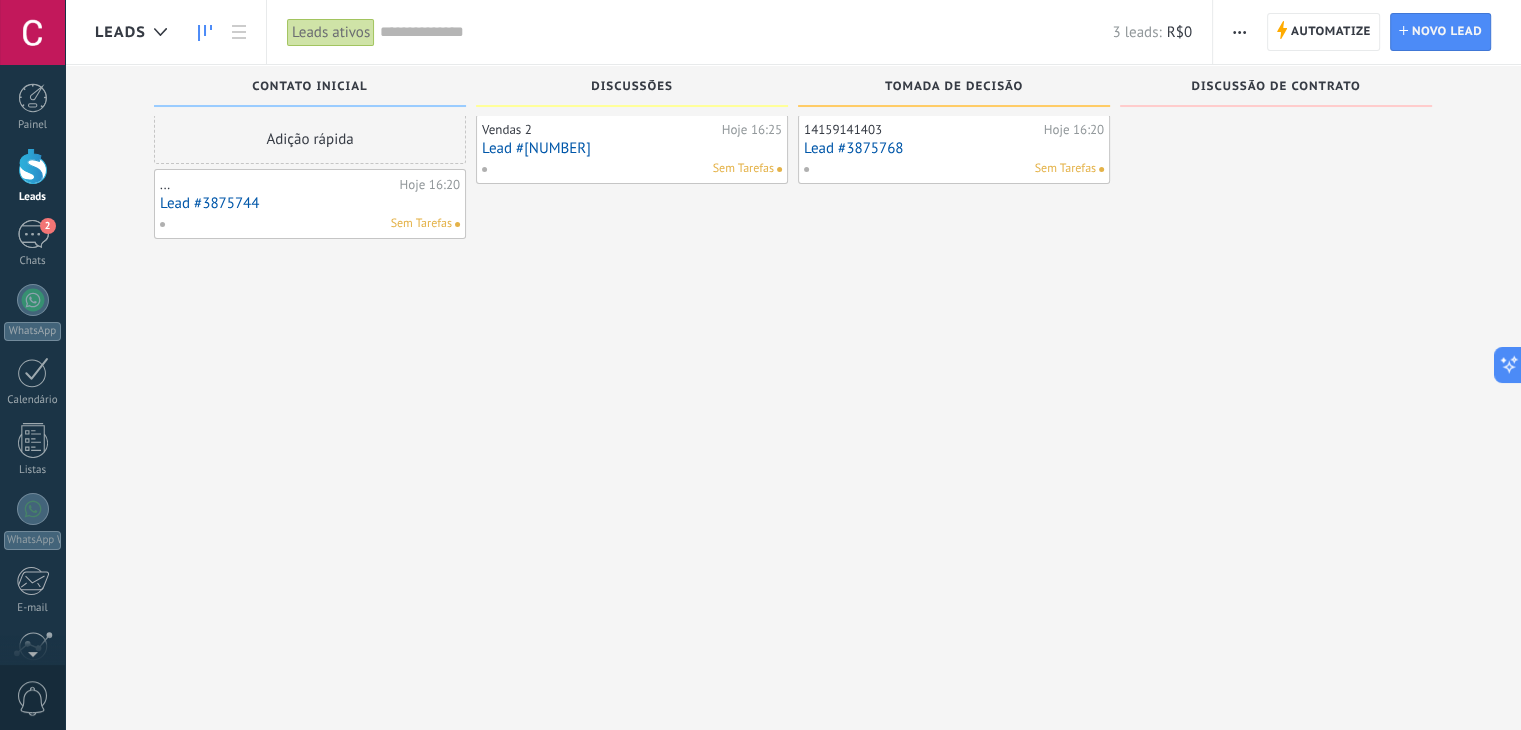 scroll, scrollTop: 0, scrollLeft: 0, axis: both 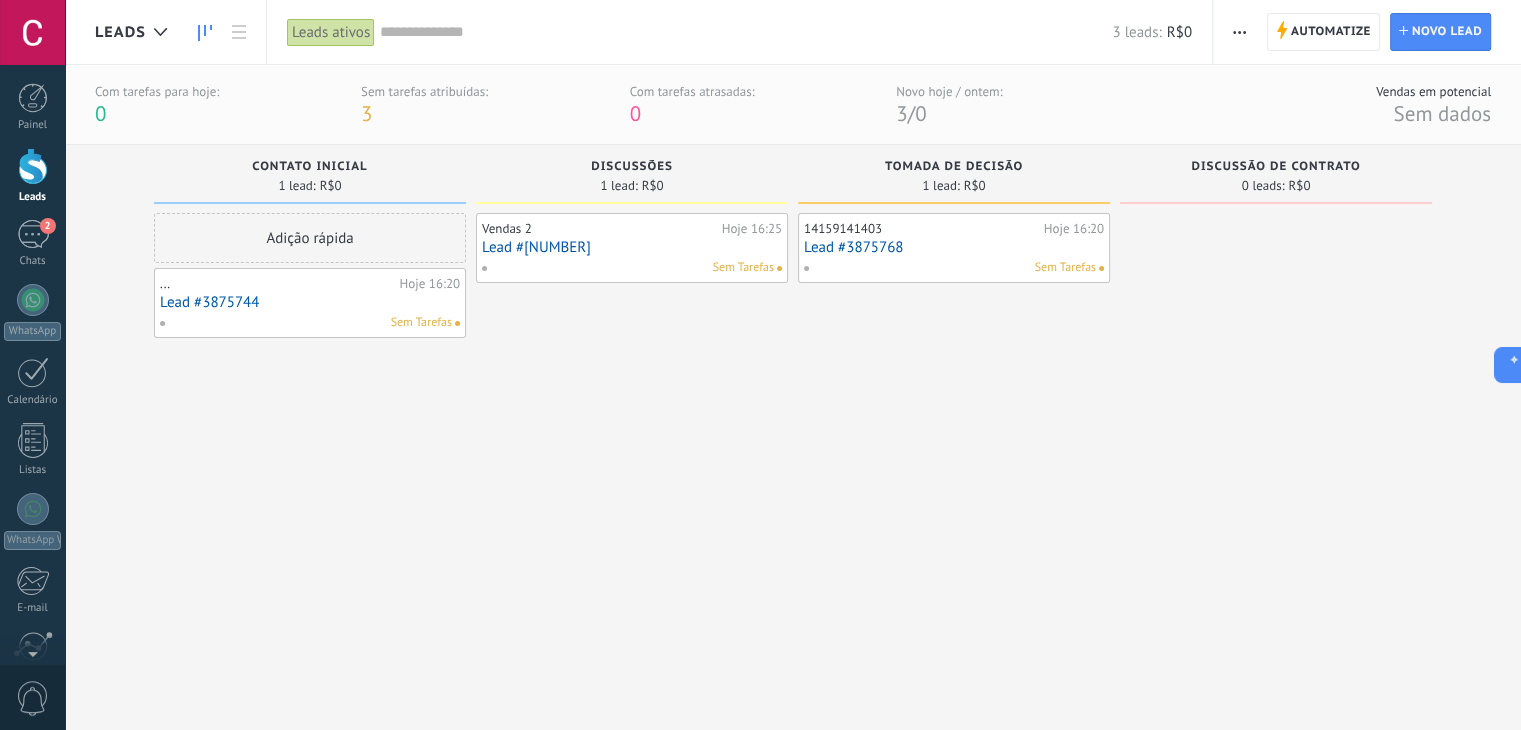 click at bounding box center [1276, 447] 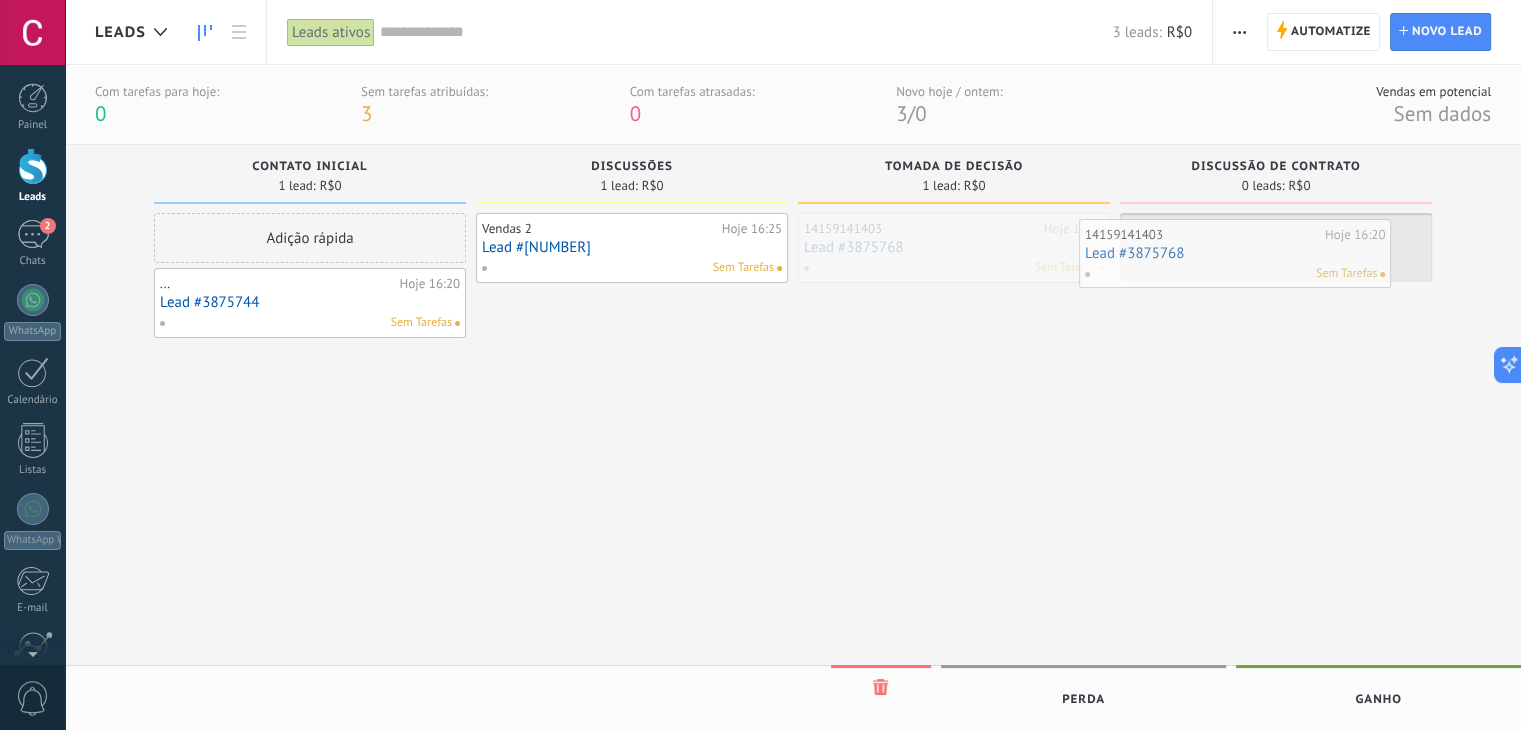 drag, startPoint x: 865, startPoint y: 249, endPoint x: 1147, endPoint y: 257, distance: 282.11346 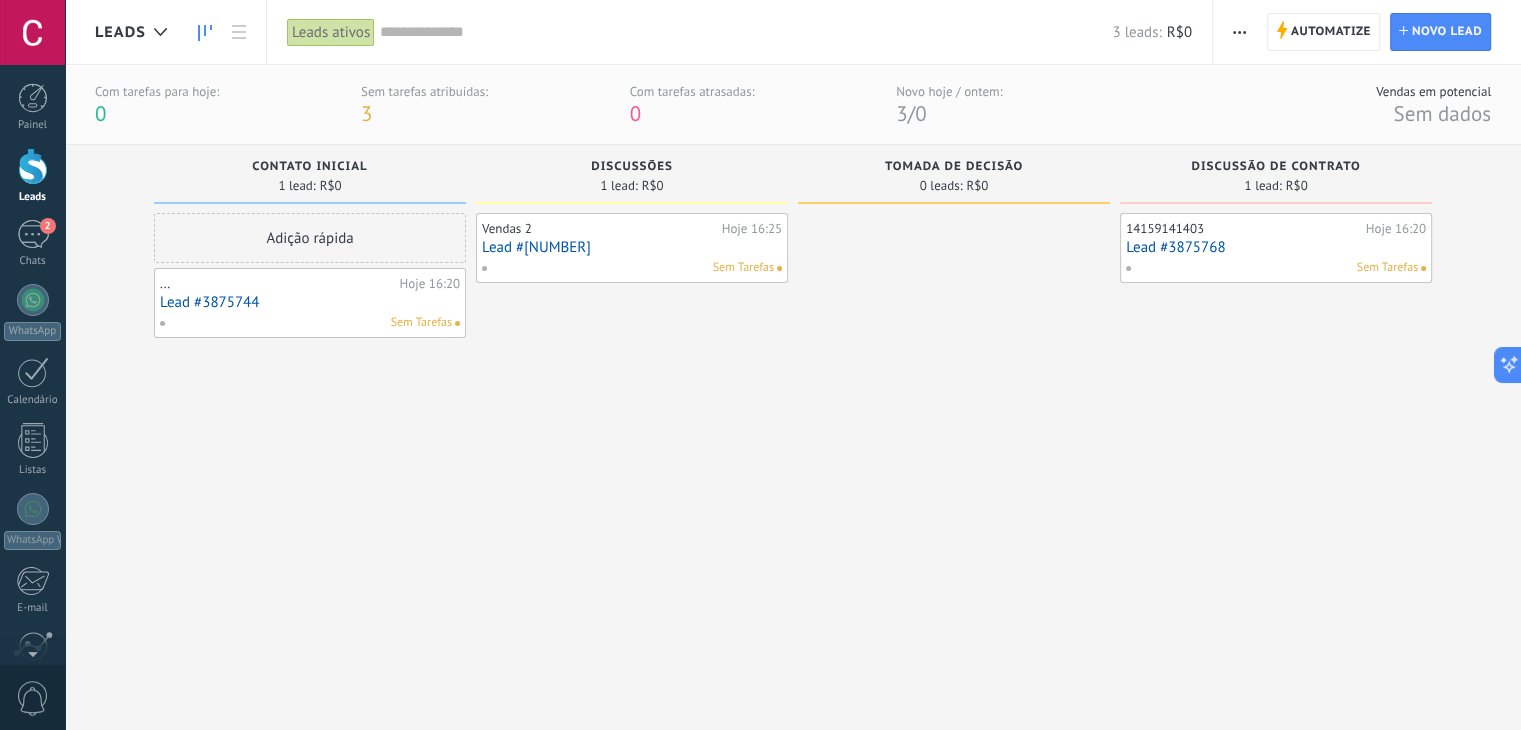 click at bounding box center [954, 447] 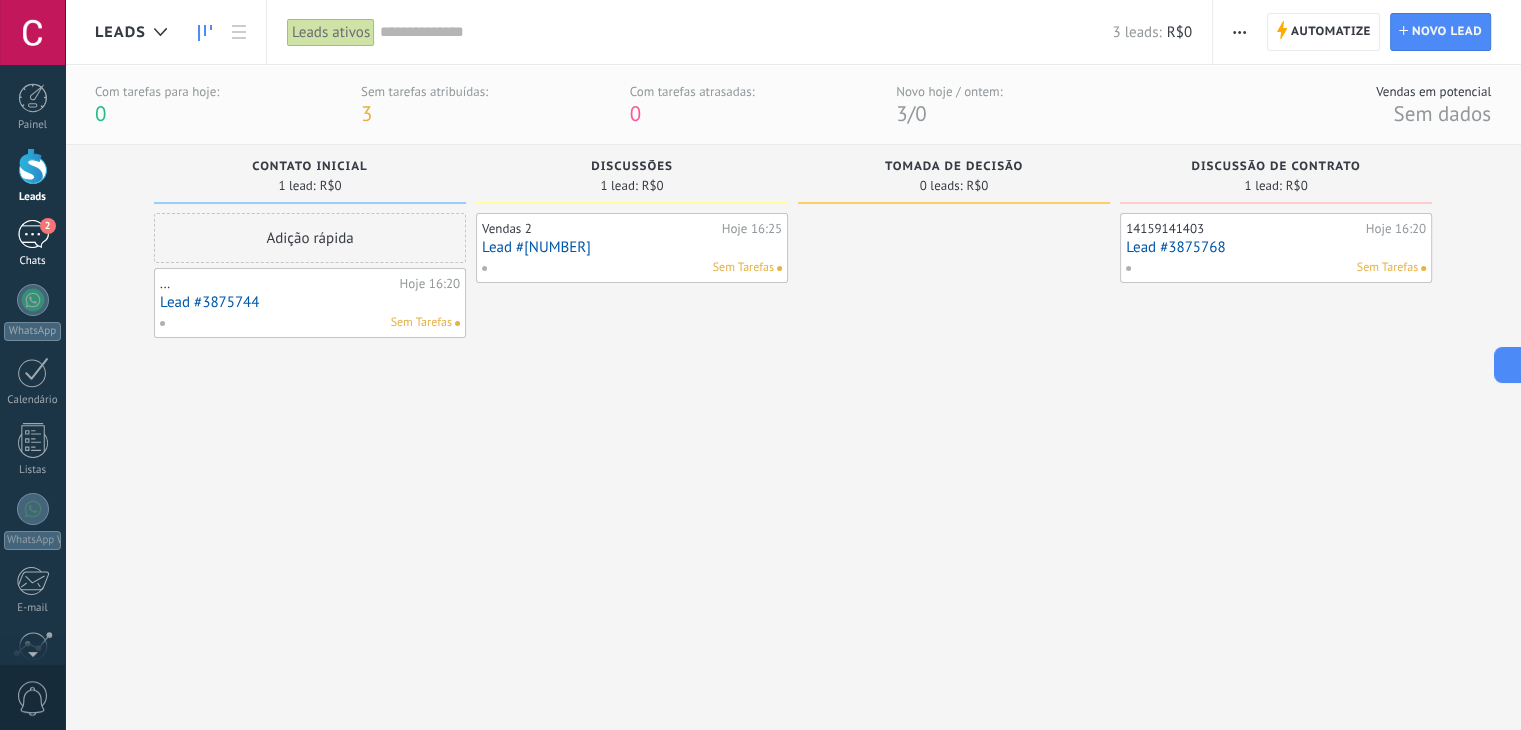 click on "2" at bounding box center (33, 234) 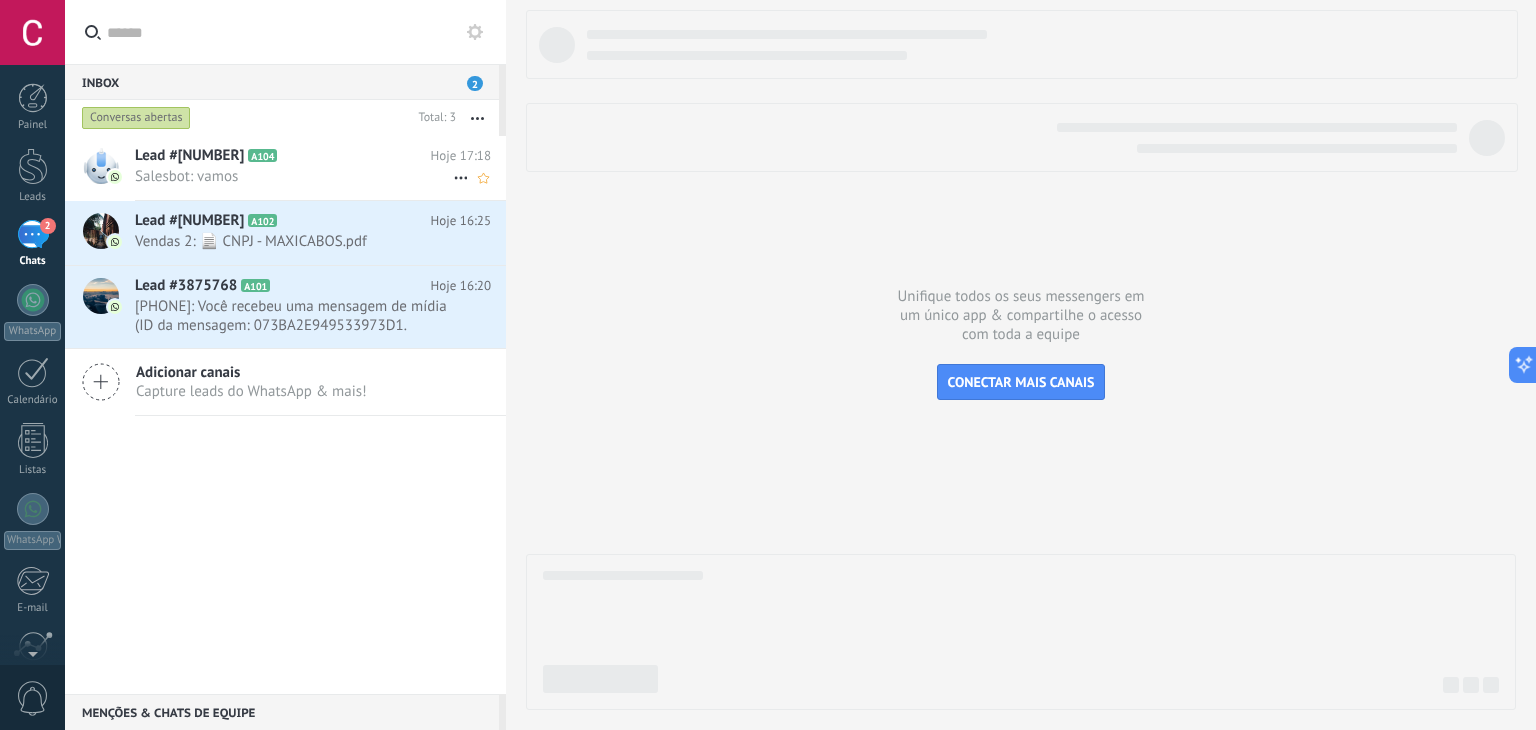 click on "Salesbot: vamos" at bounding box center [294, 176] 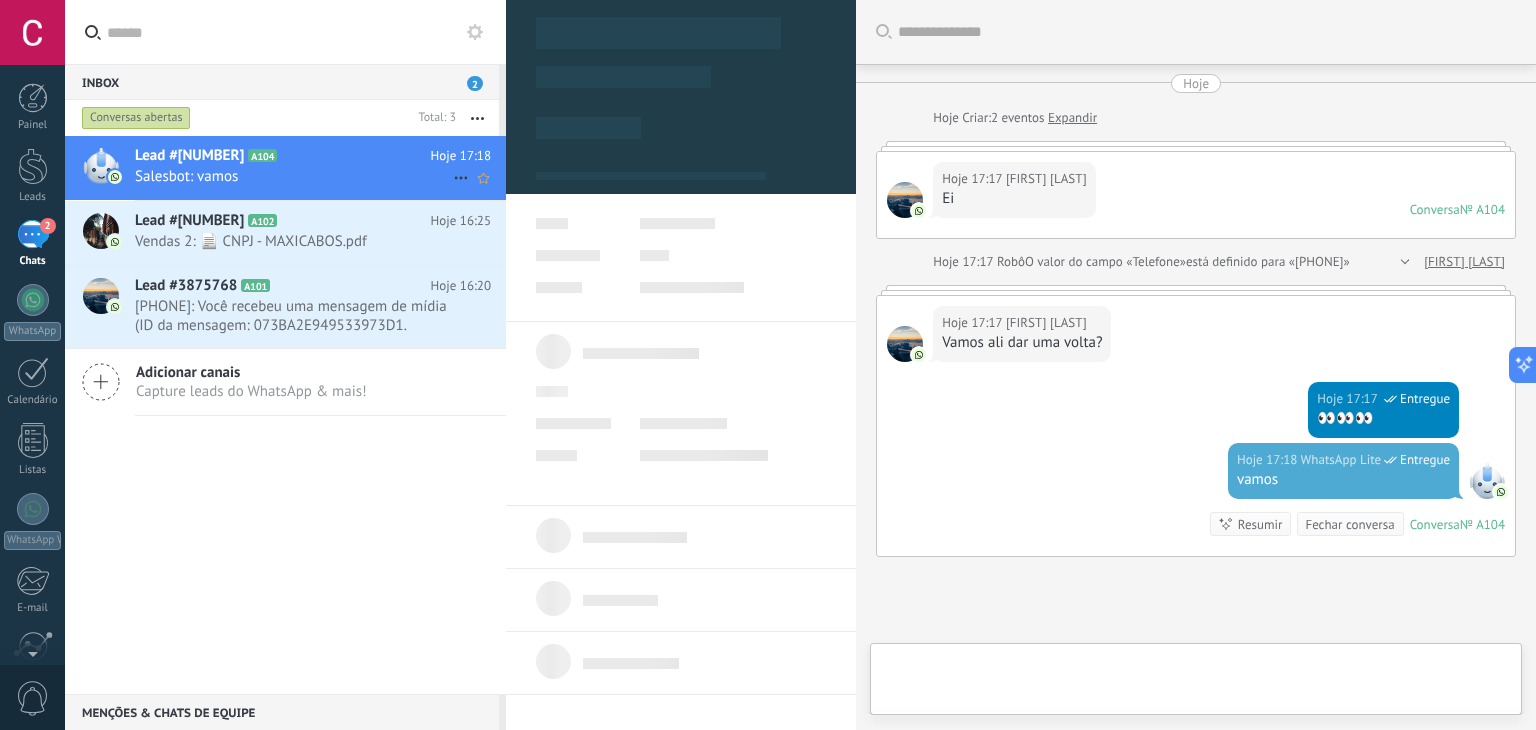 scroll, scrollTop: 29, scrollLeft: 0, axis: vertical 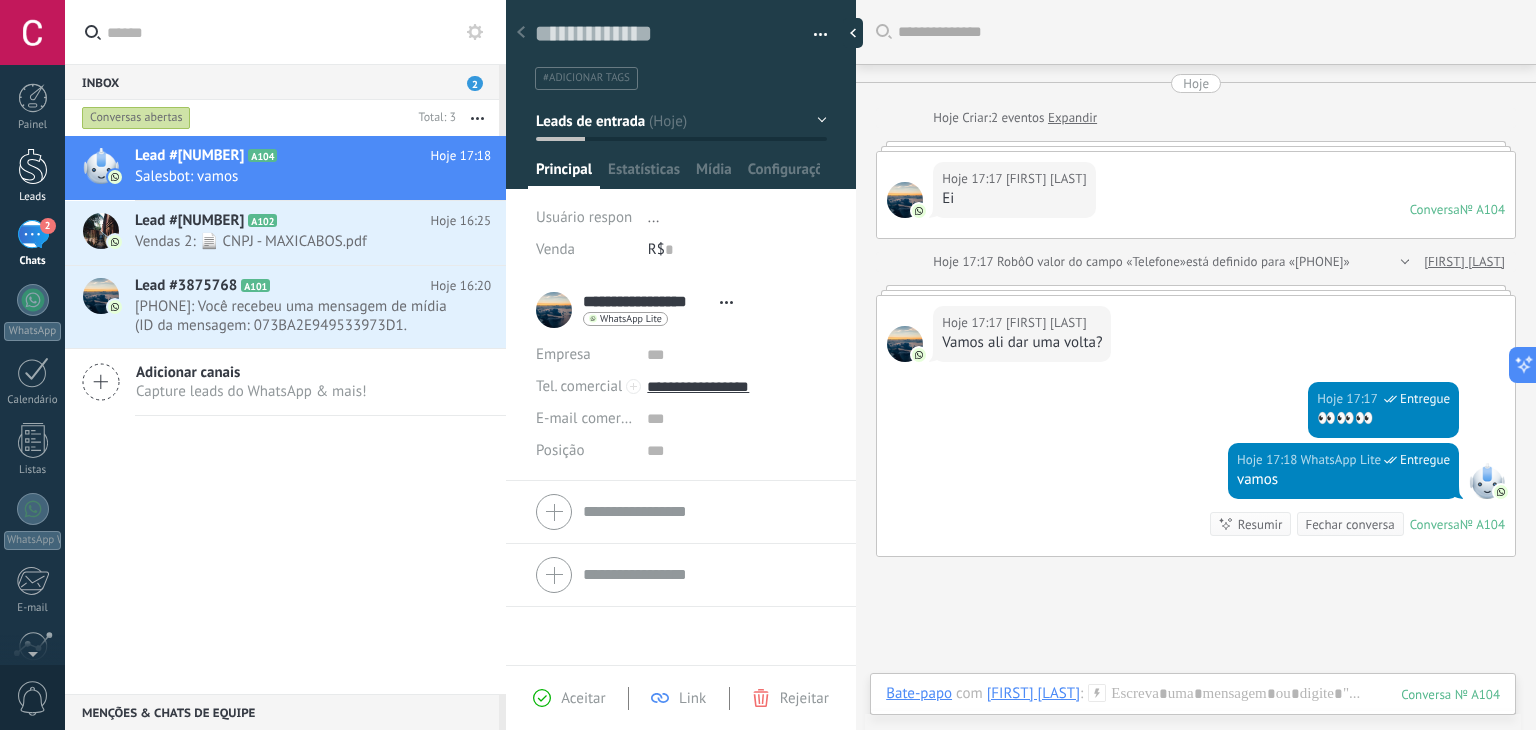 click at bounding box center [33, 166] 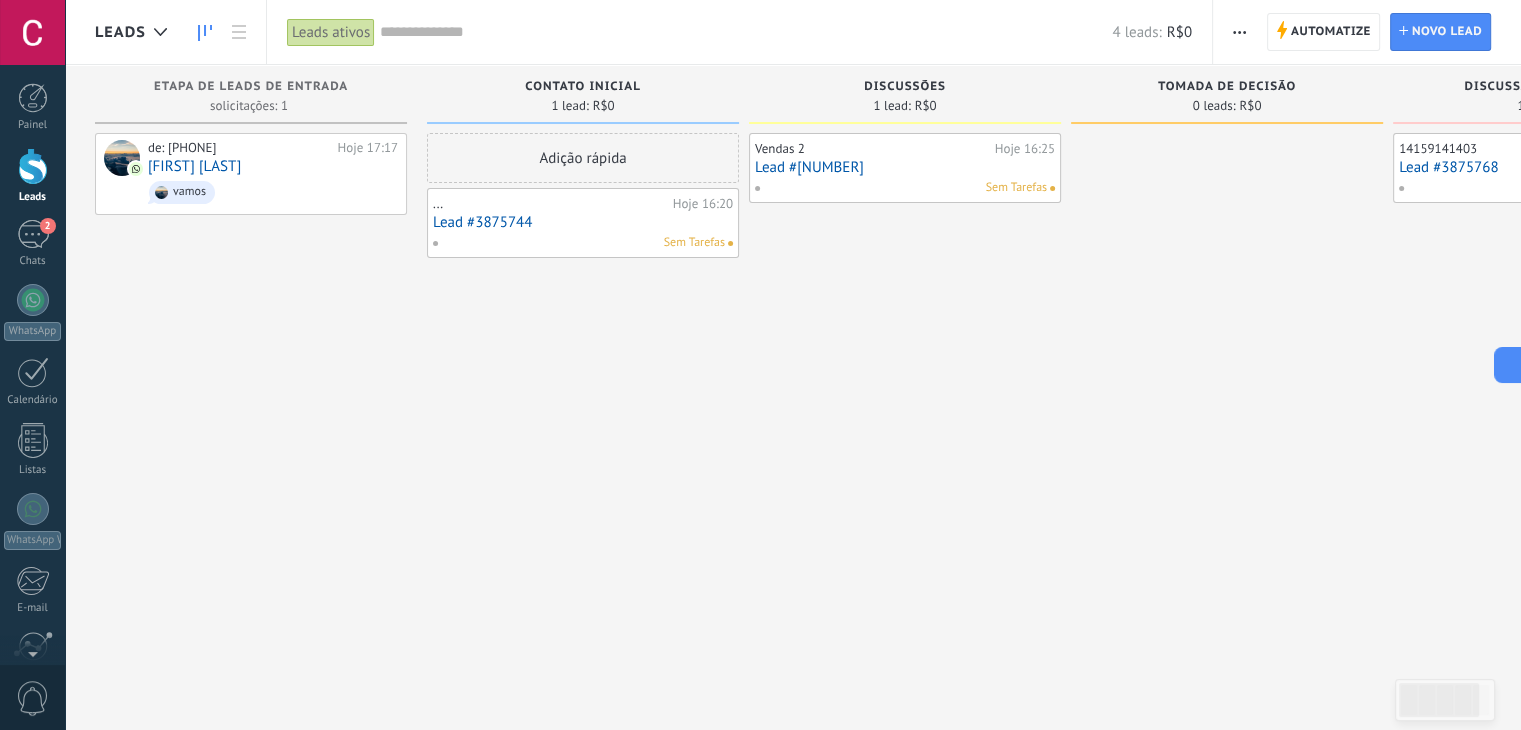 click on "de: [PHONE] Hoje 16:25 [FIRST] [LAST] vamos" at bounding box center [251, 367] 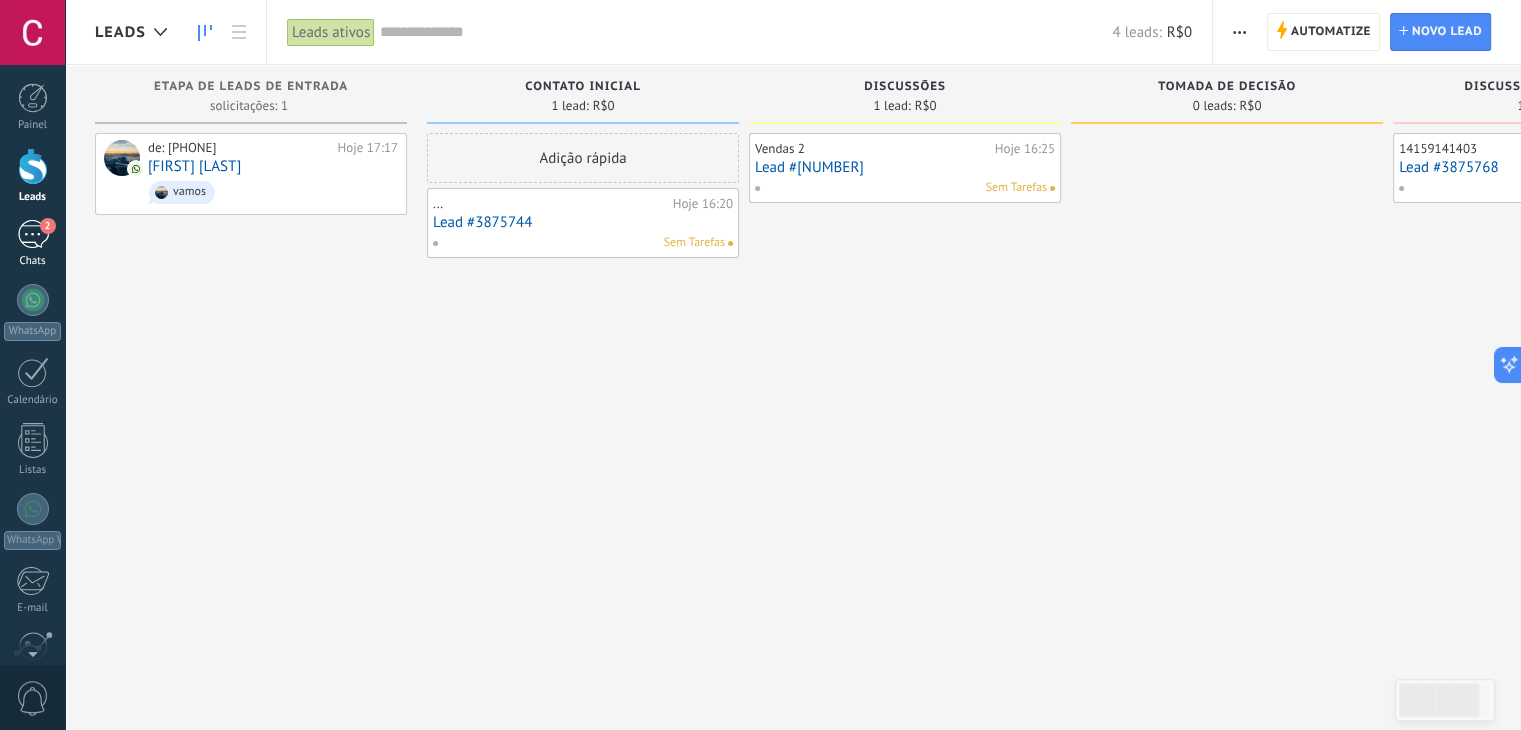 click on "2" at bounding box center [33, 234] 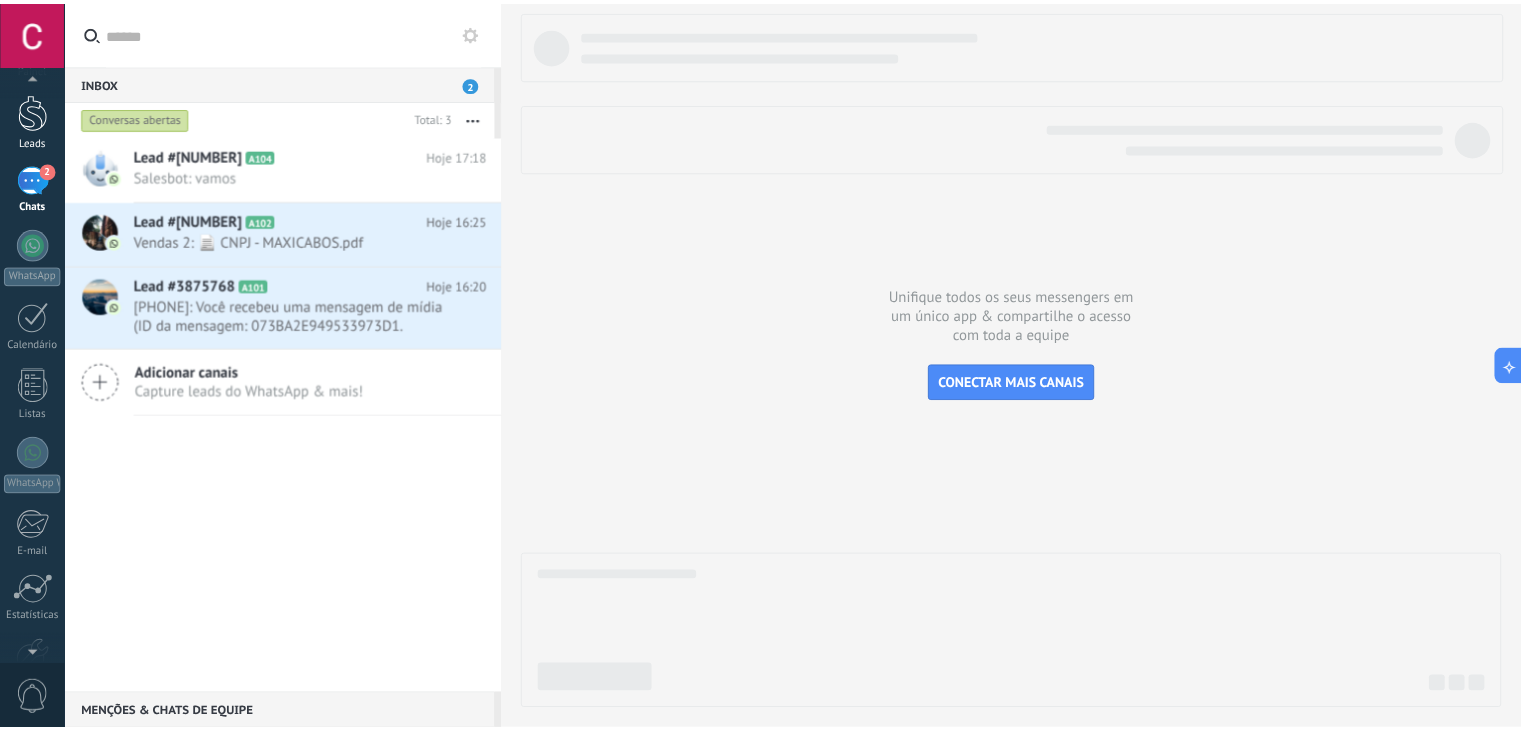 scroll, scrollTop: 0, scrollLeft: 0, axis: both 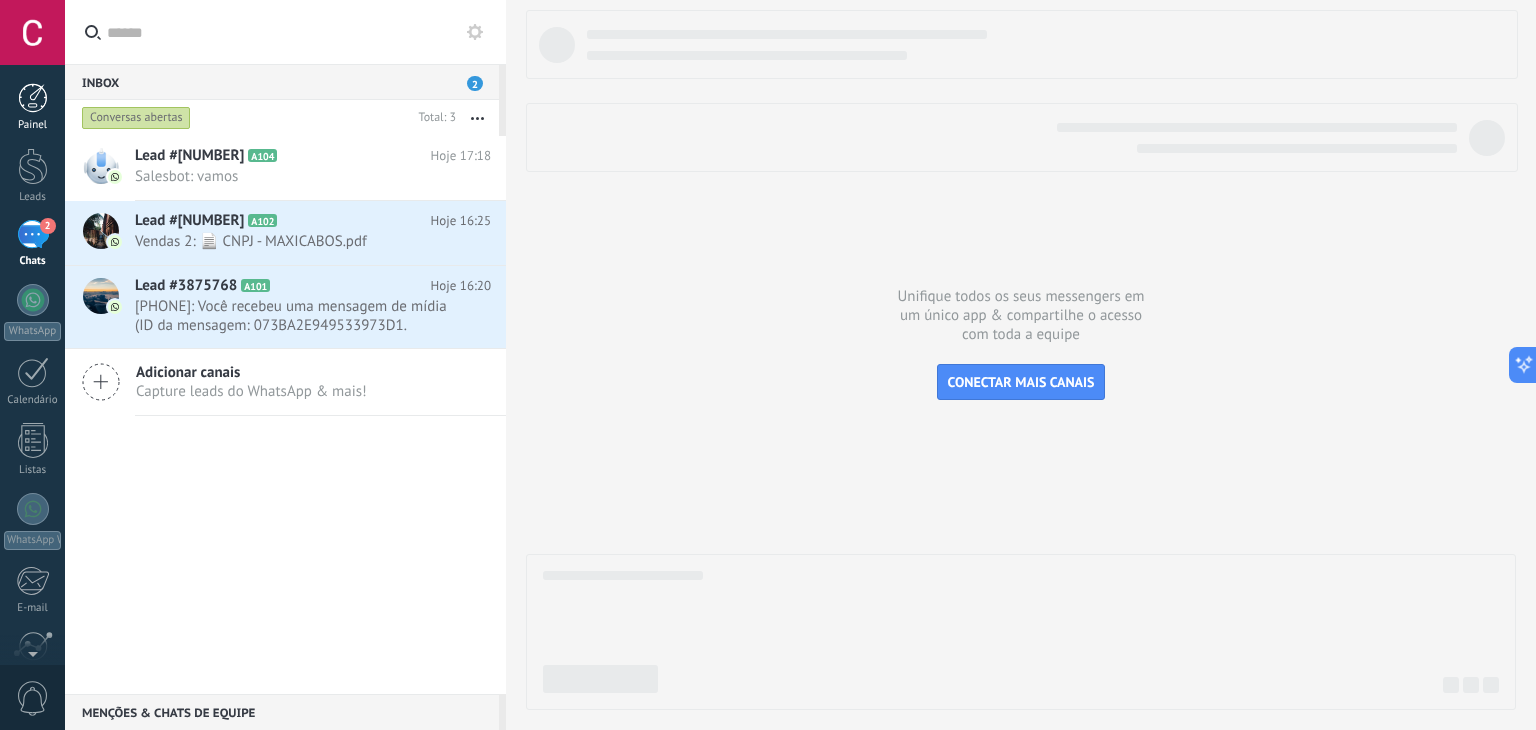 click on "Painel" at bounding box center [33, 125] 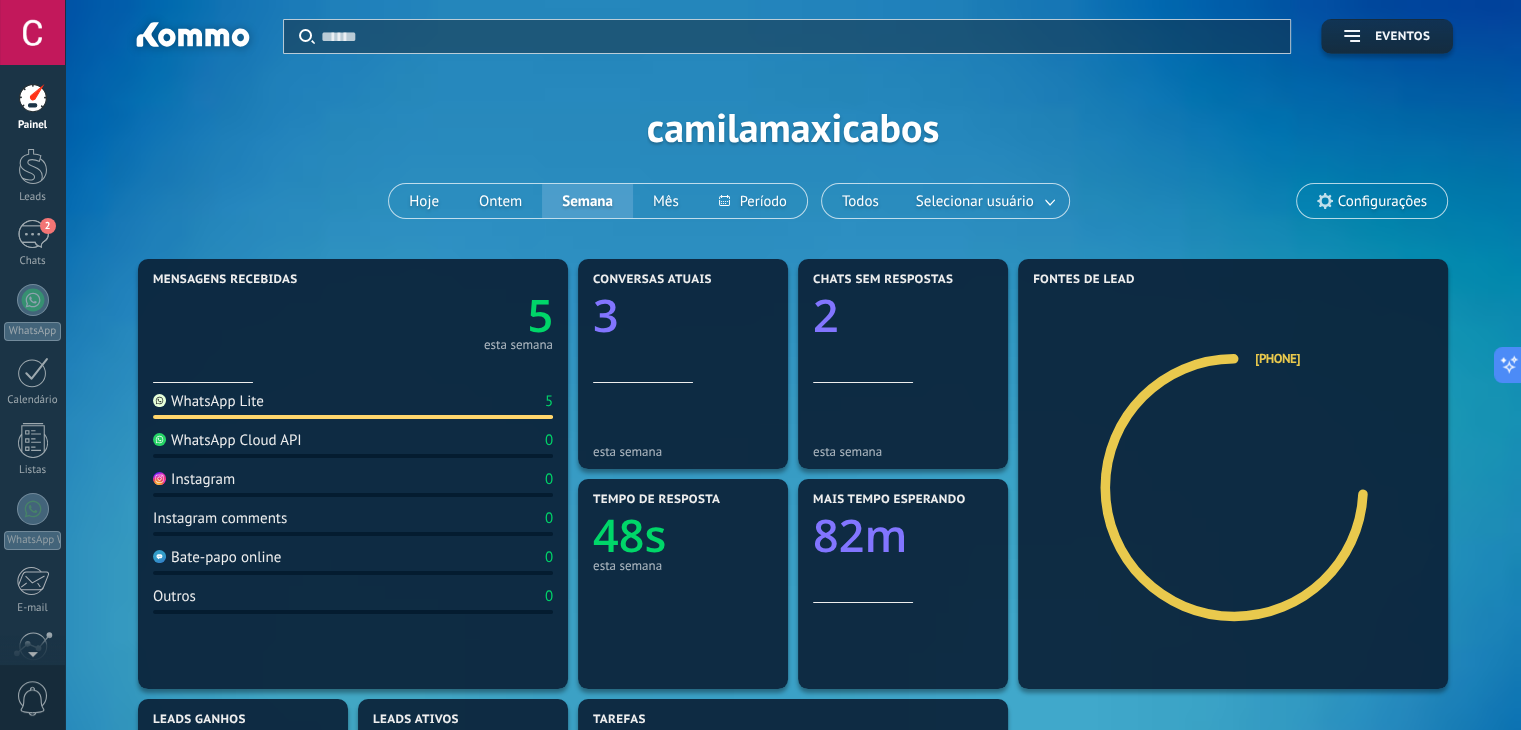click on "5" 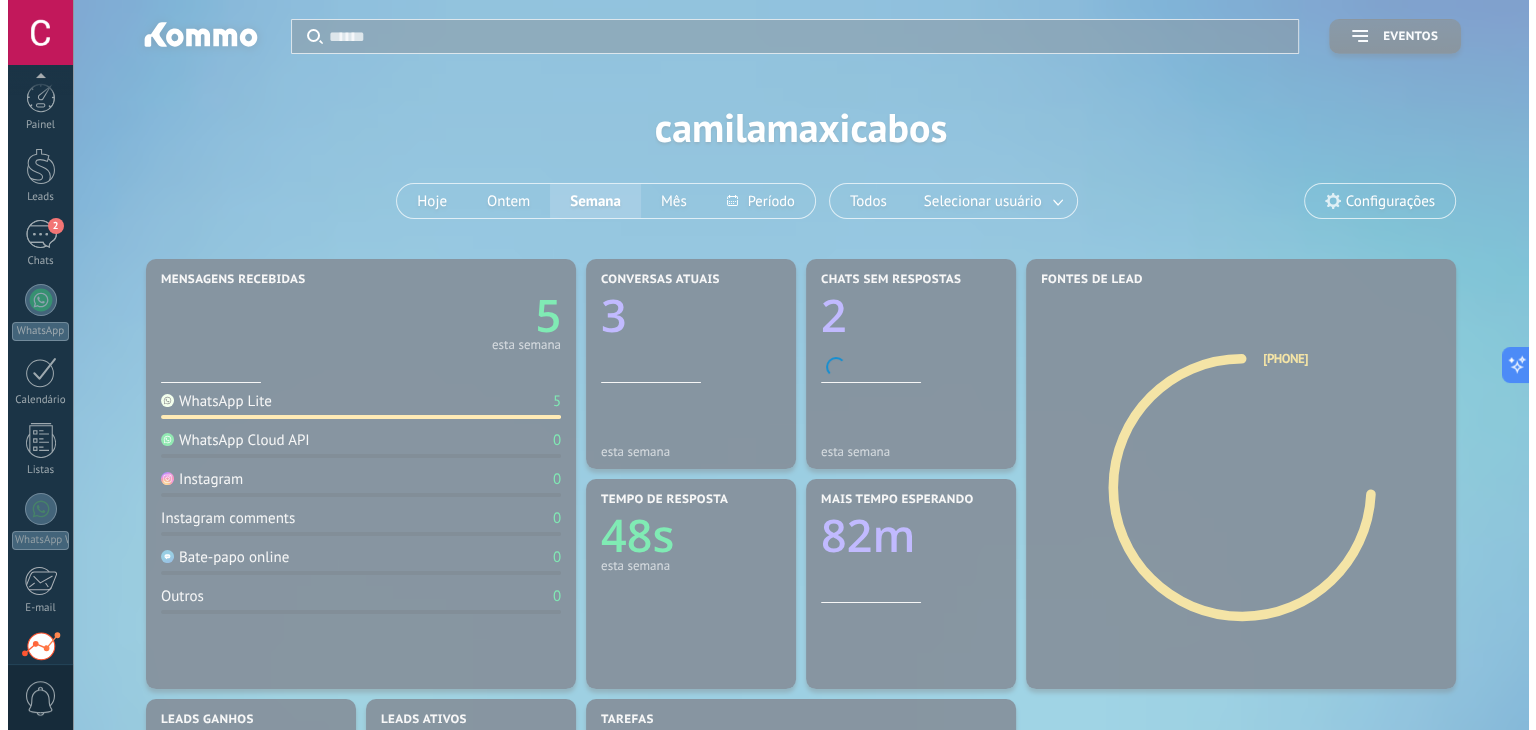 scroll, scrollTop: 173, scrollLeft: 0, axis: vertical 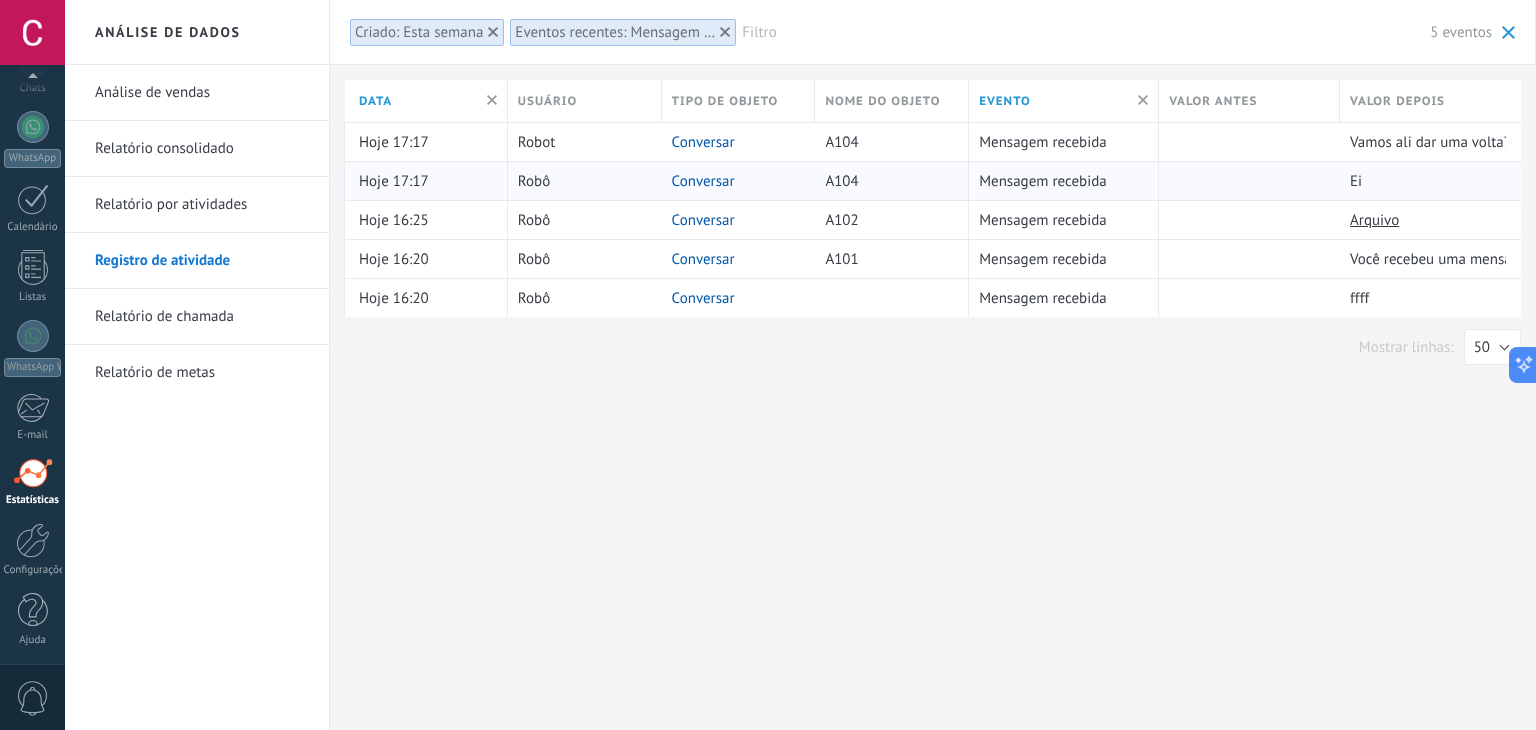 click on "Hoje 17:17" at bounding box center (394, 181) 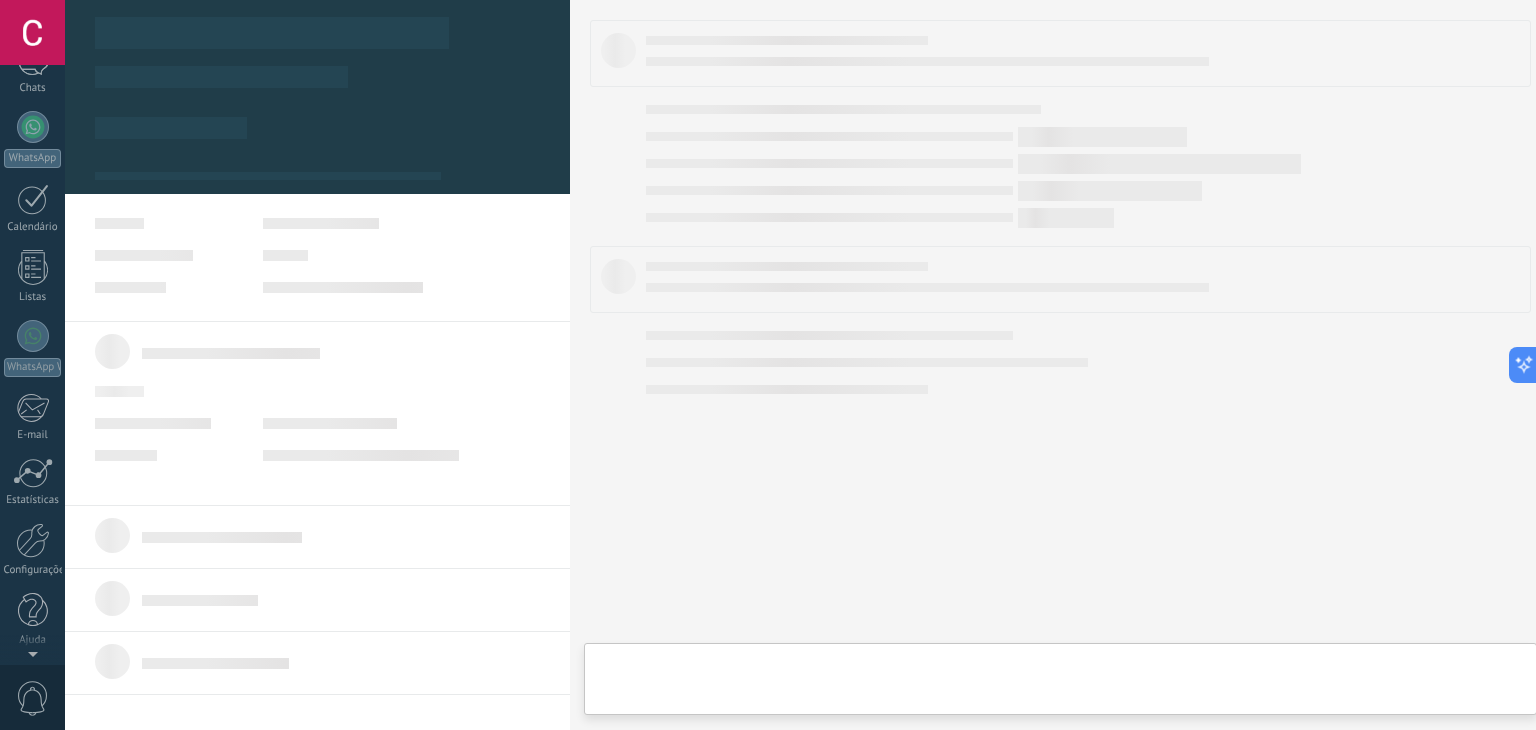 scroll, scrollTop: 0, scrollLeft: 0, axis: both 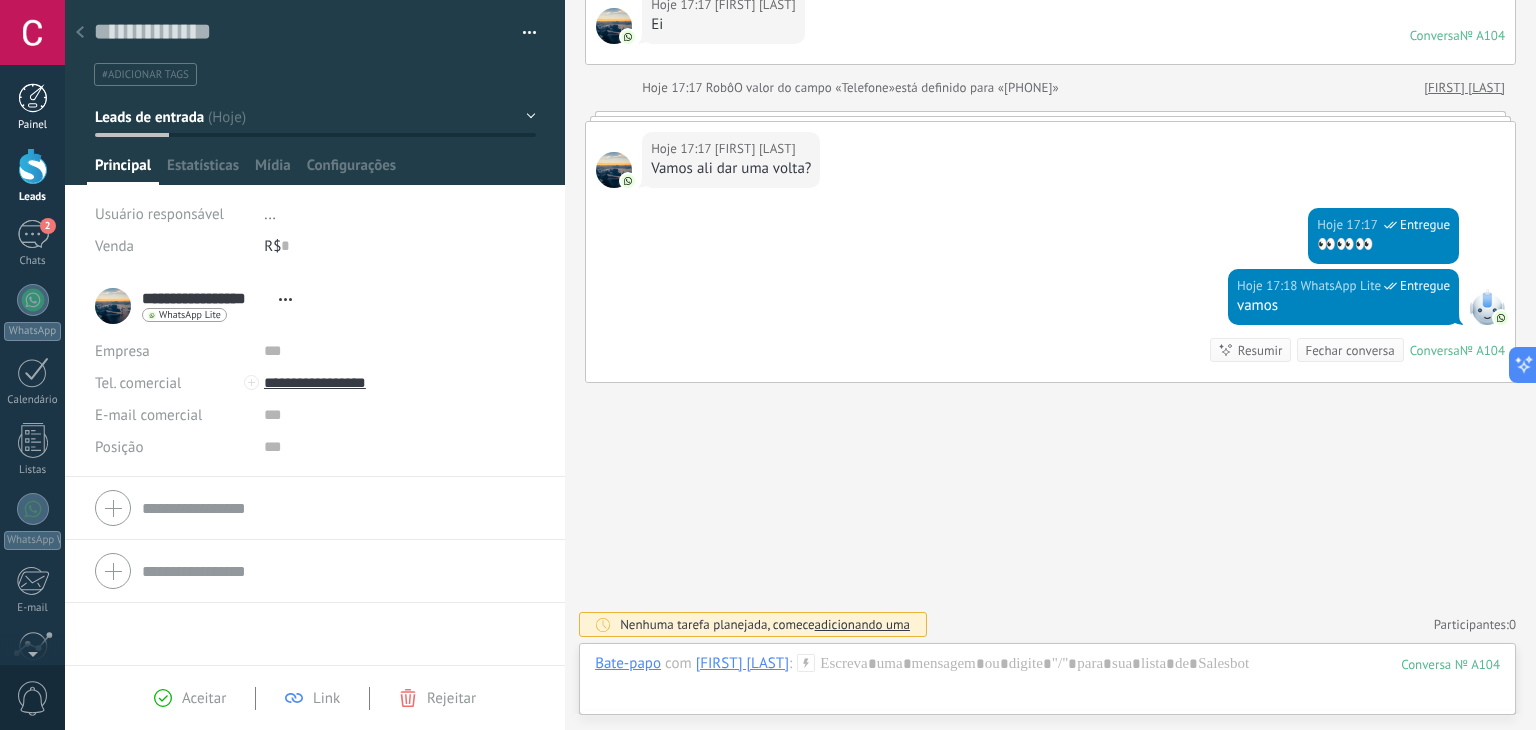 click at bounding box center [33, 98] 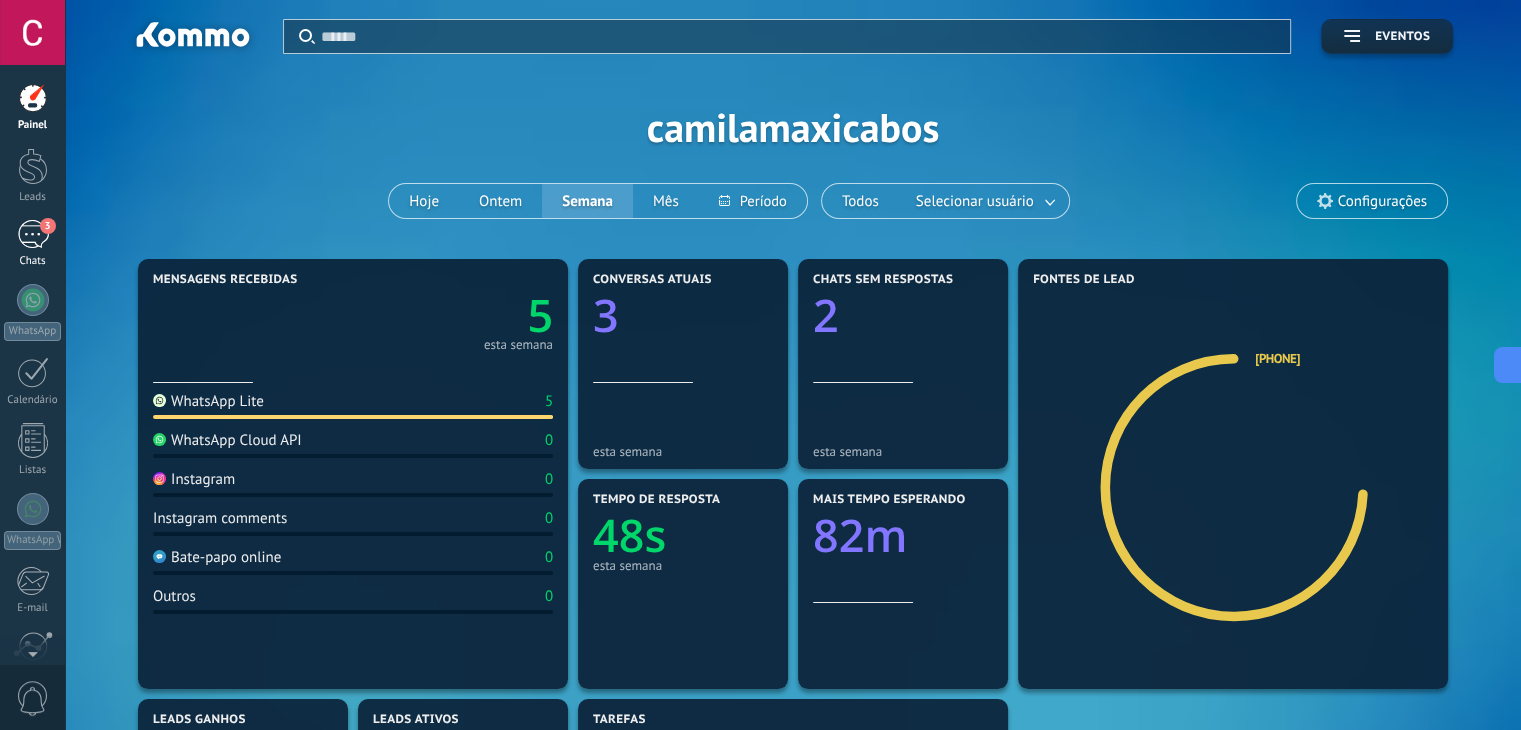 click on "3
Chats" at bounding box center [32, 244] 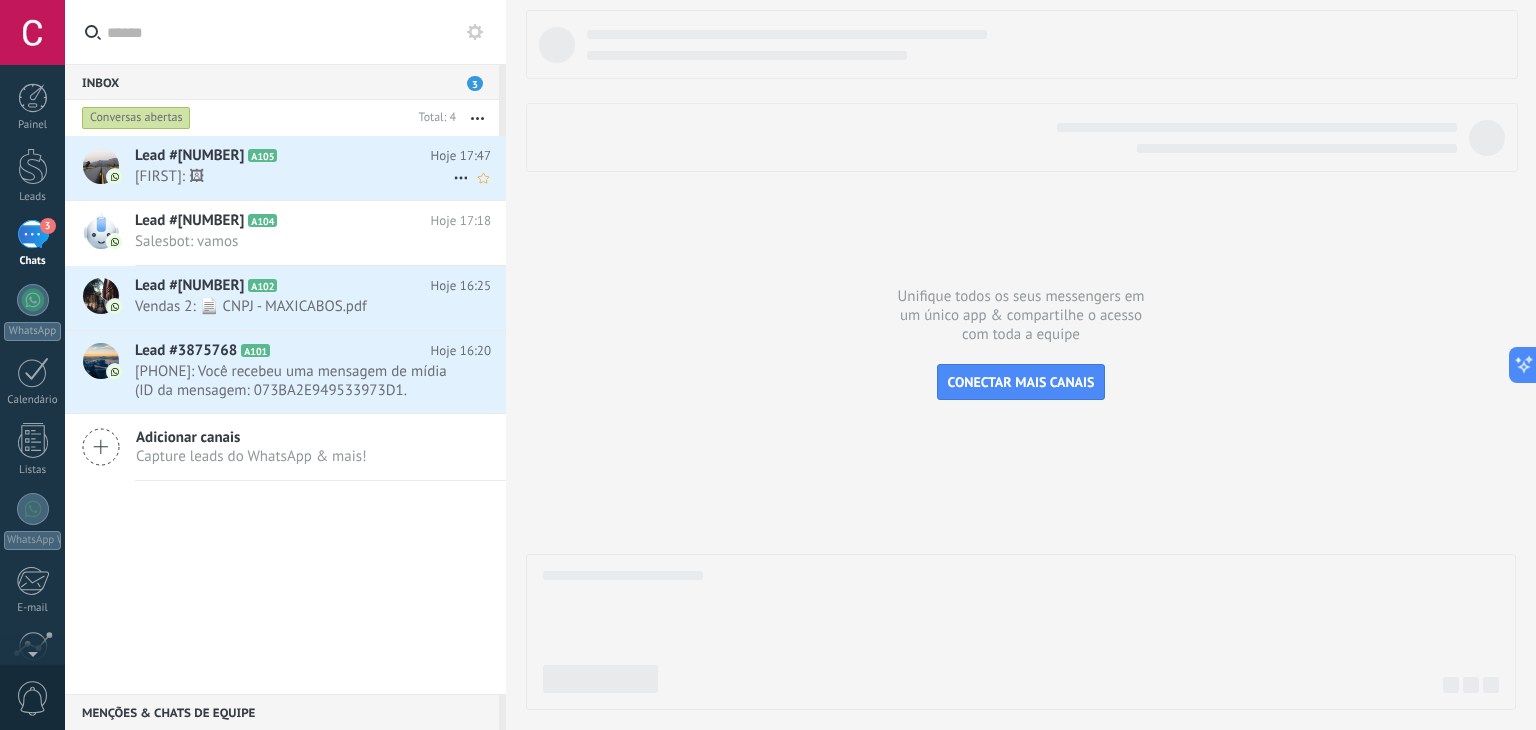 click on "[FIRST]: 🖼" at bounding box center [294, 176] 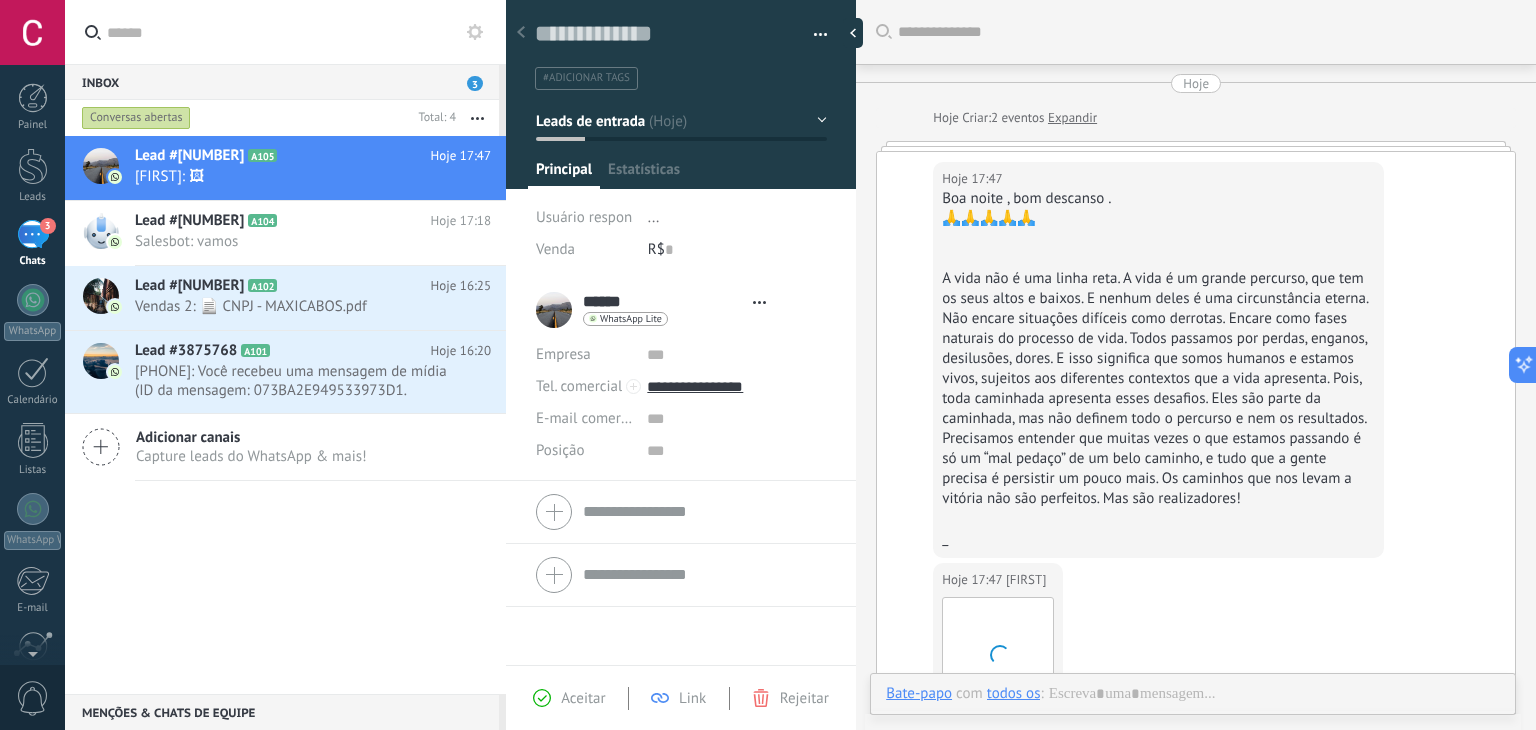 type on "**********" 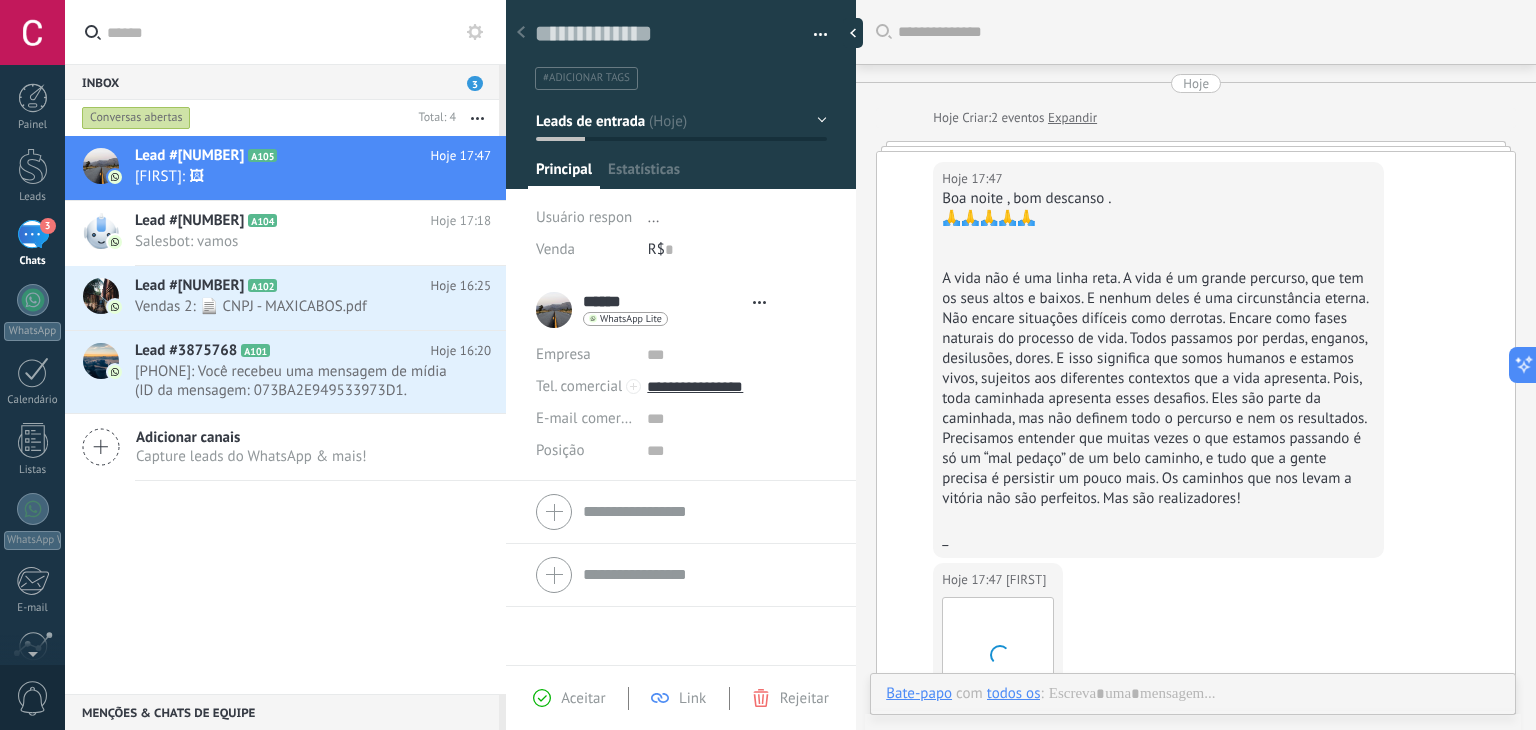scroll, scrollTop: 288, scrollLeft: 0, axis: vertical 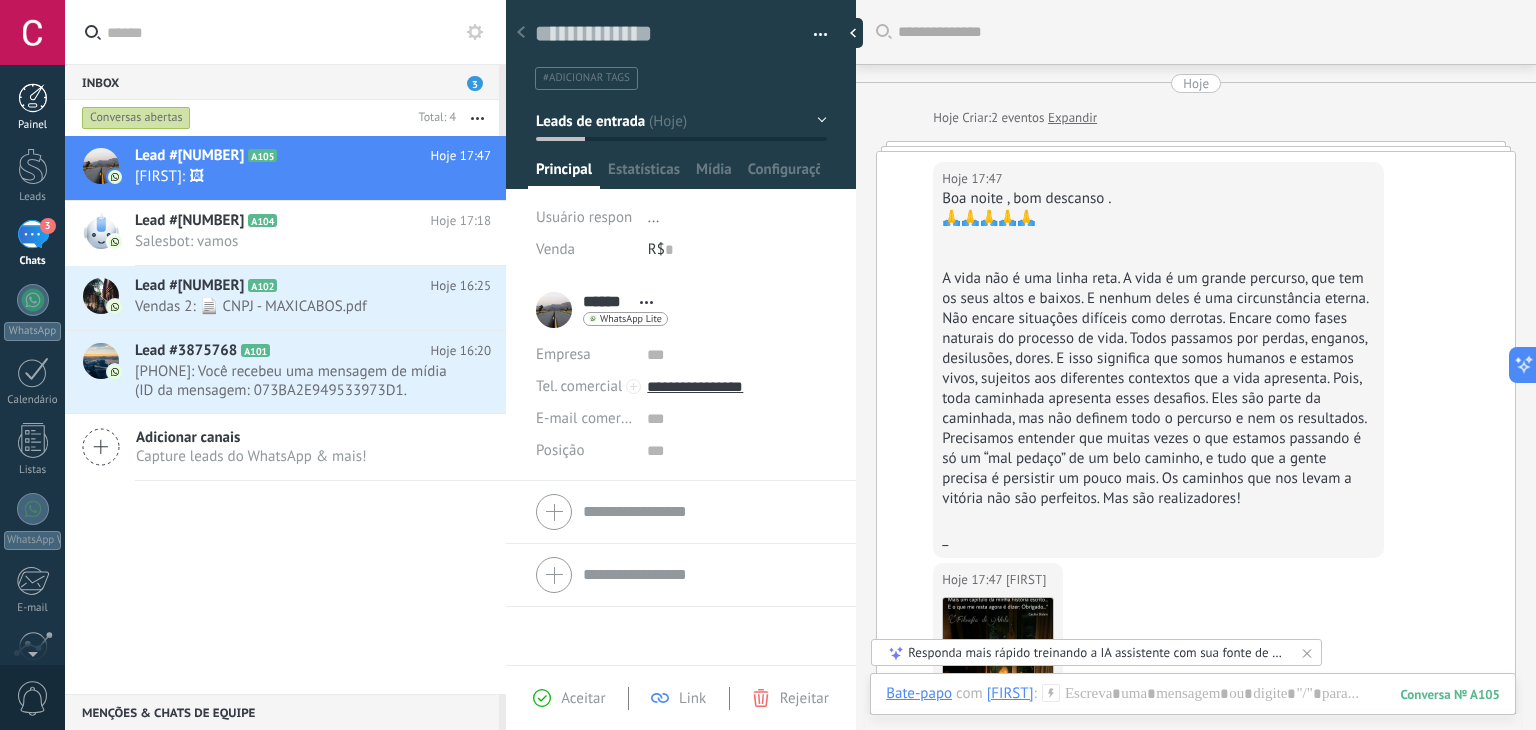 click at bounding box center (33, 98) 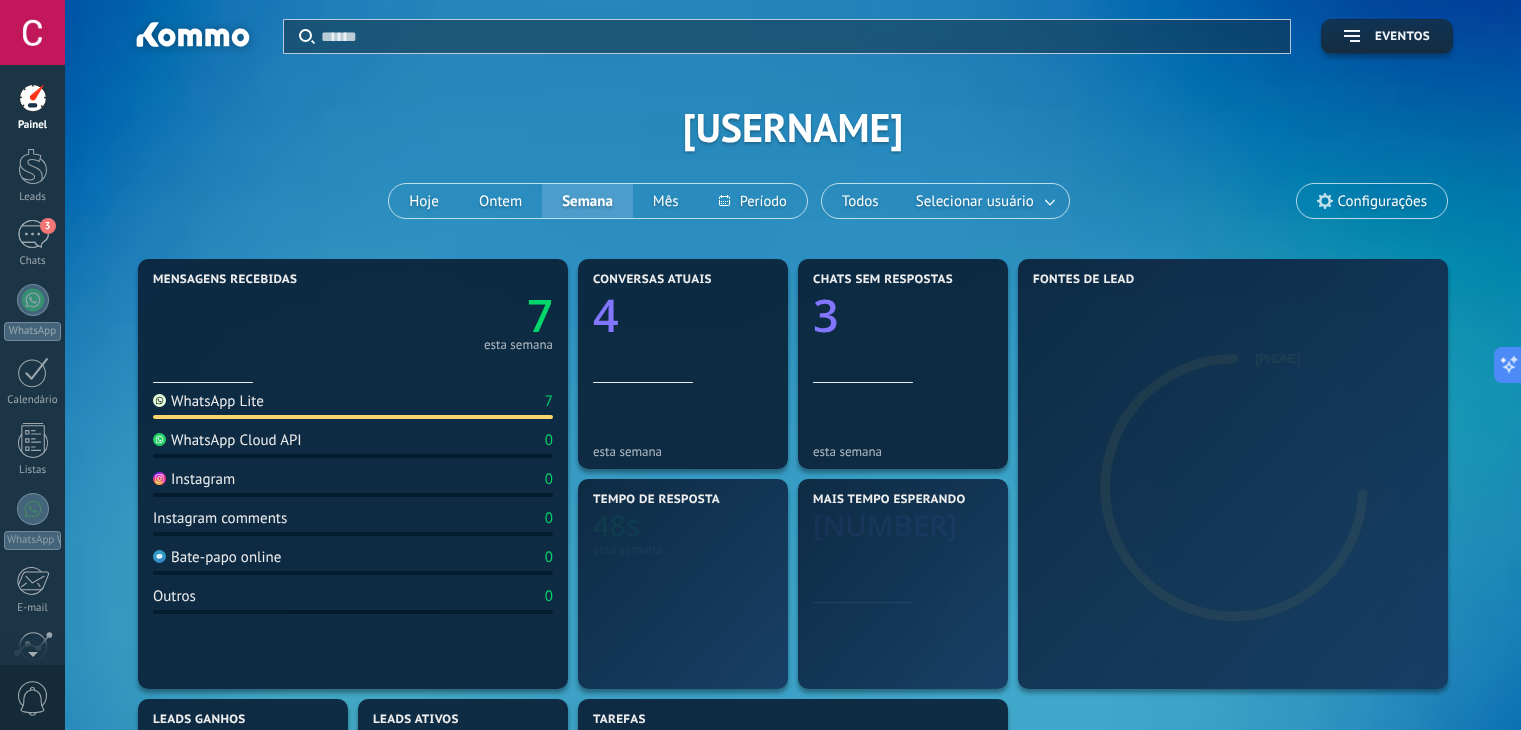 scroll, scrollTop: 0, scrollLeft: 0, axis: both 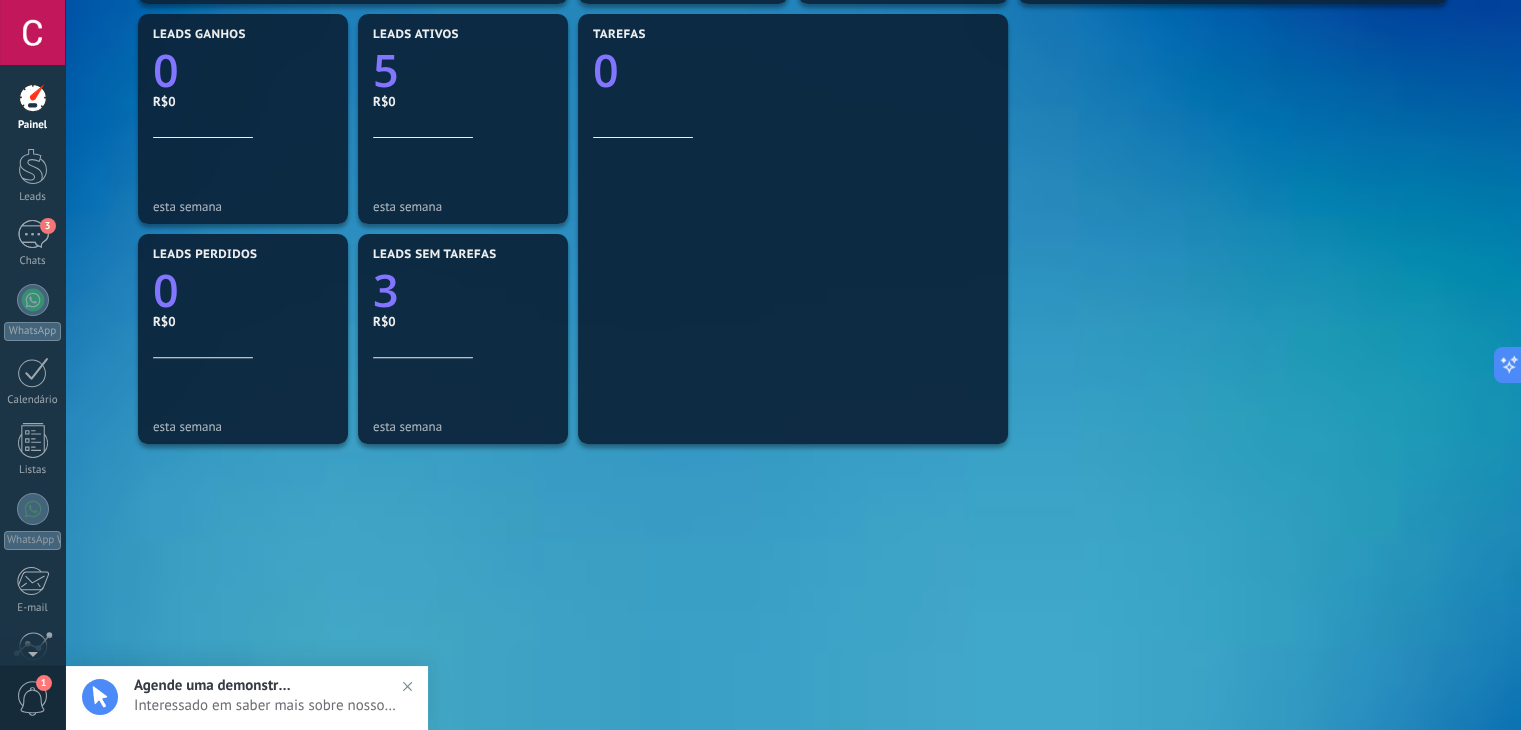 click on "1" at bounding box center (33, 698) 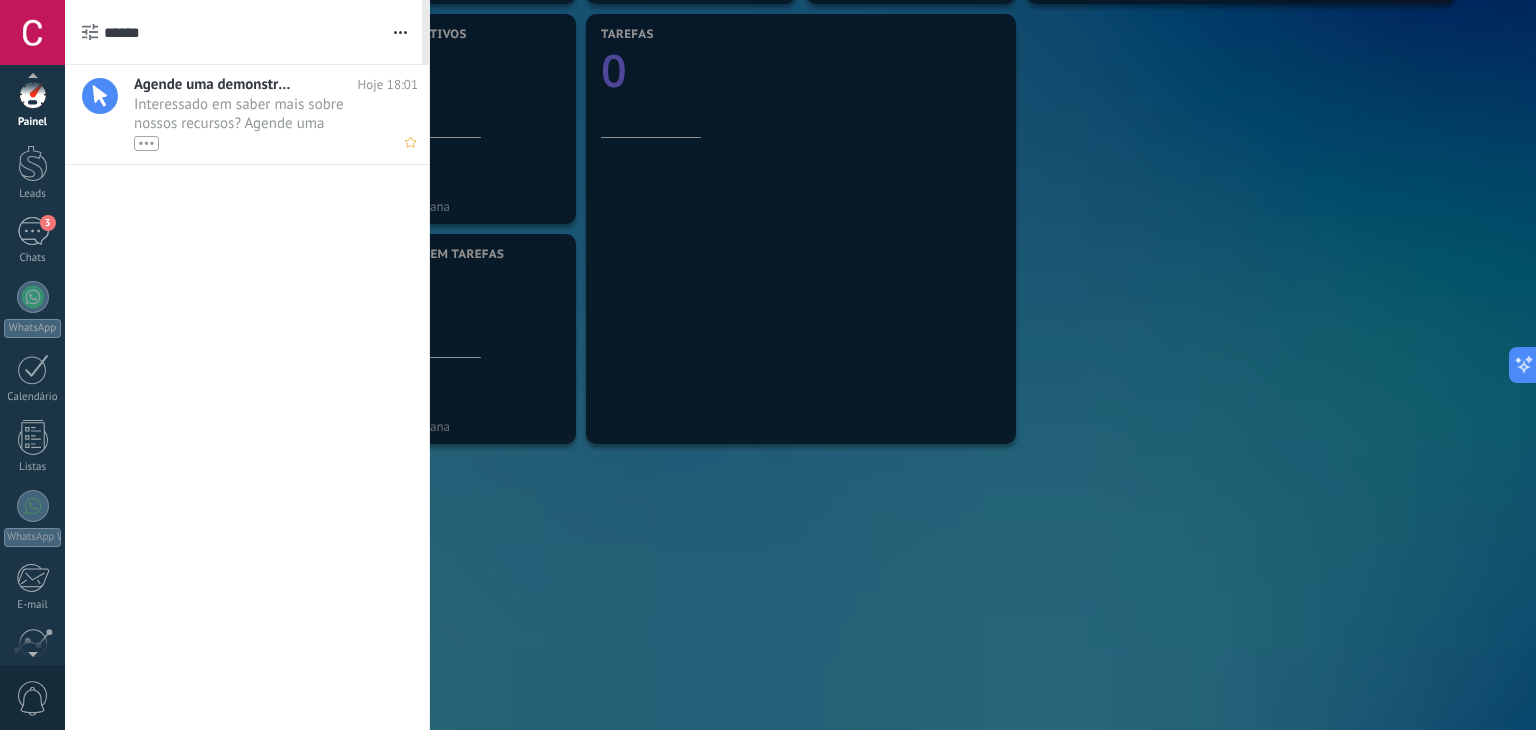 scroll, scrollTop: 0, scrollLeft: 0, axis: both 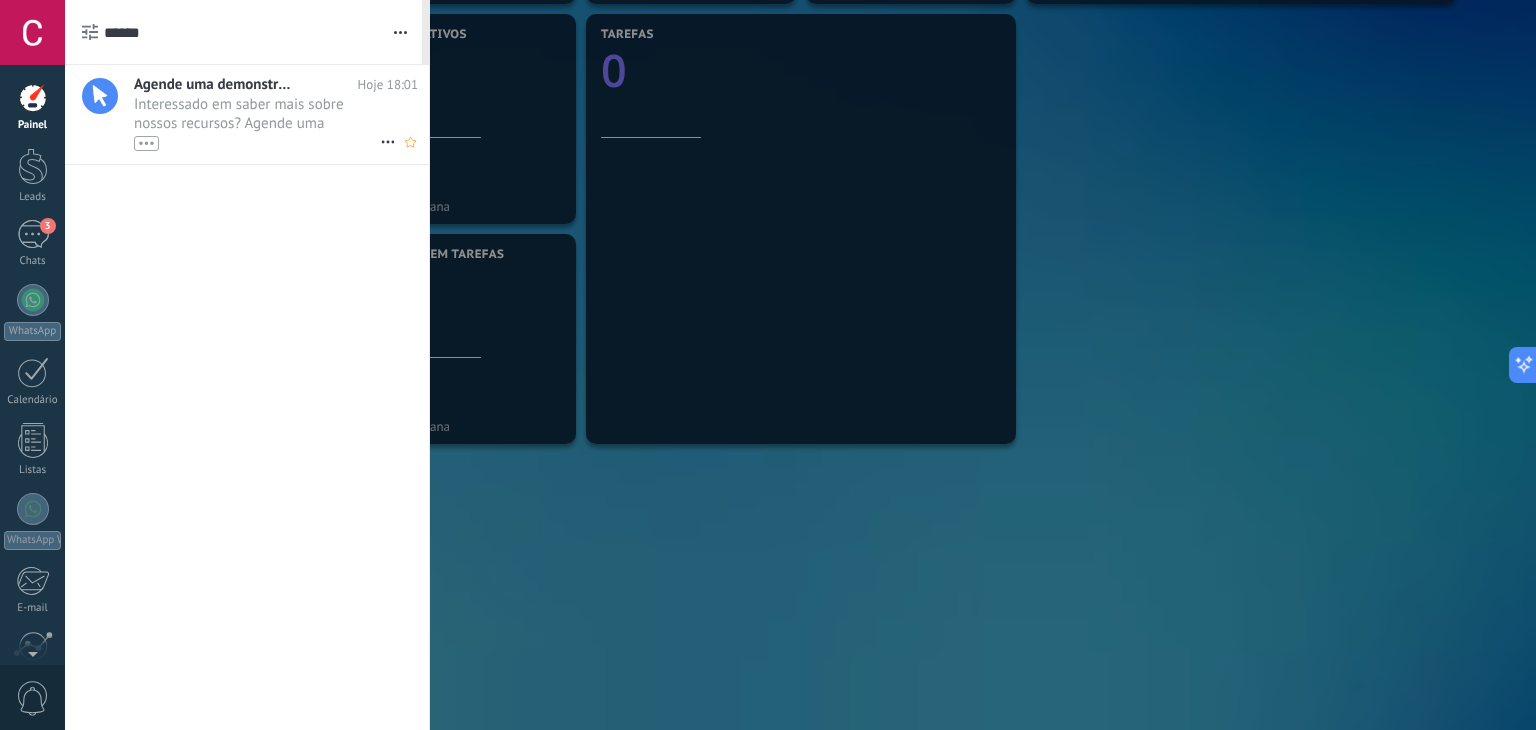 click on "Interessado em saber mais sobre nossos recursos? Agende uma demonstração hoje mesmo!
•••" at bounding box center (257, 123) 